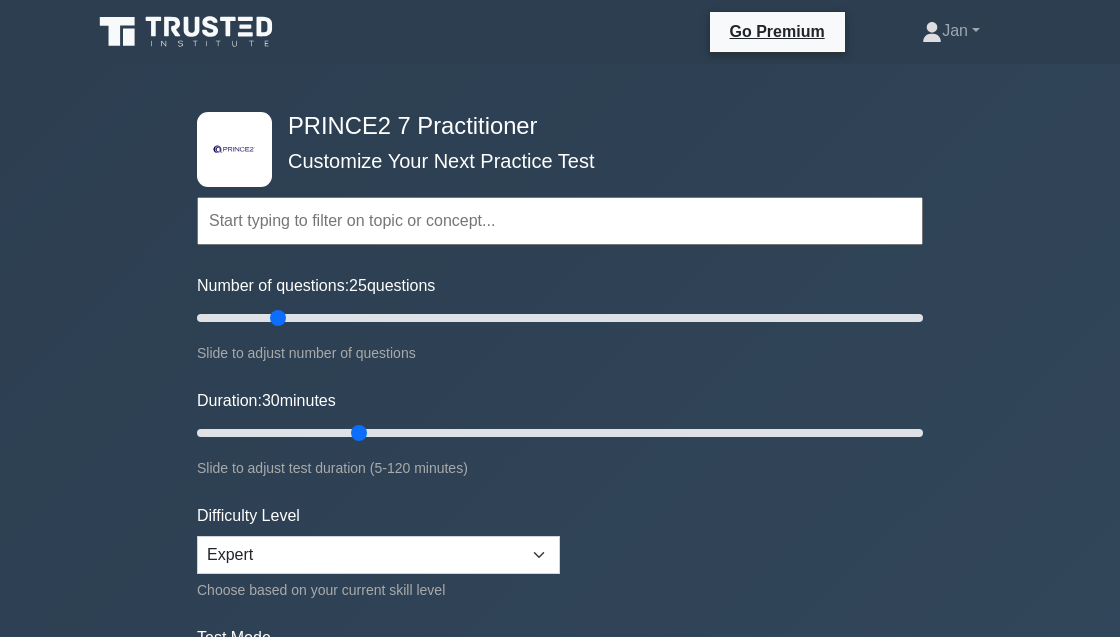 scroll, scrollTop: 0, scrollLeft: 0, axis: both 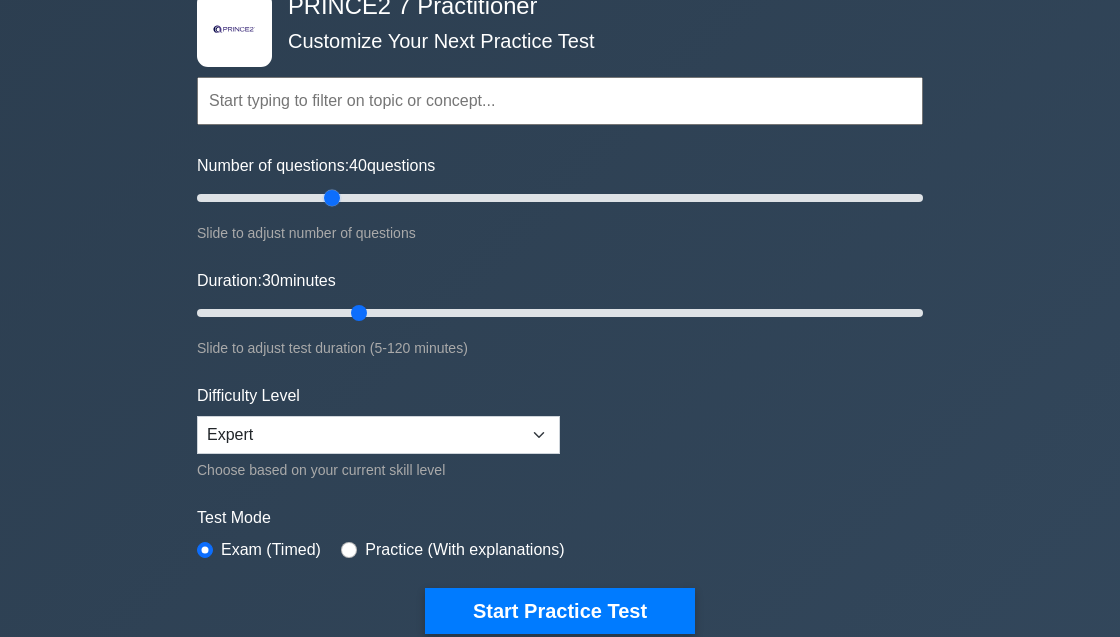 drag, startPoint x: 281, startPoint y: 195, endPoint x: 330, endPoint y: 197, distance: 49.0408 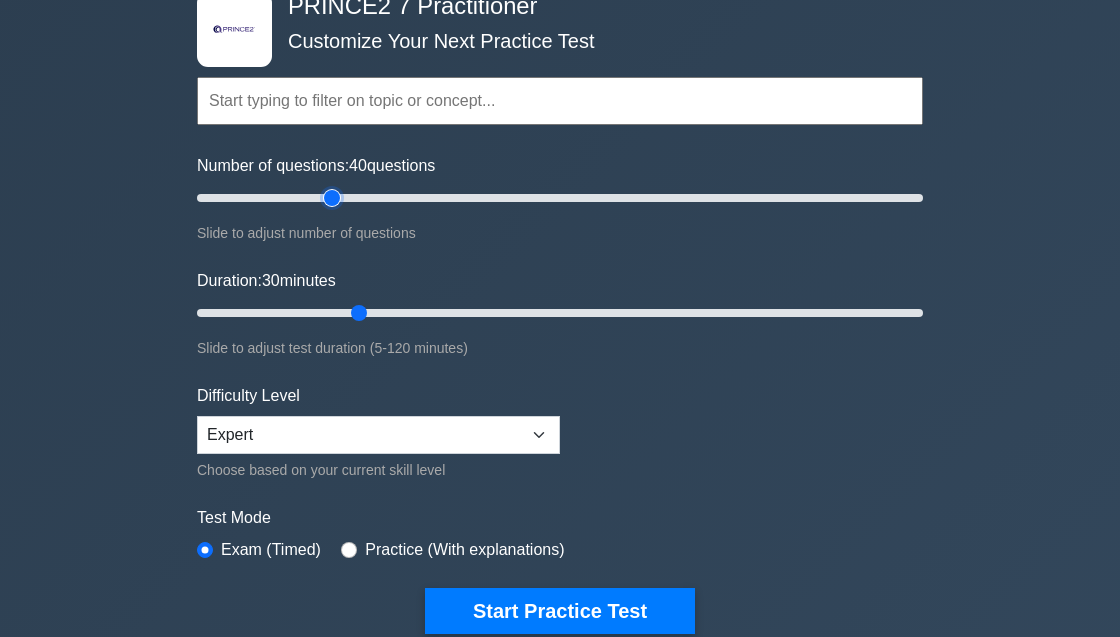 type on "40" 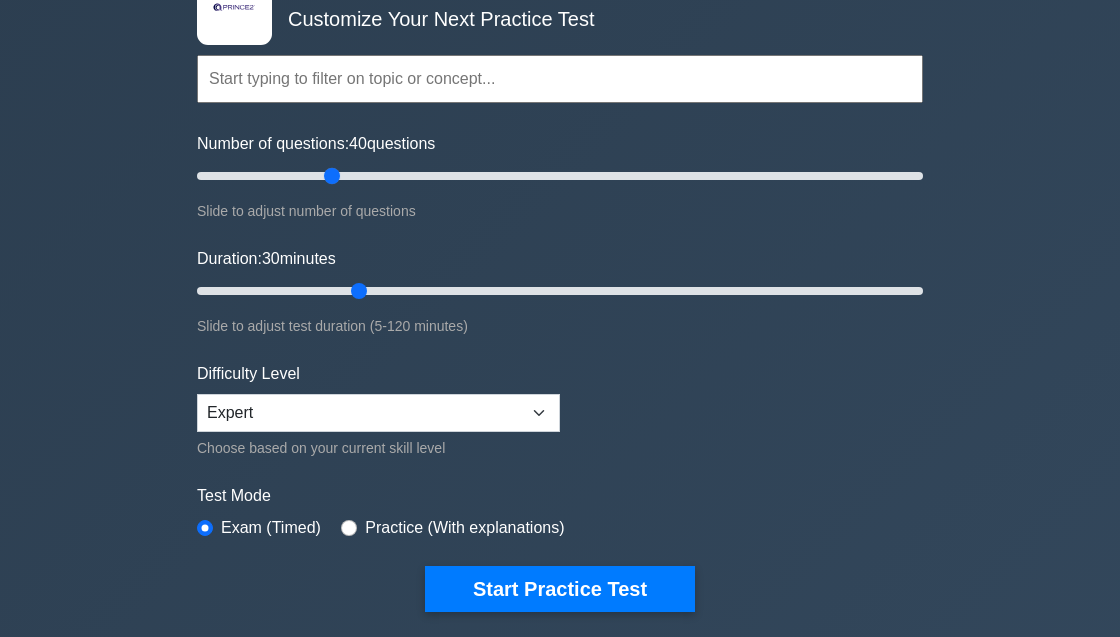 scroll, scrollTop: 153, scrollLeft: 0, axis: vertical 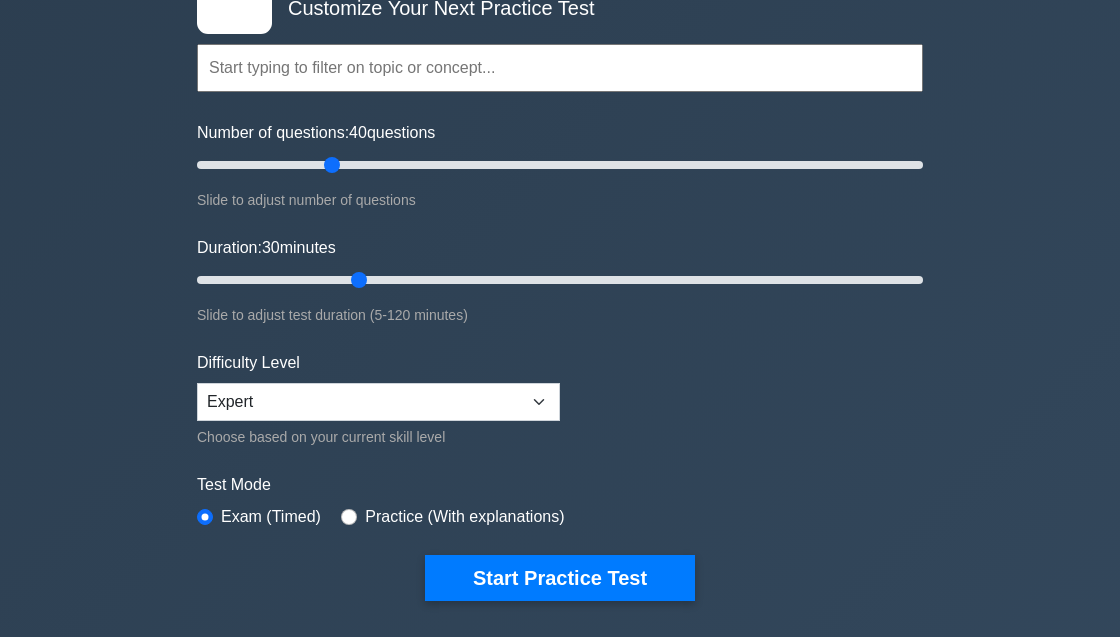 click on "Practice (With explanations)" at bounding box center [452, 517] 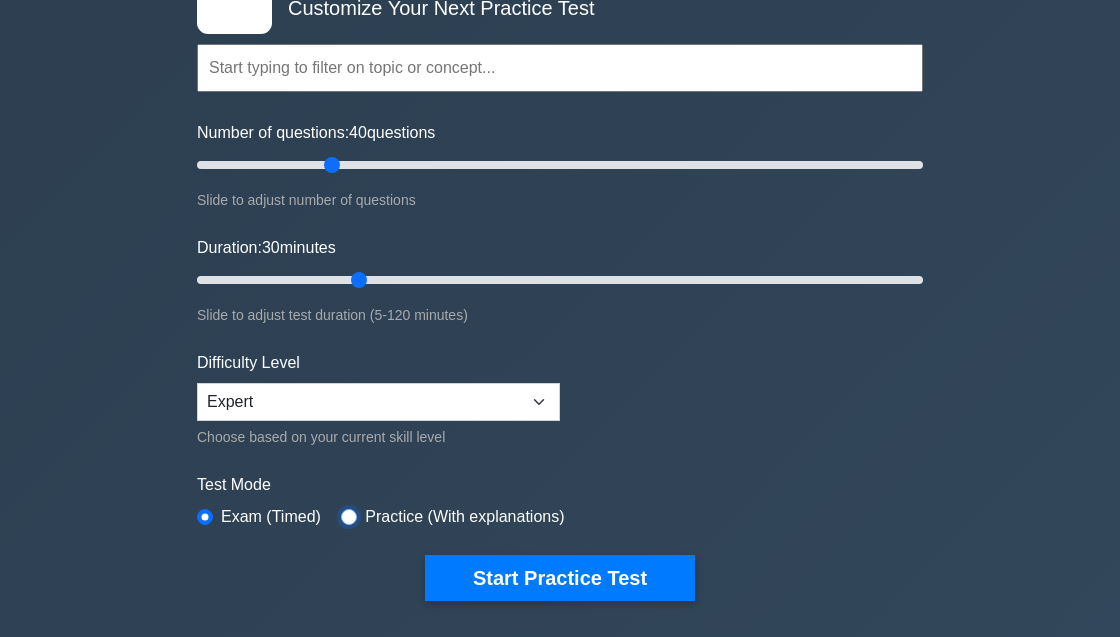 click at bounding box center (349, 517) 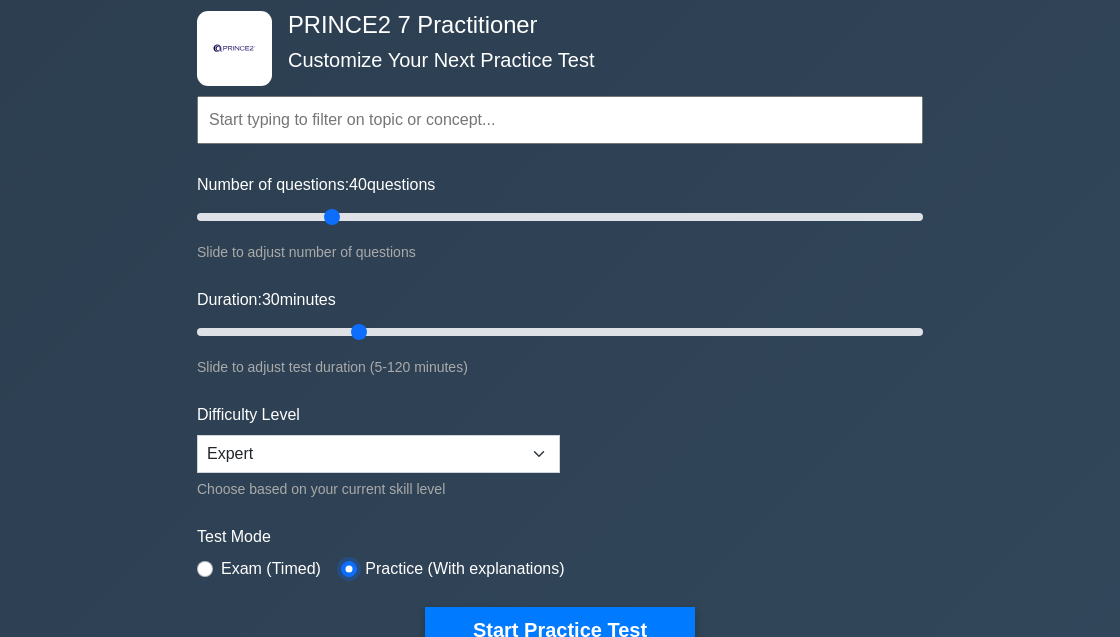scroll, scrollTop: 89, scrollLeft: 0, axis: vertical 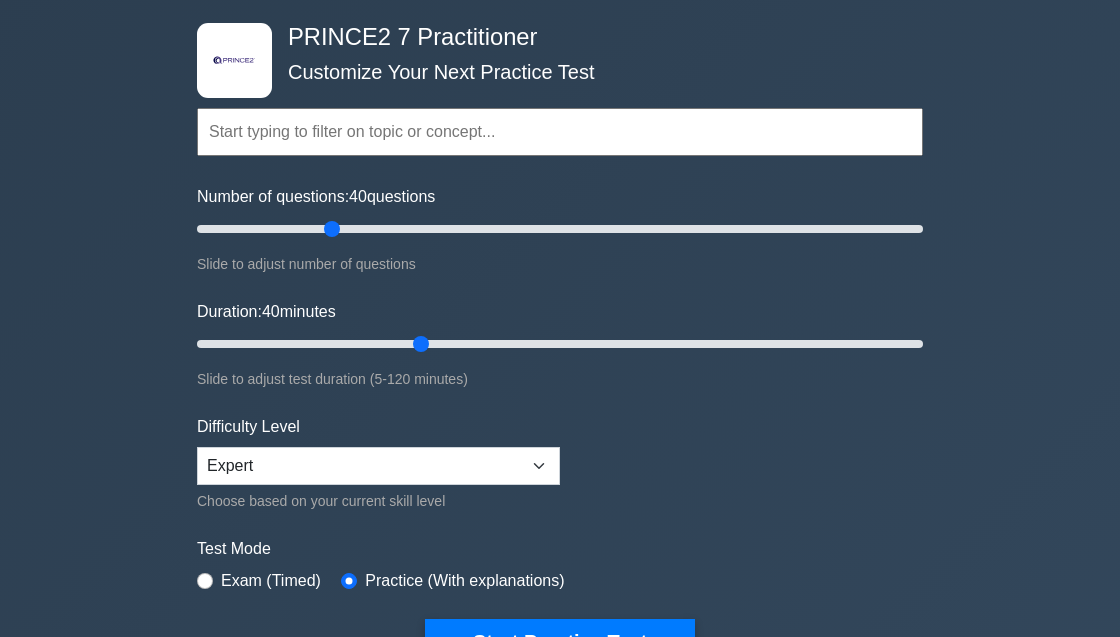 drag, startPoint x: 362, startPoint y: 343, endPoint x: 425, endPoint y: 341, distance: 63.03174 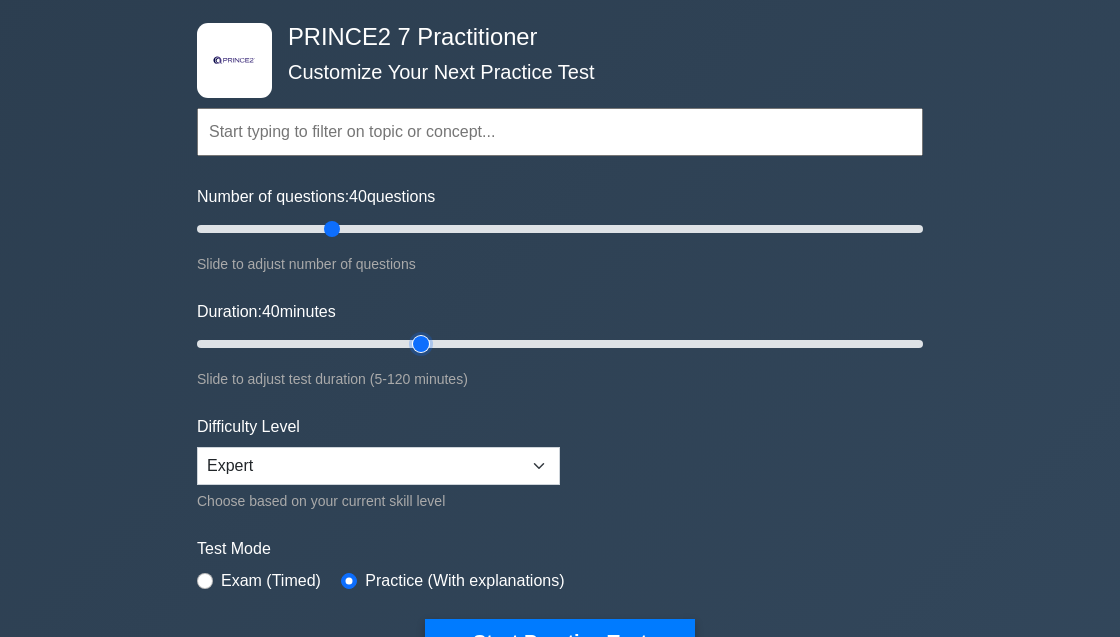 type on "40" 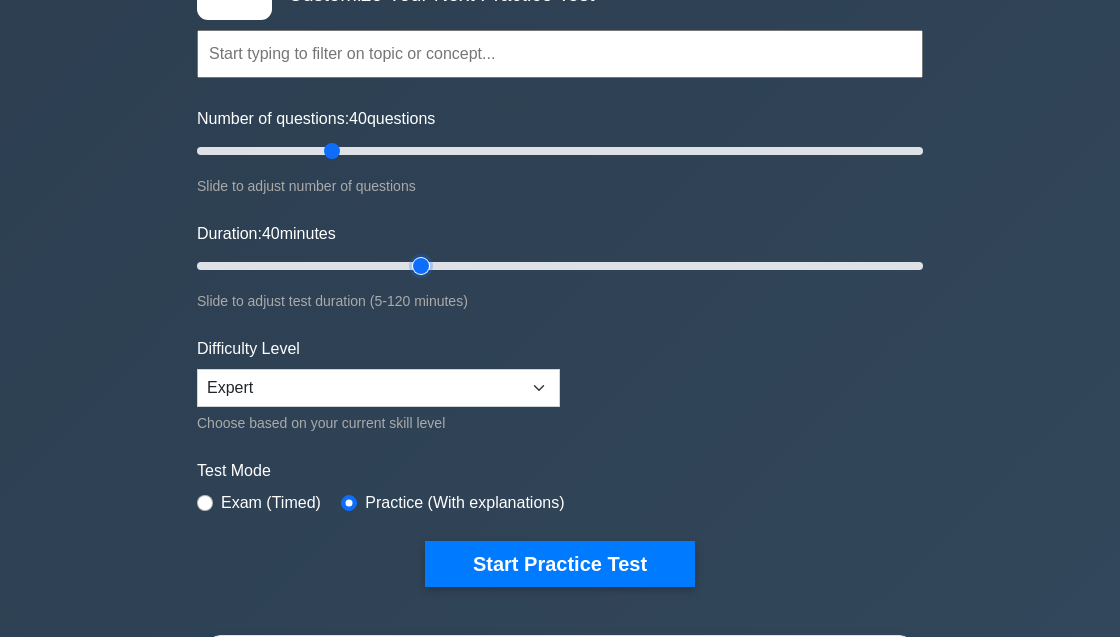 scroll, scrollTop: 183, scrollLeft: 0, axis: vertical 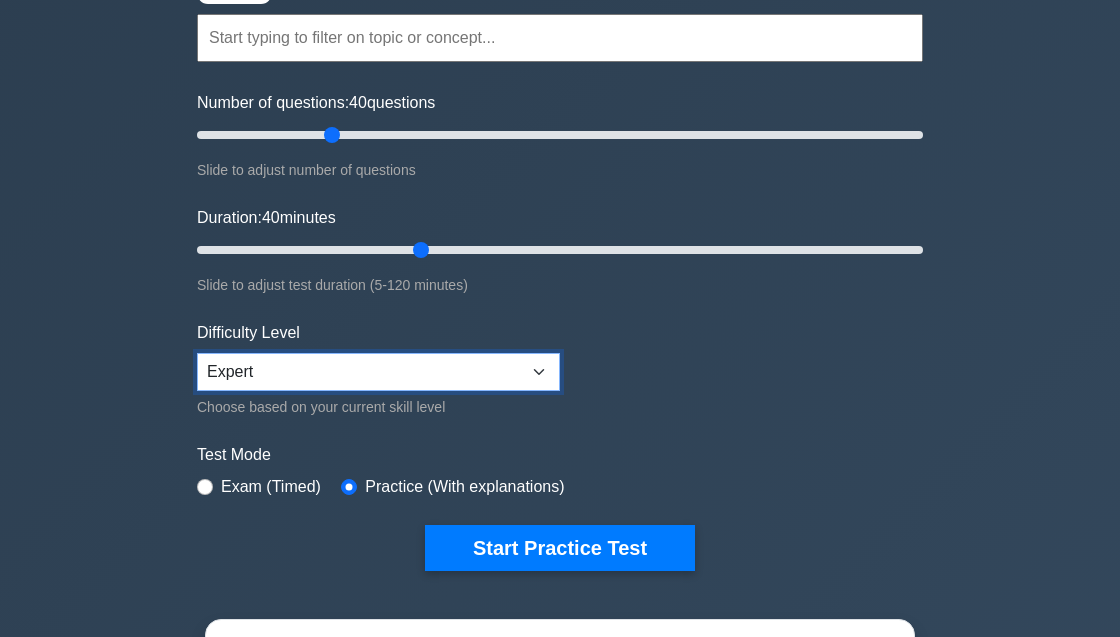 click on "Beginner
Intermediate
Expert" at bounding box center (378, 372) 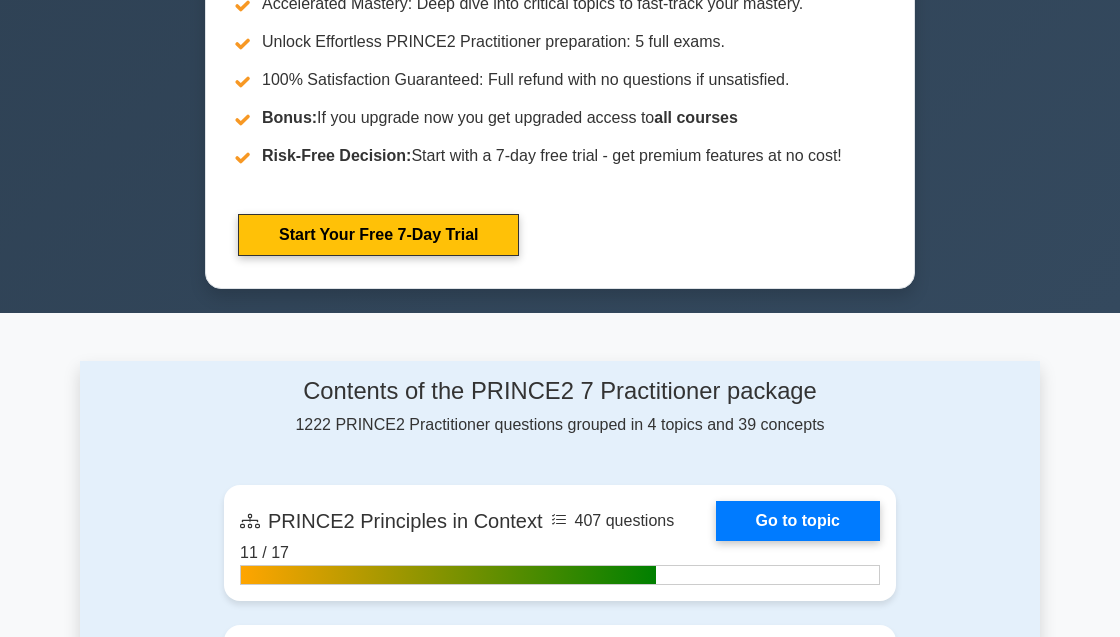 scroll, scrollTop: 1013, scrollLeft: 0, axis: vertical 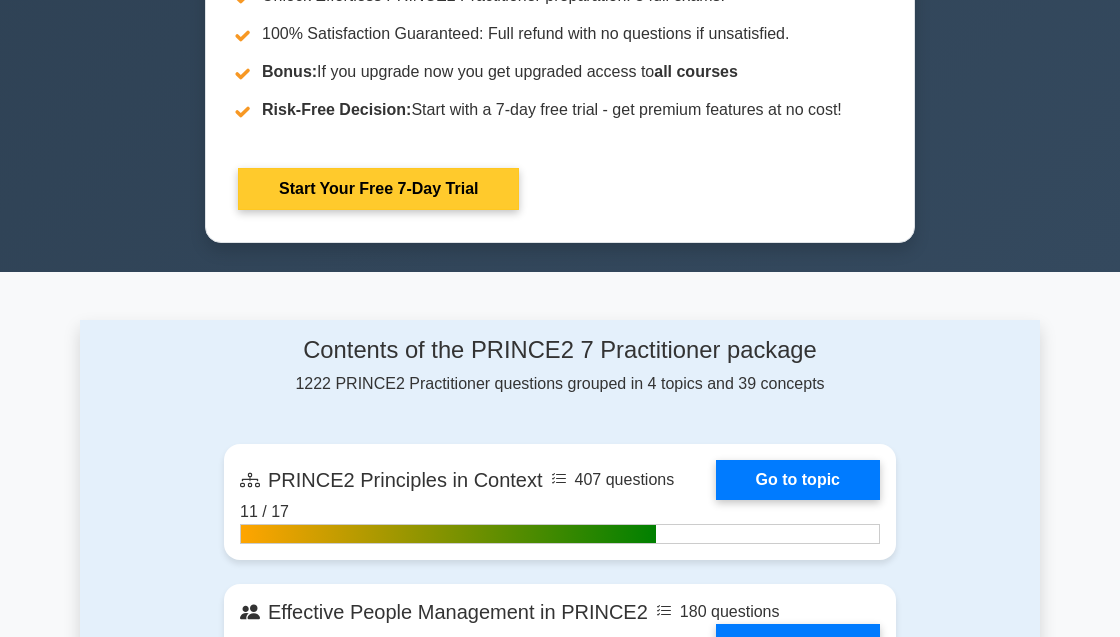 click on "Start Your Free 7-Day Trial" at bounding box center (378, 189) 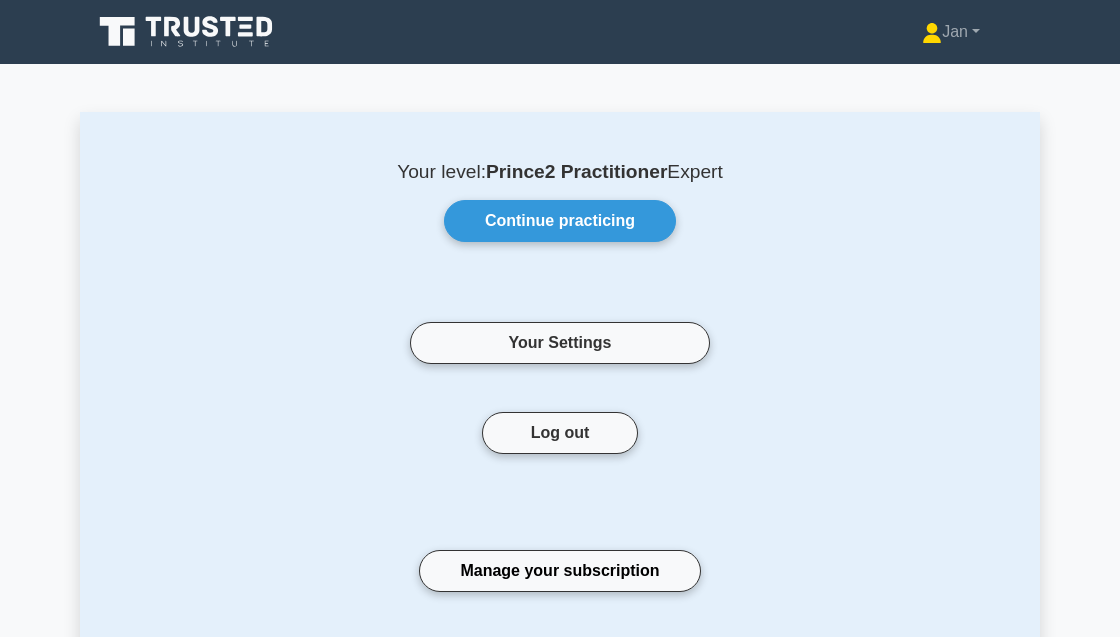 scroll, scrollTop: 0, scrollLeft: 0, axis: both 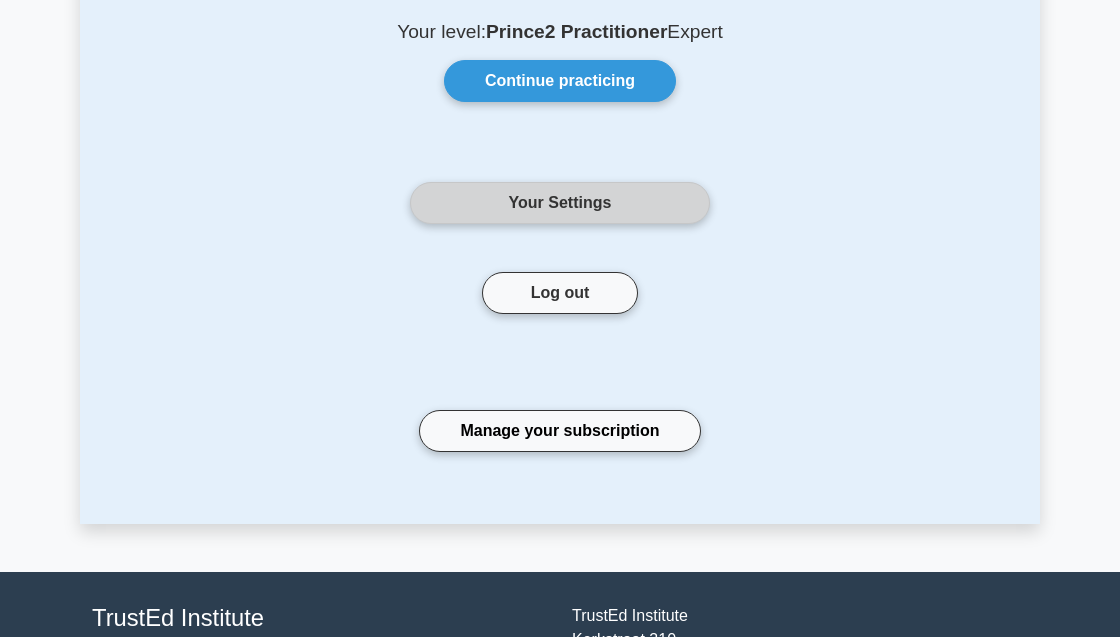 click on "Your Settings" at bounding box center (560, 203) 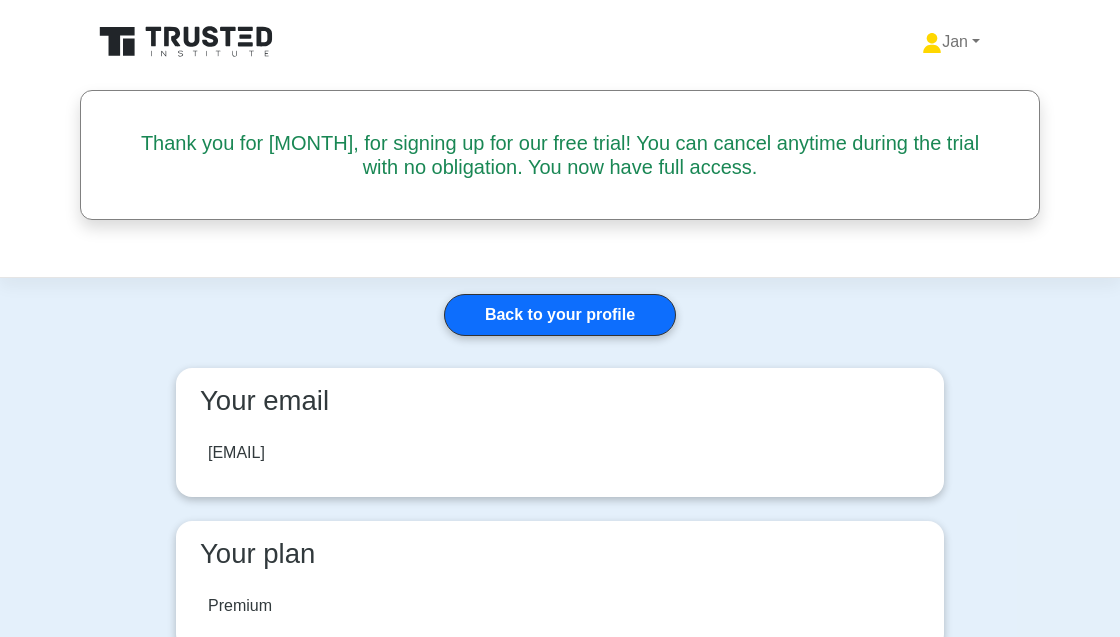 scroll, scrollTop: 0, scrollLeft: 0, axis: both 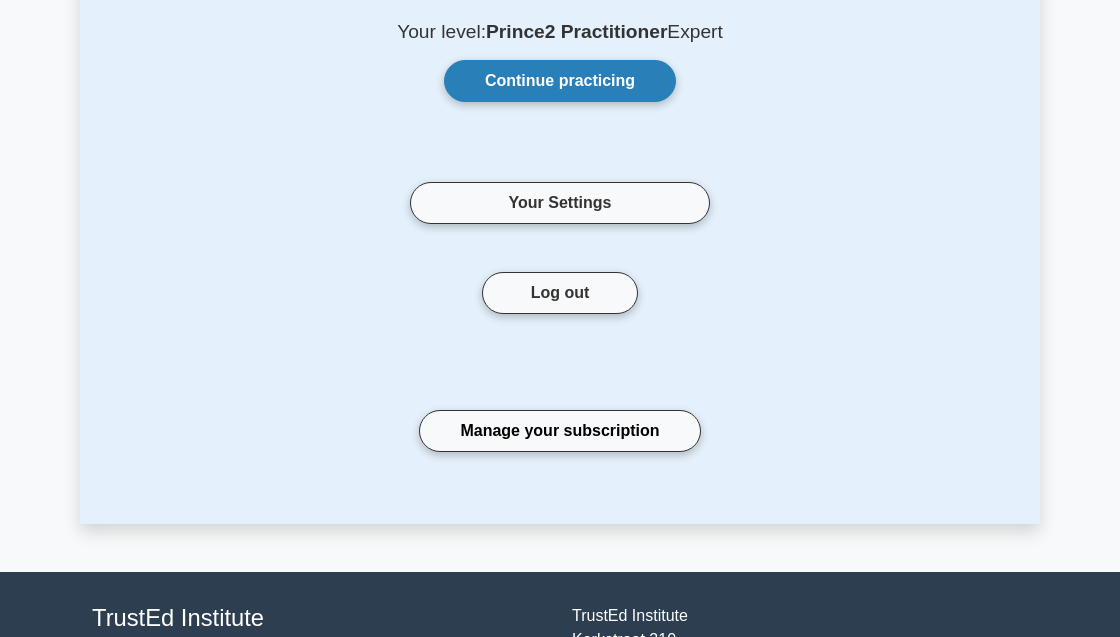 click on "Continue practicing" at bounding box center (560, 81) 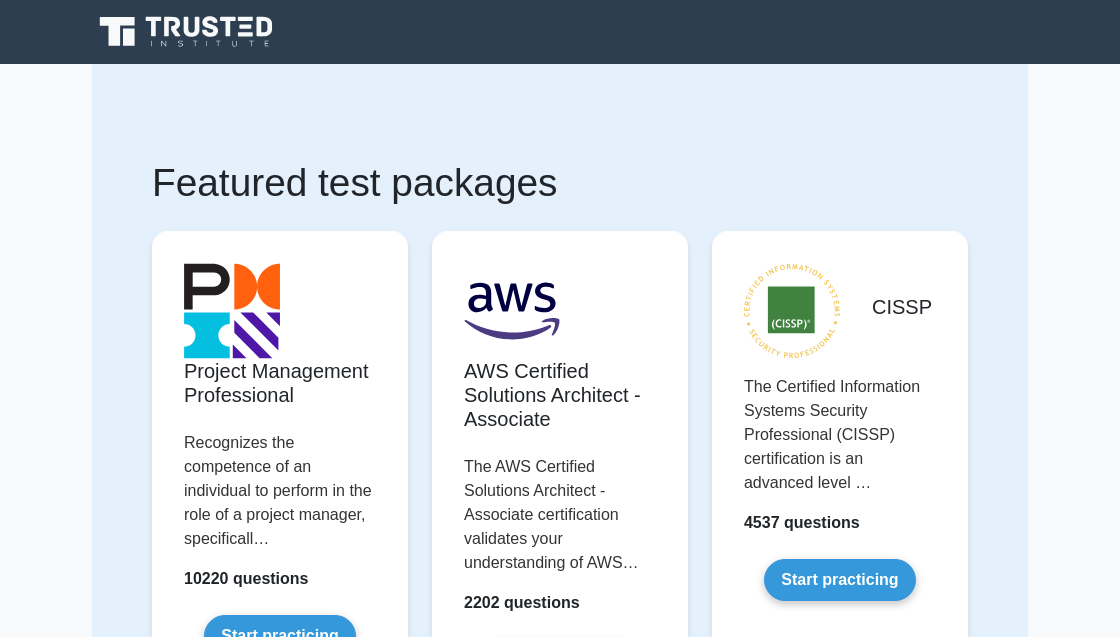 scroll, scrollTop: 0, scrollLeft: 0, axis: both 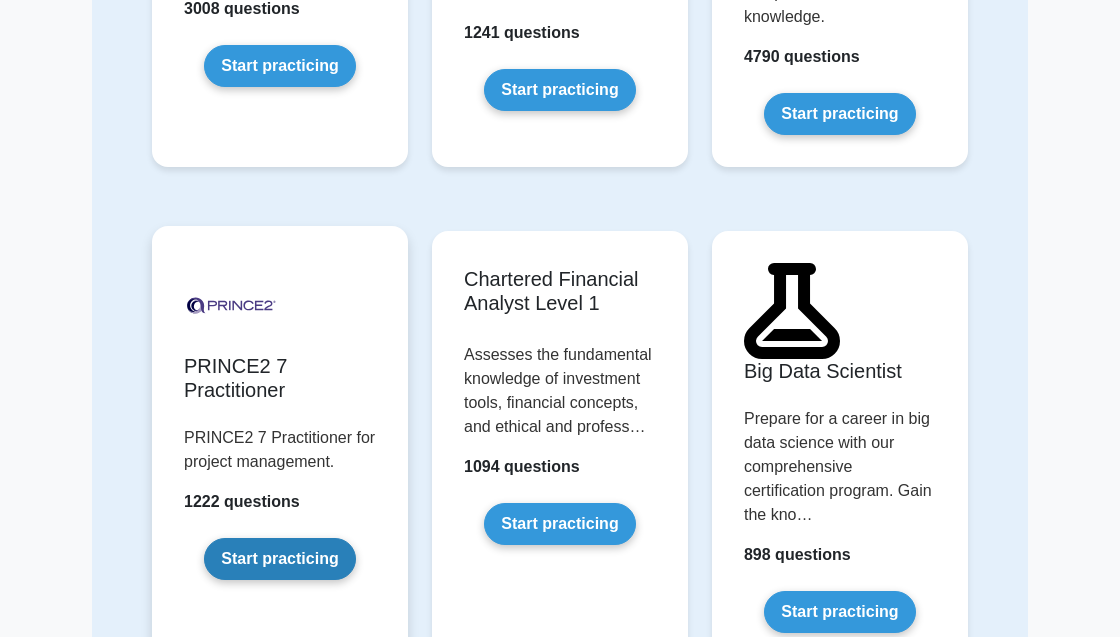 click on "Start practicing" at bounding box center [279, 559] 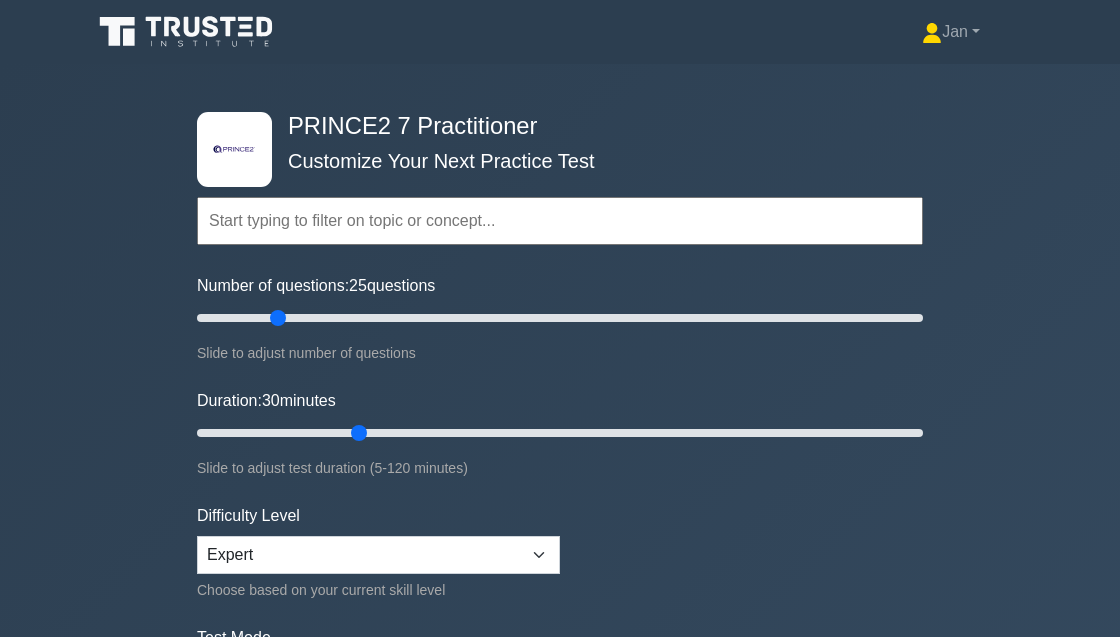 scroll, scrollTop: 0, scrollLeft: 0, axis: both 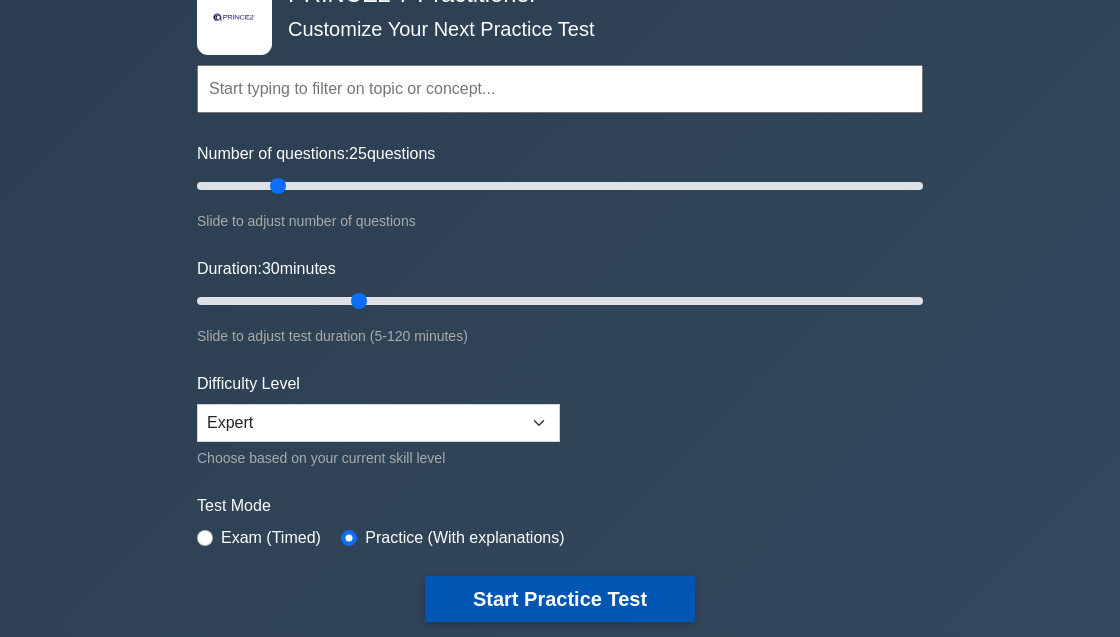 click on "Start Practice Test" at bounding box center (560, 599) 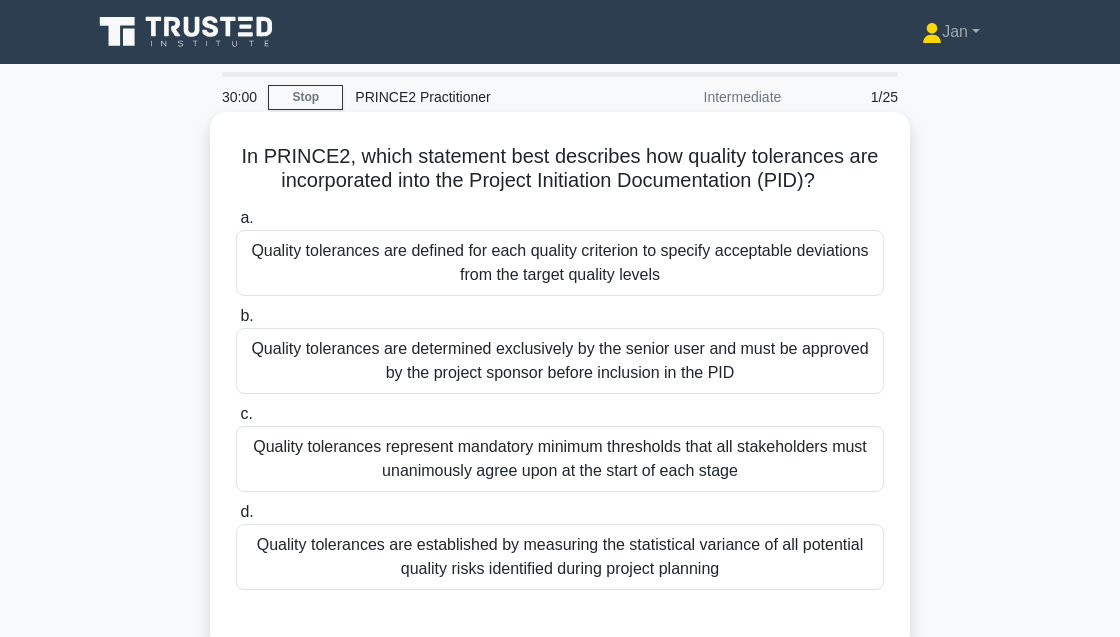 scroll, scrollTop: 0, scrollLeft: 0, axis: both 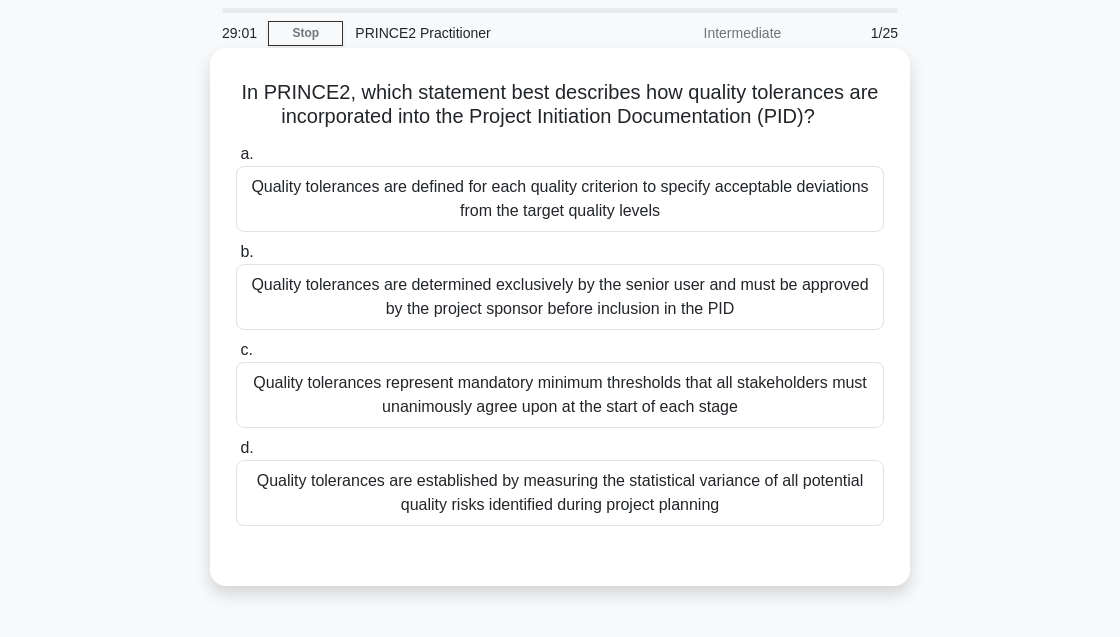 click on "In PRINCE2, which statement best describes how quality tolerances are incorporated into the Project Initiation Documentation (PID)?
.spinner_0XTQ{transform-origin:center;animation:spinner_y6GP .75s linear infinite}@keyframes spinner_y6GP{100%{transform:rotate(360deg)}}" at bounding box center (560, 105) 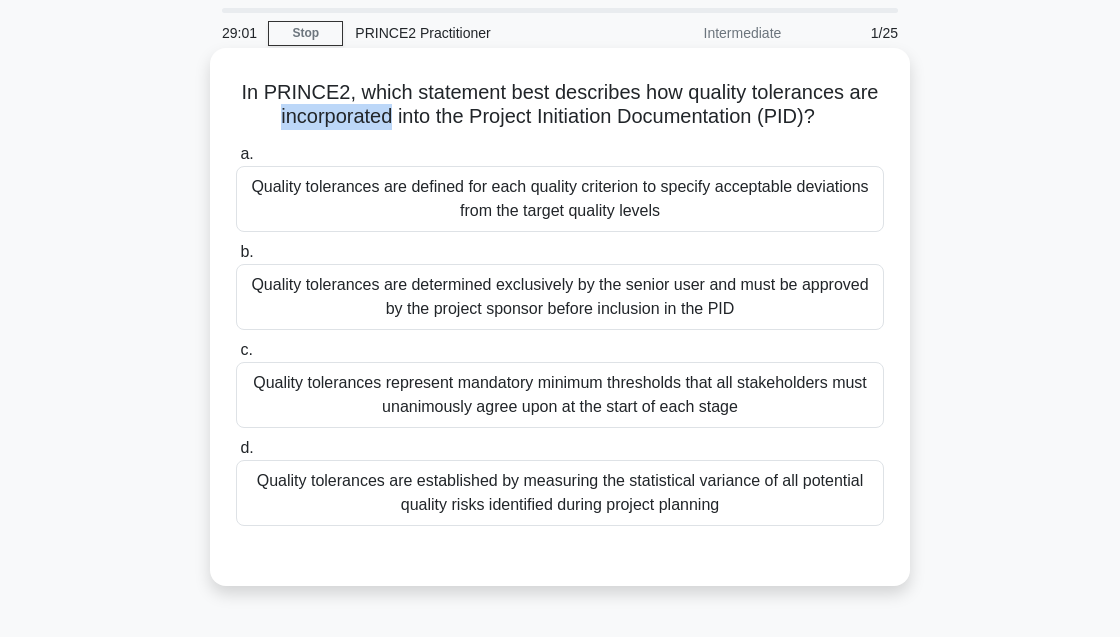 click on "In PRINCE2, which statement best describes how quality tolerances are incorporated into the Project Initiation Documentation (PID)?
.spinner_0XTQ{transform-origin:center;animation:spinner_y6GP .75s linear infinite}@keyframes spinner_y6GP{100%{transform:rotate(360deg)}}" at bounding box center [560, 105] 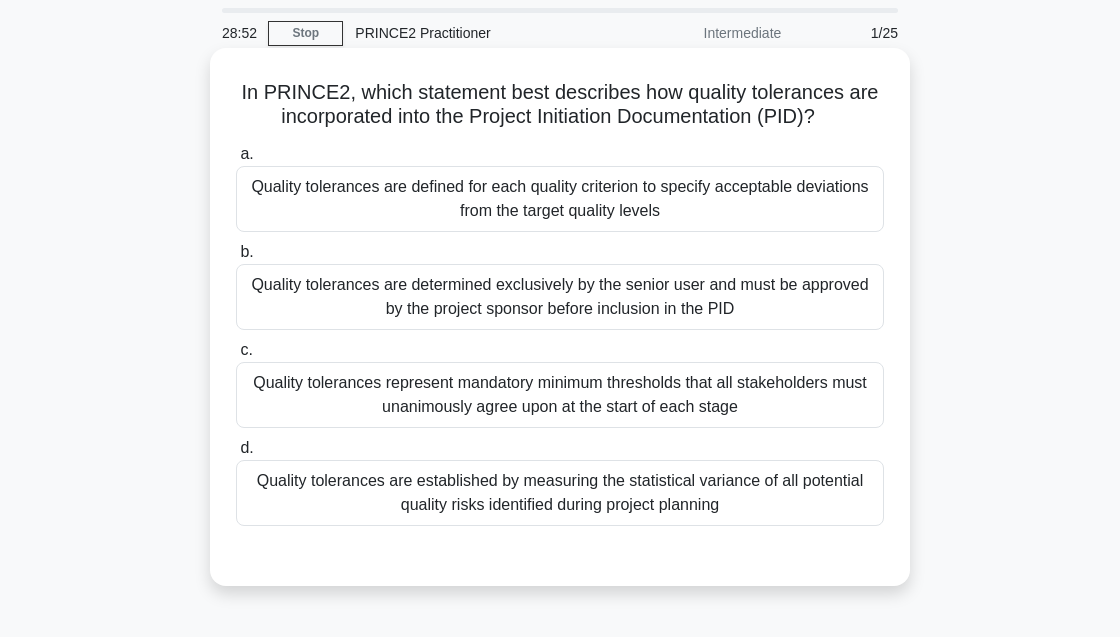 click on "In PRINCE2, which statement best describes how quality tolerances are incorporated into the Project Initiation Documentation (PID)?
.spinner_0XTQ{transform-origin:center;animation:spinner_y6GP .75s linear infinite}@keyframes spinner_y6GP{100%{transform:rotate(360deg)}}" at bounding box center (560, 105) 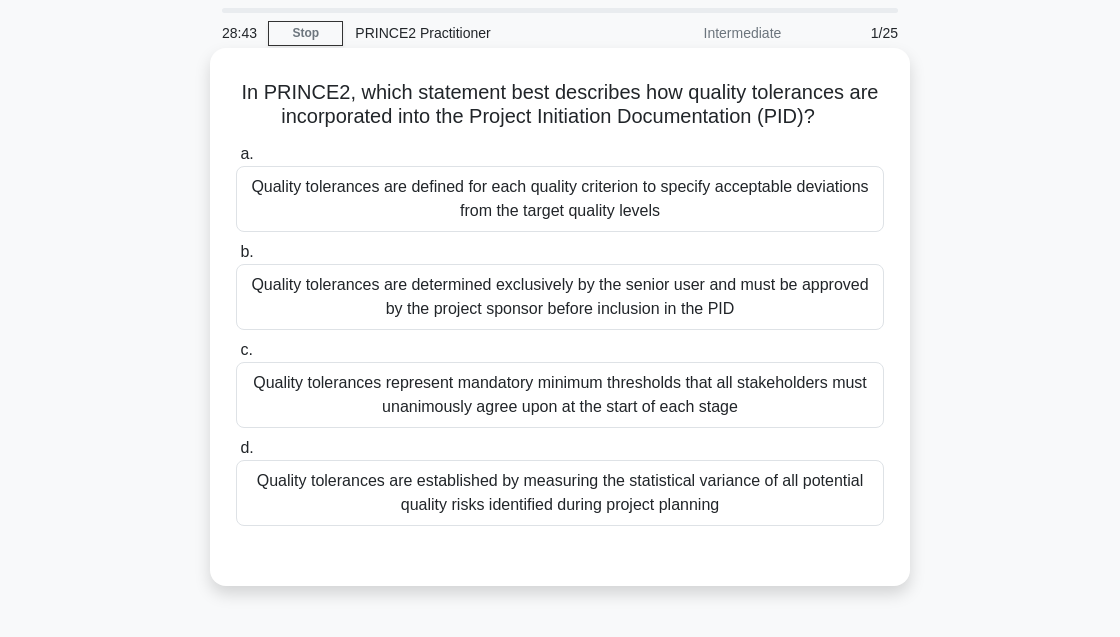 click on "b.
Quality tolerances are determined exclusively by the senior user and must be approved by the project sponsor before inclusion in the PID" at bounding box center [560, 285] 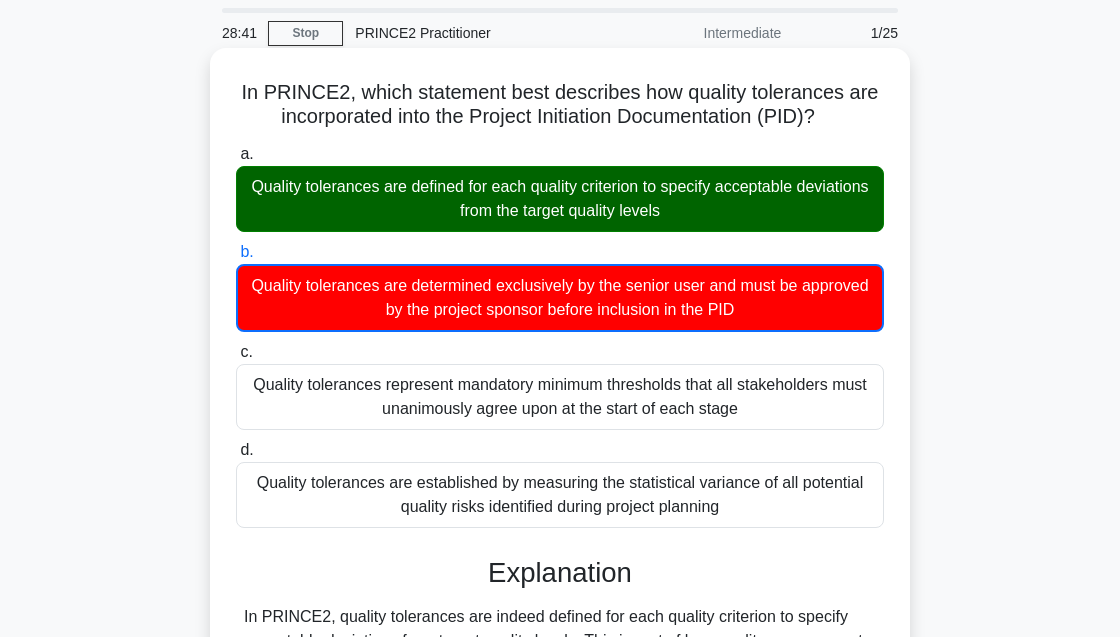 click on "Quality tolerances are defined for each quality criterion to specify acceptable deviations from the target quality levels" at bounding box center [560, 199] 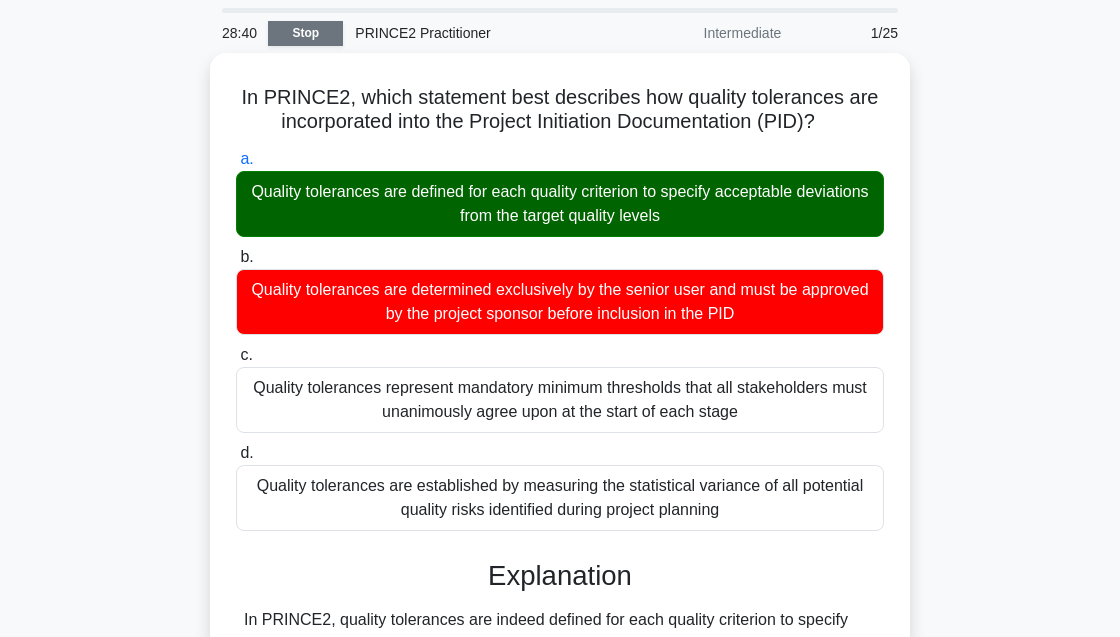 click on "Stop" at bounding box center [305, 33] 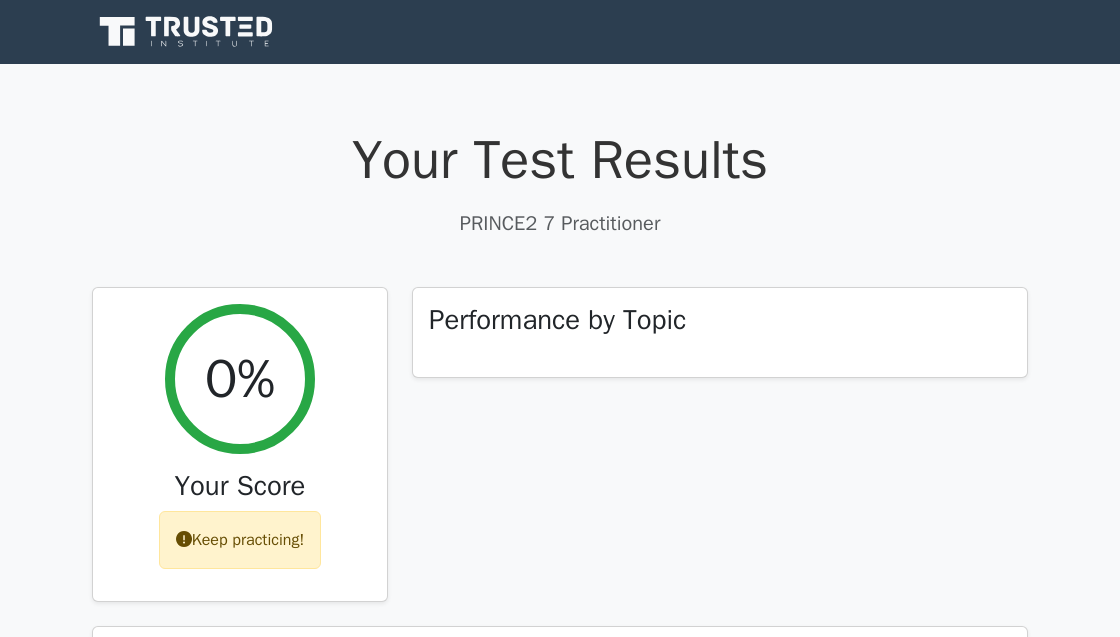 scroll, scrollTop: 0, scrollLeft: 0, axis: both 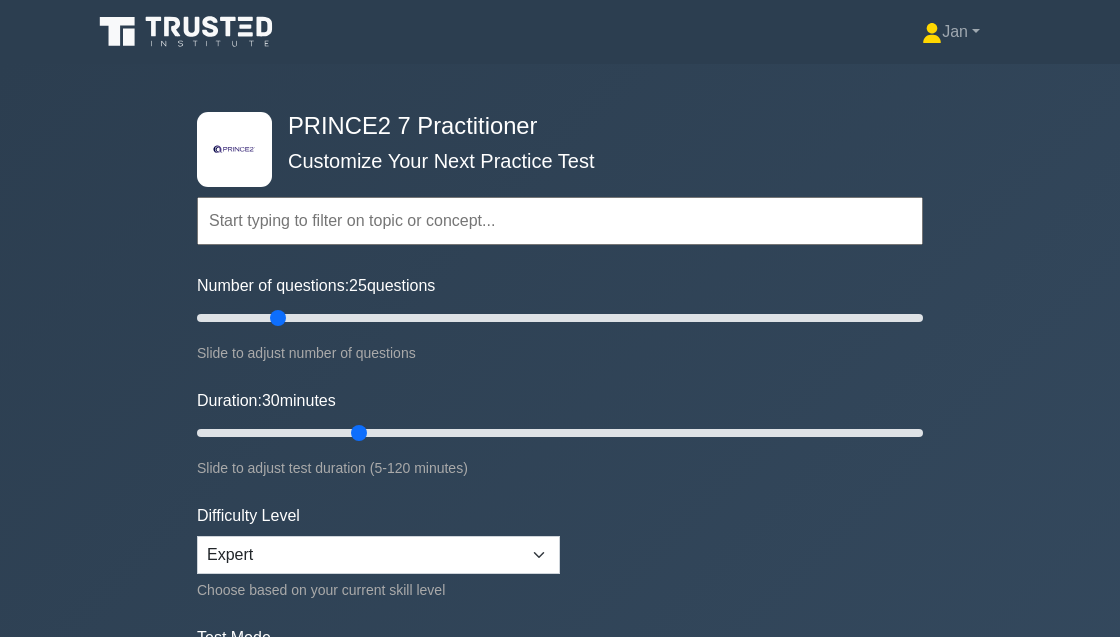 select on "expert" 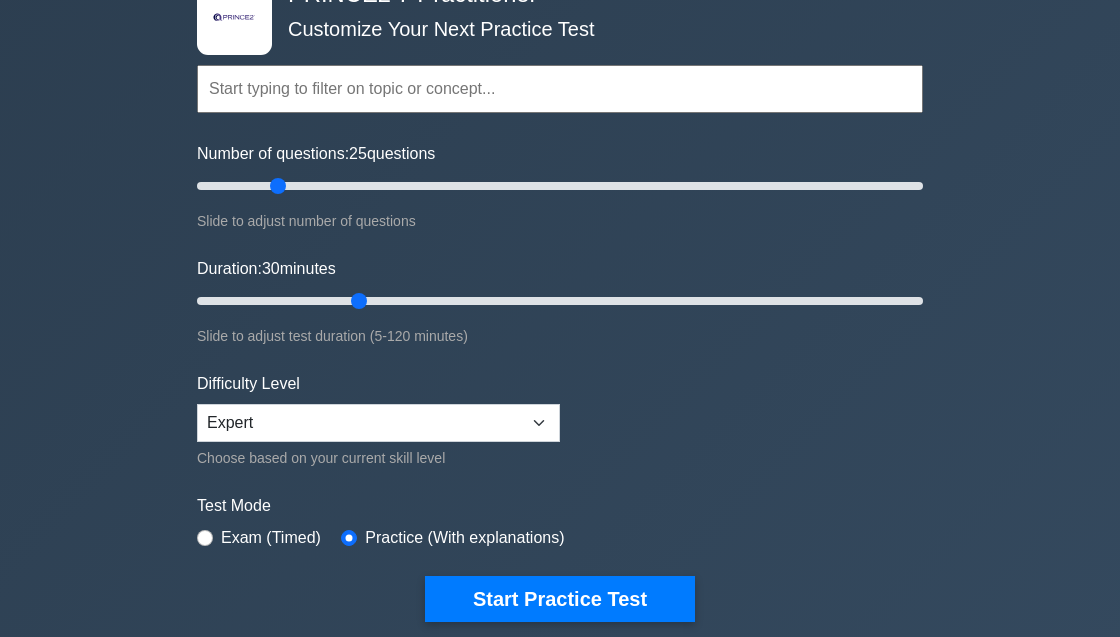 scroll, scrollTop: 0, scrollLeft: 0, axis: both 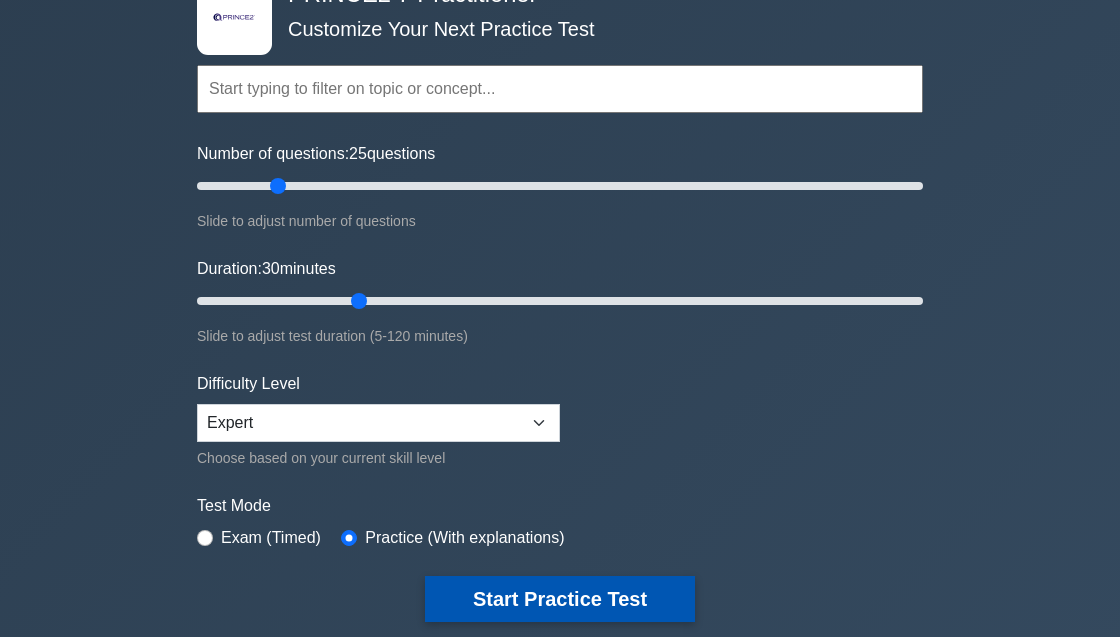 click on "Start Practice Test" at bounding box center [560, 599] 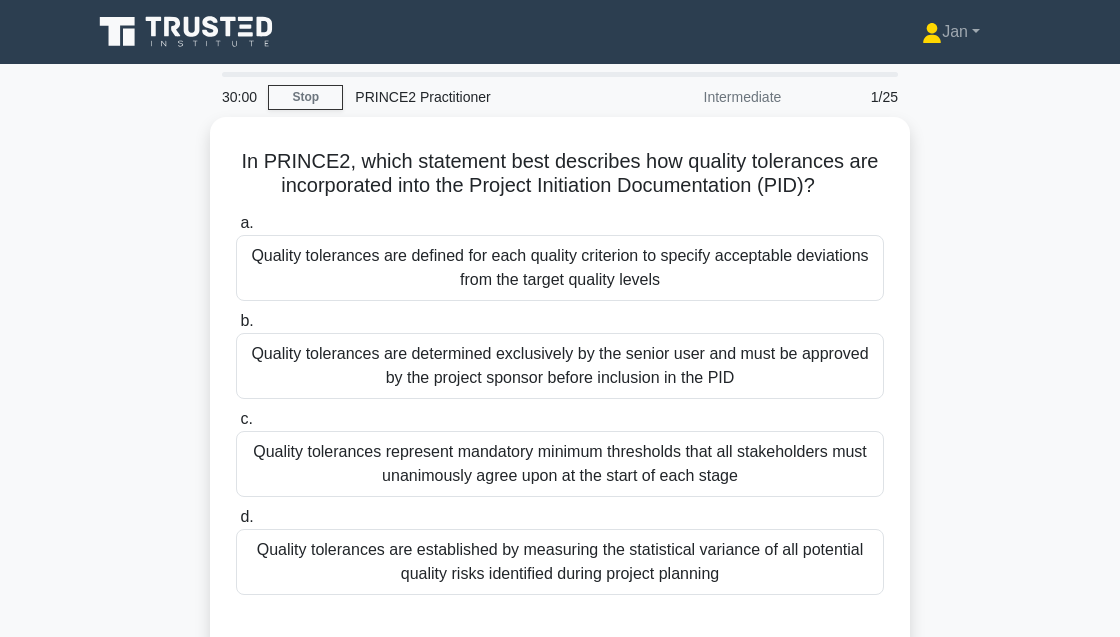 scroll, scrollTop: 0, scrollLeft: 0, axis: both 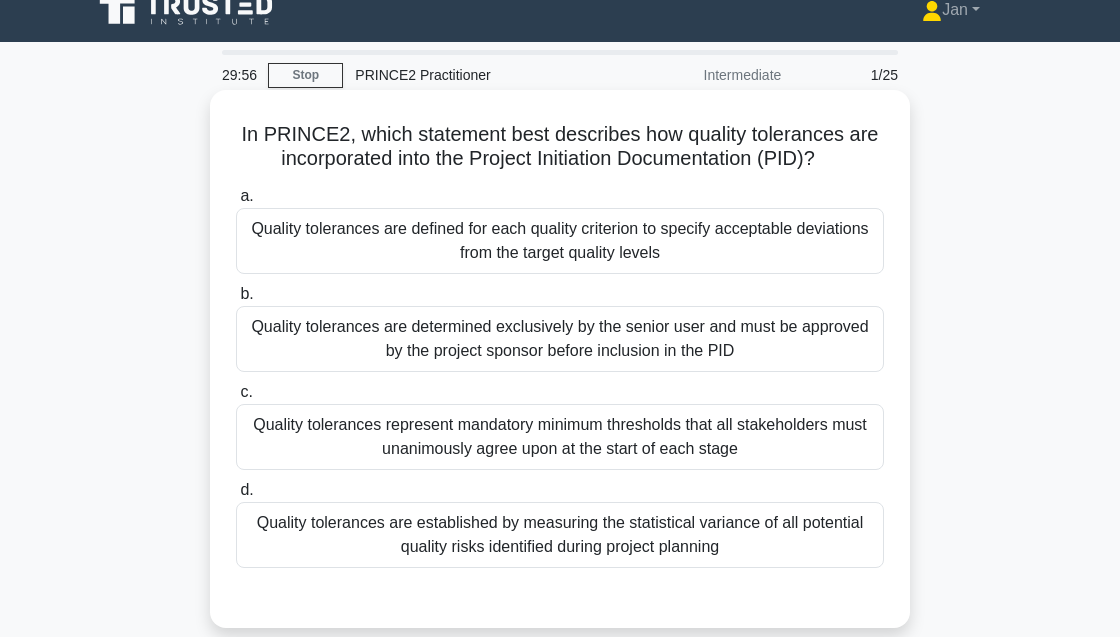 click on "Quality tolerances are defined for each quality criterion to specify acceptable deviations from the target quality levels" at bounding box center (560, 241) 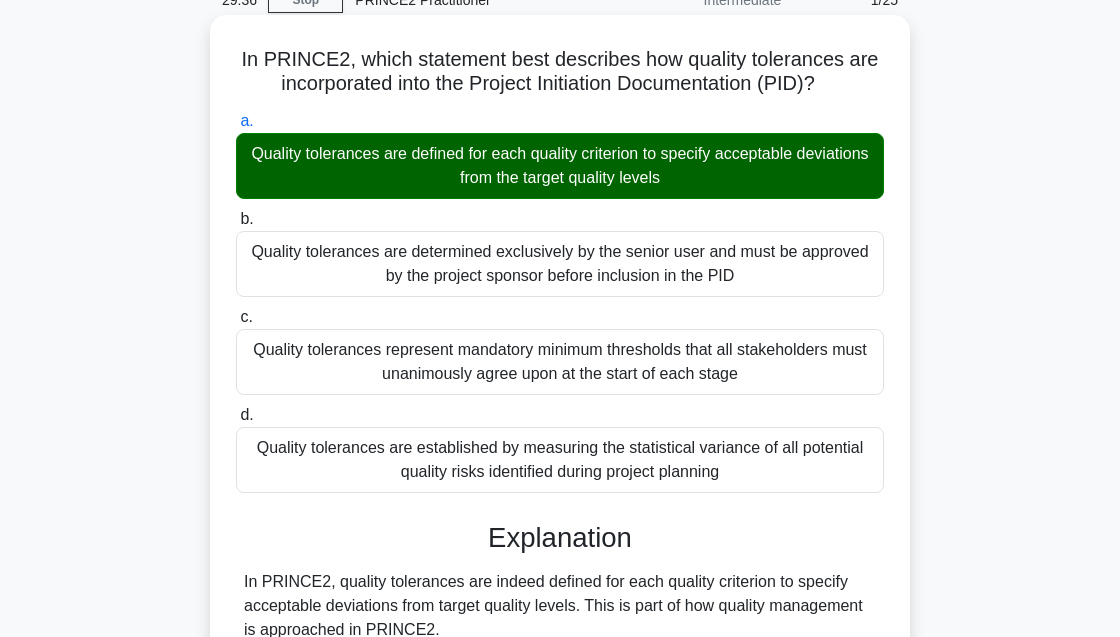 scroll, scrollTop: 79, scrollLeft: 0, axis: vertical 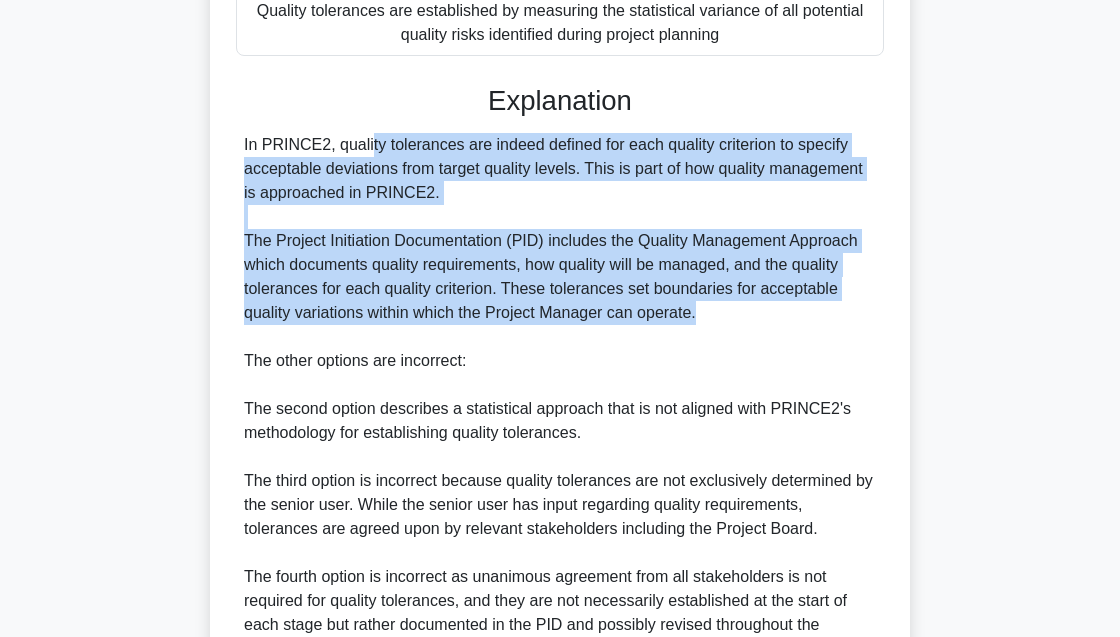 drag, startPoint x: 241, startPoint y: 135, endPoint x: 706, endPoint y: 314, distance: 498.26297 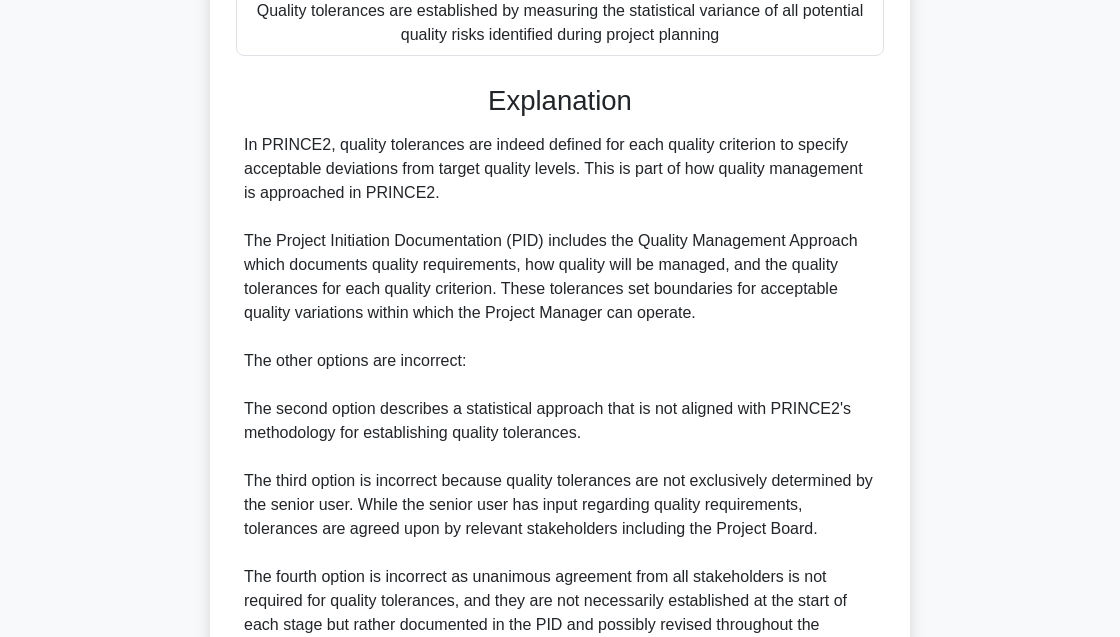 scroll, scrollTop: 737, scrollLeft: 0, axis: vertical 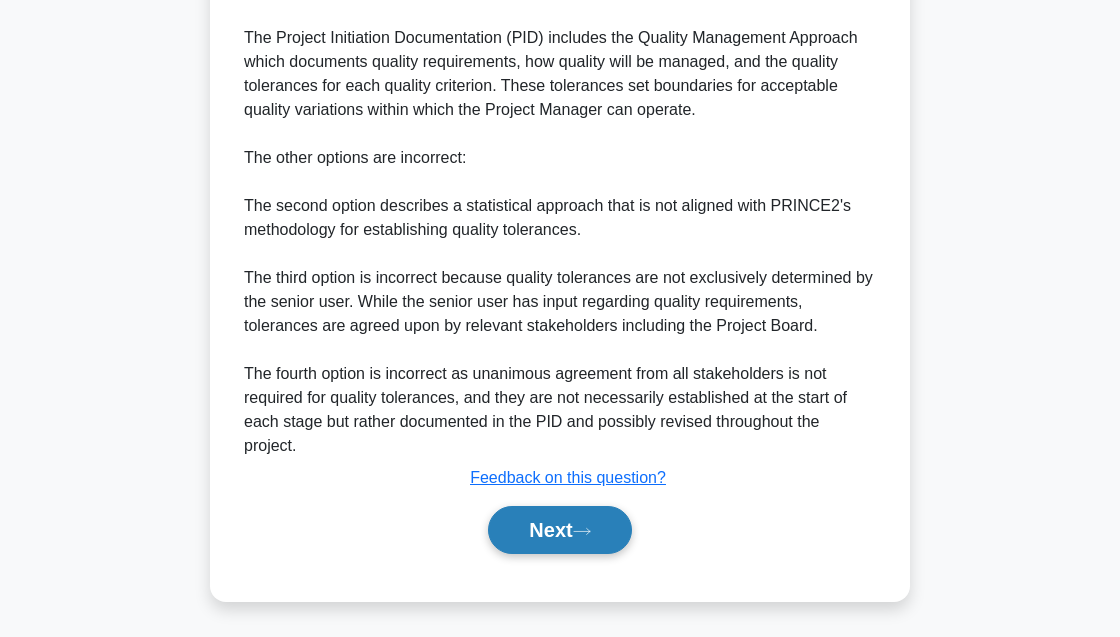 click on "Next" at bounding box center (559, 530) 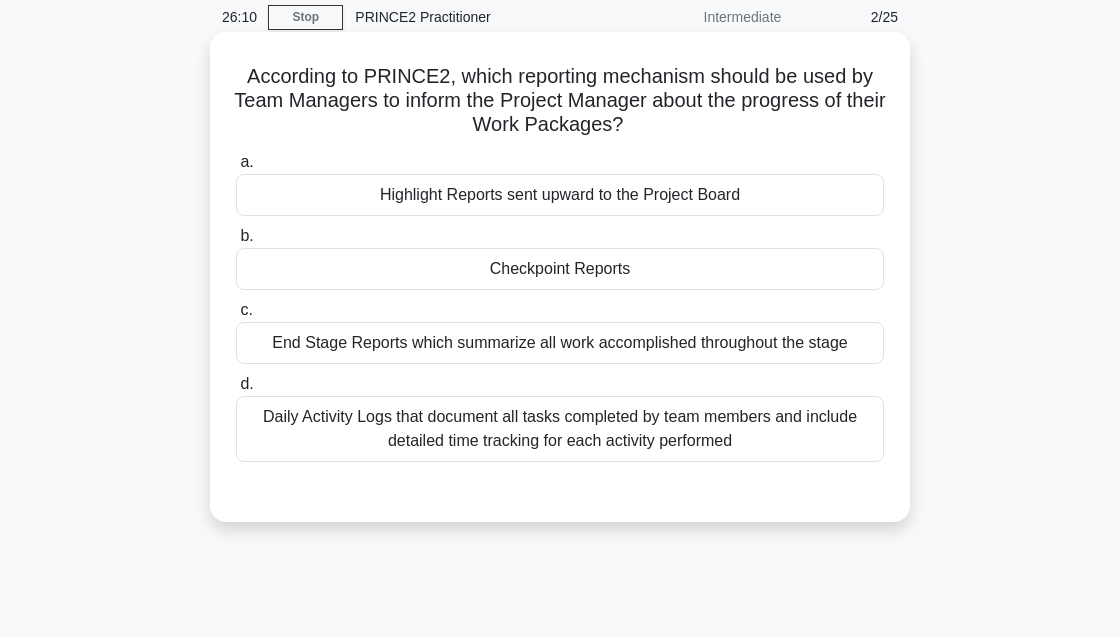 scroll, scrollTop: 86, scrollLeft: 0, axis: vertical 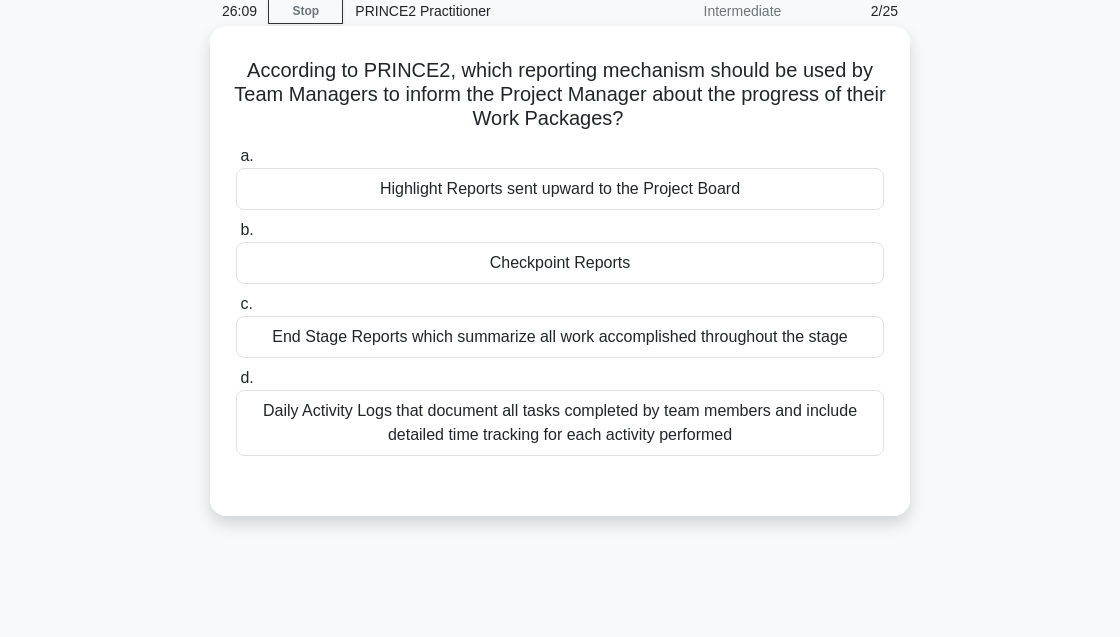 click on "Checkpoint Reports" at bounding box center (560, 263) 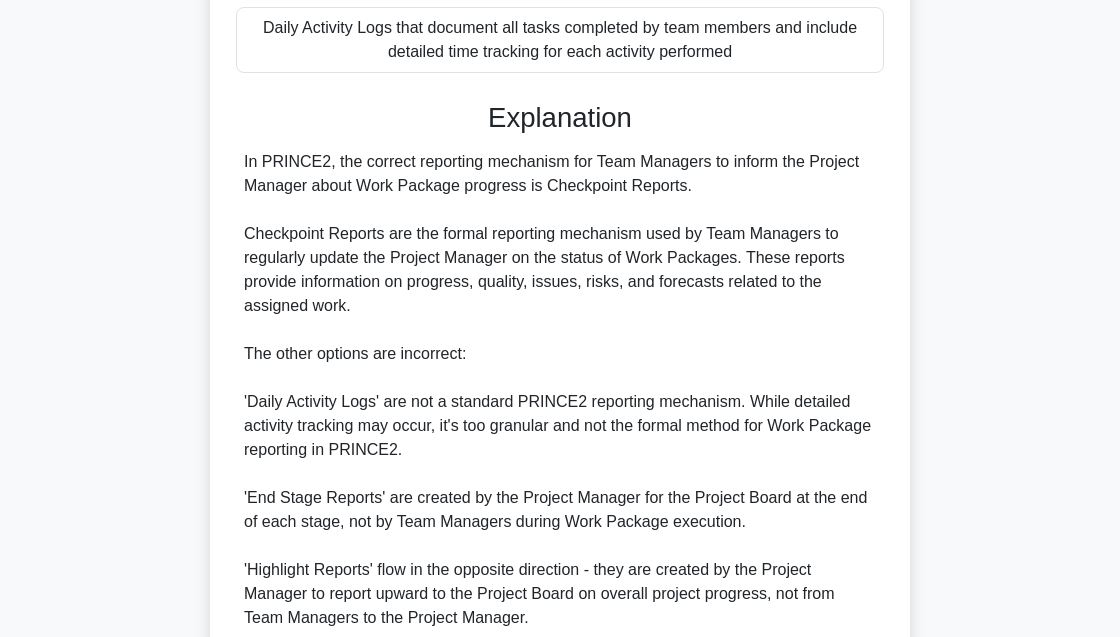 scroll, scrollTop: 641, scrollLeft: 0, axis: vertical 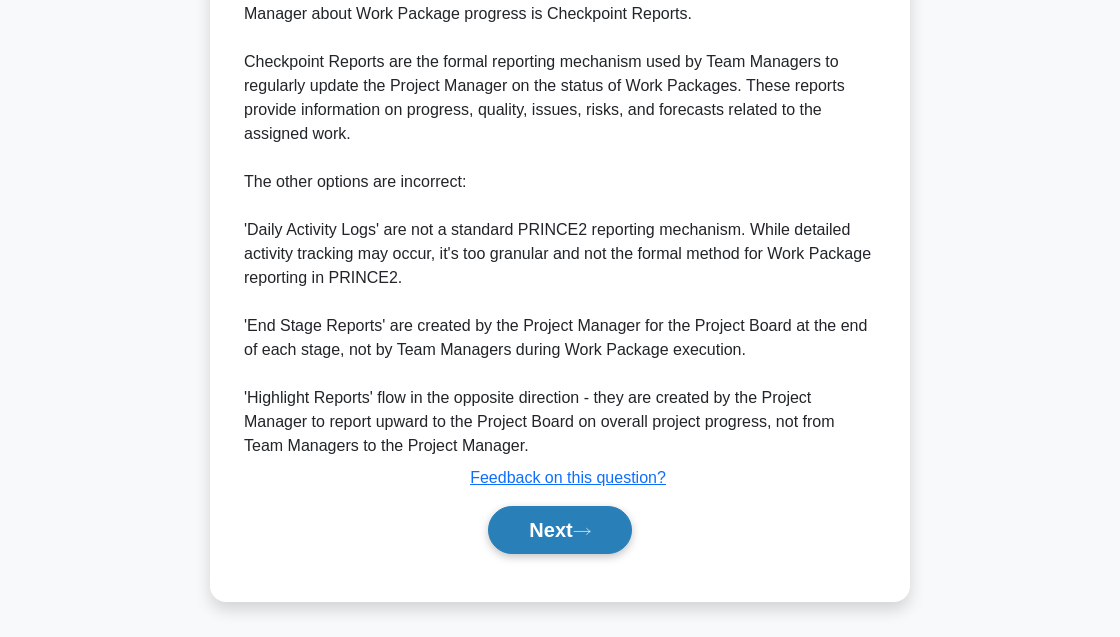 click on "Next" at bounding box center (559, 530) 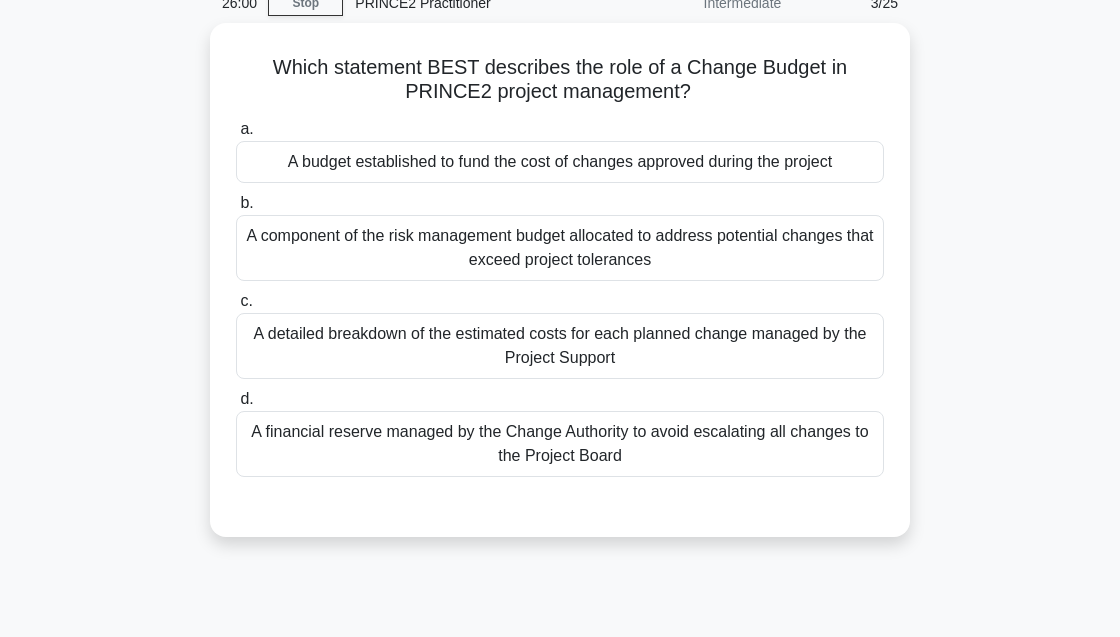 scroll, scrollTop: 96, scrollLeft: 0, axis: vertical 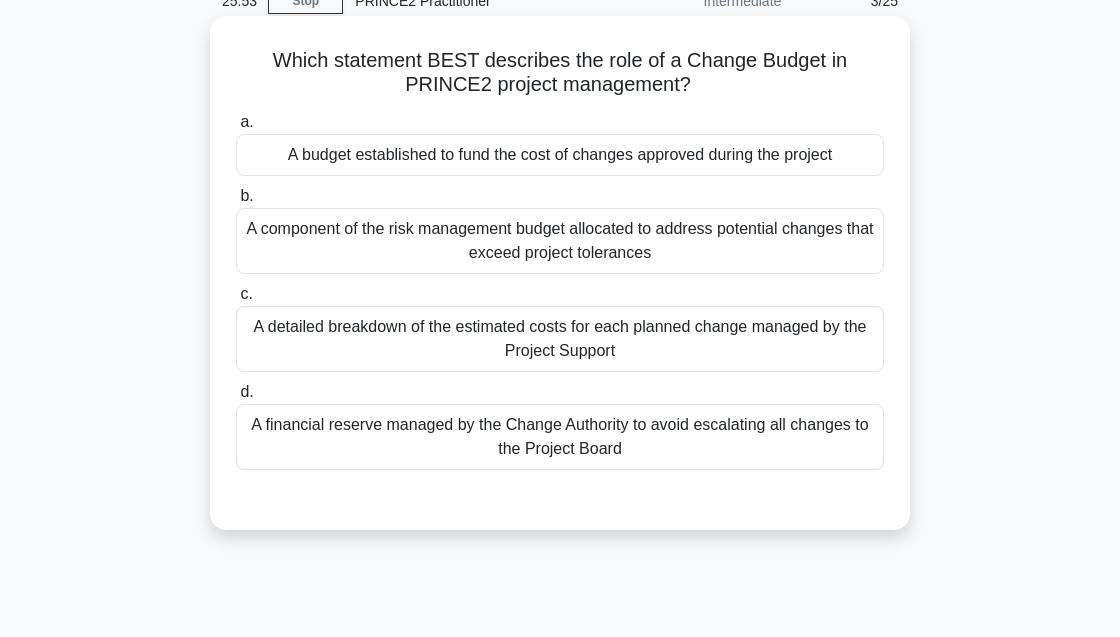 click on "A budget established to fund the cost of changes approved during the project" at bounding box center (560, 155) 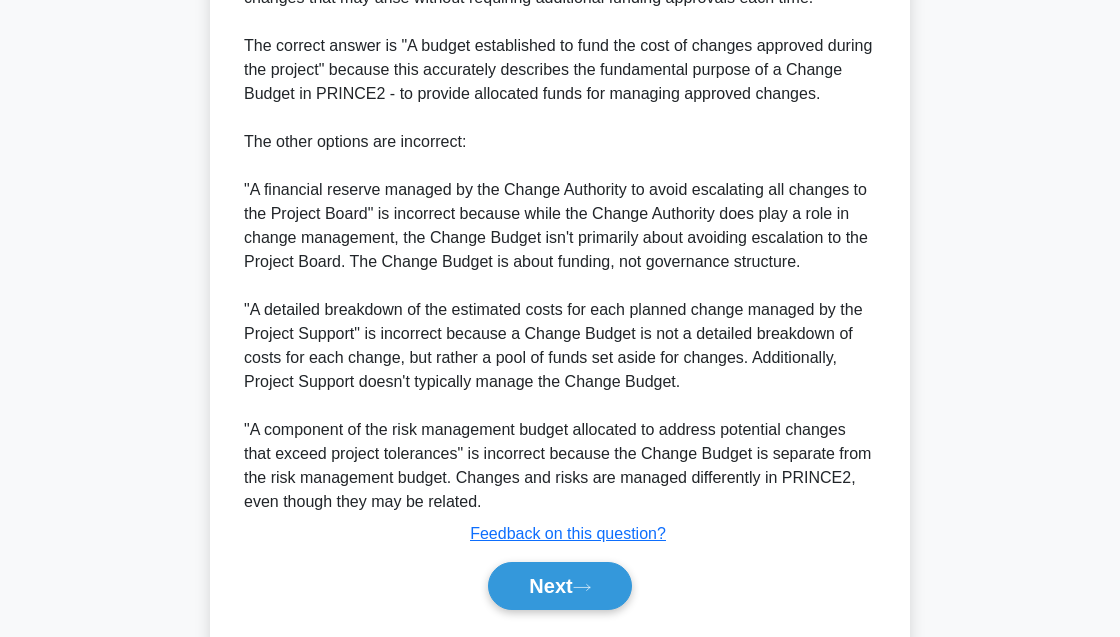 scroll, scrollTop: 761, scrollLeft: 0, axis: vertical 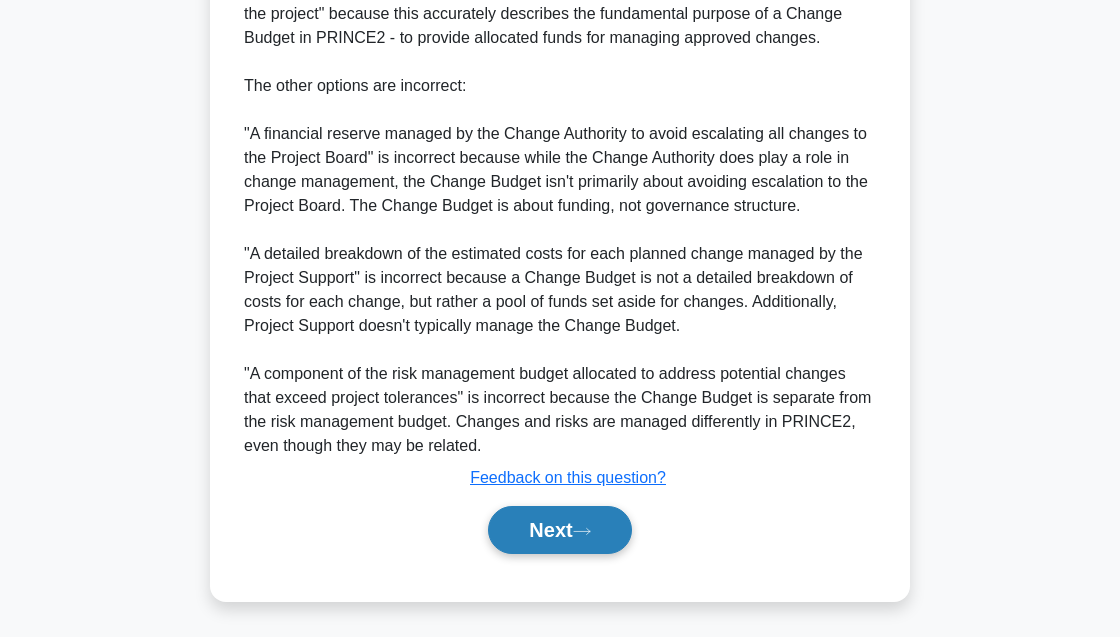click on "Next" at bounding box center [559, 530] 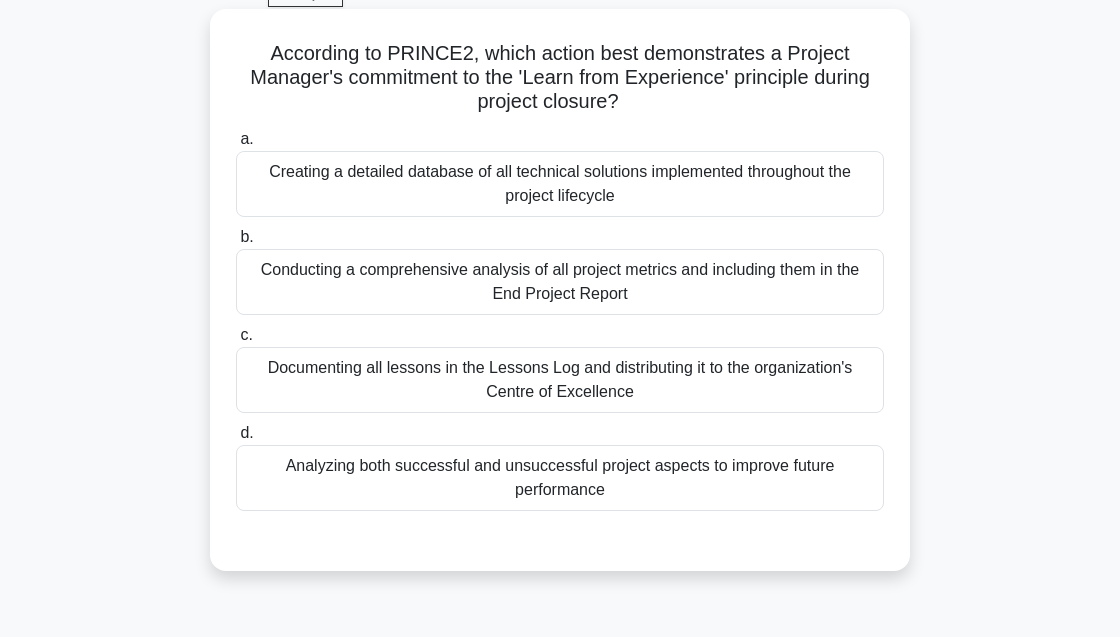 scroll, scrollTop: 105, scrollLeft: 0, axis: vertical 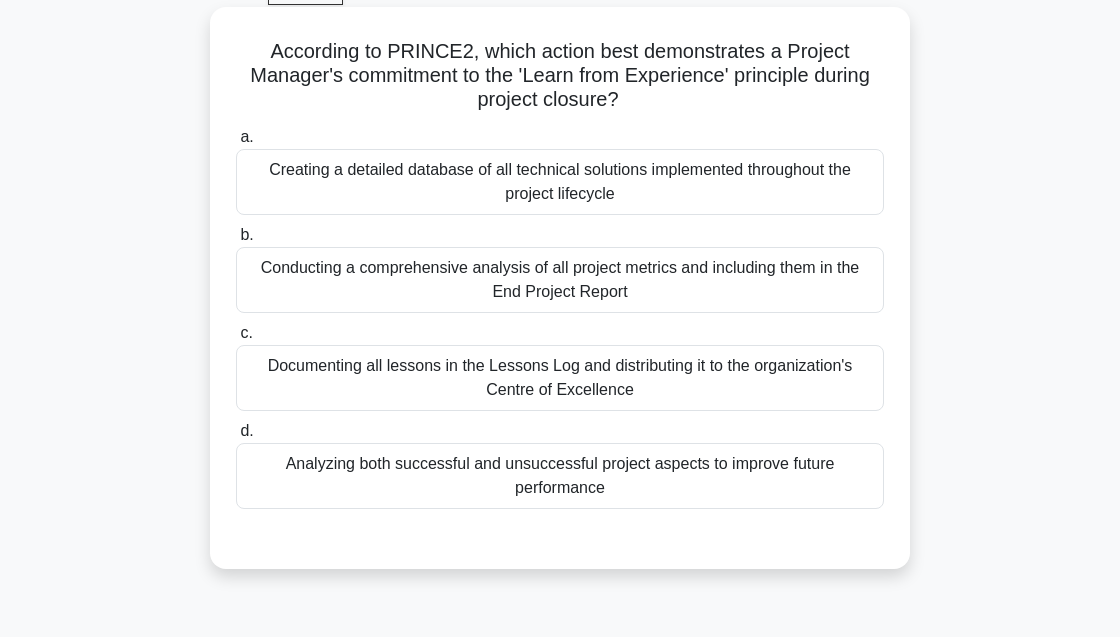 click on "Documenting all lessons in the Lessons Log and distributing it to the organization's Centre of Excellence" at bounding box center (560, 378) 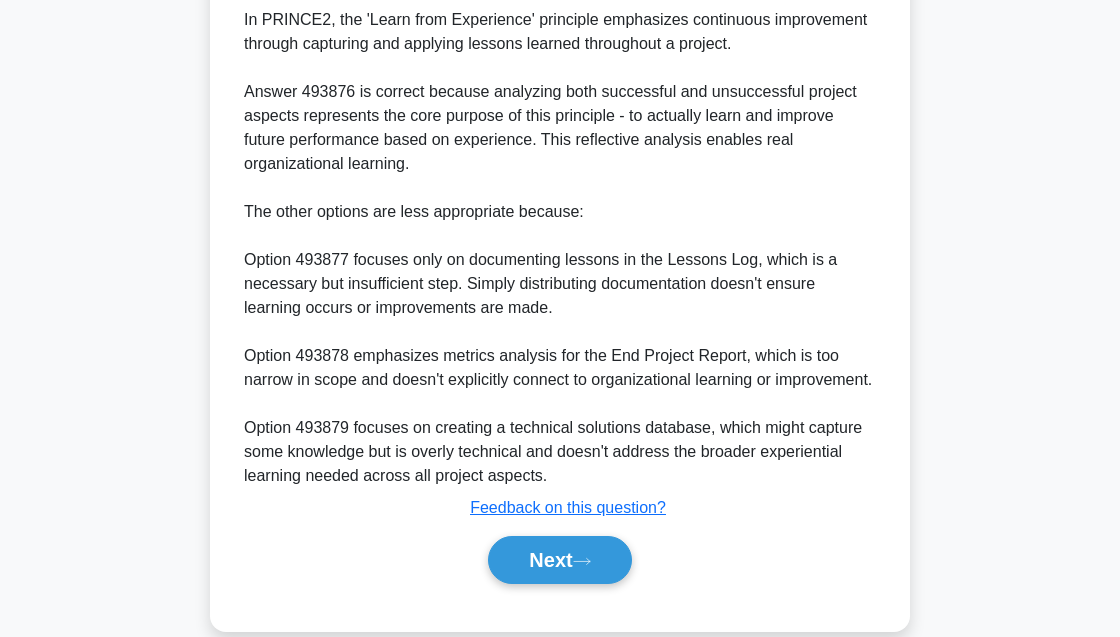 scroll, scrollTop: 684, scrollLeft: 0, axis: vertical 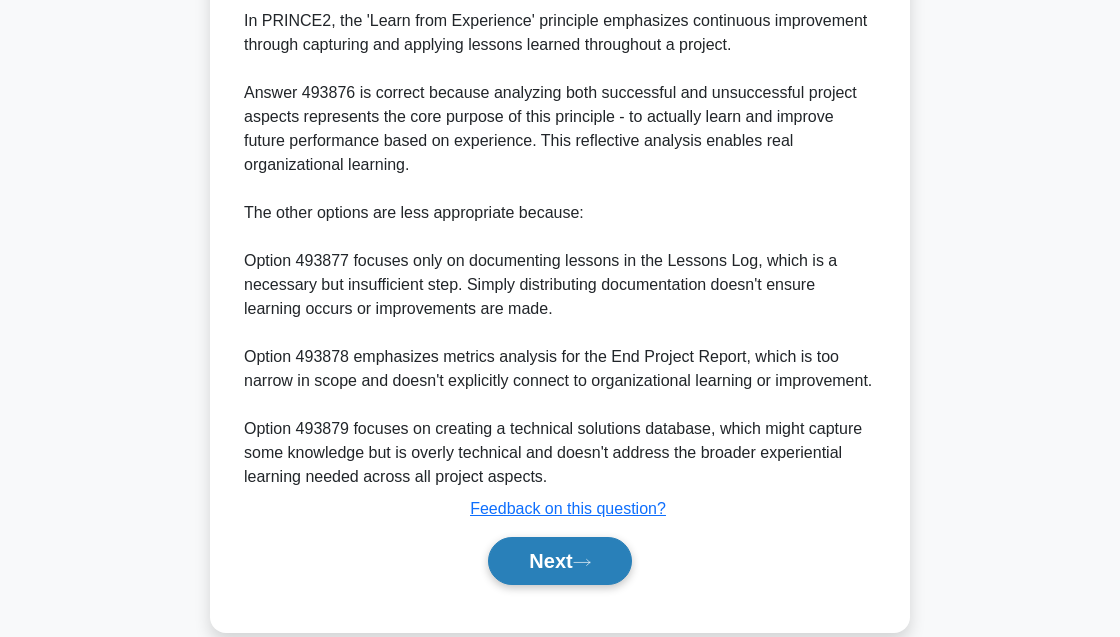 click on "Next" at bounding box center (559, 561) 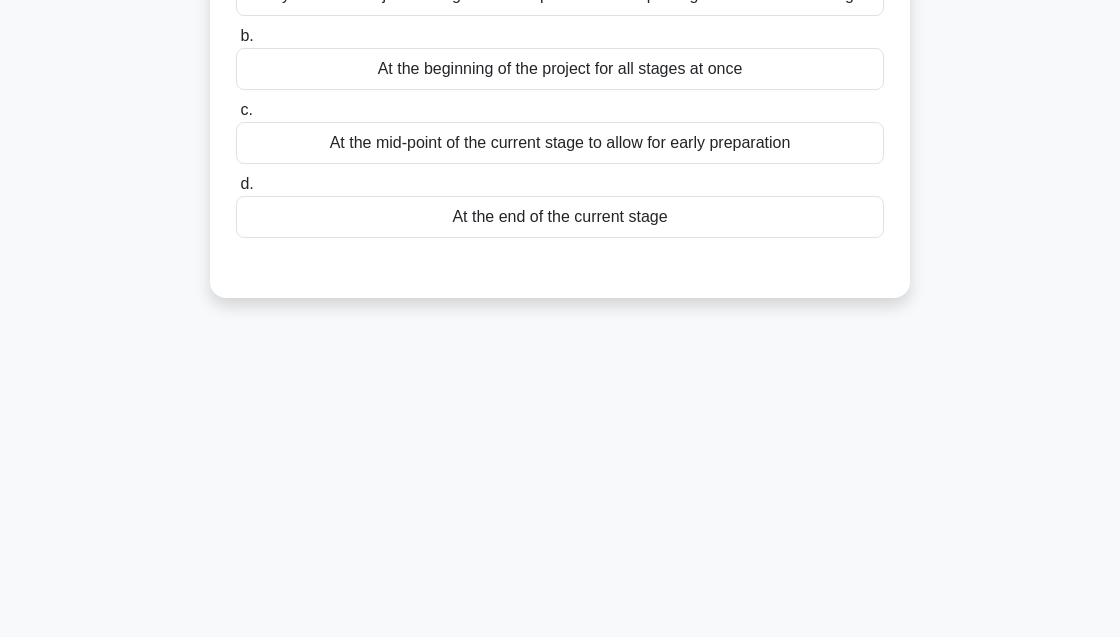 scroll, scrollTop: 0, scrollLeft: 0, axis: both 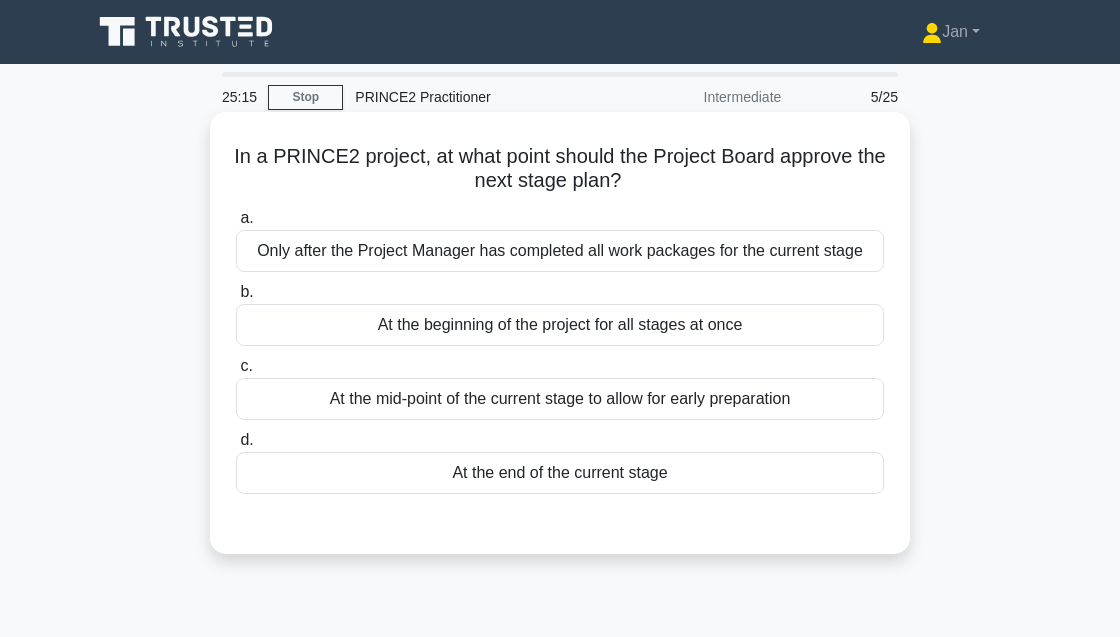 click on "At the end of the current stage" at bounding box center (560, 473) 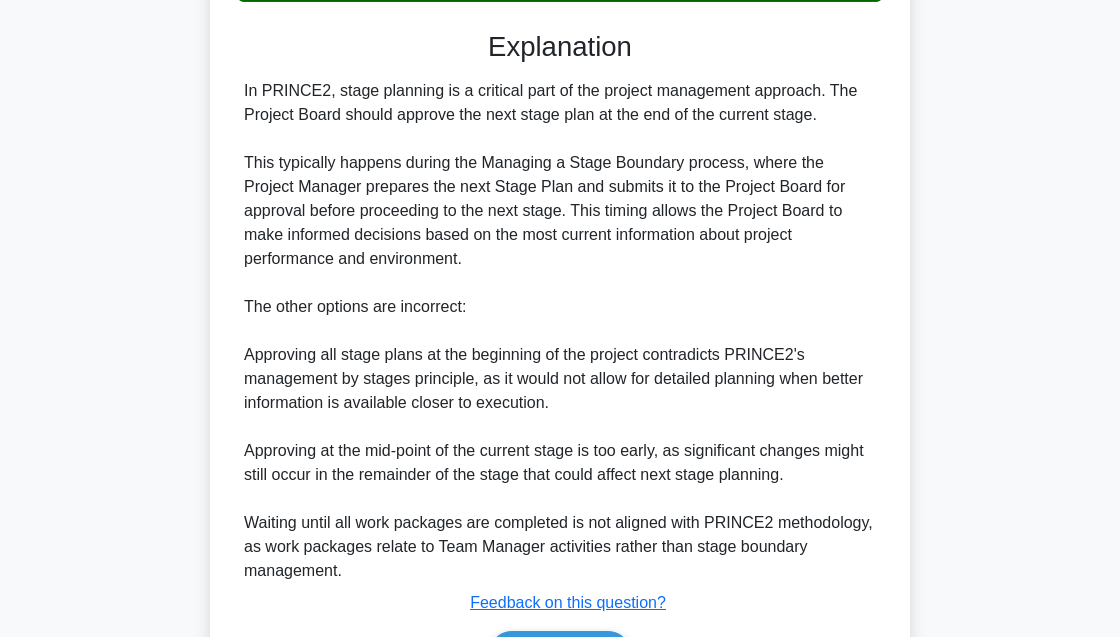 scroll, scrollTop: 617, scrollLeft: 0, axis: vertical 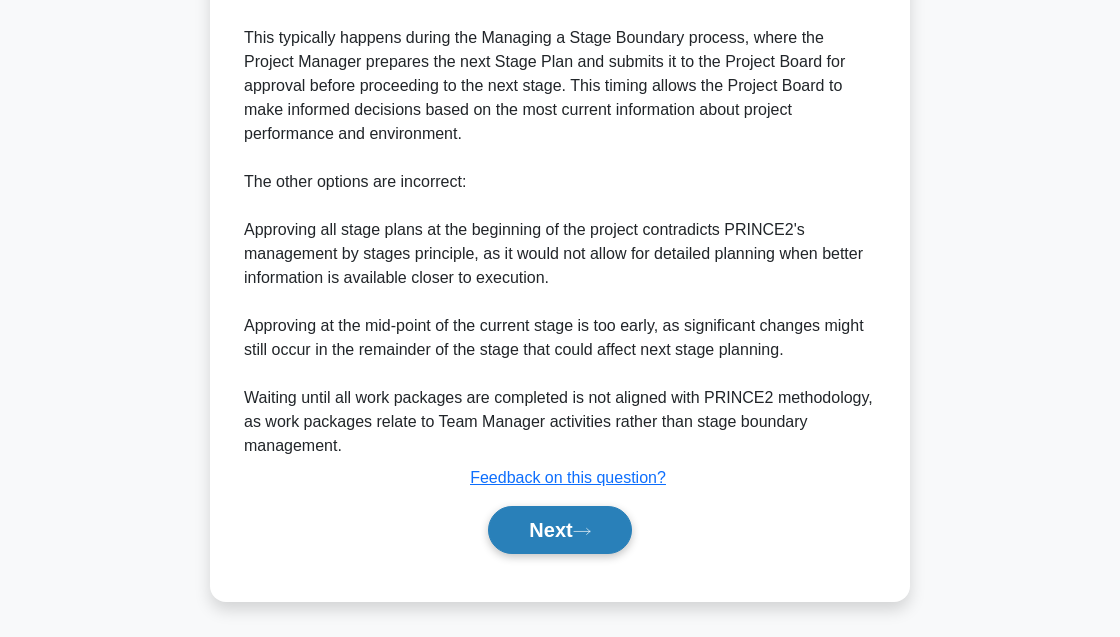 click on "Next" at bounding box center [559, 530] 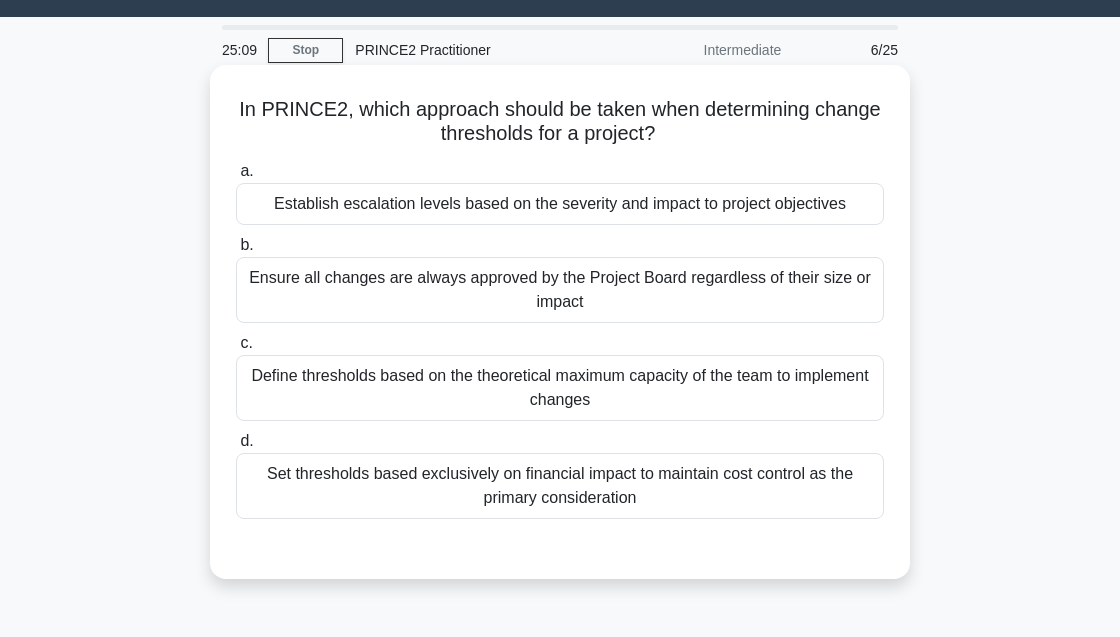 scroll, scrollTop: 48, scrollLeft: 0, axis: vertical 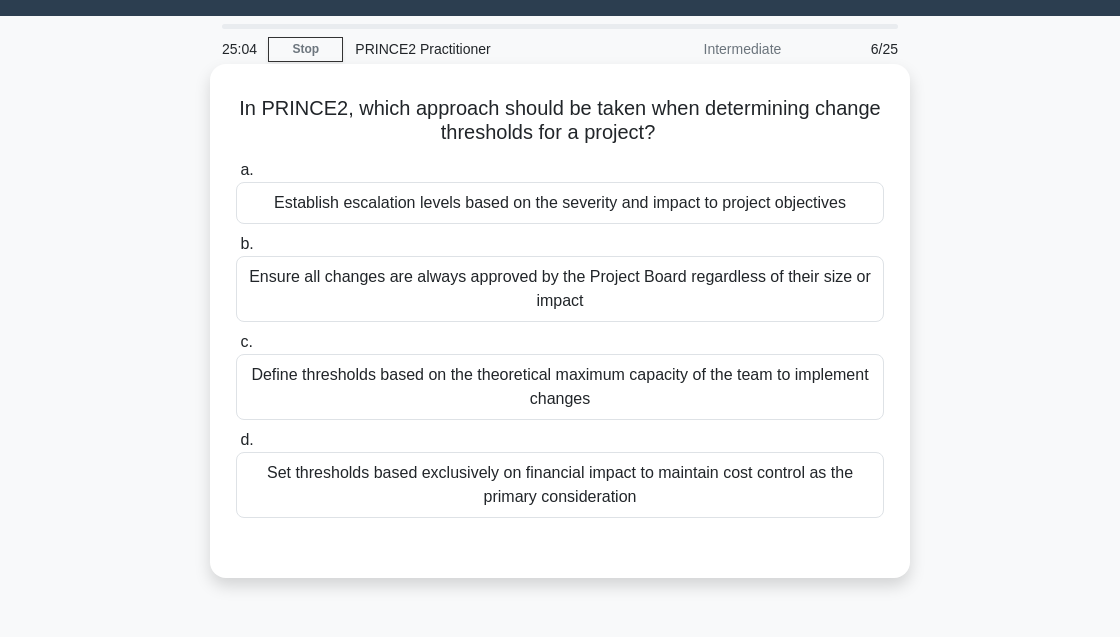drag, startPoint x: 702, startPoint y: 108, endPoint x: 722, endPoint y: 123, distance: 25 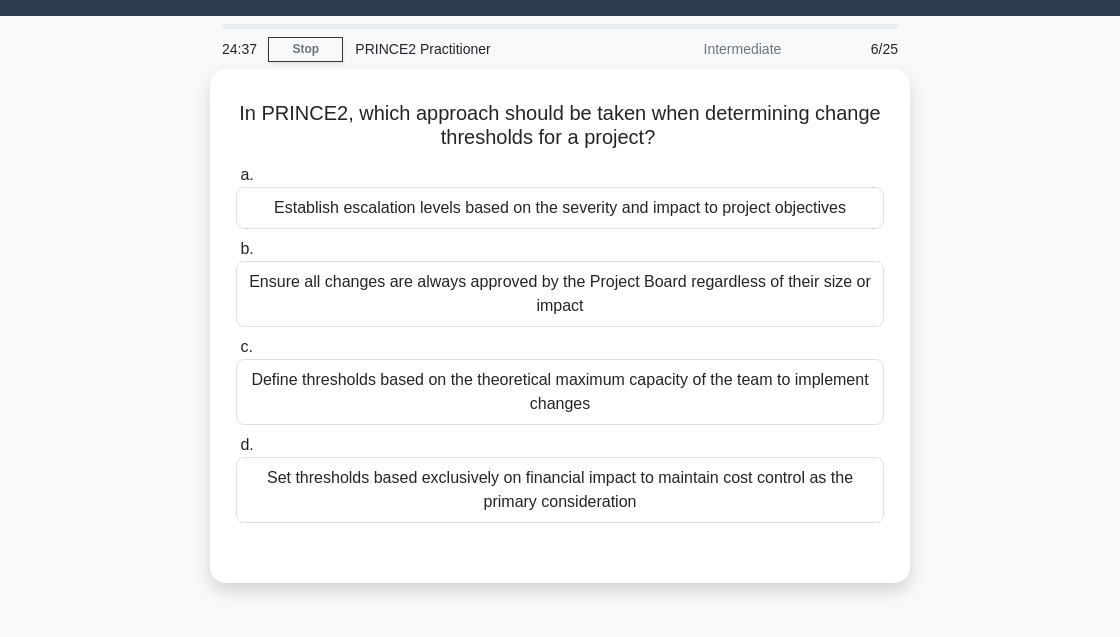 click on "In PRINCE2, which approach should be taken when determining change thresholds for a project?
.spinner_0XTQ{transform-origin:center;animation:spinner_y6GP .75s linear infinite}@keyframes spinner_y6GP{100%{transform:rotate(360deg)}}
a.
Establish escalation levels based on the severity and impact to project objectives
b. c. d." at bounding box center (560, 338) 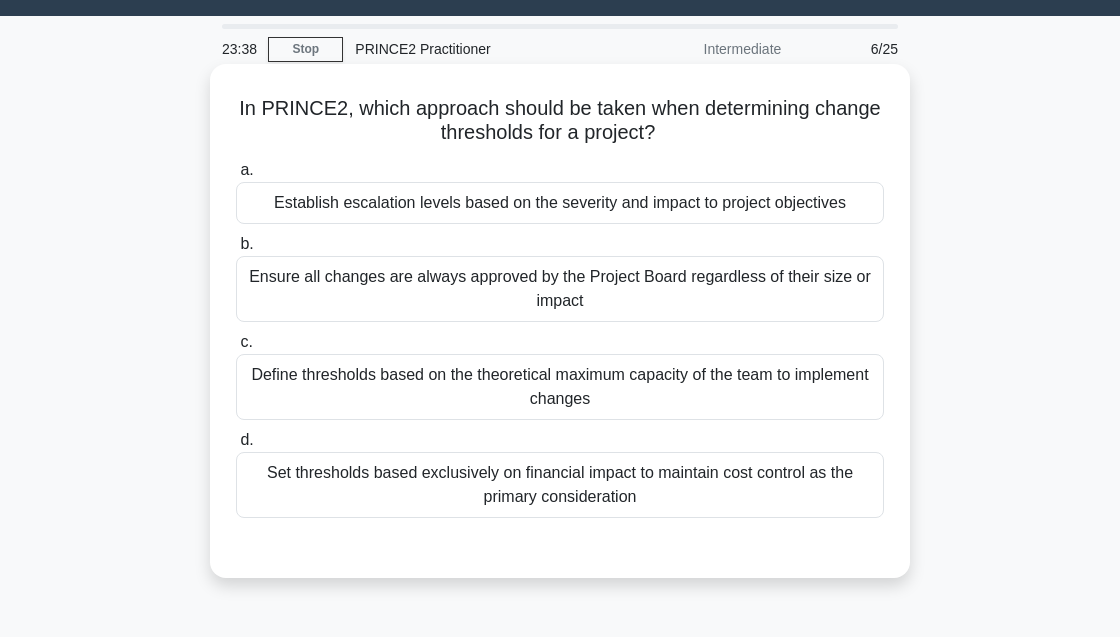 click on "Establish escalation levels based on the severity and impact to project objectives" at bounding box center [560, 203] 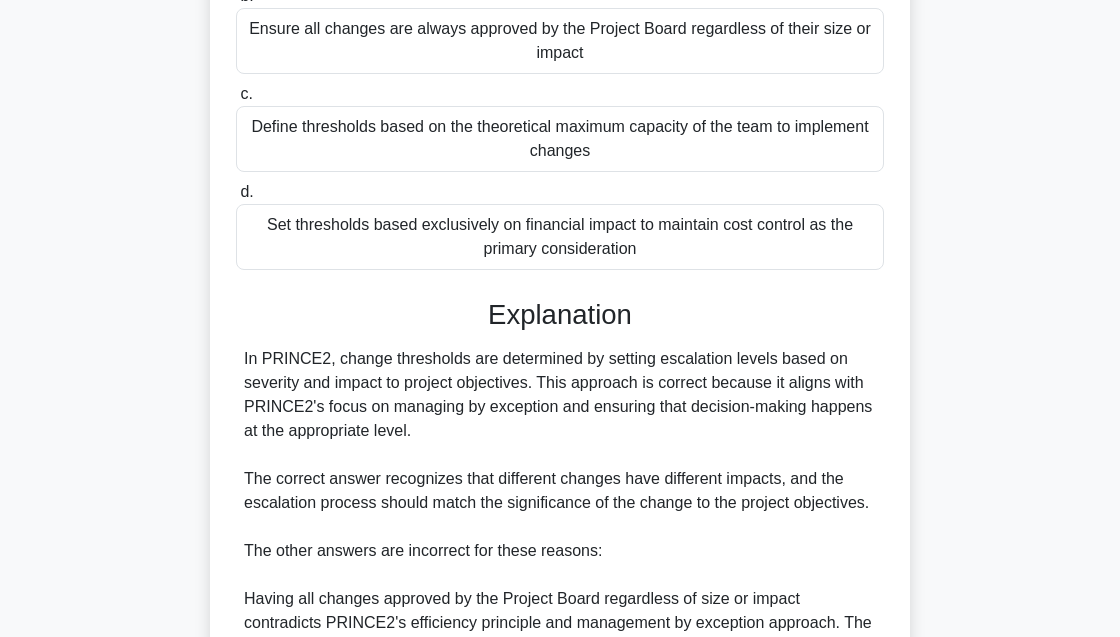scroll, scrollTop: 300, scrollLeft: 0, axis: vertical 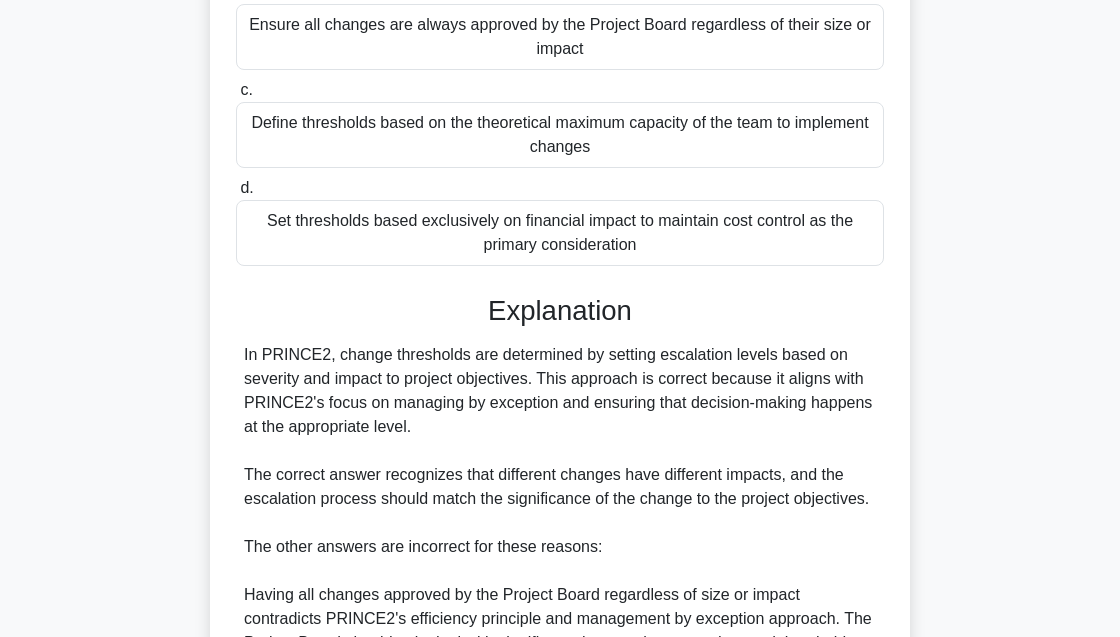 click on "In PRINCE2, change thresholds are determined by setting escalation levels based on severity and impact to project objectives. This approach is correct because it aligns with PRINCE2's focus on managing by exception and ensuring that decision-making happens at the appropriate level. The correct answer recognizes that different changes have different impacts, and the escalation process should match the significance of the change to the project objectives. The other answers are incorrect for these reasons: Having all changes approved by the Project Board regardless of size or impact contradicts PRINCE2's efficiency principle and management by exception approach. The Project Board should only deal with significant changes that exceed agreed thresholds. Setting thresholds based exclusively on financial impact is too narrow, as PRINCE2 considers multiple aspects of project performance including time, quality, scope, benefits, risk, and cost." at bounding box center [560, 595] 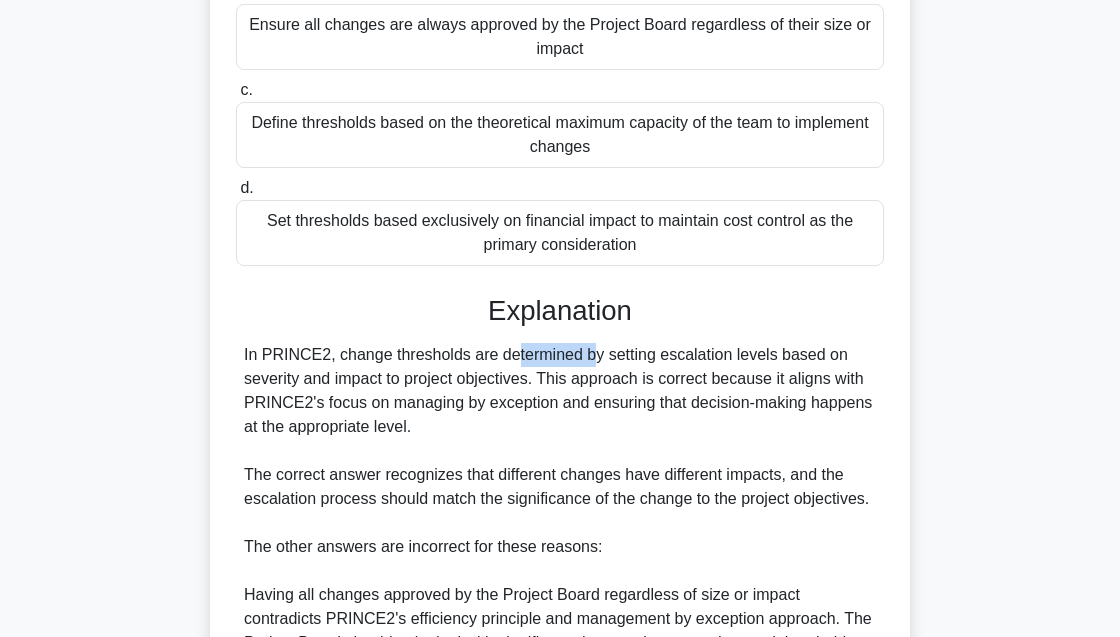 click on "In PRINCE2, change thresholds are determined by setting escalation levels based on severity and impact to project objectives. This approach is correct because it aligns with PRINCE2's focus on managing by exception and ensuring that decision-making happens at the appropriate level. The correct answer recognizes that different changes have different impacts, and the escalation process should match the significance of the change to the project objectives. The other answers are incorrect for these reasons: Having all changes approved by the Project Board regardless of size or impact contradicts PRINCE2's efficiency principle and management by exception approach. The Project Board should only deal with significant changes that exceed agreed thresholds. Setting thresholds based exclusively on financial impact is too narrow, as PRINCE2 considers multiple aspects of project performance including time, quality, scope, benefits, risk, and cost." at bounding box center (560, 595) 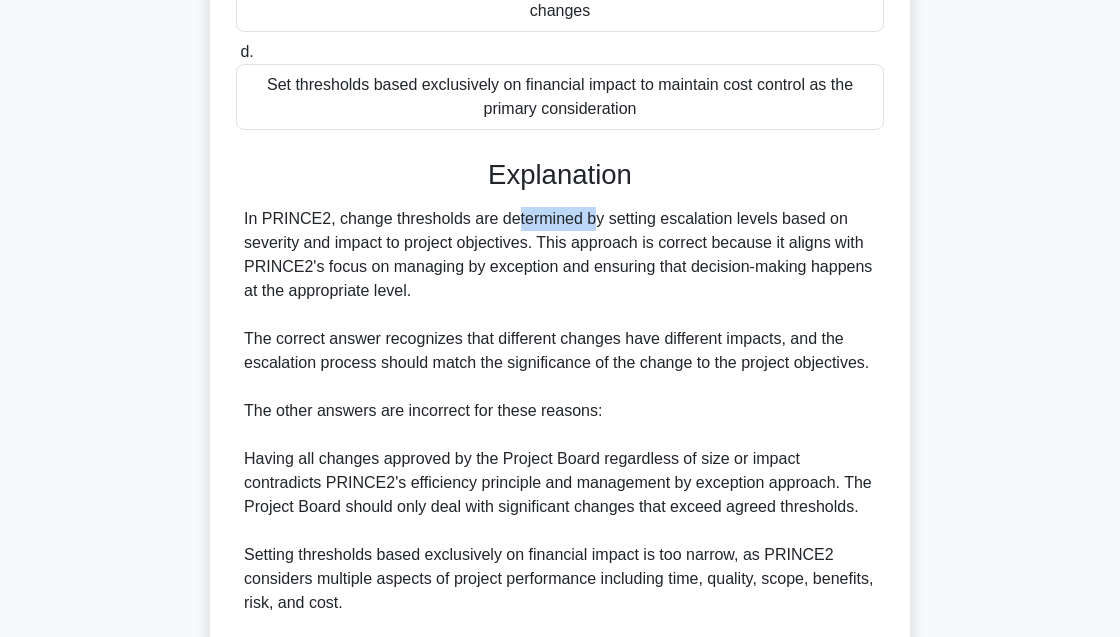 scroll, scrollTop: 689, scrollLeft: 0, axis: vertical 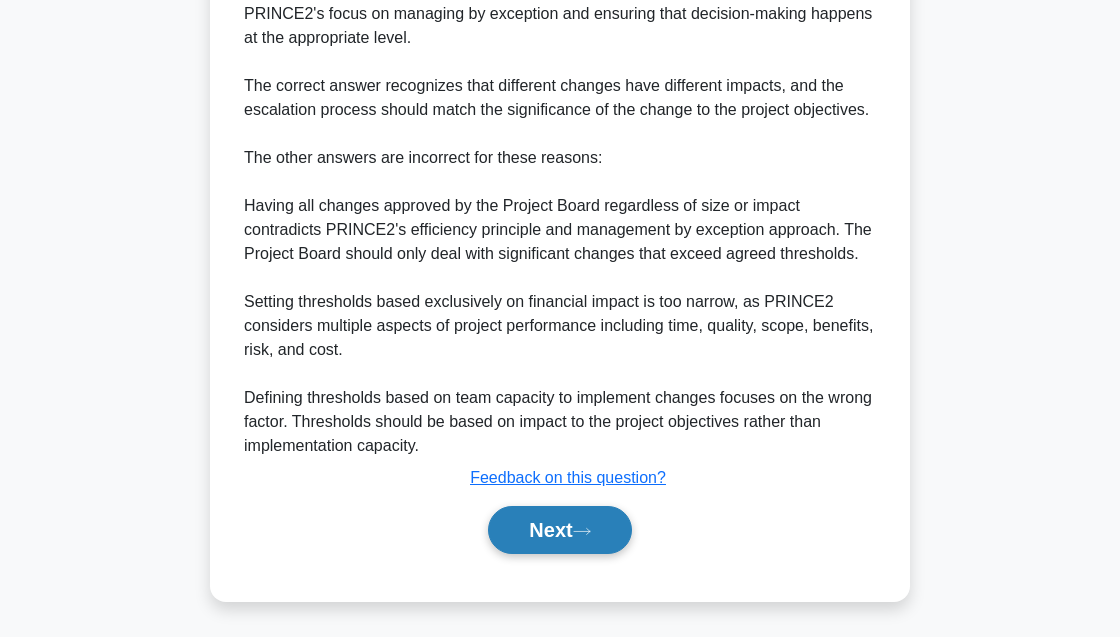 click on "Next" at bounding box center [559, 530] 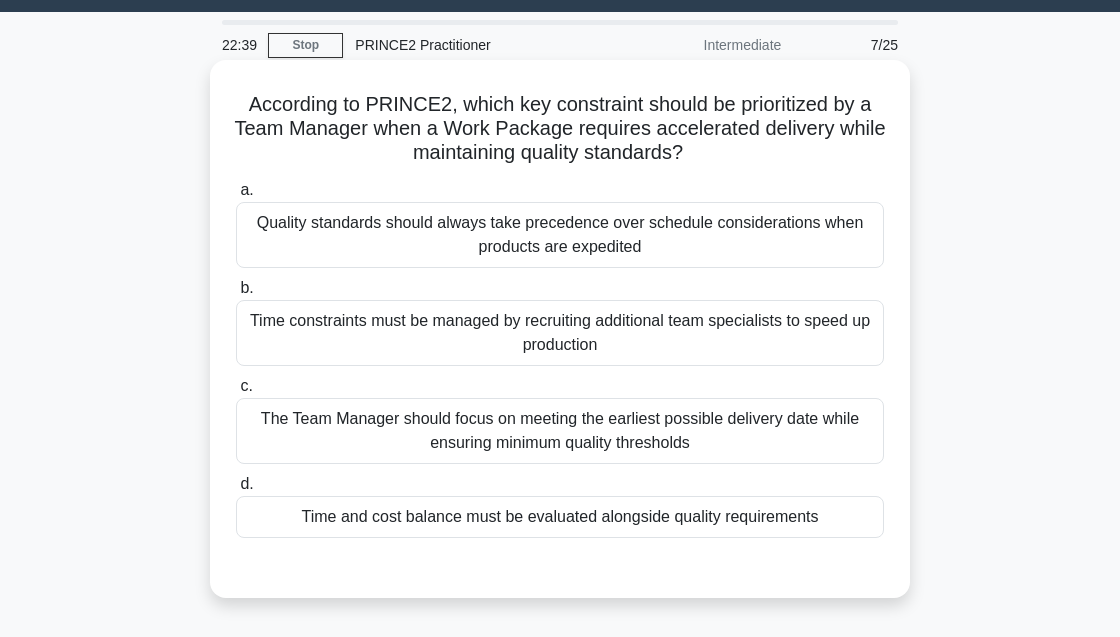 scroll, scrollTop: 52, scrollLeft: 0, axis: vertical 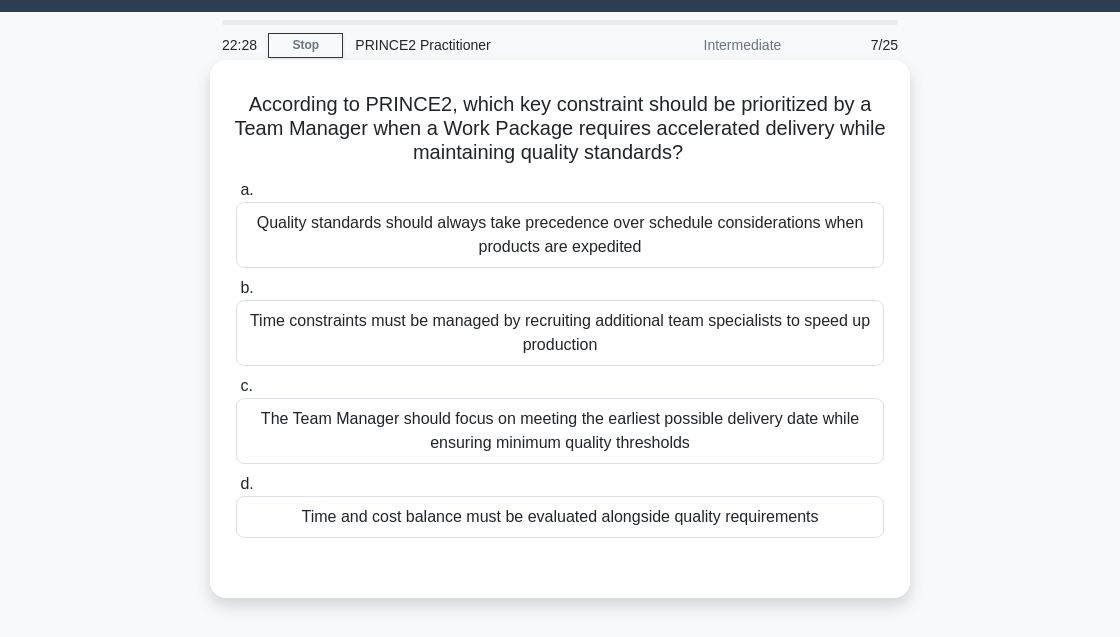 click on "The Team Manager should focus on meeting the earliest possible delivery date while ensuring minimum quality thresholds" at bounding box center [560, 431] 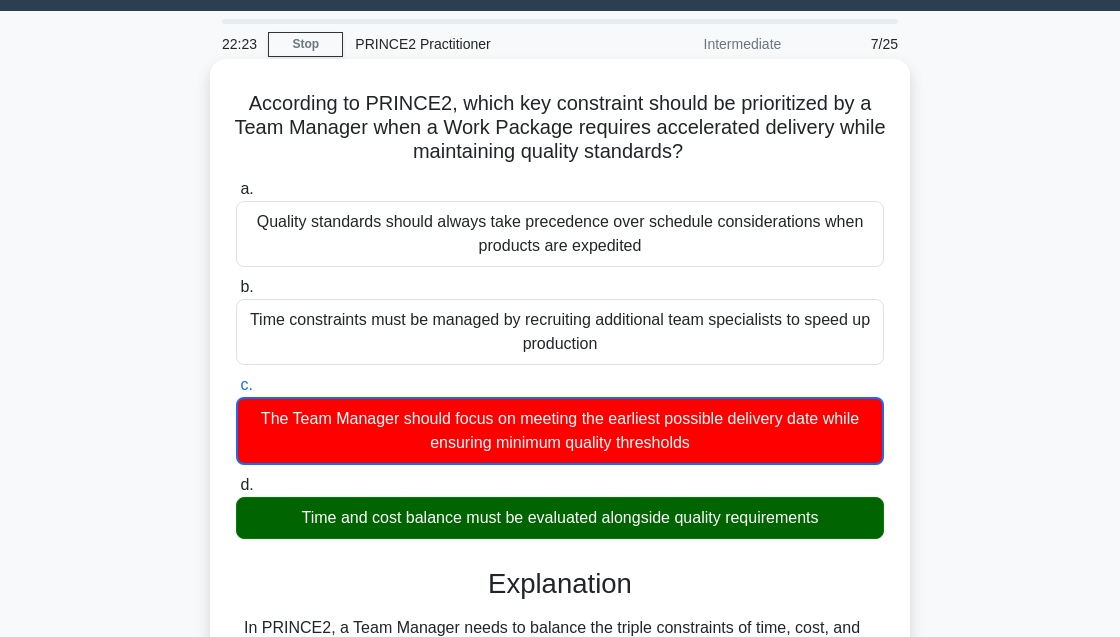 scroll, scrollTop: 0, scrollLeft: 0, axis: both 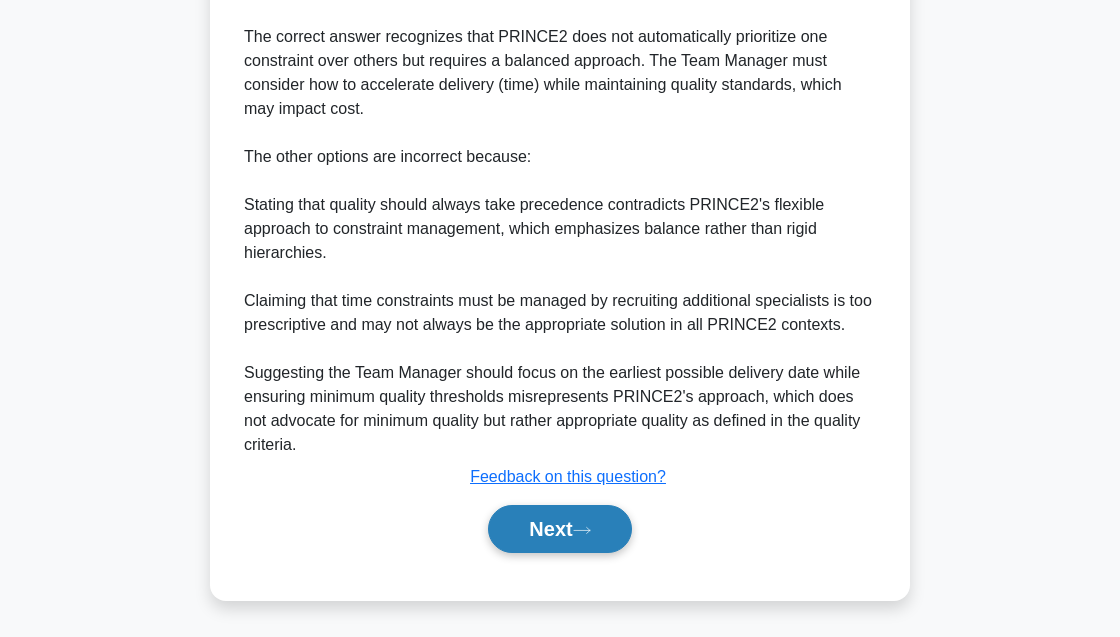 click on "Next" at bounding box center [559, 529] 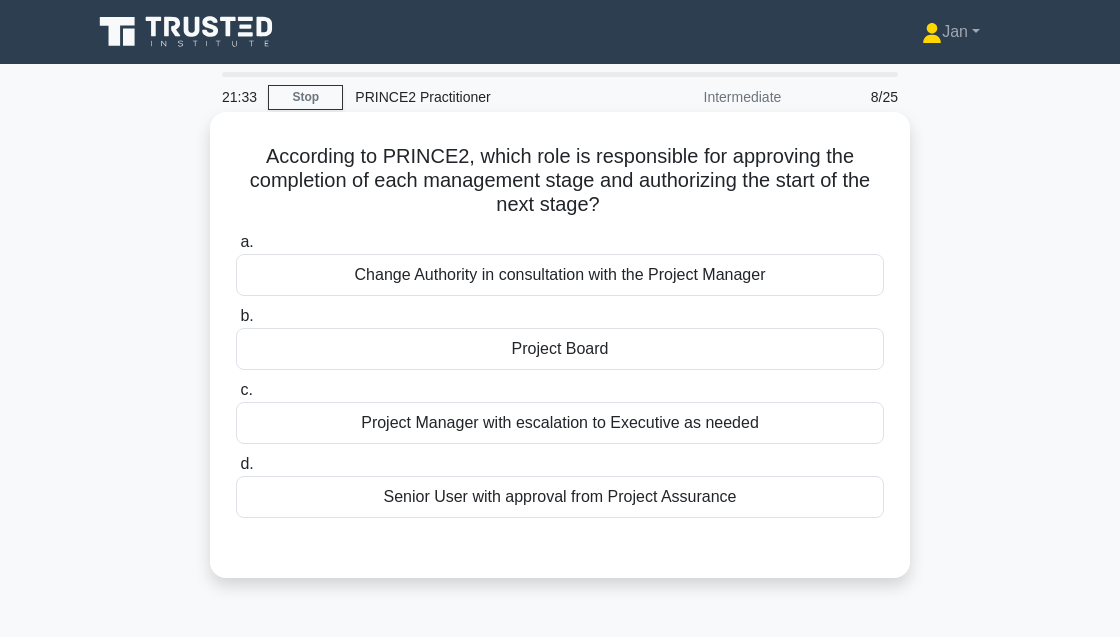 scroll, scrollTop: 0, scrollLeft: 0, axis: both 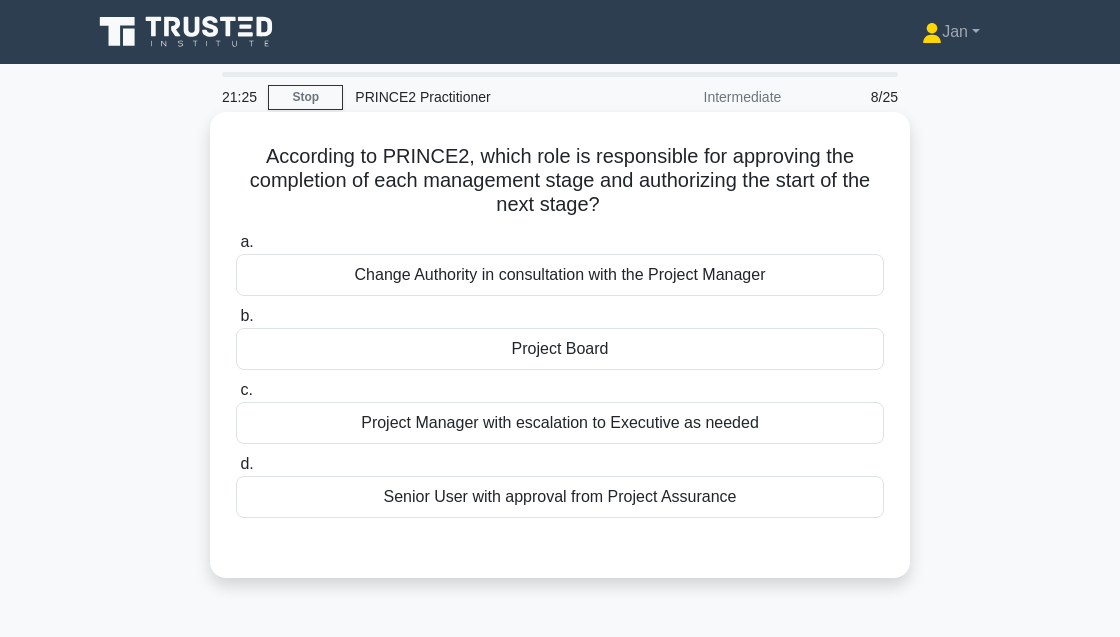 click on "Project Manager with escalation to Executive as needed" at bounding box center (560, 423) 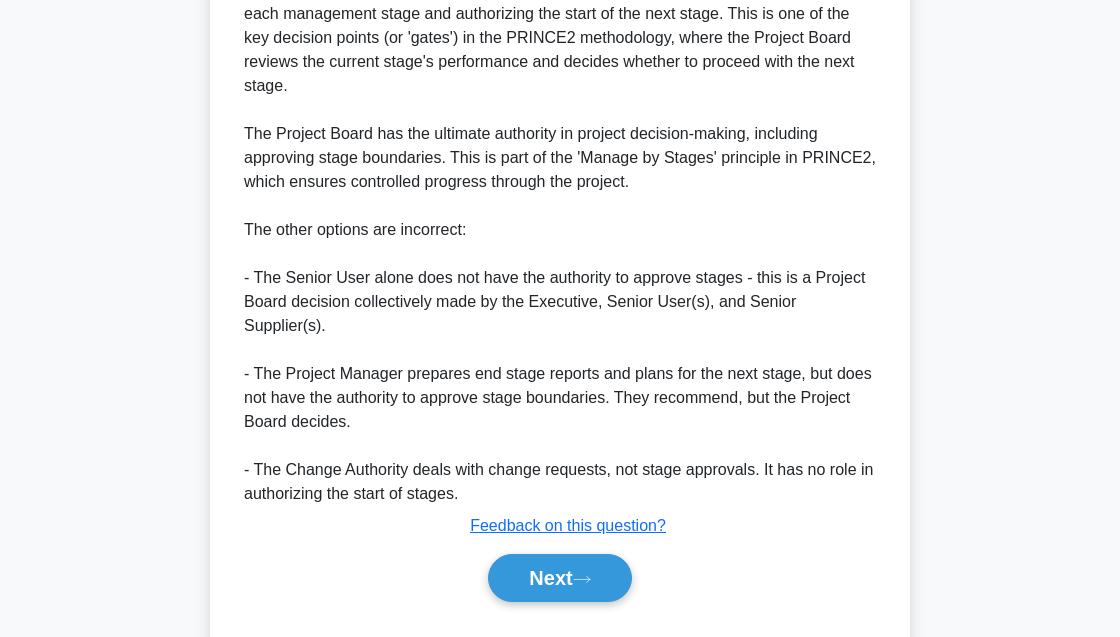 scroll, scrollTop: 644, scrollLeft: 0, axis: vertical 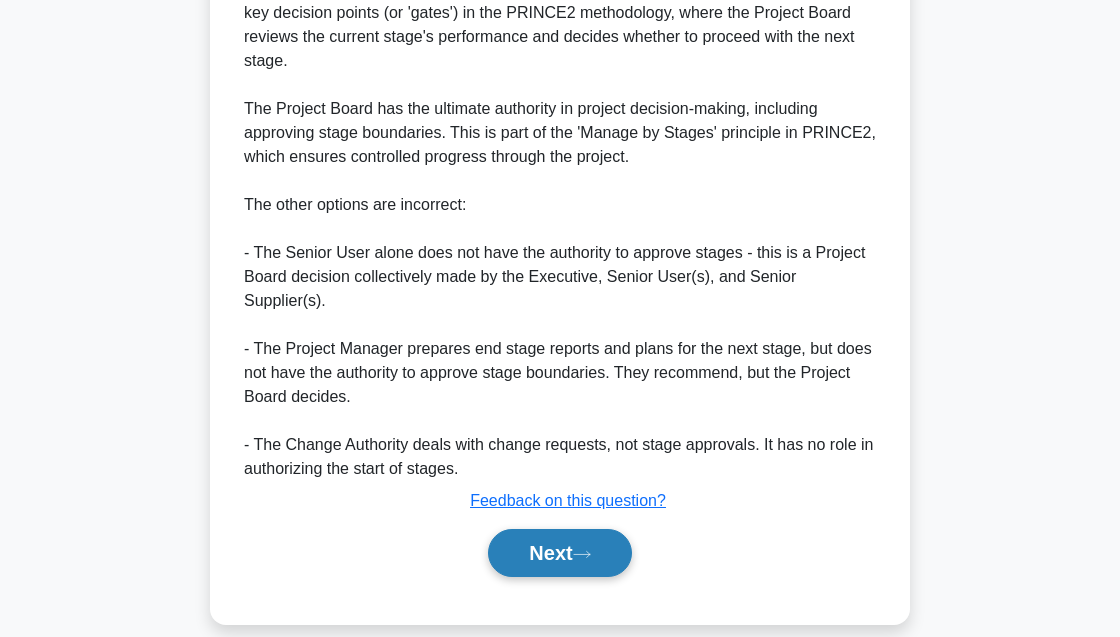 click on "Next" at bounding box center (559, 553) 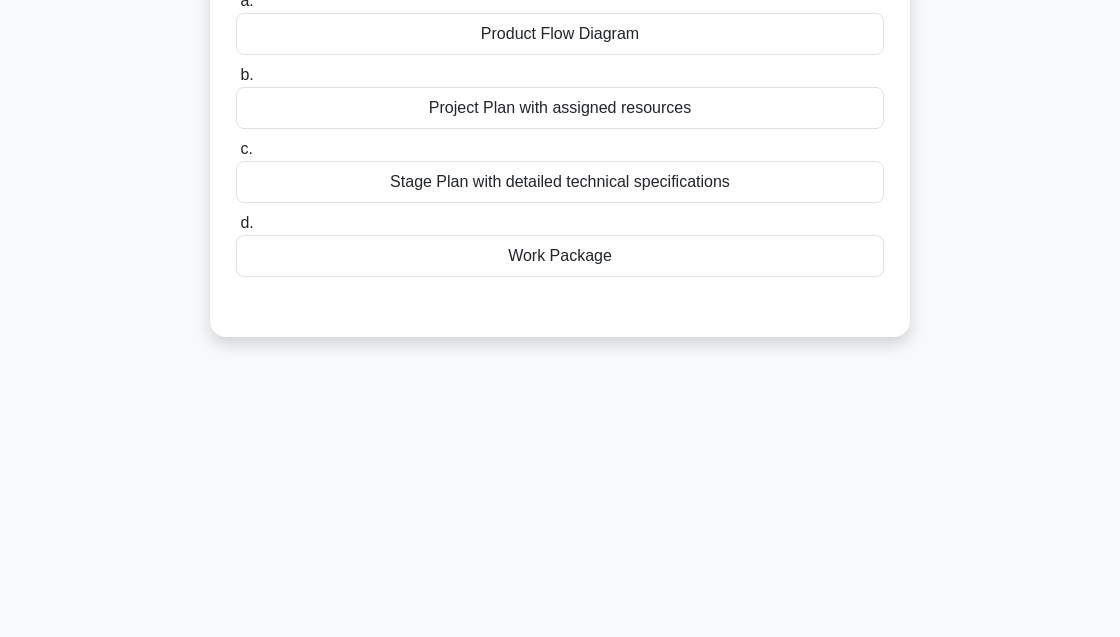scroll, scrollTop: 0, scrollLeft: 0, axis: both 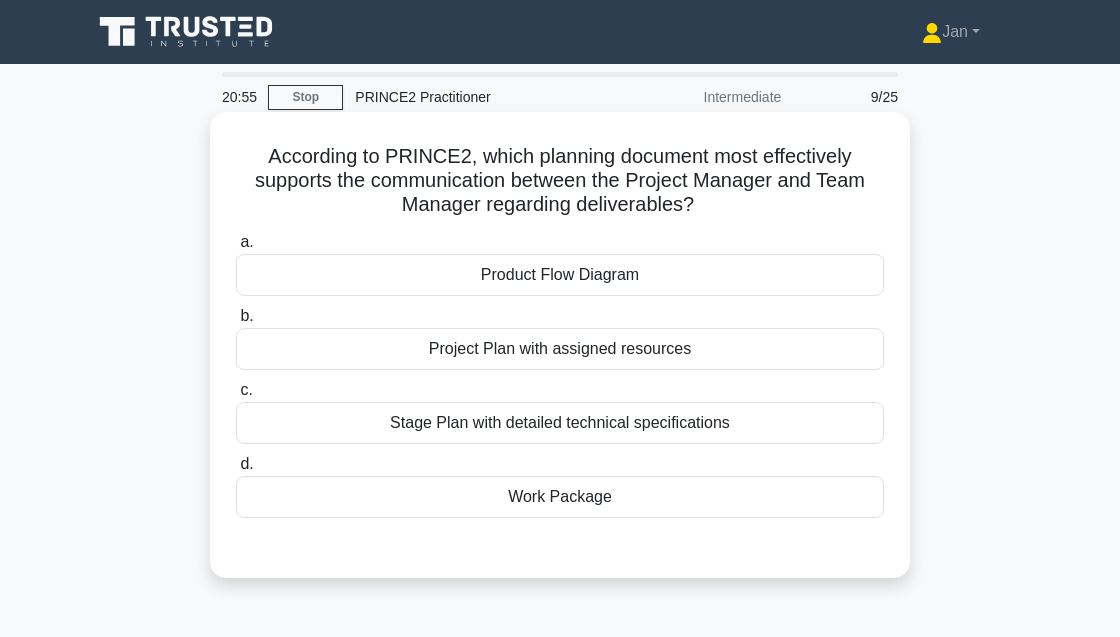 click on "Work Package" at bounding box center [560, 497] 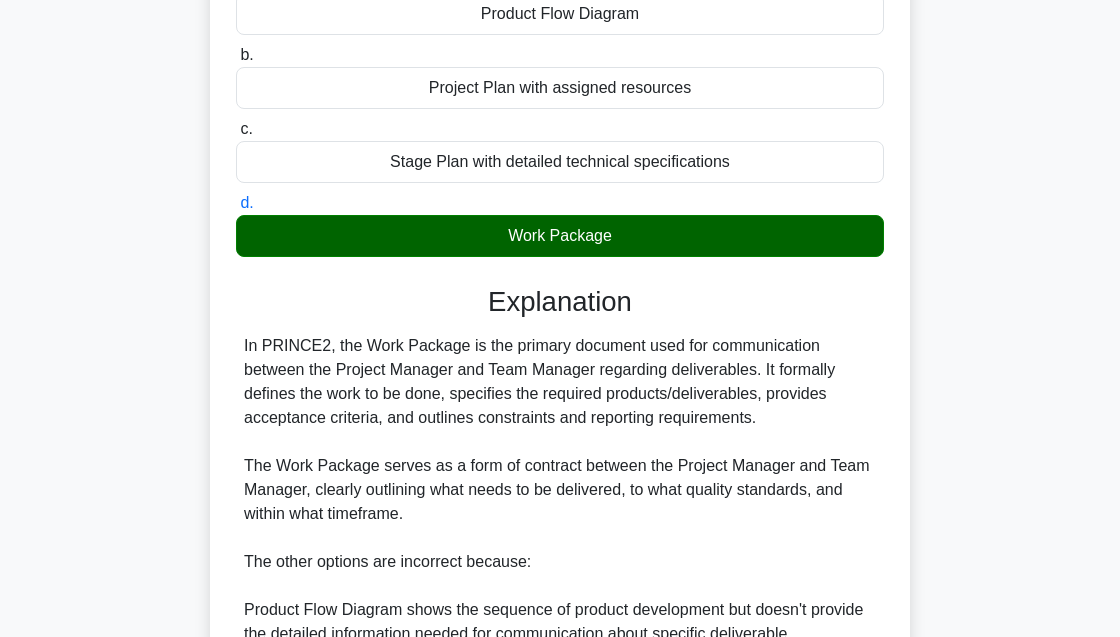 scroll, scrollTop: 270, scrollLeft: 0, axis: vertical 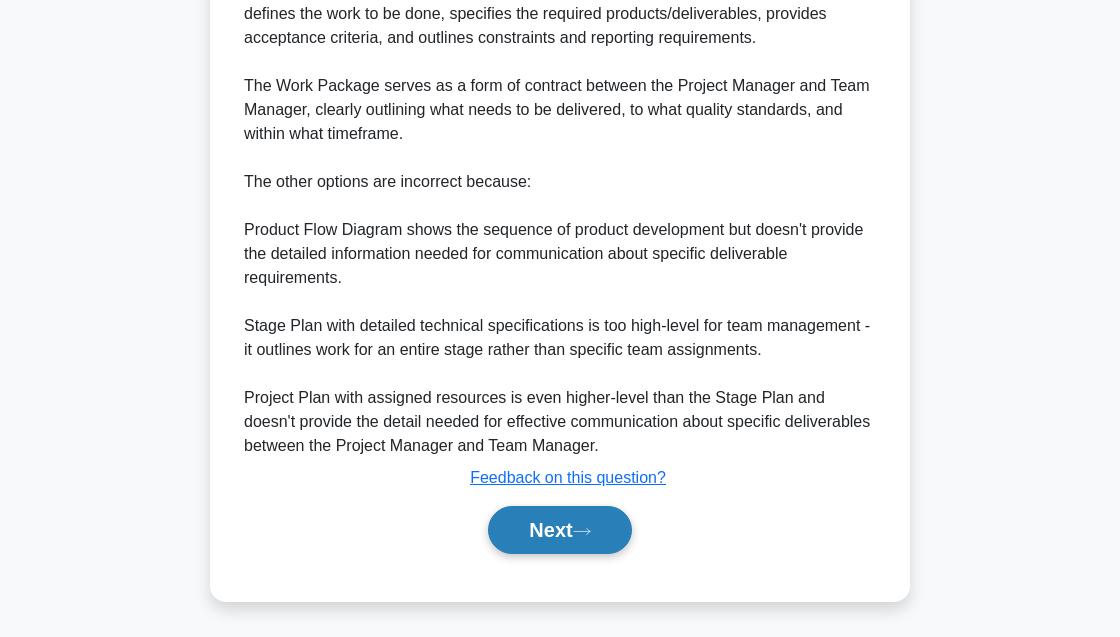 click on "Next" at bounding box center (559, 530) 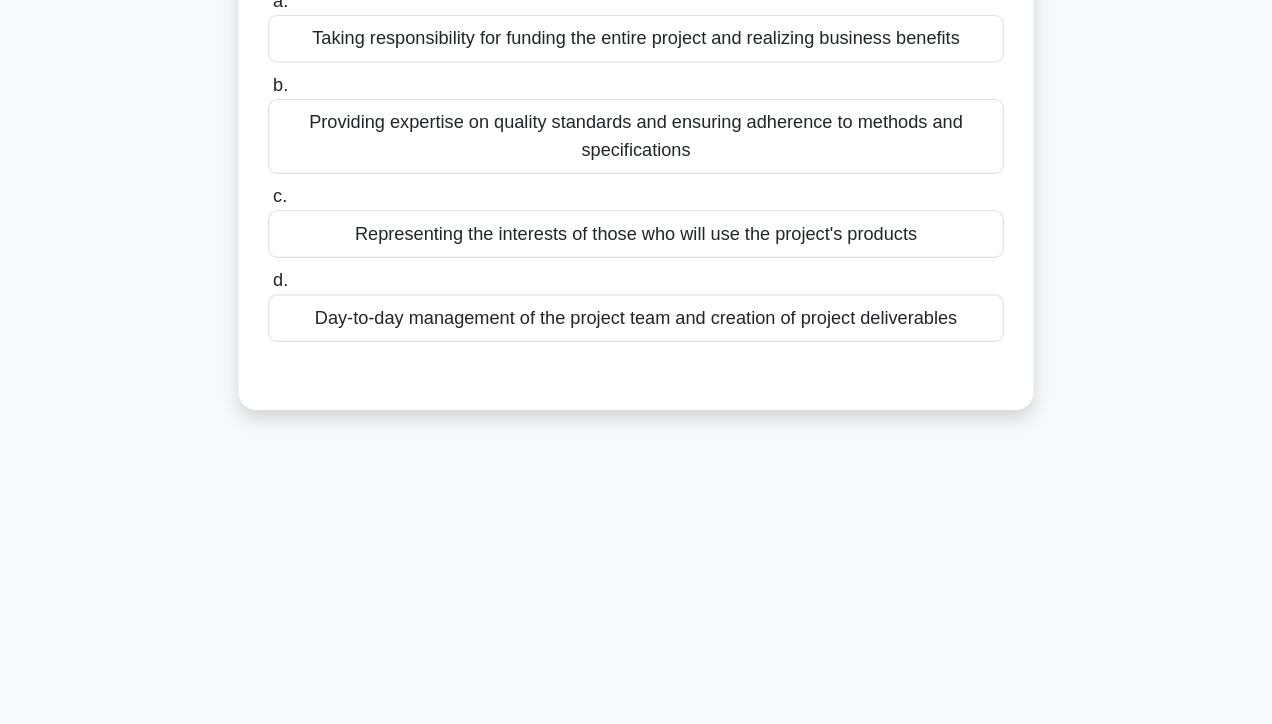 scroll, scrollTop: 0, scrollLeft: 0, axis: both 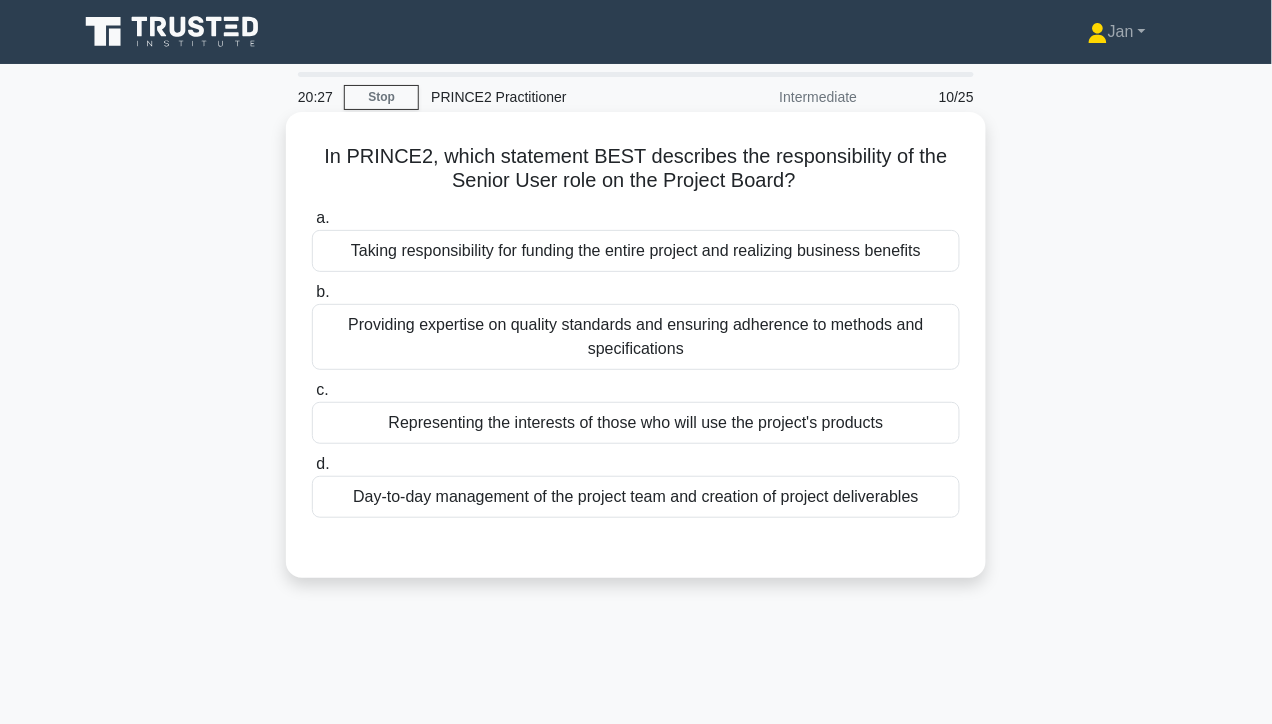 click on "Representing the interests of those who will use the project's products" at bounding box center [636, 423] 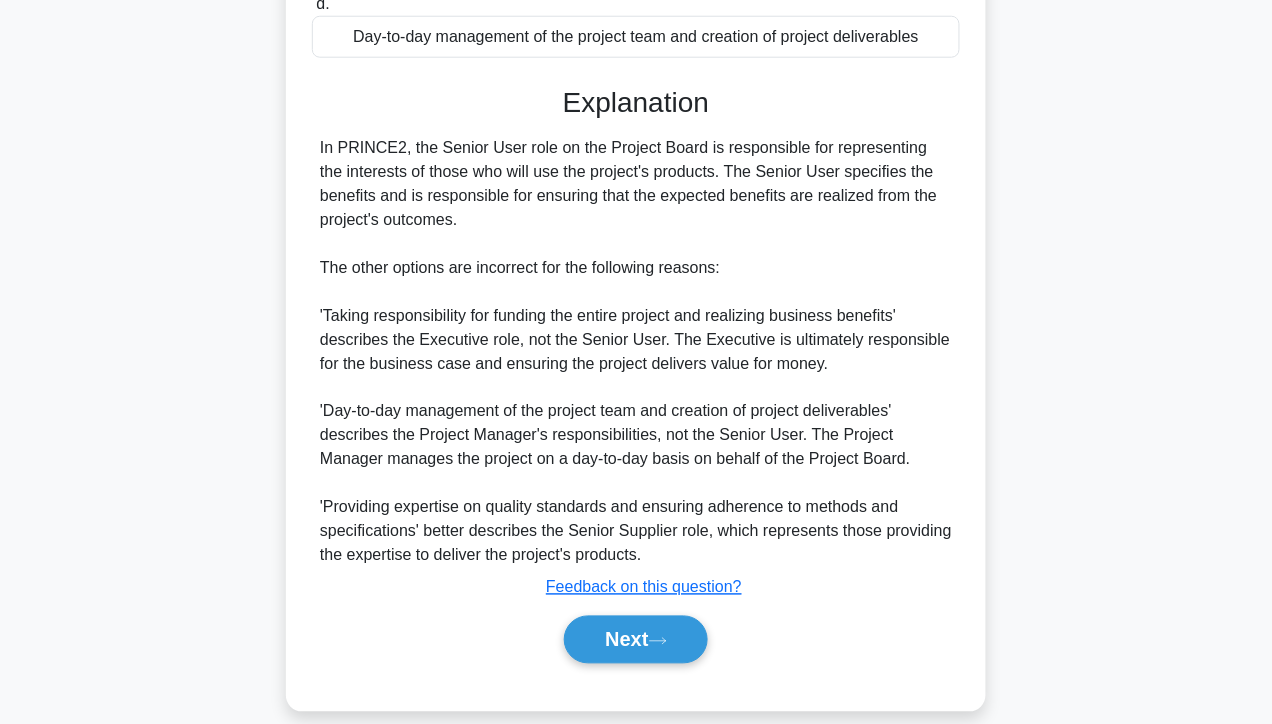 scroll, scrollTop: 483, scrollLeft: 0, axis: vertical 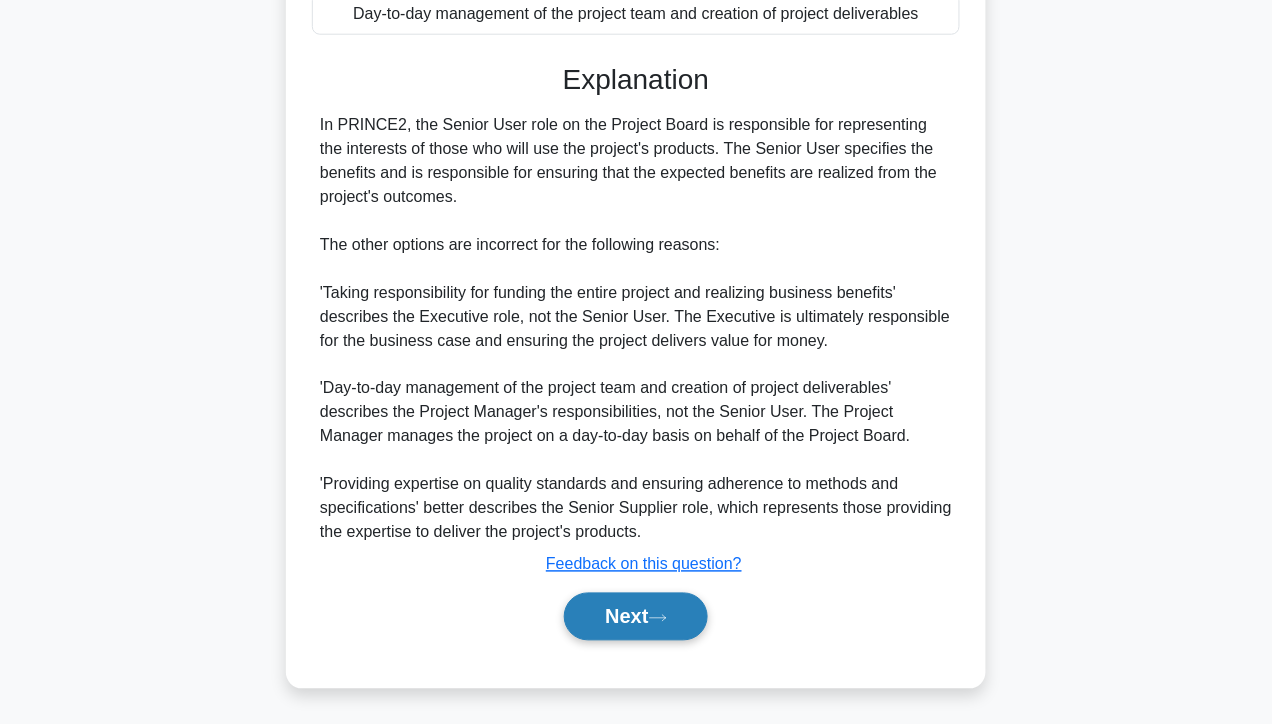 click on "Next" at bounding box center [635, 617] 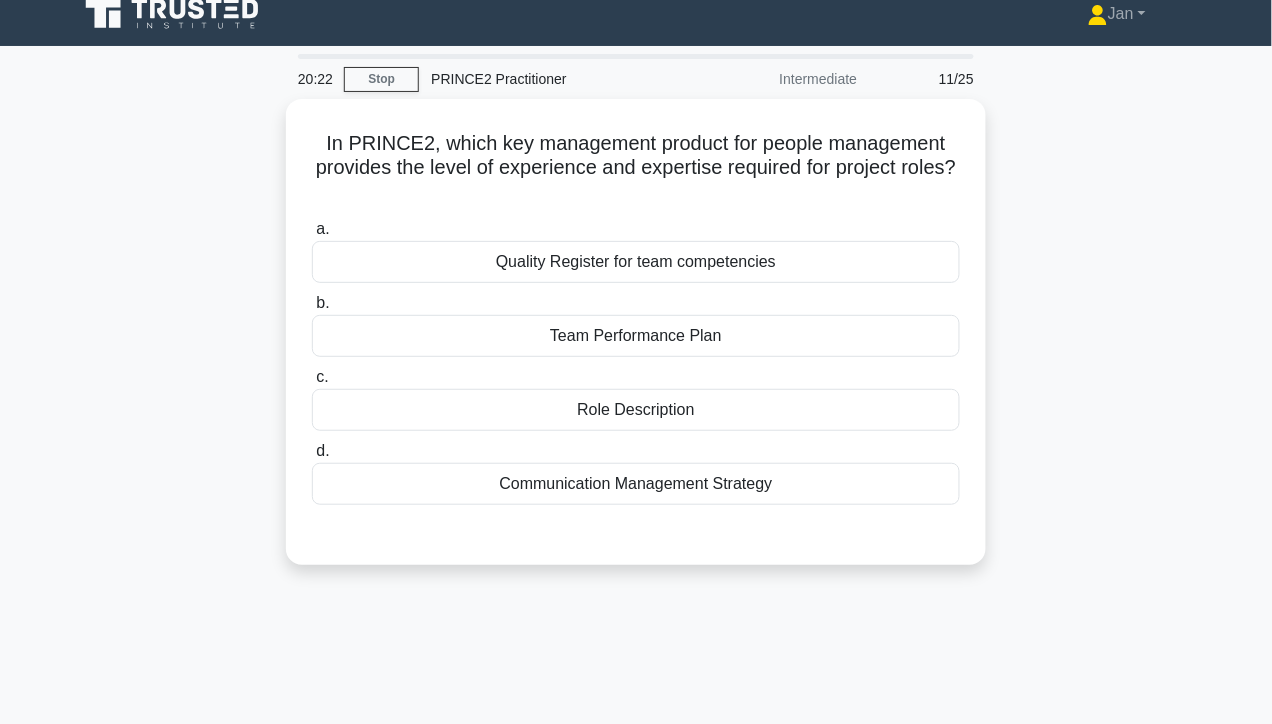 scroll, scrollTop: 0, scrollLeft: 0, axis: both 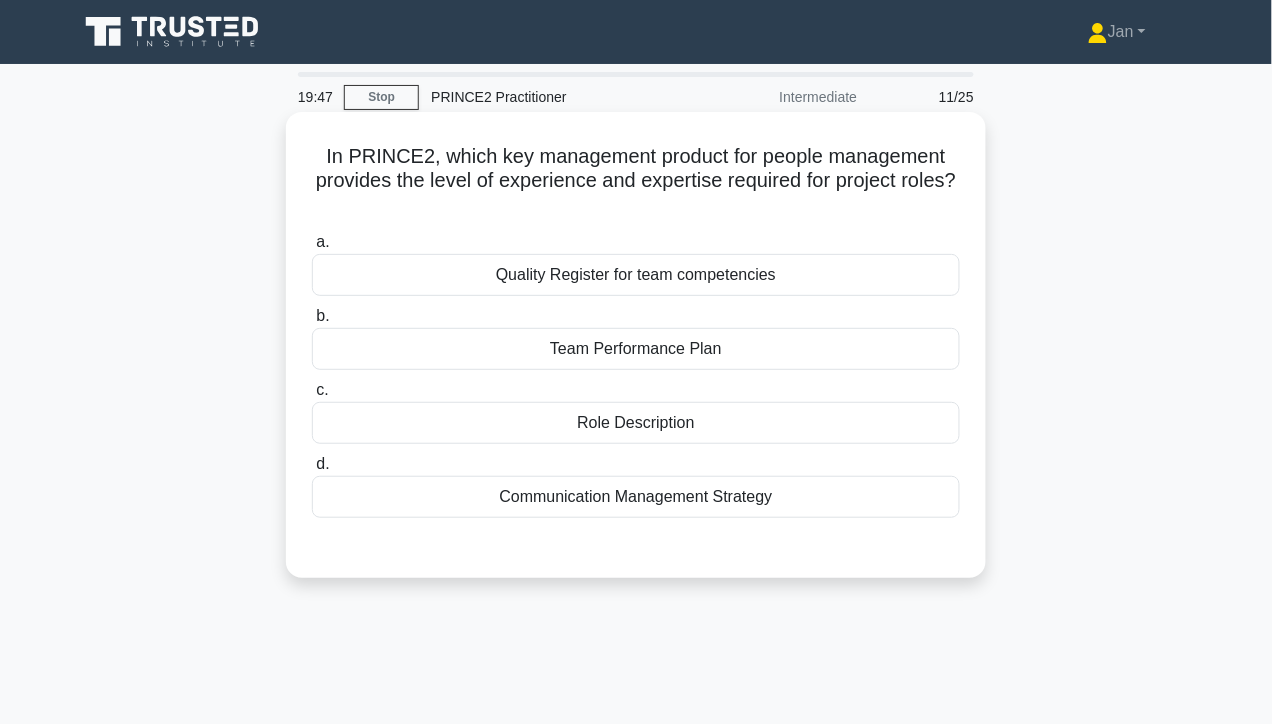 click on "Role Description" at bounding box center [636, 423] 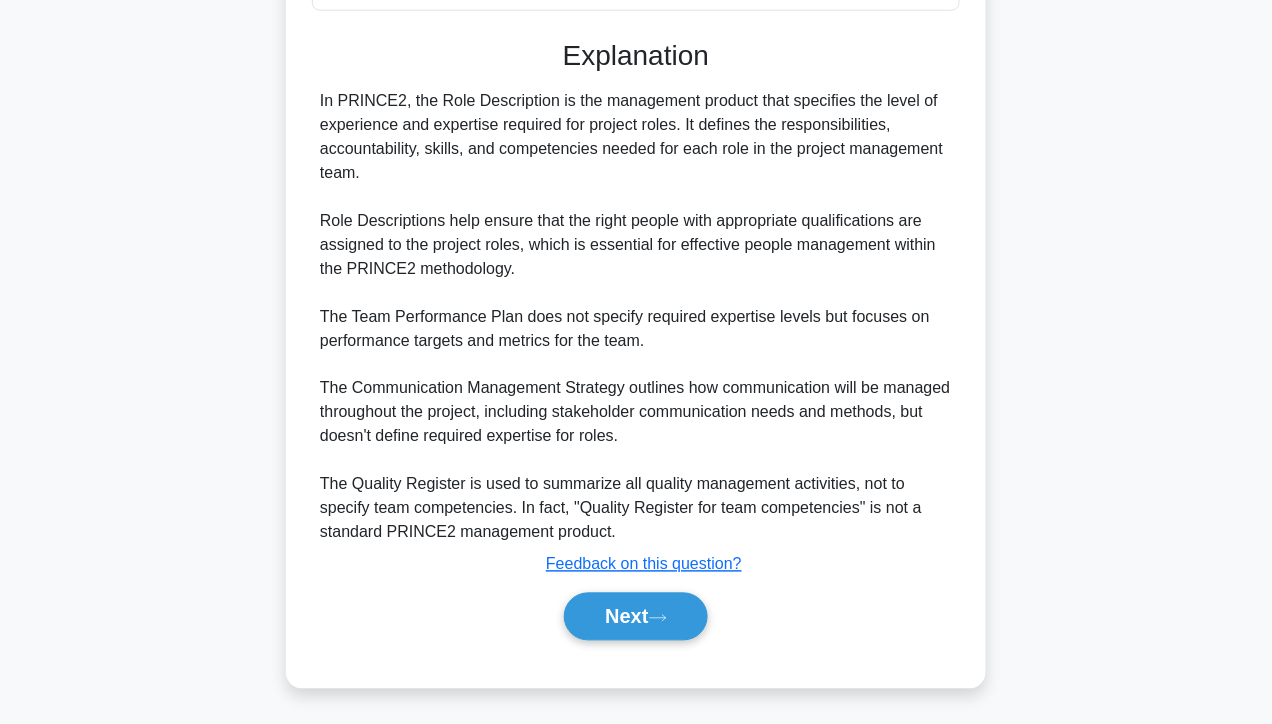 scroll, scrollTop: 507, scrollLeft: 0, axis: vertical 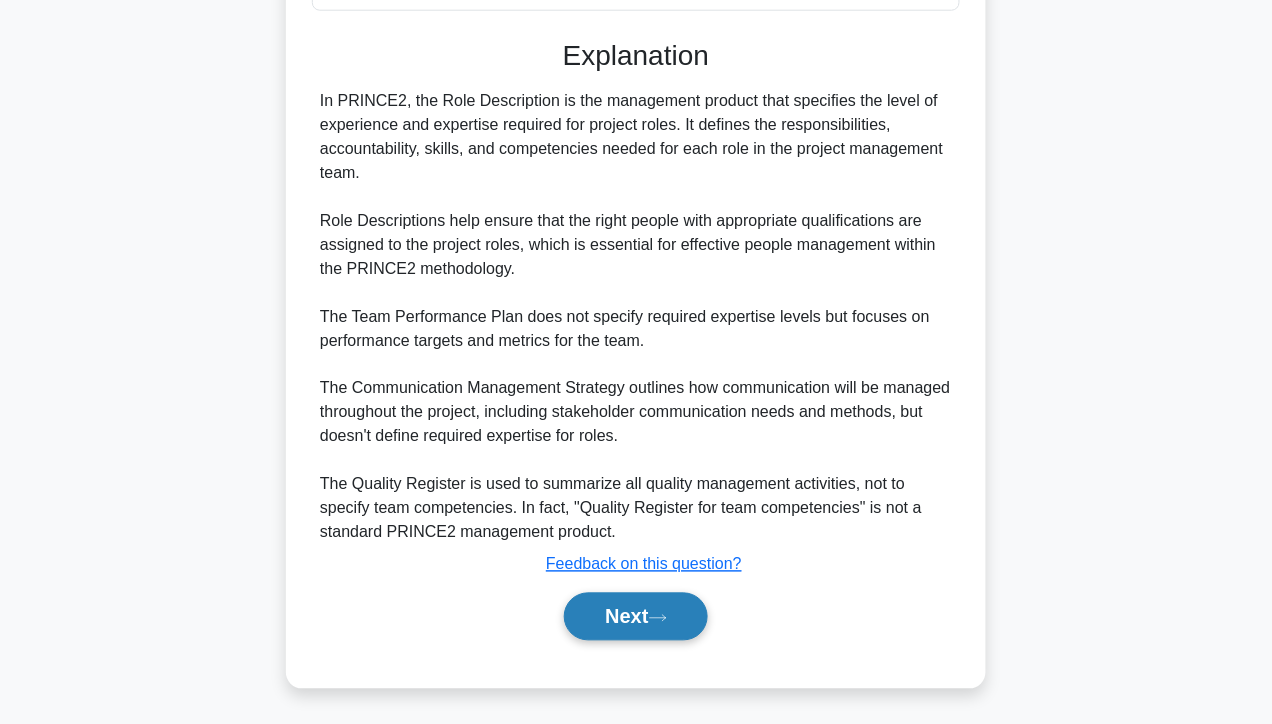 click on "Next" at bounding box center [635, 617] 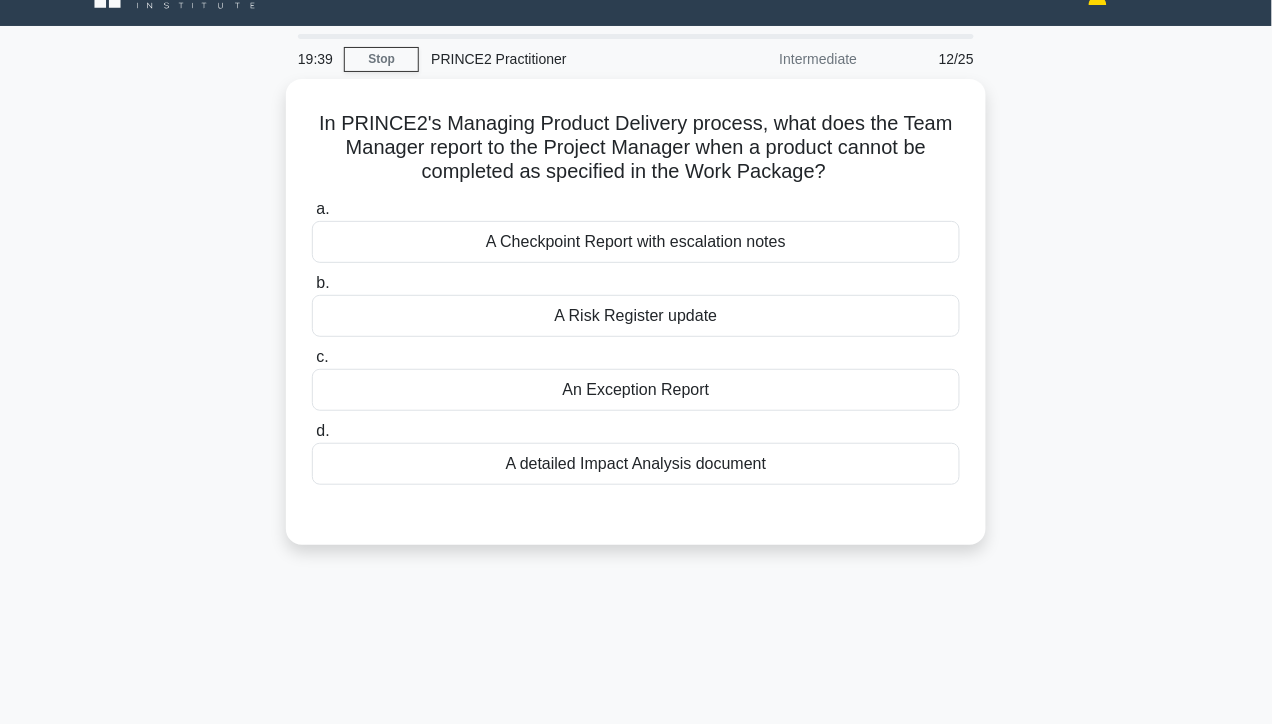 scroll, scrollTop: 35, scrollLeft: 0, axis: vertical 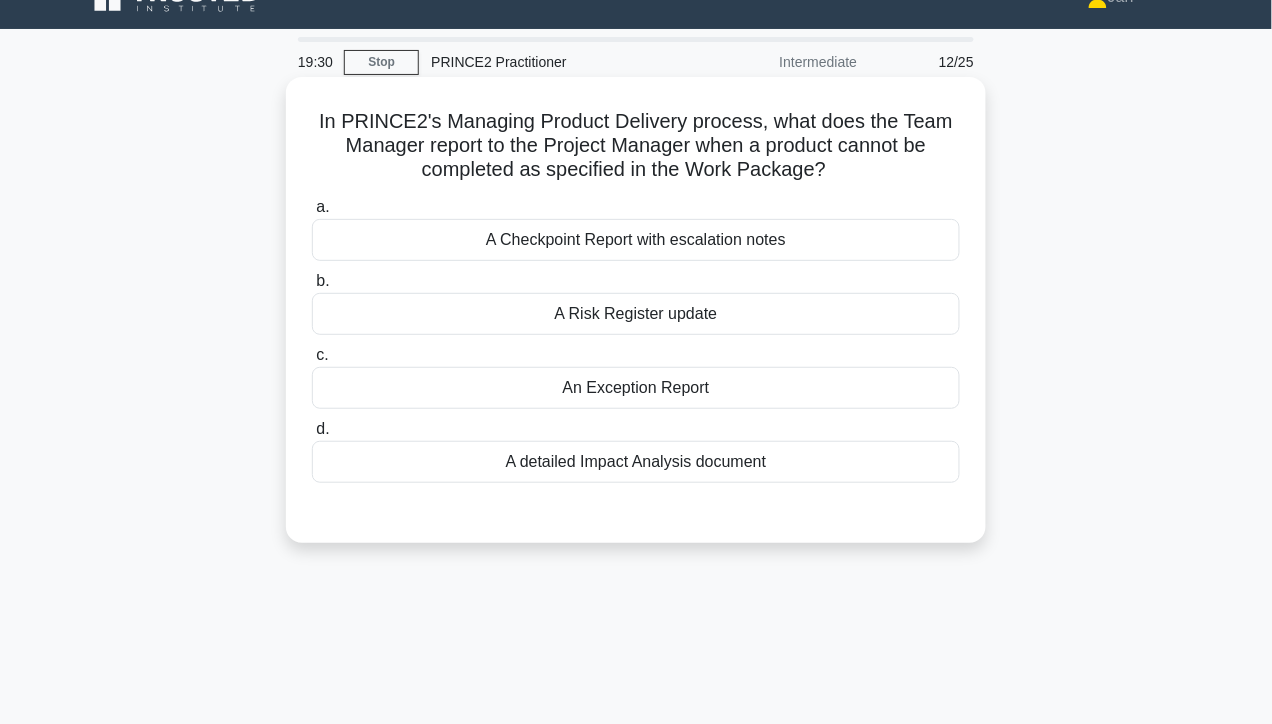 click on "A Checkpoint Report with escalation notes" at bounding box center [636, 240] 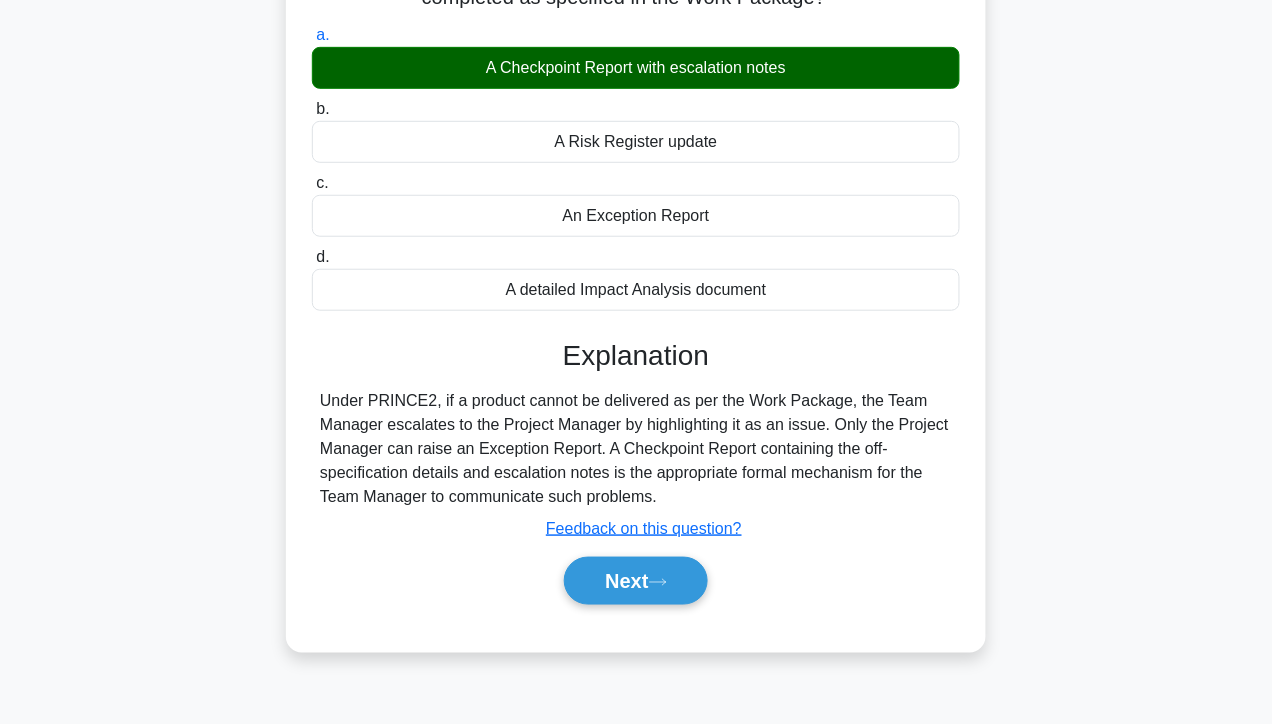 scroll, scrollTop: 217, scrollLeft: 0, axis: vertical 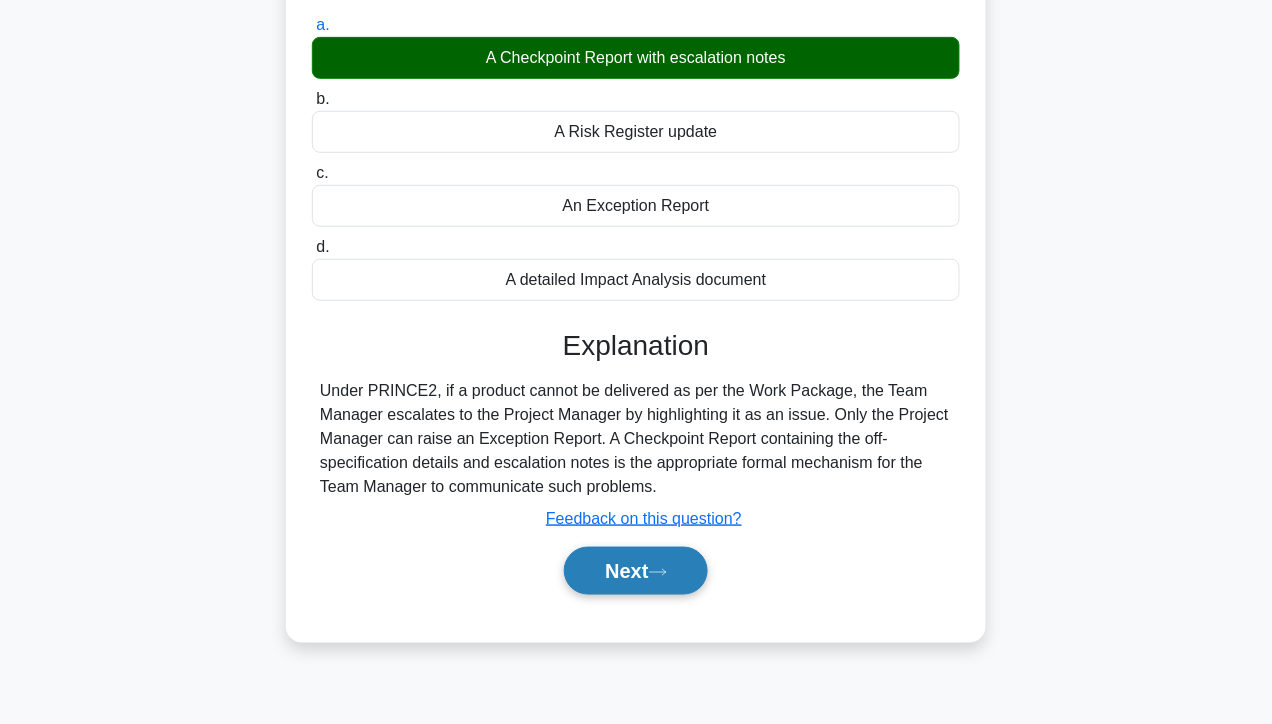 click on "Next" at bounding box center (635, 571) 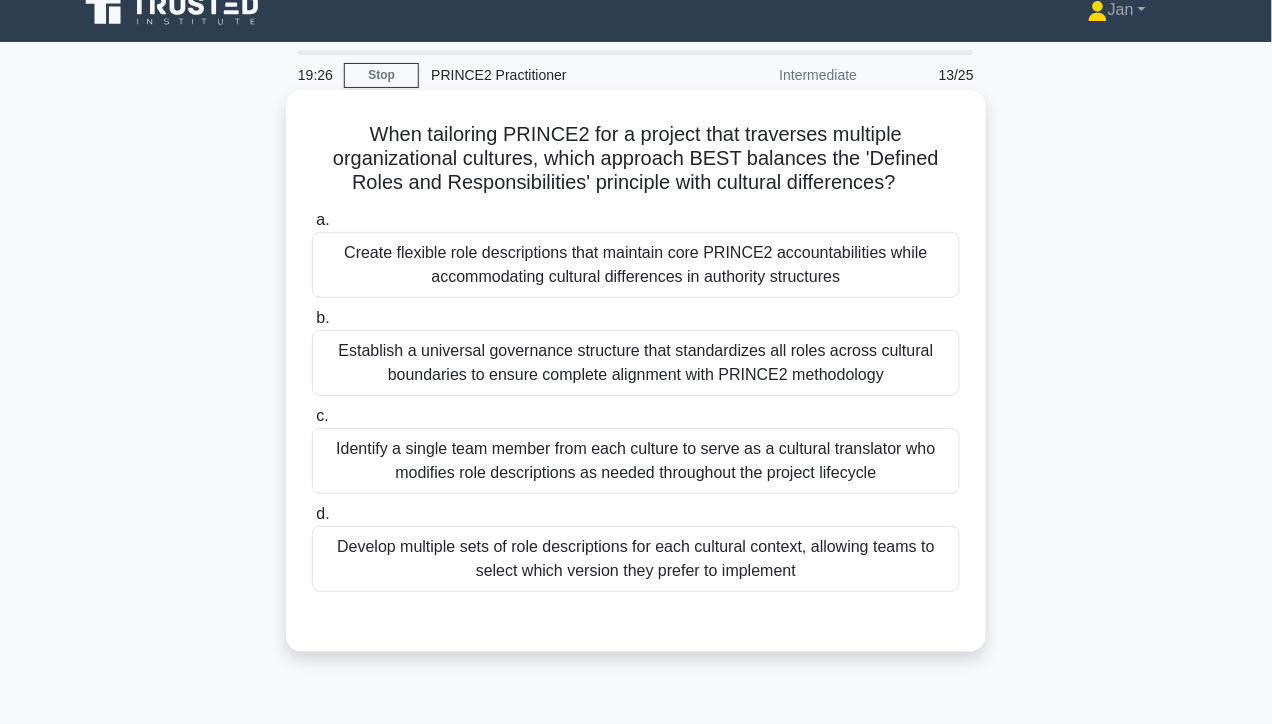 scroll, scrollTop: 19, scrollLeft: 0, axis: vertical 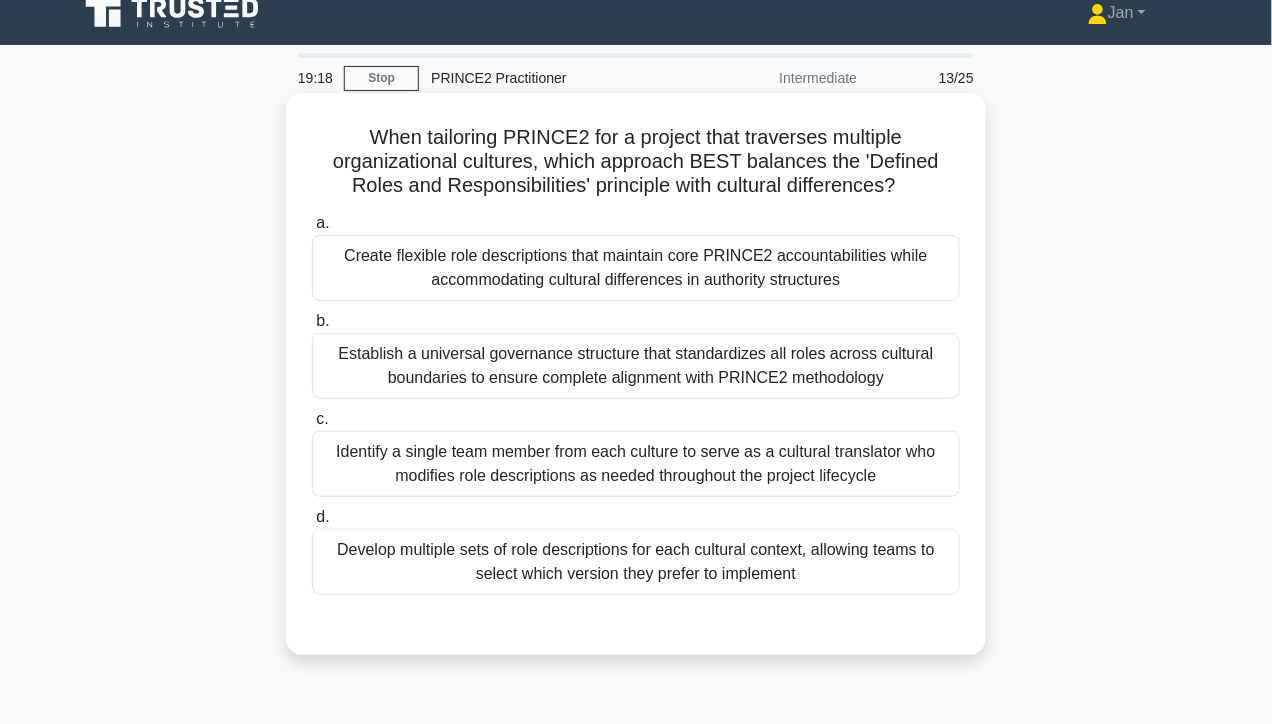 click on "When tailoring PRINCE2 for a project that traverses multiple organizational cultures, which approach BEST balances the 'Defined Roles and Responsibilities' principle with cultural differences?
.spinner_0XTQ{transform-origin:center;animation:spinner_y6GP .75s linear infinite}@keyframes spinner_y6GP{100%{transform:rotate(360deg)}}" at bounding box center [636, 162] 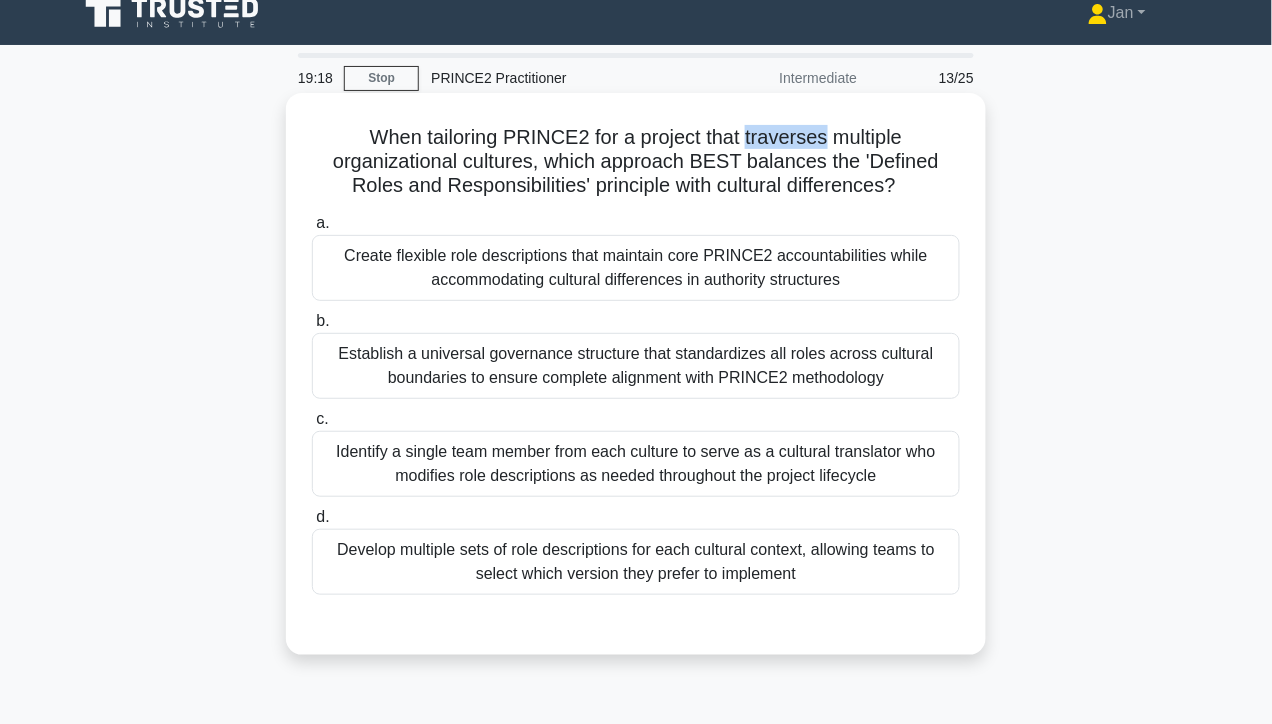 click on "When tailoring PRINCE2 for a project that traverses multiple organizational cultures, which approach BEST balances the 'Defined Roles and Responsibilities' principle with cultural differences?
.spinner_0XTQ{transform-origin:center;animation:spinner_y6GP .75s linear infinite}@keyframes spinner_y6GP{100%{transform:rotate(360deg)}}" at bounding box center [636, 162] 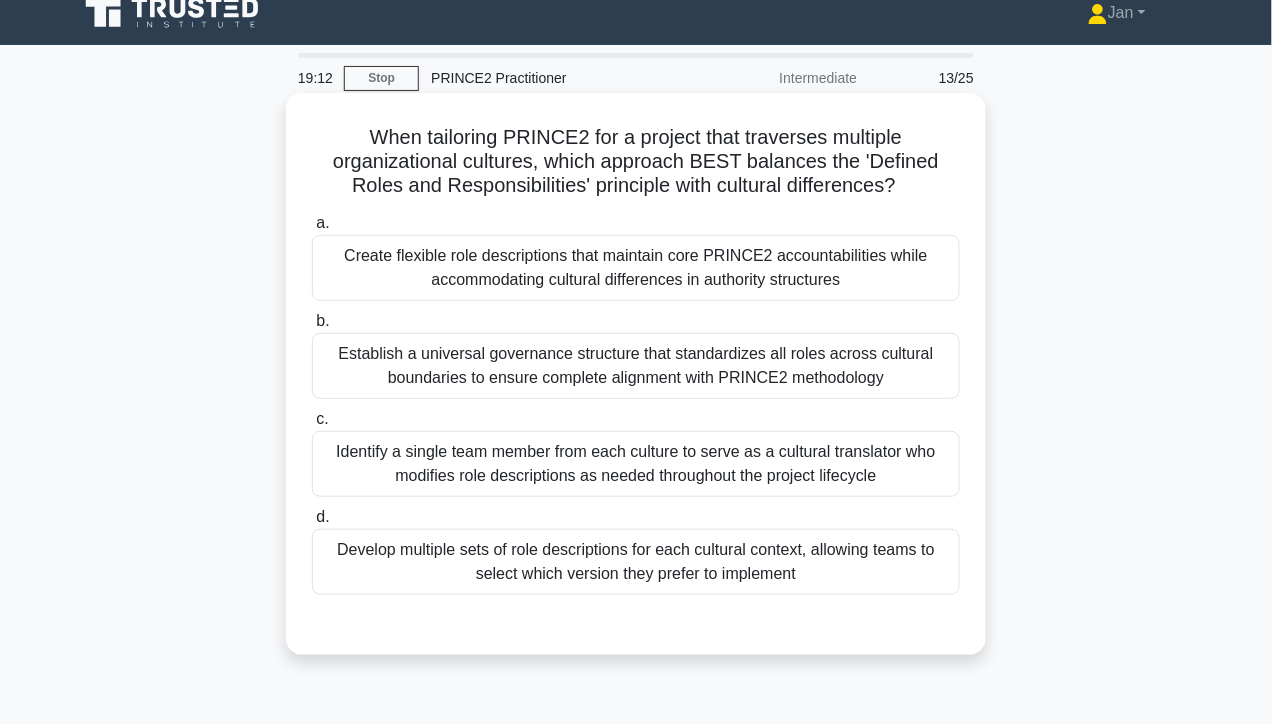 click on "When tailoring PRINCE2 for a project that traverses multiple organizational cultures, which approach BEST balances the 'Defined Roles and Responsibilities' principle with cultural differences?
.spinner_0XTQ{transform-origin:center;animation:spinner_y6GP .75s linear infinite}@keyframes spinner_y6GP{100%{transform:rotate(360deg)}}" at bounding box center [636, 162] 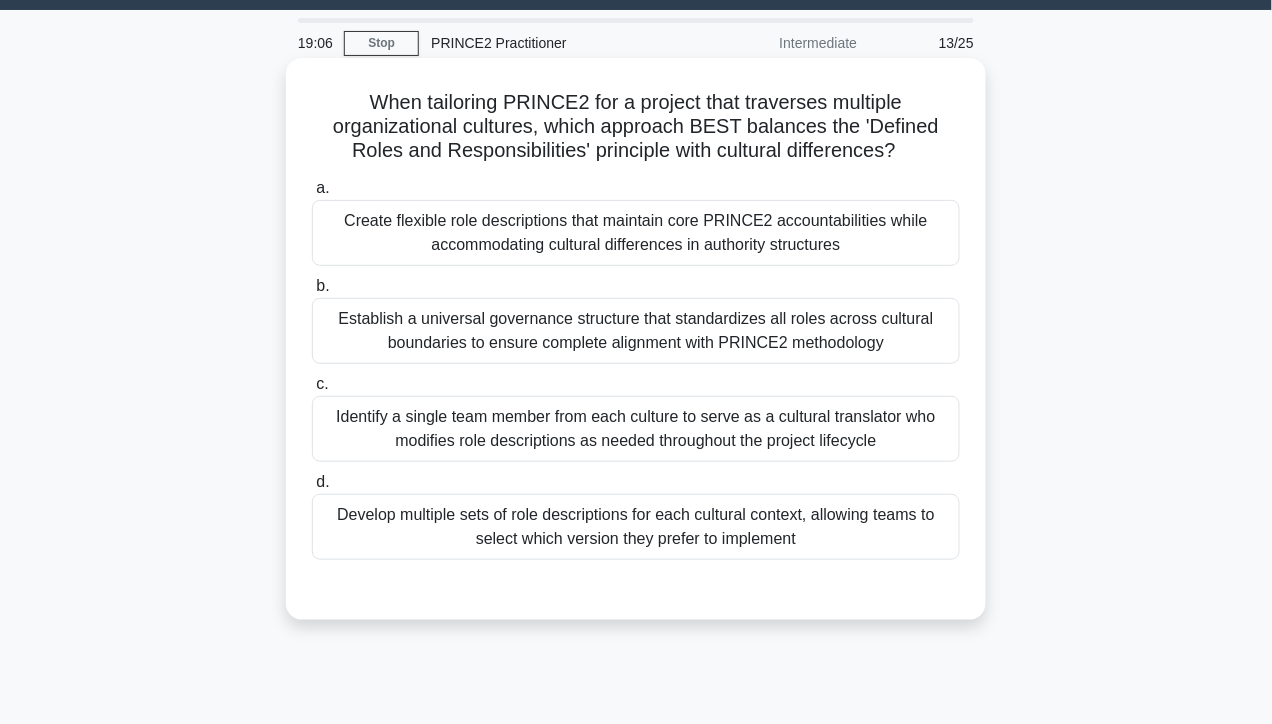 scroll, scrollTop: 55, scrollLeft: 0, axis: vertical 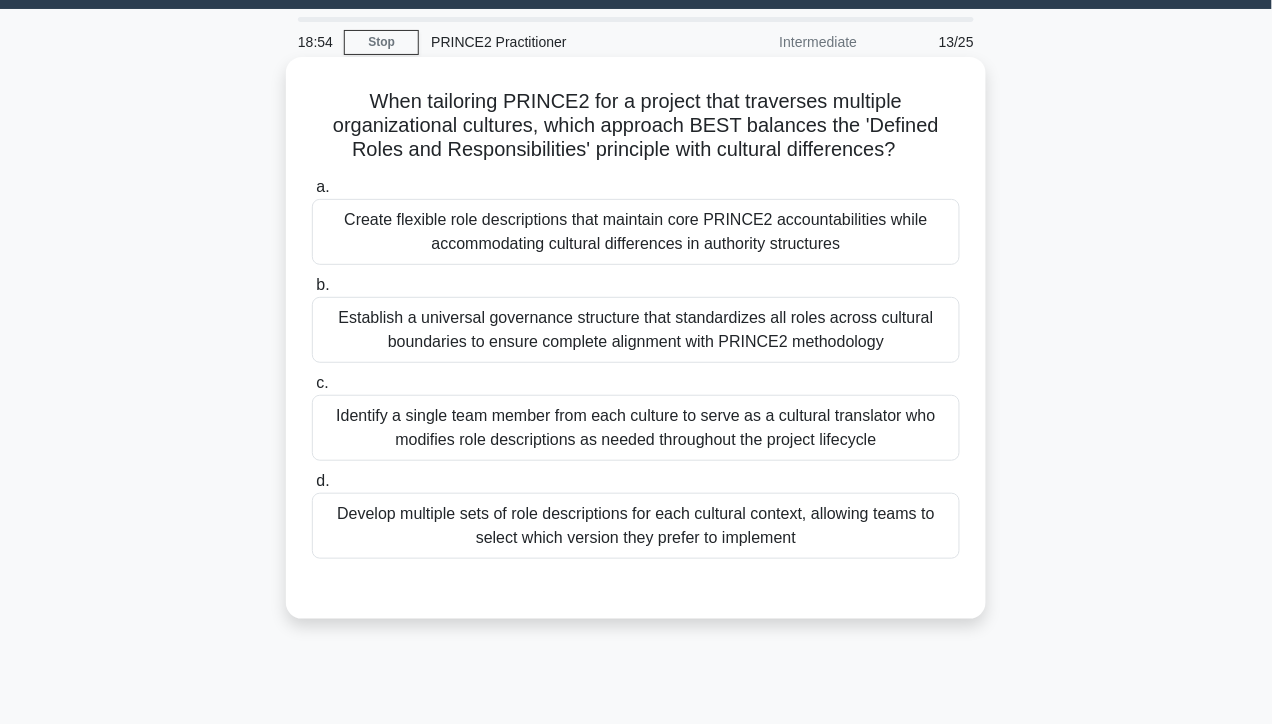 click on "When tailoring PRINCE2 for a project that traverses multiple organizational cultures, which approach BEST balances the 'Defined Roles and Responsibilities' principle with cultural differences?
.spinner_0XTQ{transform-origin:center;animation:spinner_y6GP .75s linear infinite}@keyframes spinner_y6GP{100%{transform:rotate(360deg)}}" at bounding box center [636, 126] 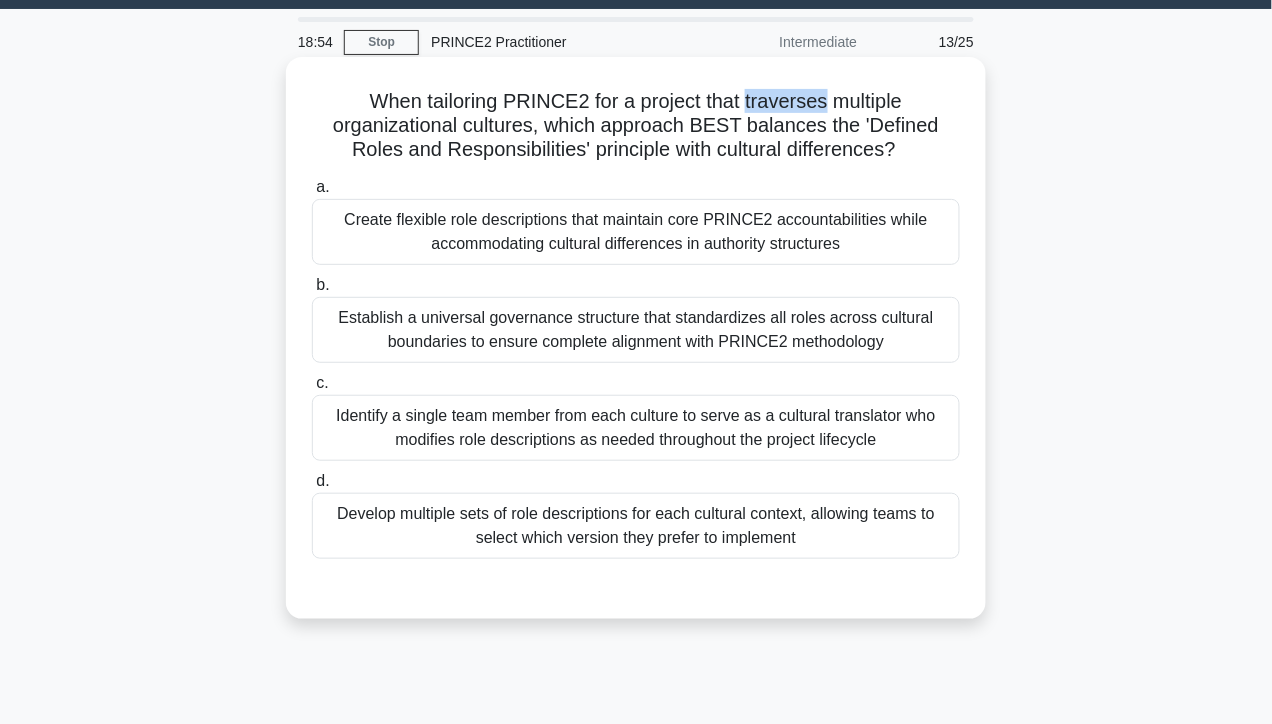 click on "When tailoring PRINCE2 for a project that traverses multiple organizational cultures, which approach BEST balances the 'Defined Roles and Responsibilities' principle with cultural differences?
.spinner_0XTQ{transform-origin:center;animation:spinner_y6GP .75s linear infinite}@keyframes spinner_y6GP{100%{transform:rotate(360deg)}}" at bounding box center [636, 126] 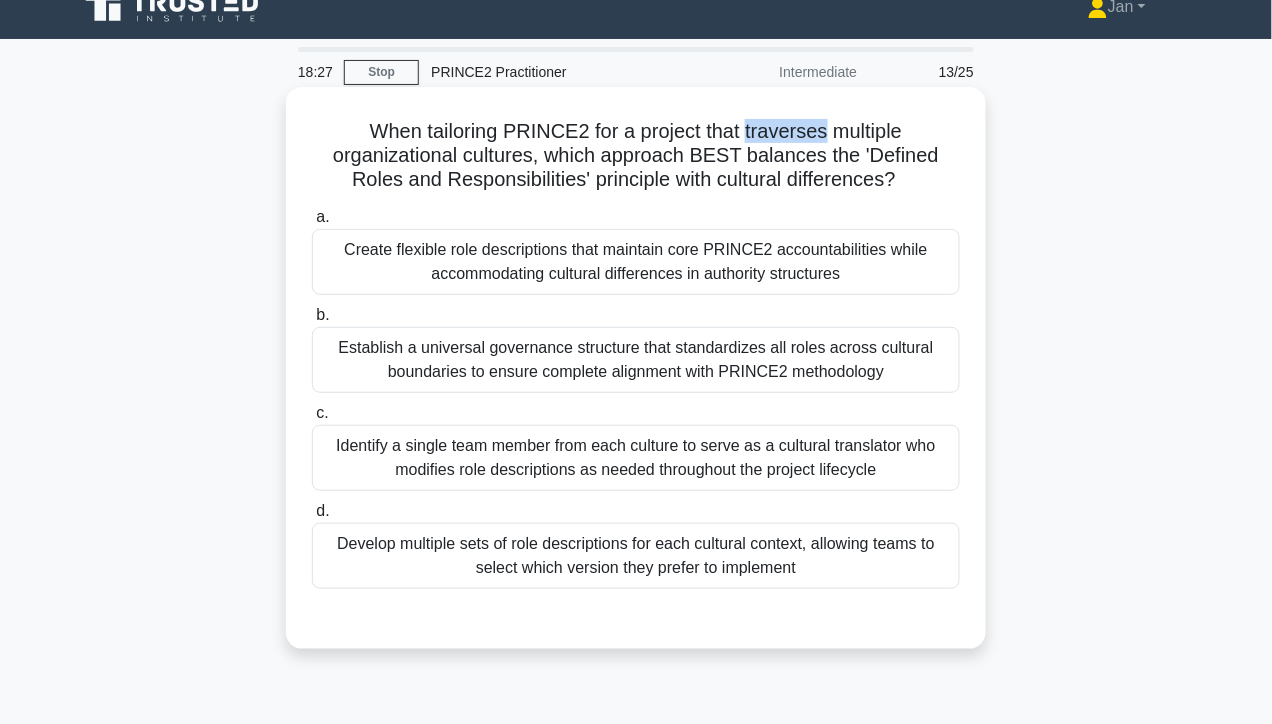 scroll, scrollTop: 23, scrollLeft: 0, axis: vertical 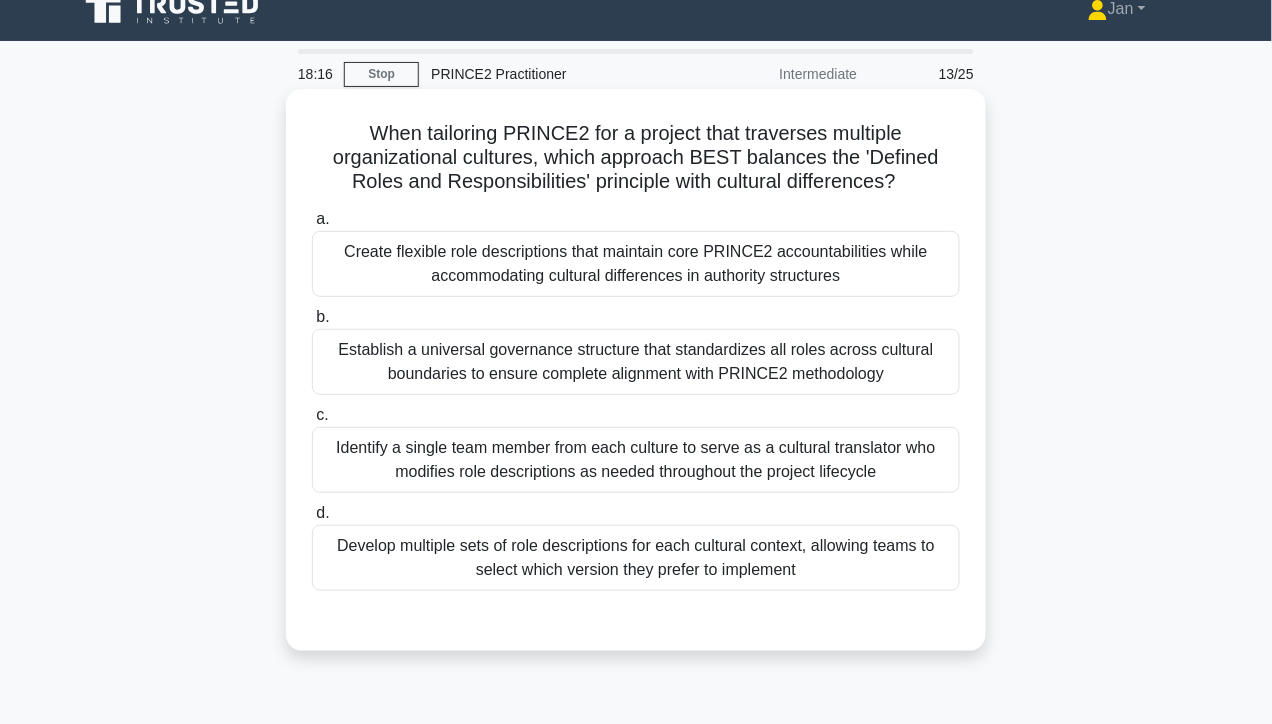 click on "Create flexible role descriptions that maintain core PRINCE2 accountabilities while accommodating cultural differences in authority structures" at bounding box center [636, 264] 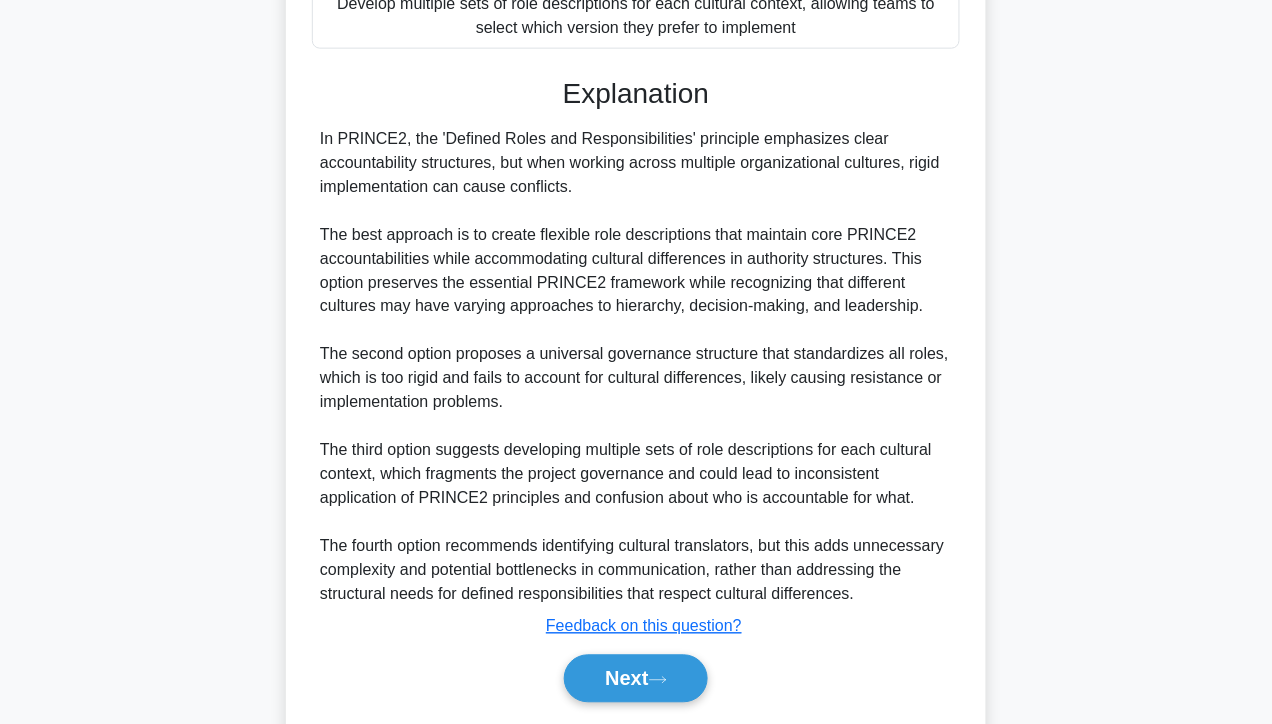 scroll, scrollTop: 627, scrollLeft: 0, axis: vertical 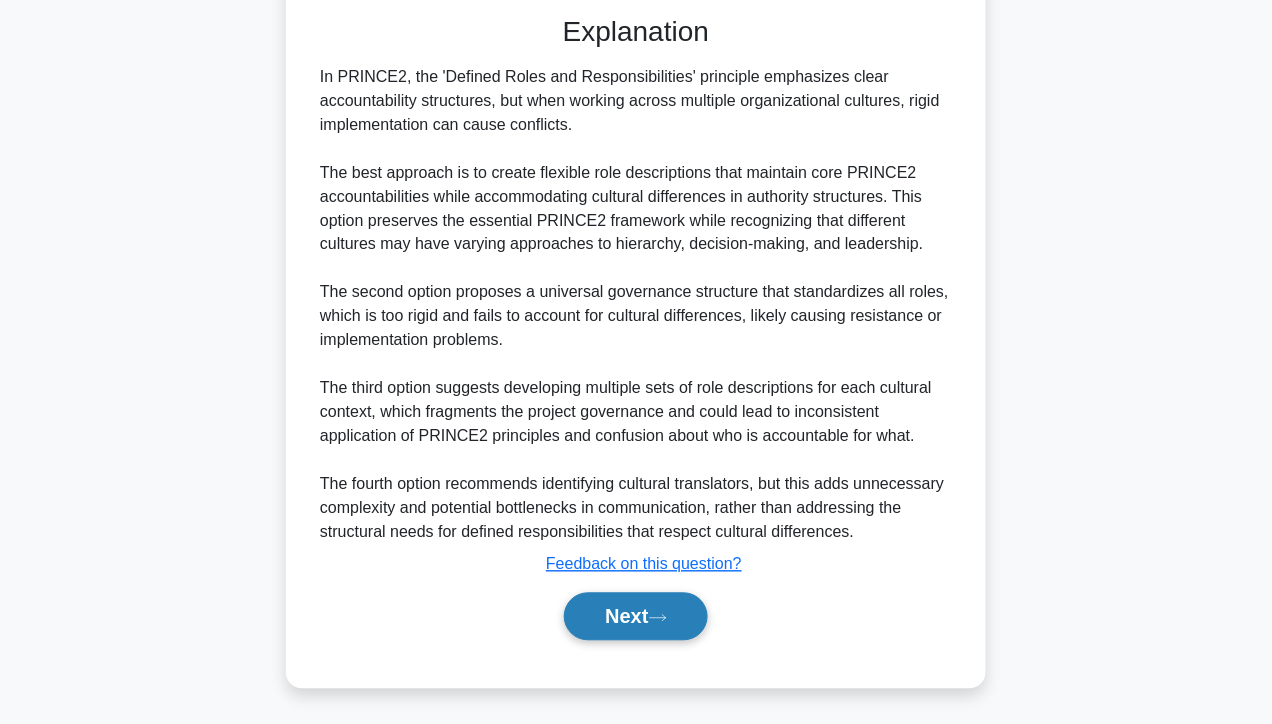 click on "Next" at bounding box center [635, 617] 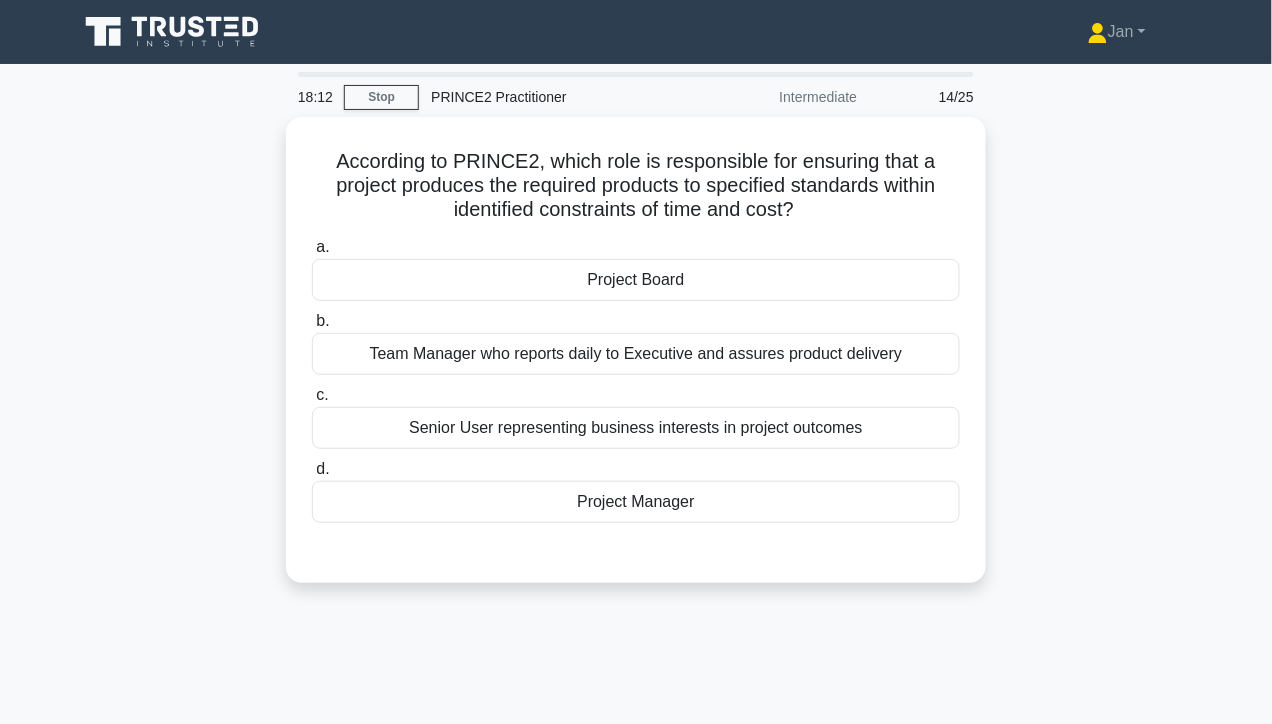 scroll, scrollTop: 0, scrollLeft: 0, axis: both 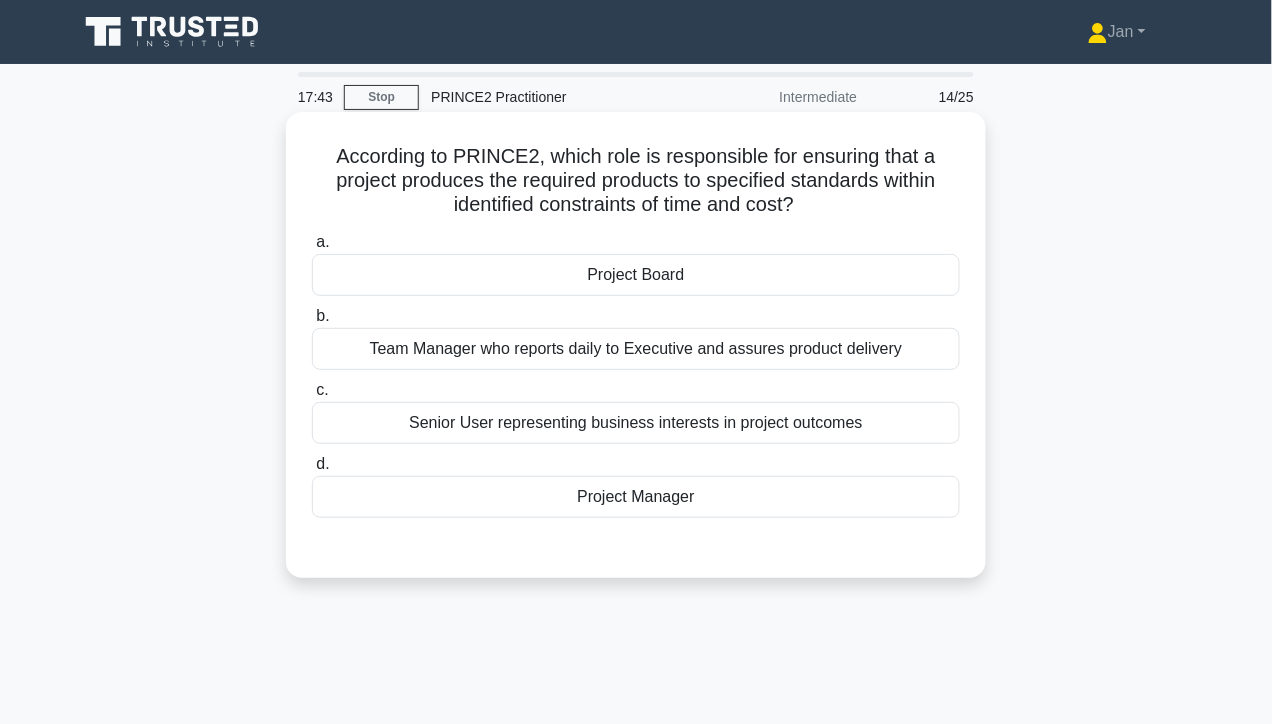 click on "Project Manager" at bounding box center [636, 497] 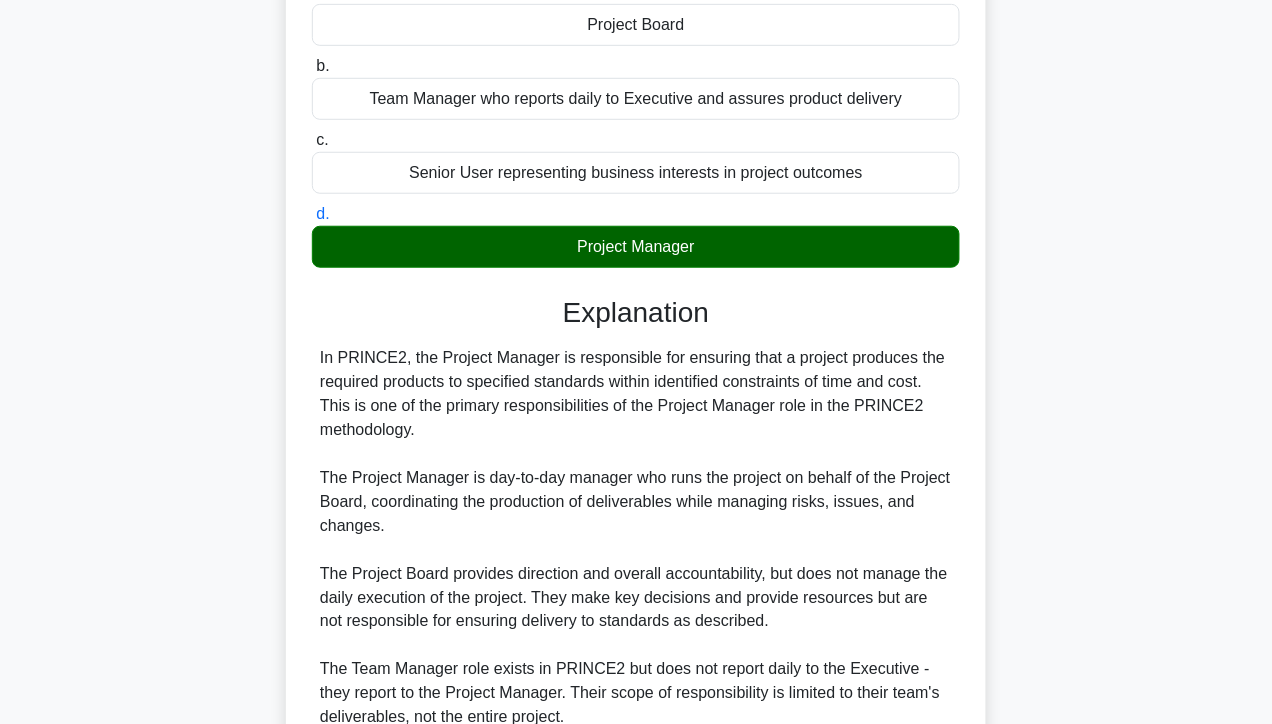 scroll, scrollTop: 259, scrollLeft: 0, axis: vertical 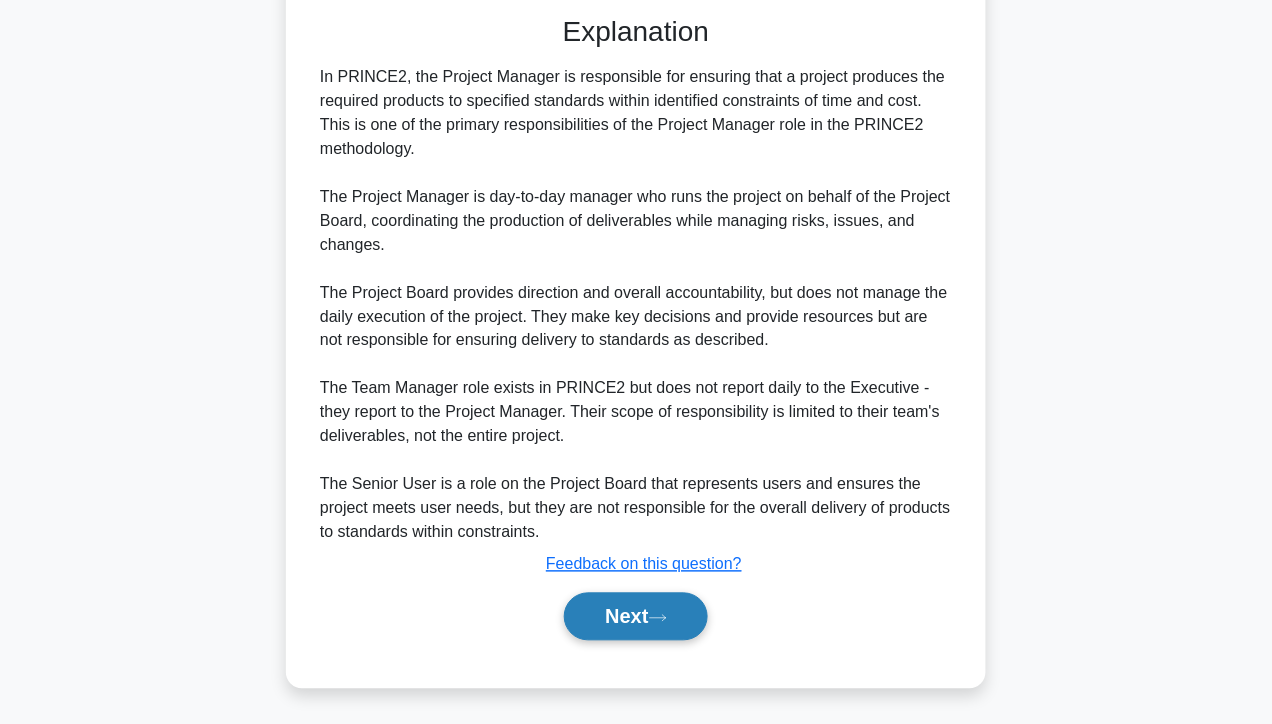 click on "Next" at bounding box center [635, 617] 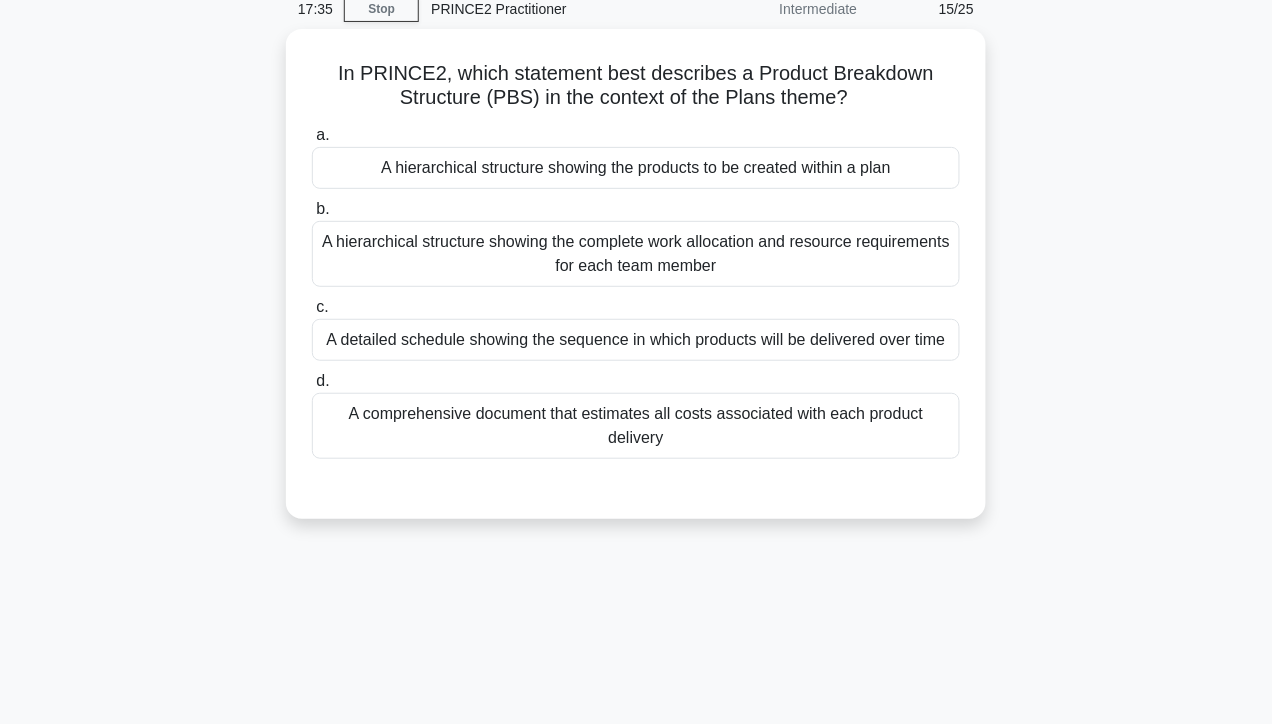 scroll, scrollTop: 0, scrollLeft: 0, axis: both 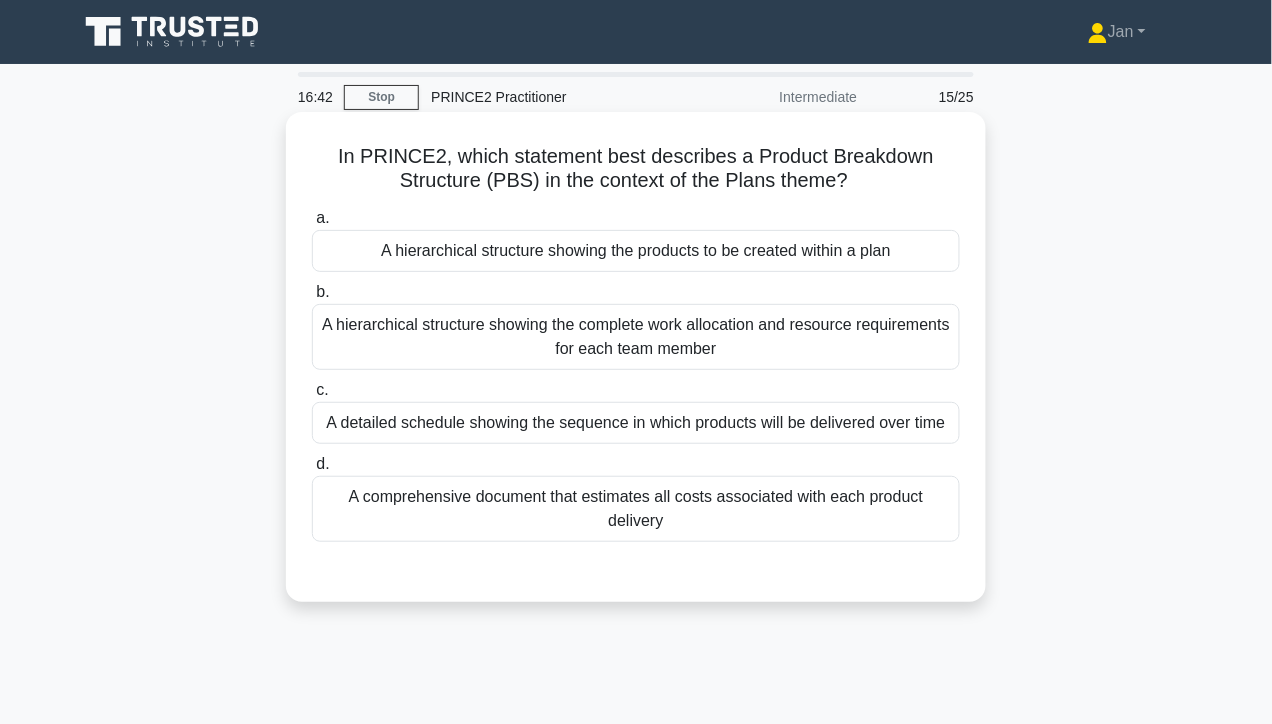 click on "A hierarchical structure showing the products to be created within a plan" at bounding box center (636, 251) 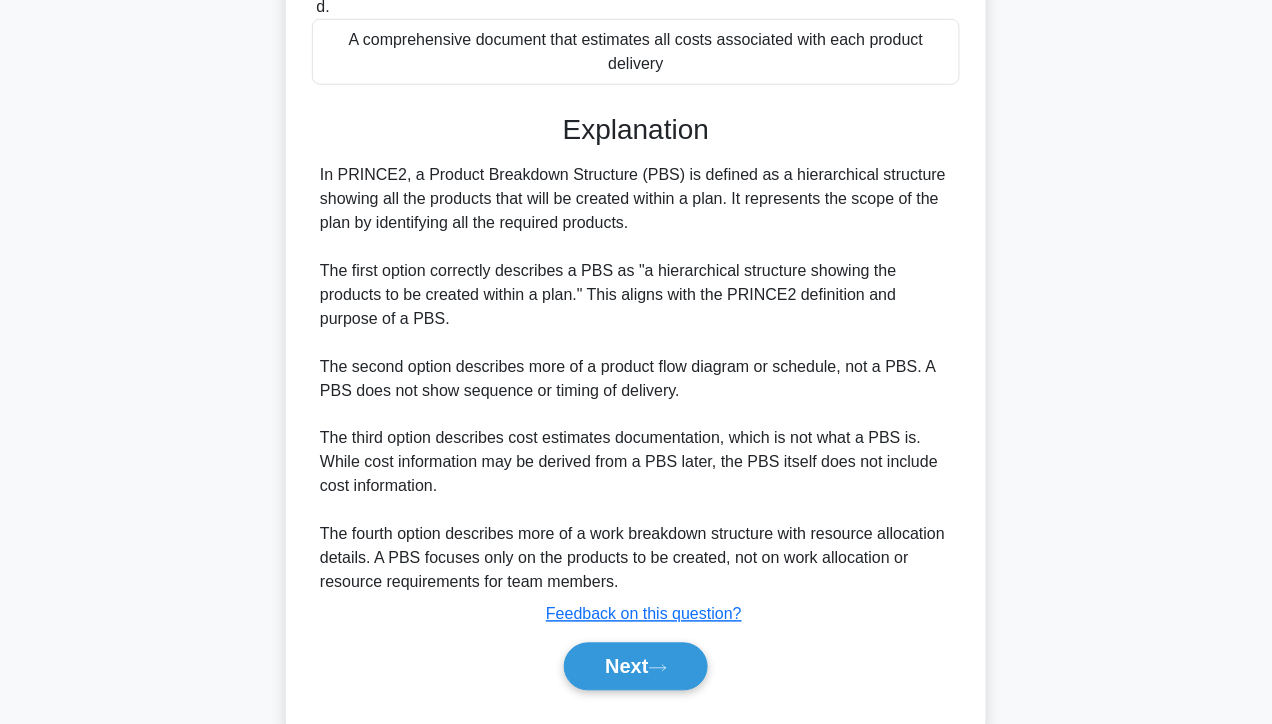 scroll, scrollTop: 507, scrollLeft: 0, axis: vertical 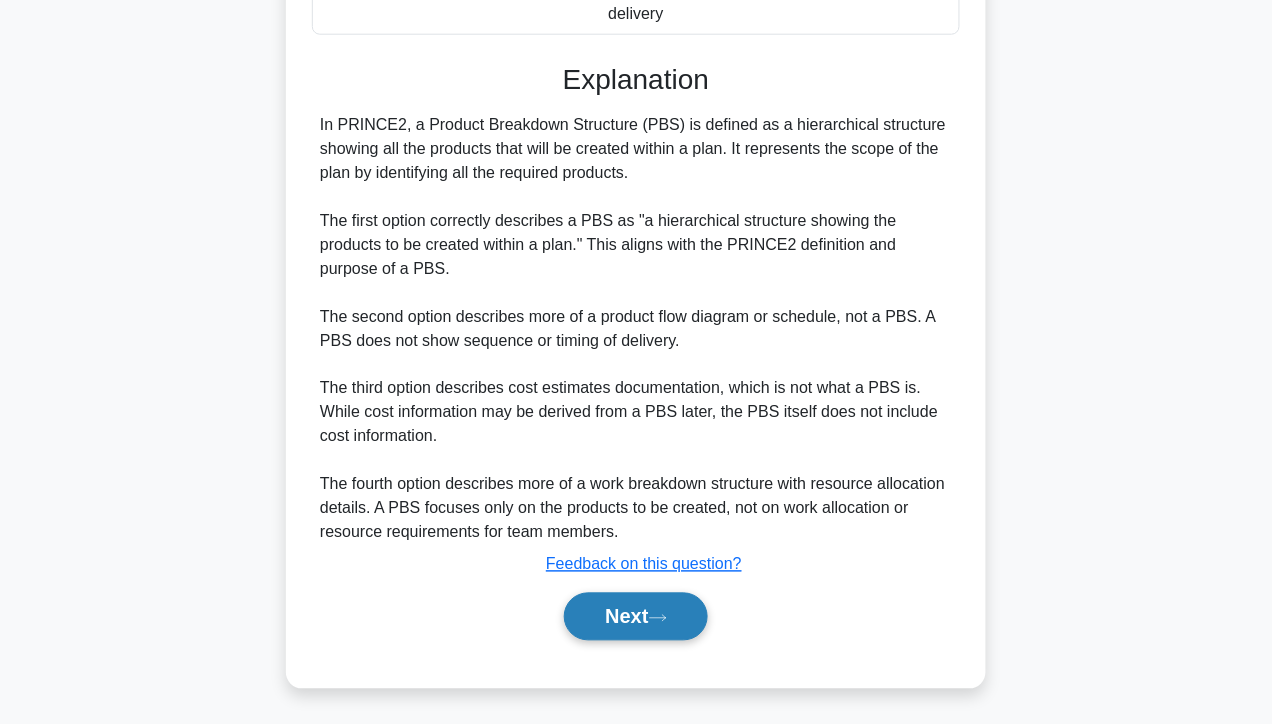 click on "Next" at bounding box center (635, 617) 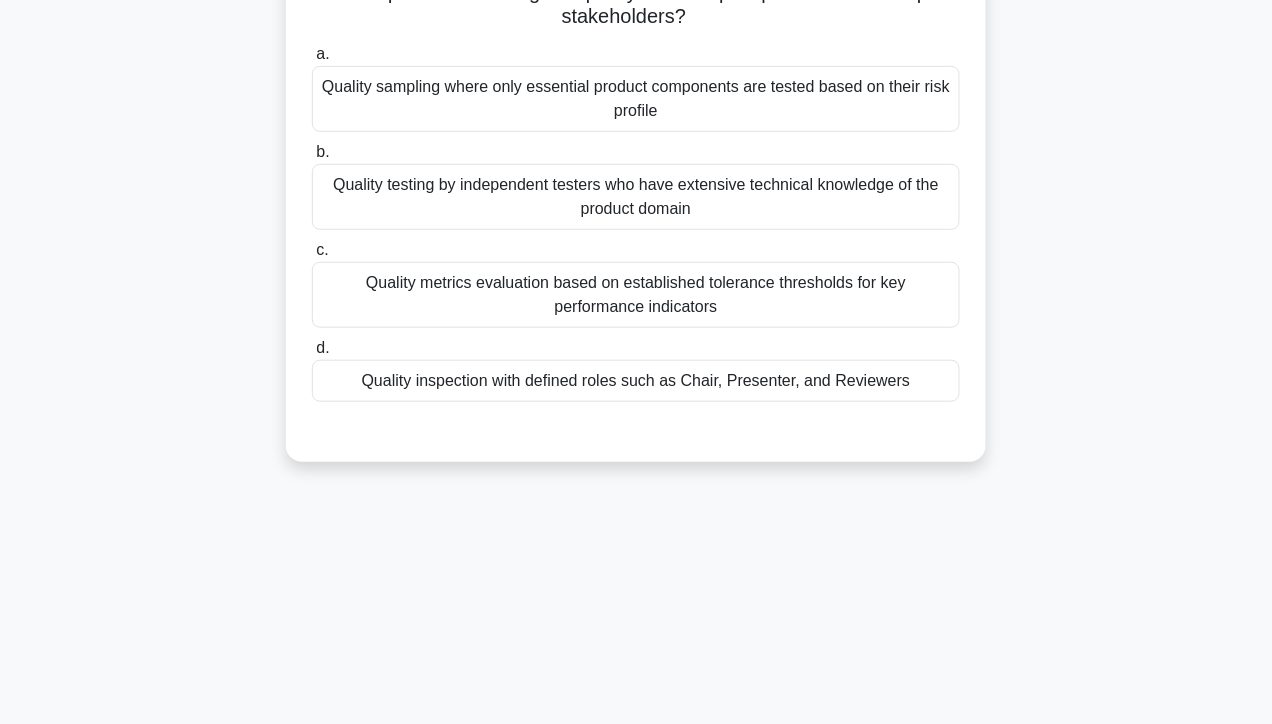 scroll, scrollTop: 0, scrollLeft: 0, axis: both 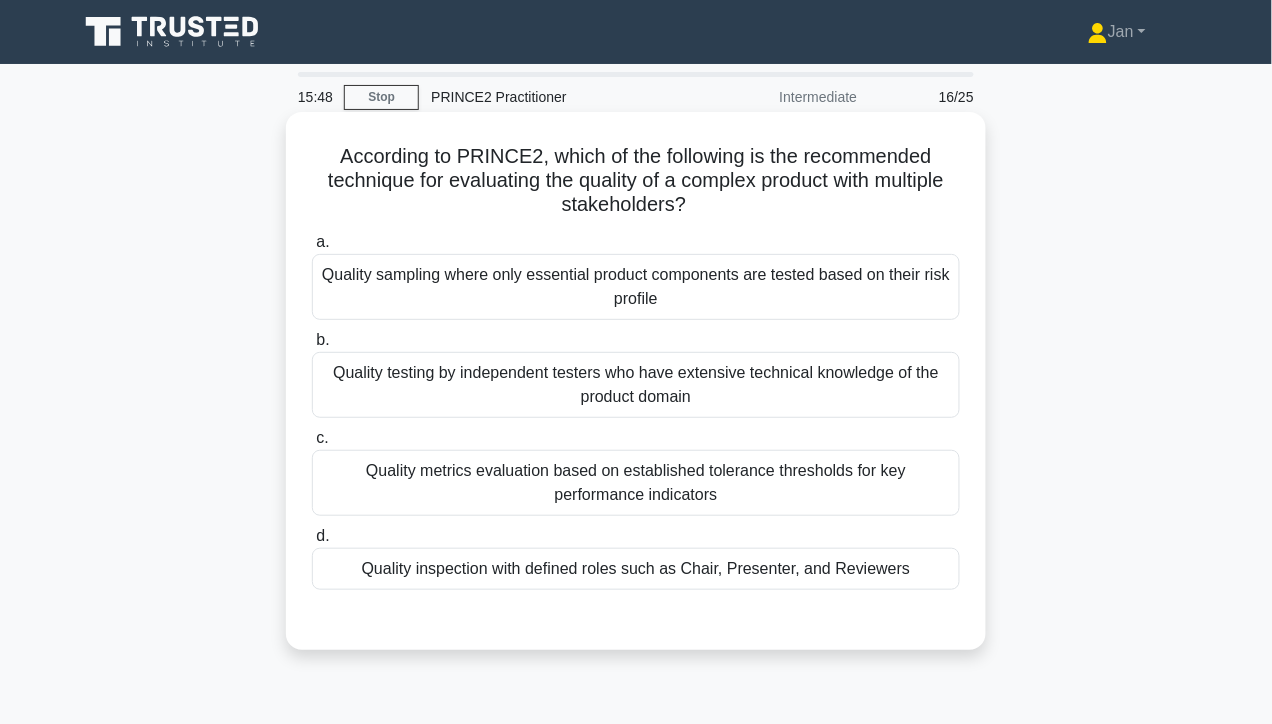 click on "Quality metrics evaluation based on established tolerance thresholds for key performance indicators" at bounding box center (636, 483) 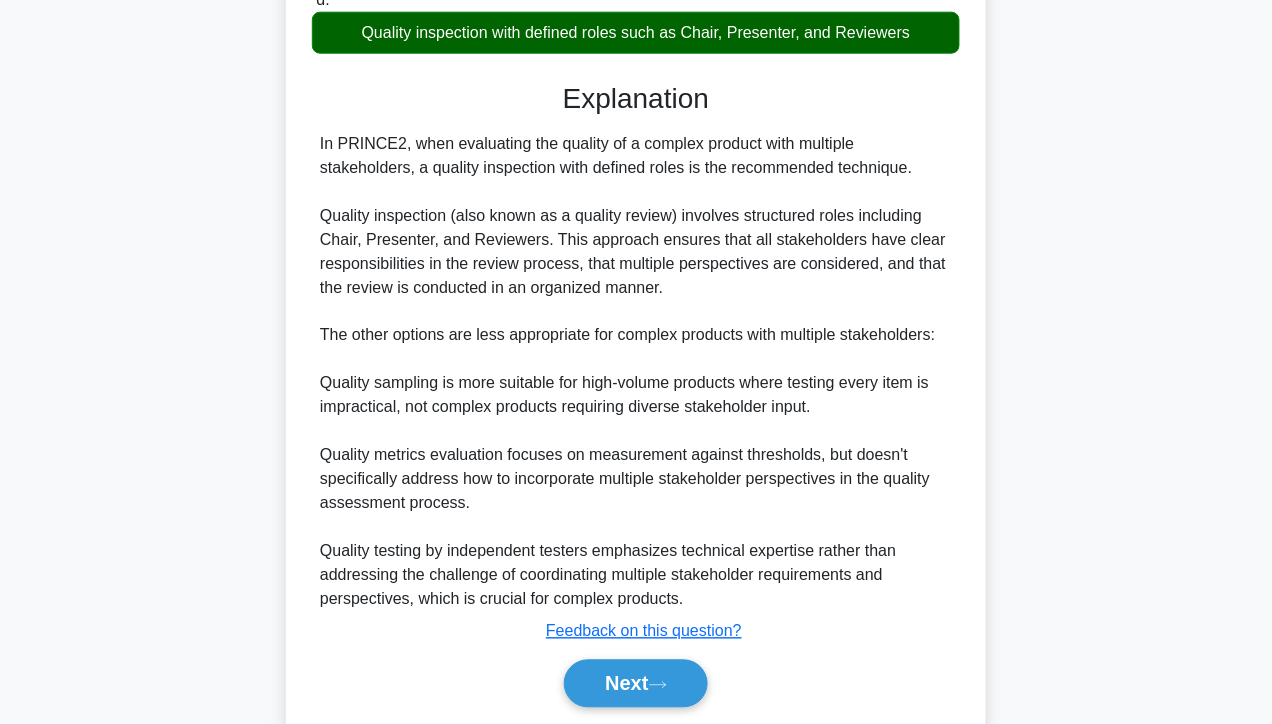 scroll, scrollTop: 540, scrollLeft: 0, axis: vertical 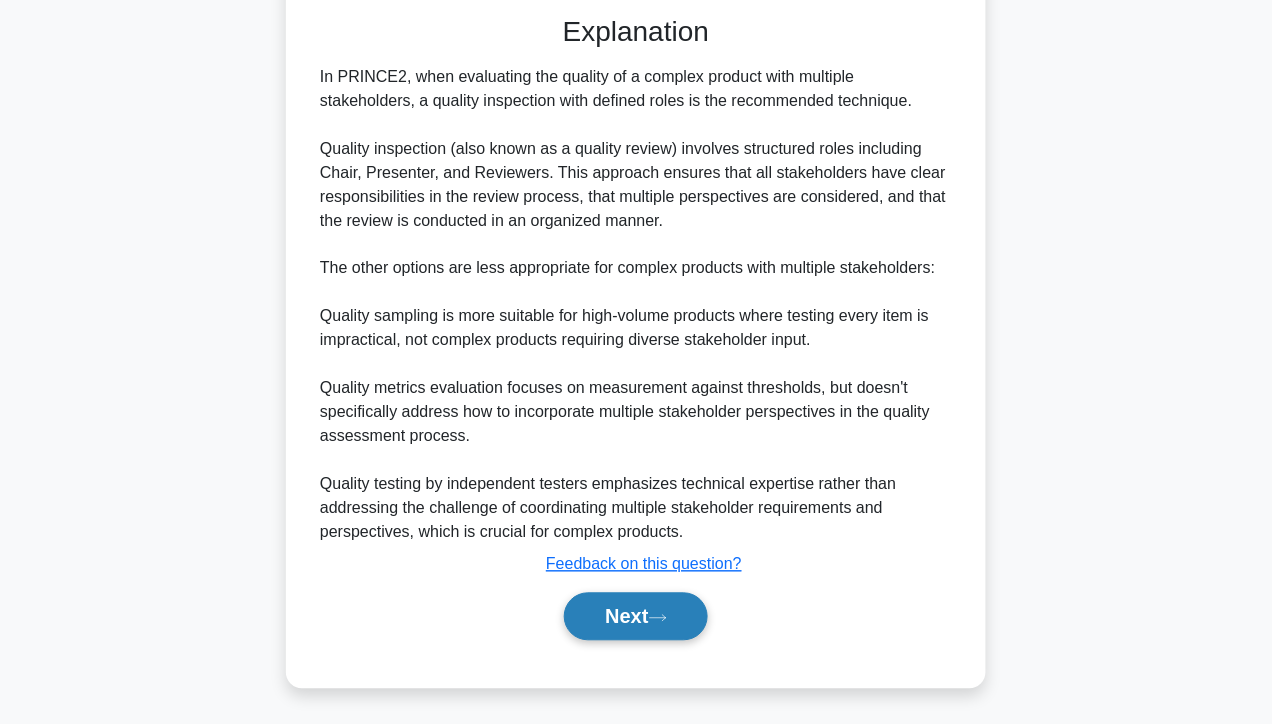 click on "Next" at bounding box center (635, 617) 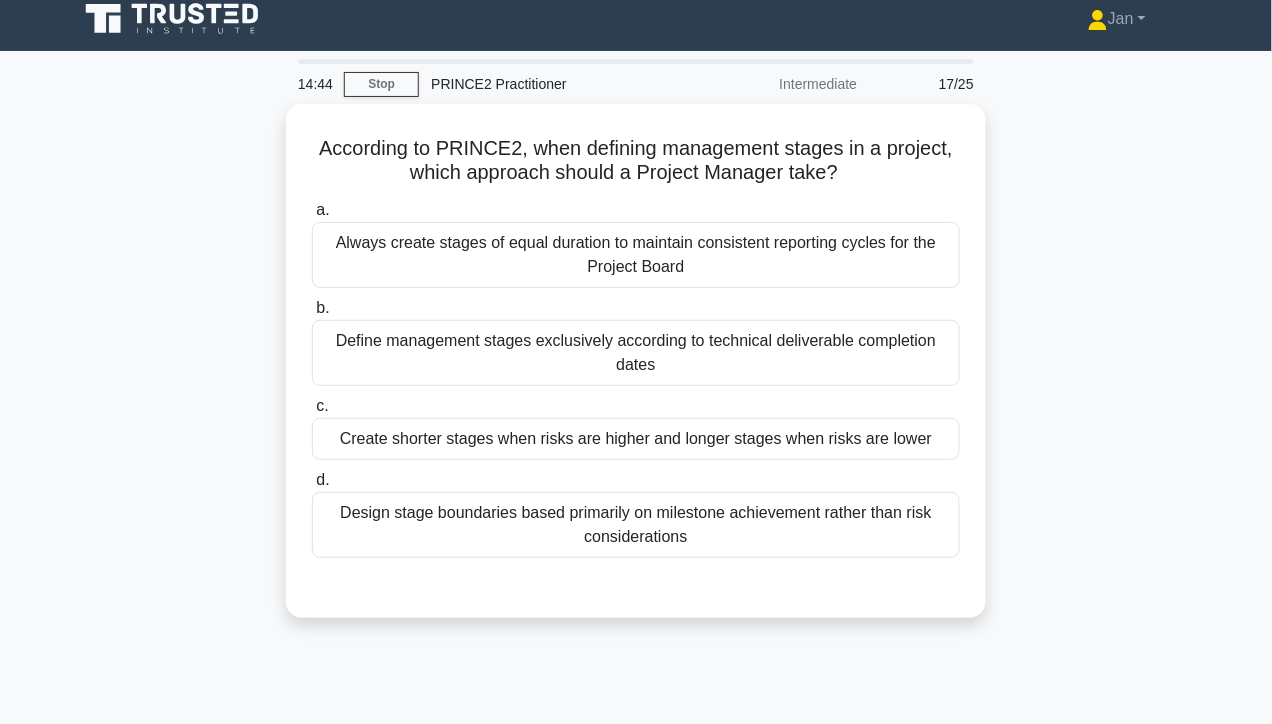 scroll, scrollTop: 0, scrollLeft: 0, axis: both 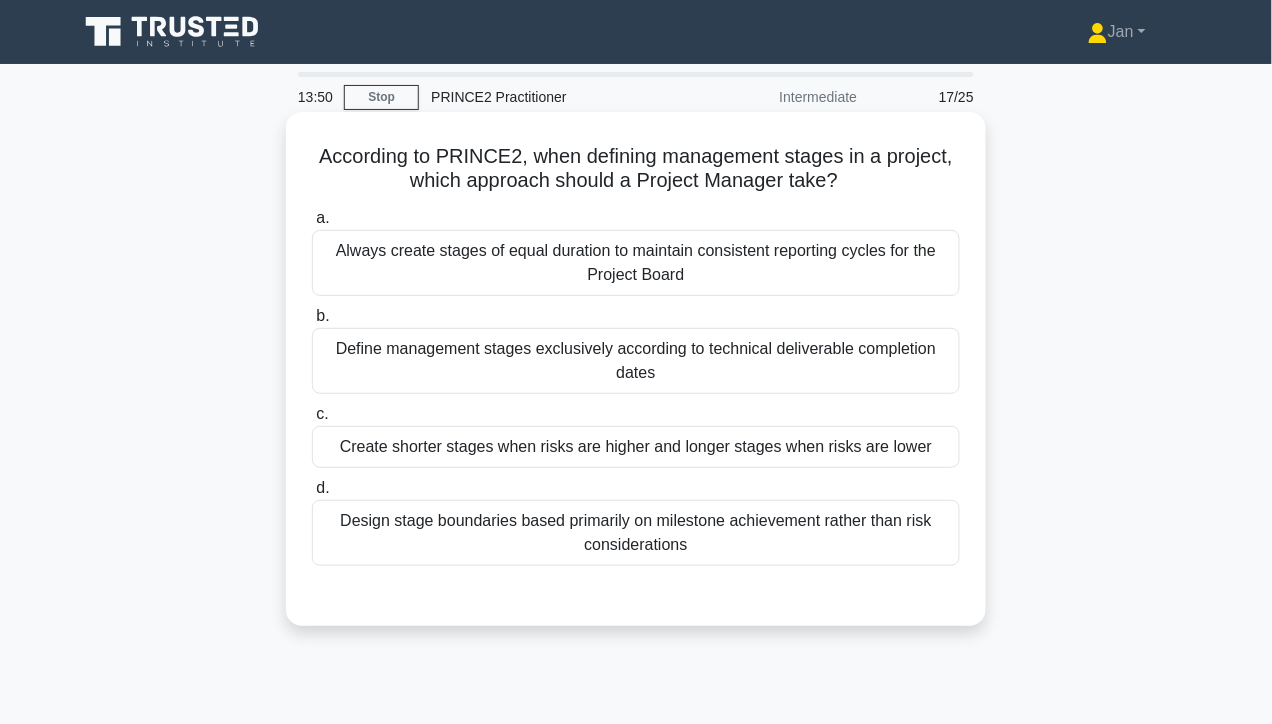 click on "Create shorter stages when risks are higher and longer stages when risks are lower" at bounding box center [636, 447] 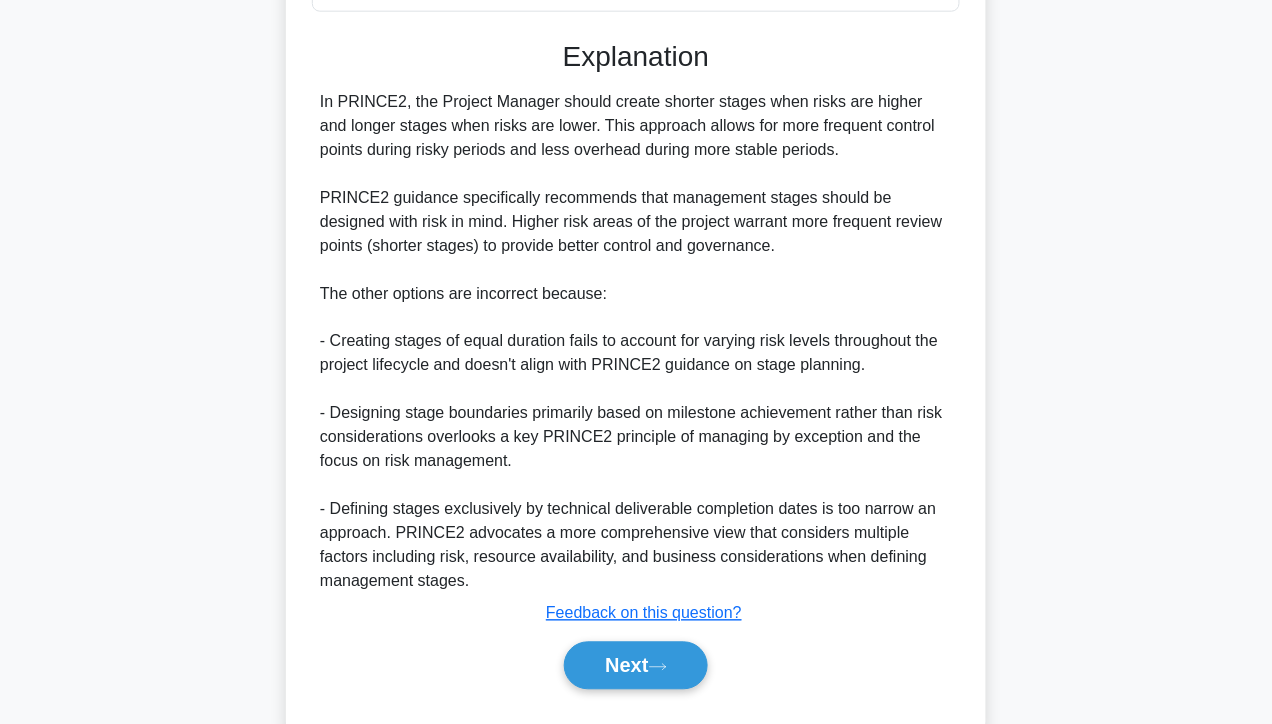 scroll, scrollTop: 556, scrollLeft: 0, axis: vertical 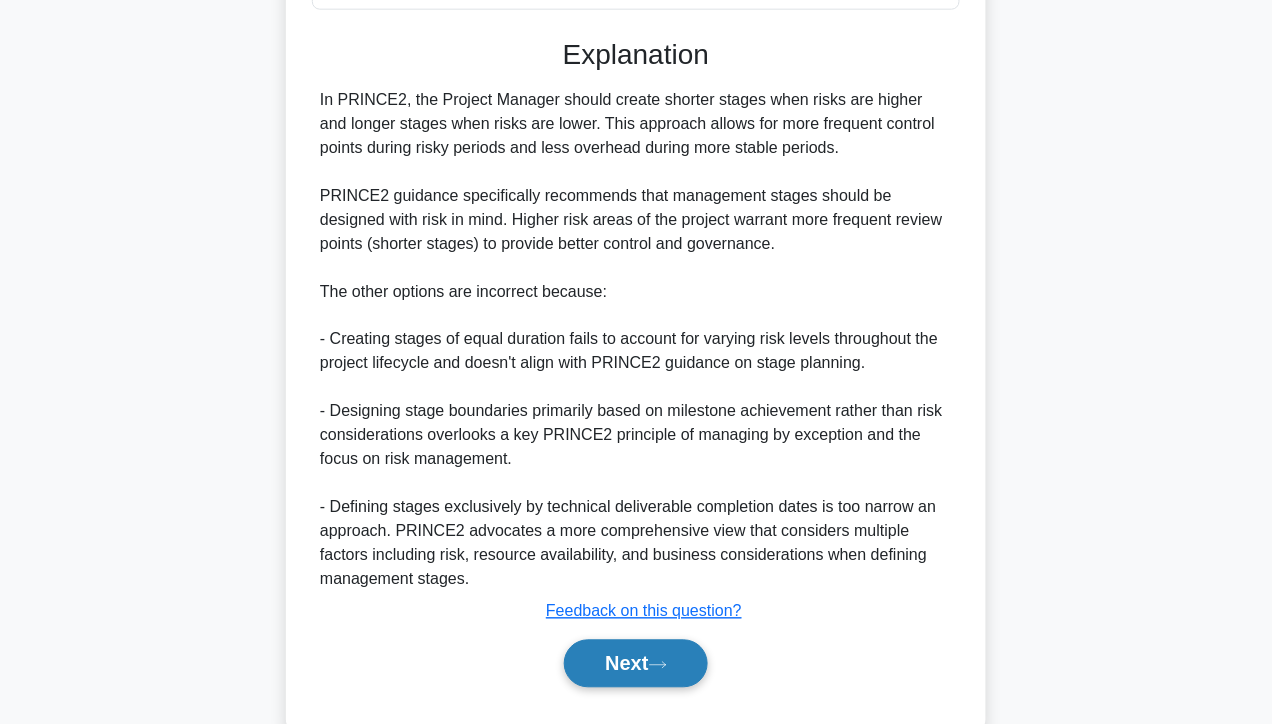 click on "Next" at bounding box center [635, 664] 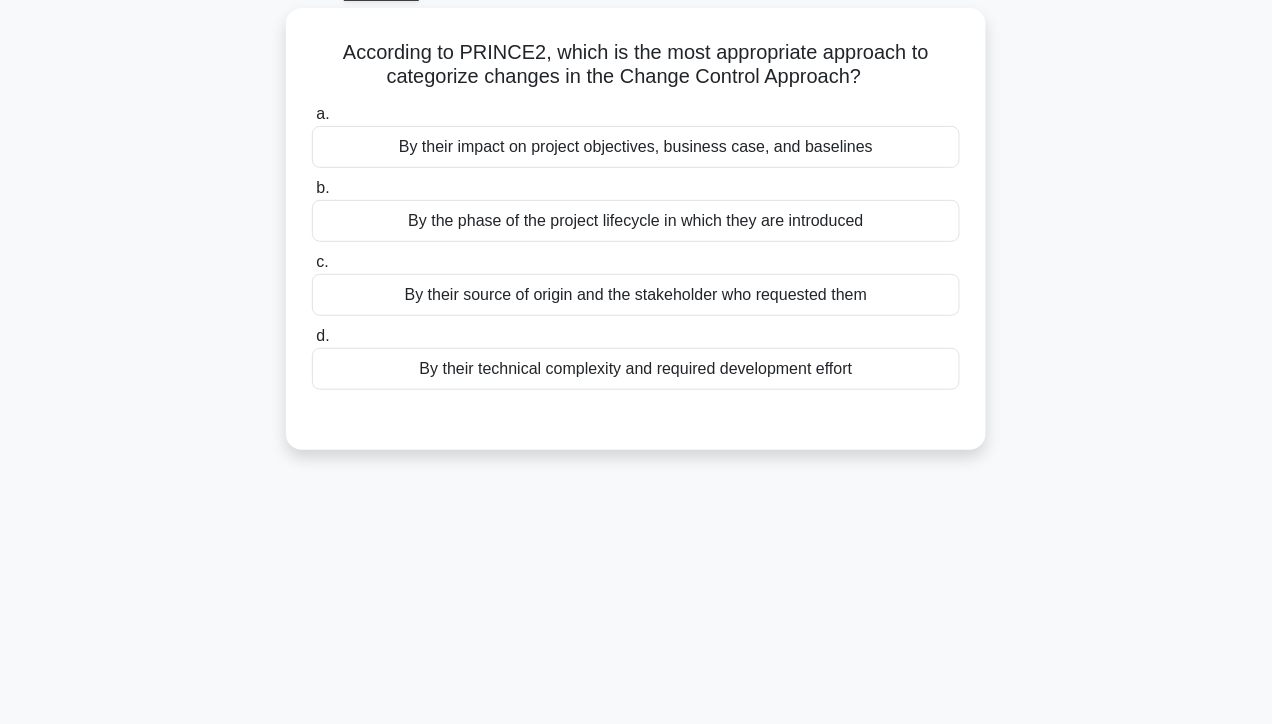 scroll, scrollTop: 0, scrollLeft: 0, axis: both 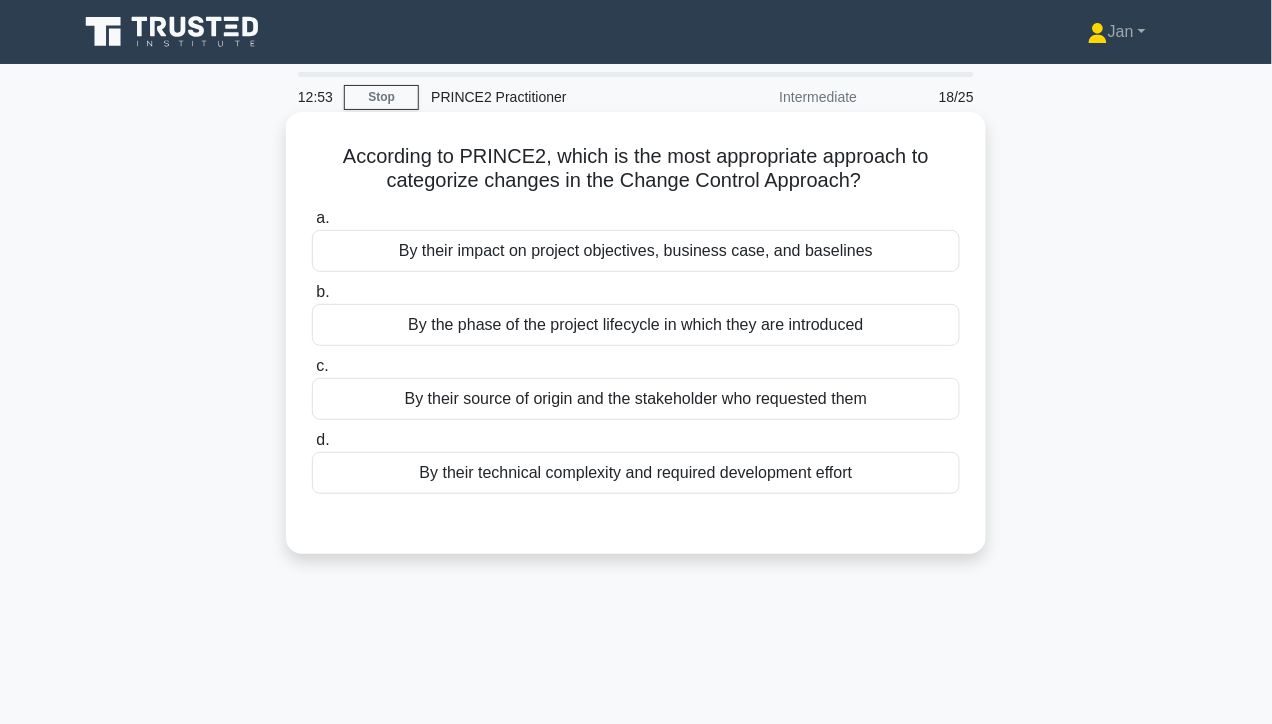 click on "By their impact on project objectives, business case, and baselines" at bounding box center (636, 251) 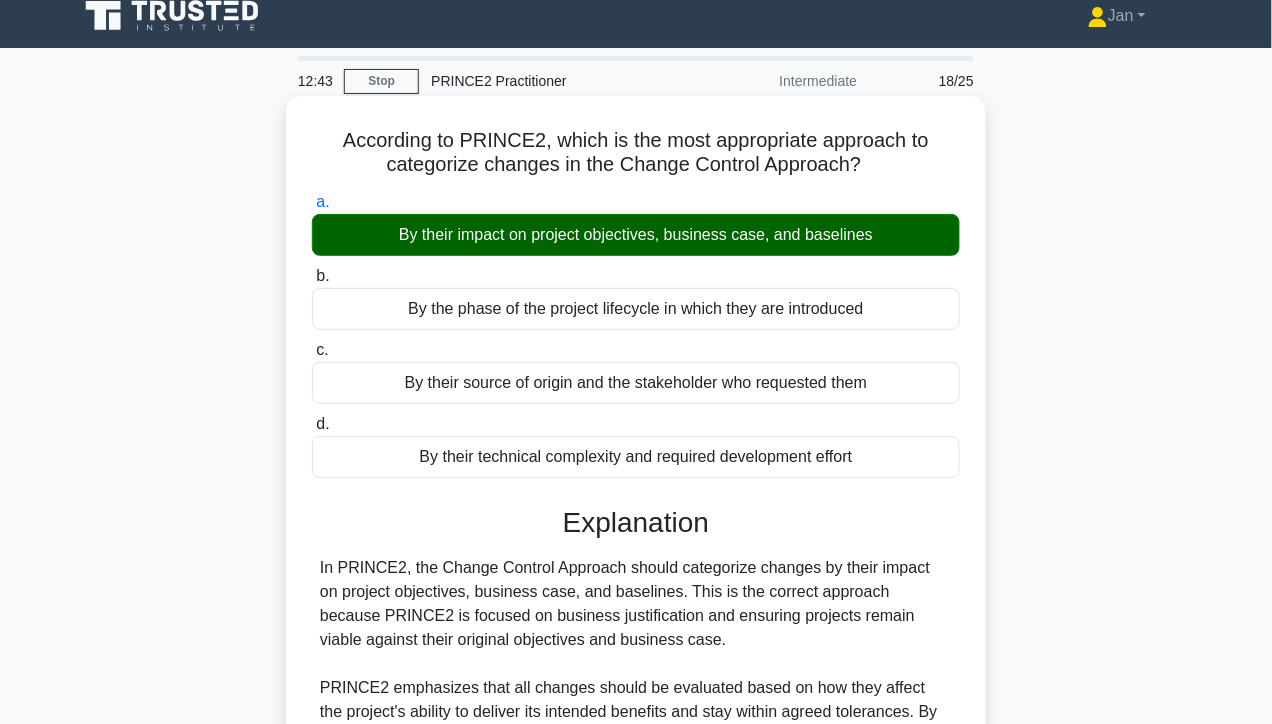 scroll, scrollTop: 0, scrollLeft: 0, axis: both 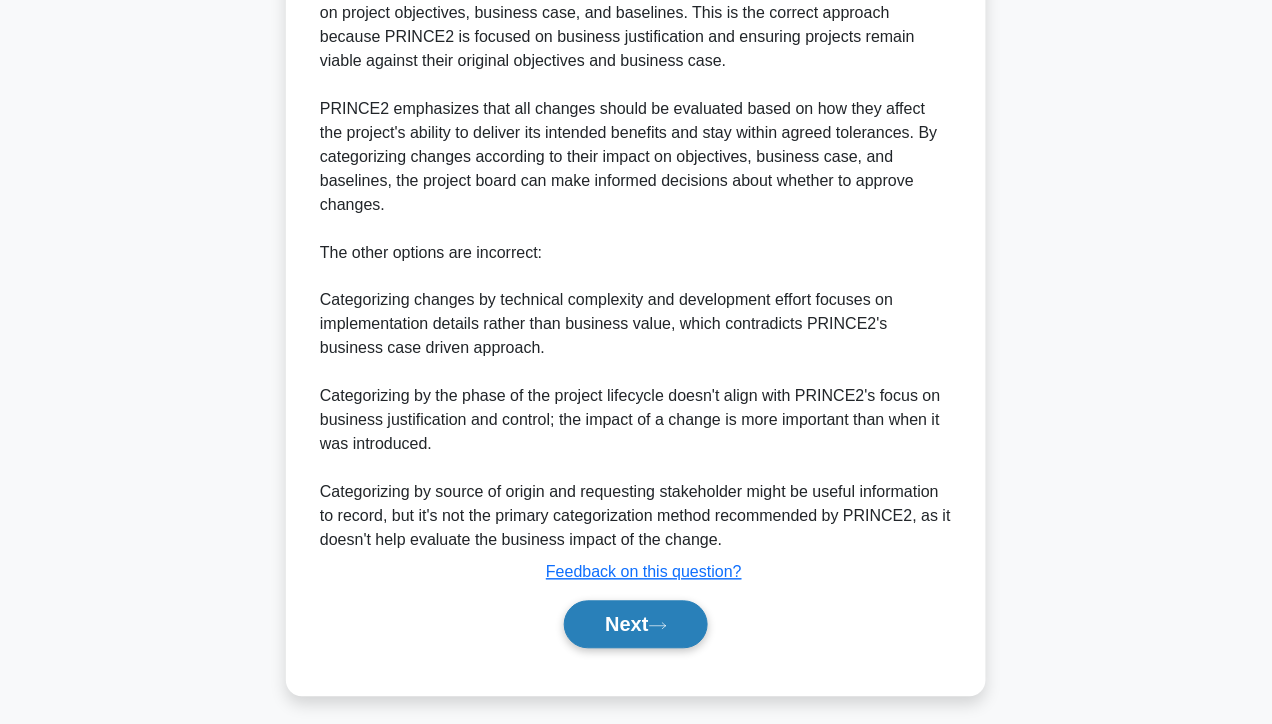click on "Next" at bounding box center (635, 625) 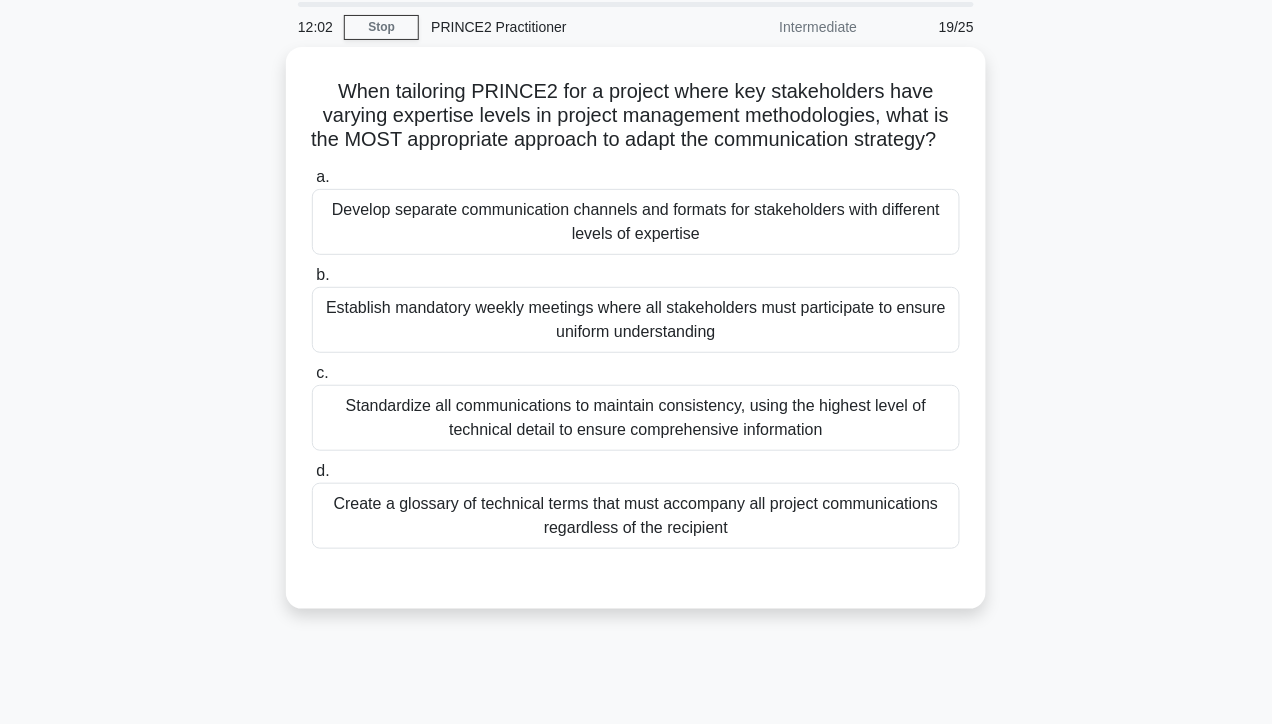 scroll, scrollTop: 72, scrollLeft: 0, axis: vertical 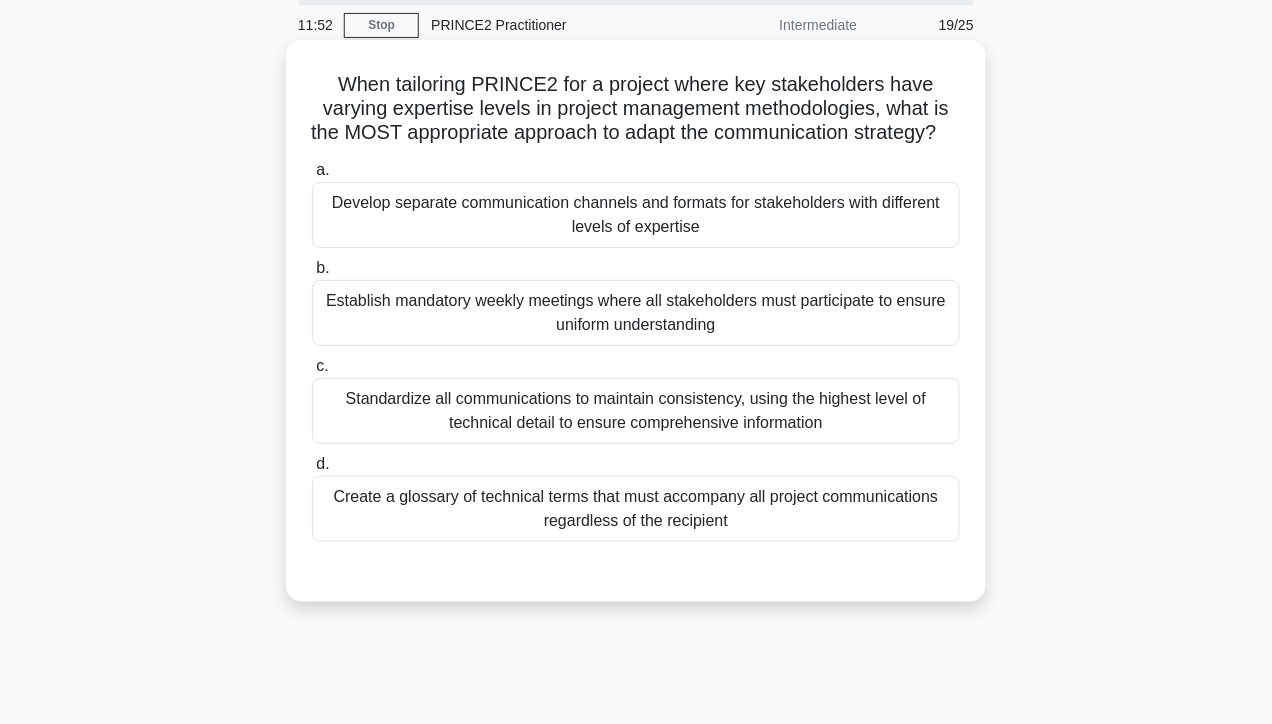 click on "Standardize all communications to maintain consistency, using the highest level of technical detail to ensure comprehensive information" at bounding box center (636, 411) 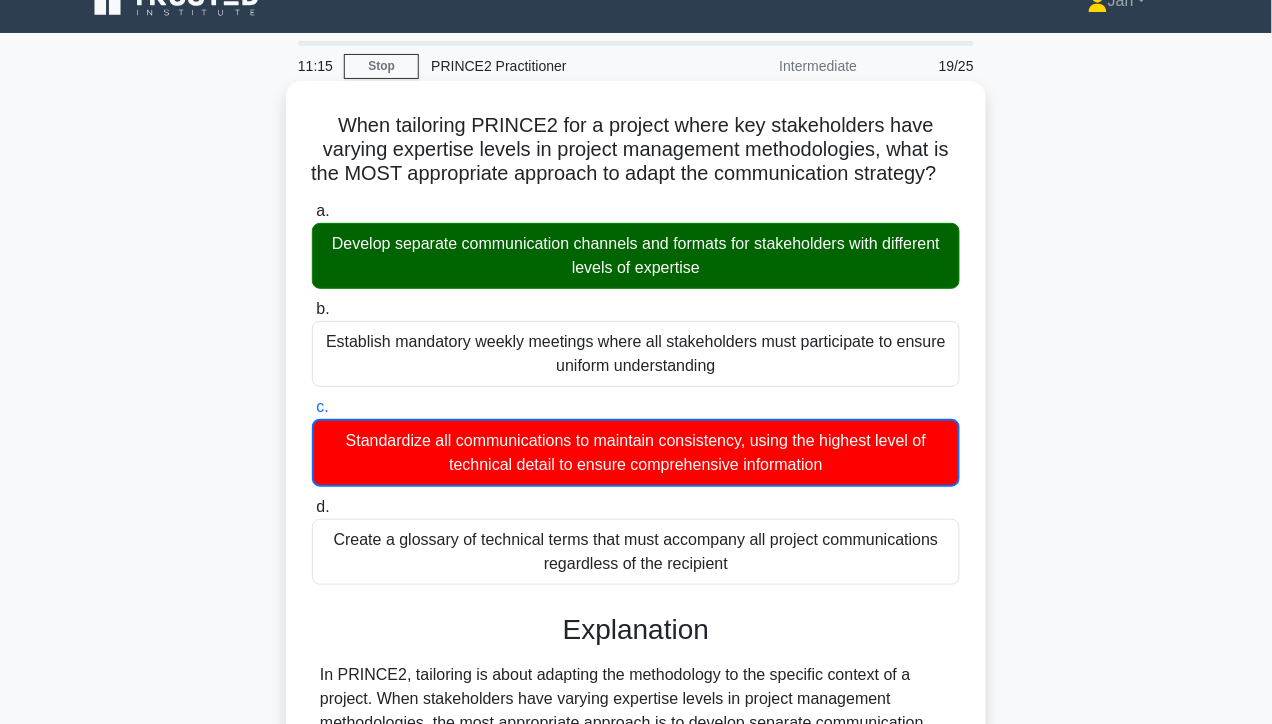 scroll, scrollTop: 293, scrollLeft: 0, axis: vertical 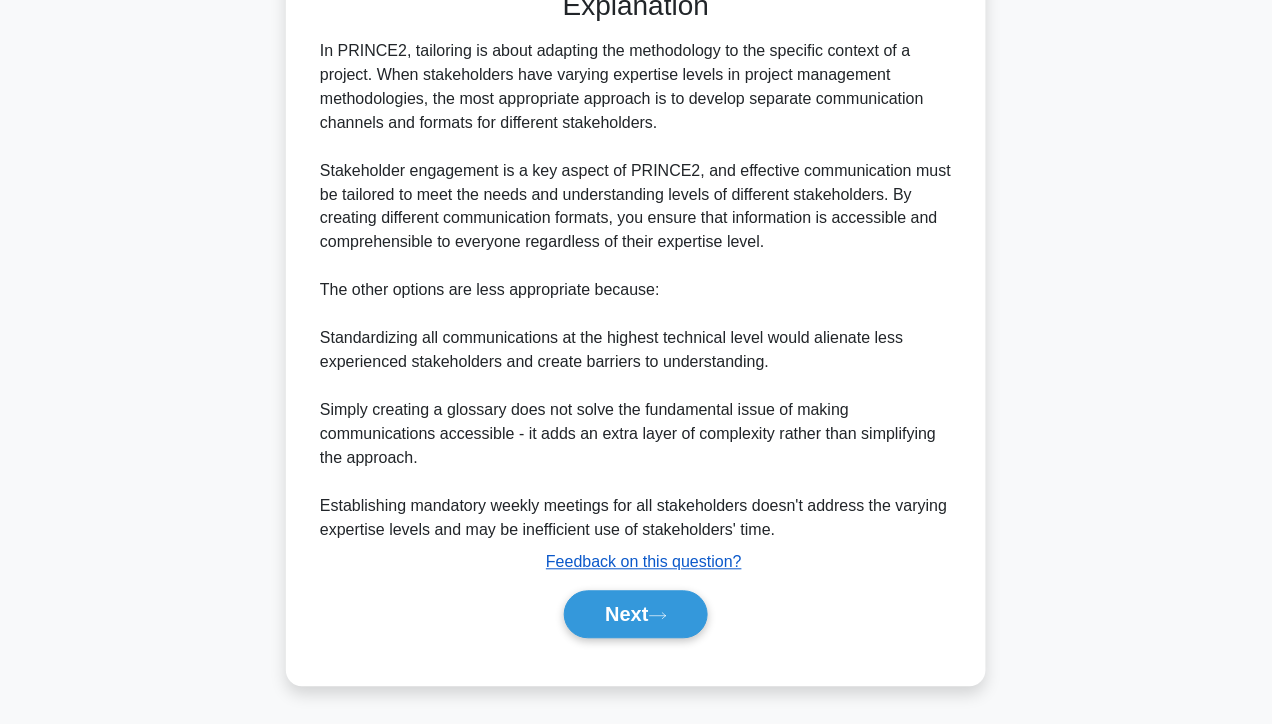 click on "Feedback on this question?" at bounding box center (644, 562) 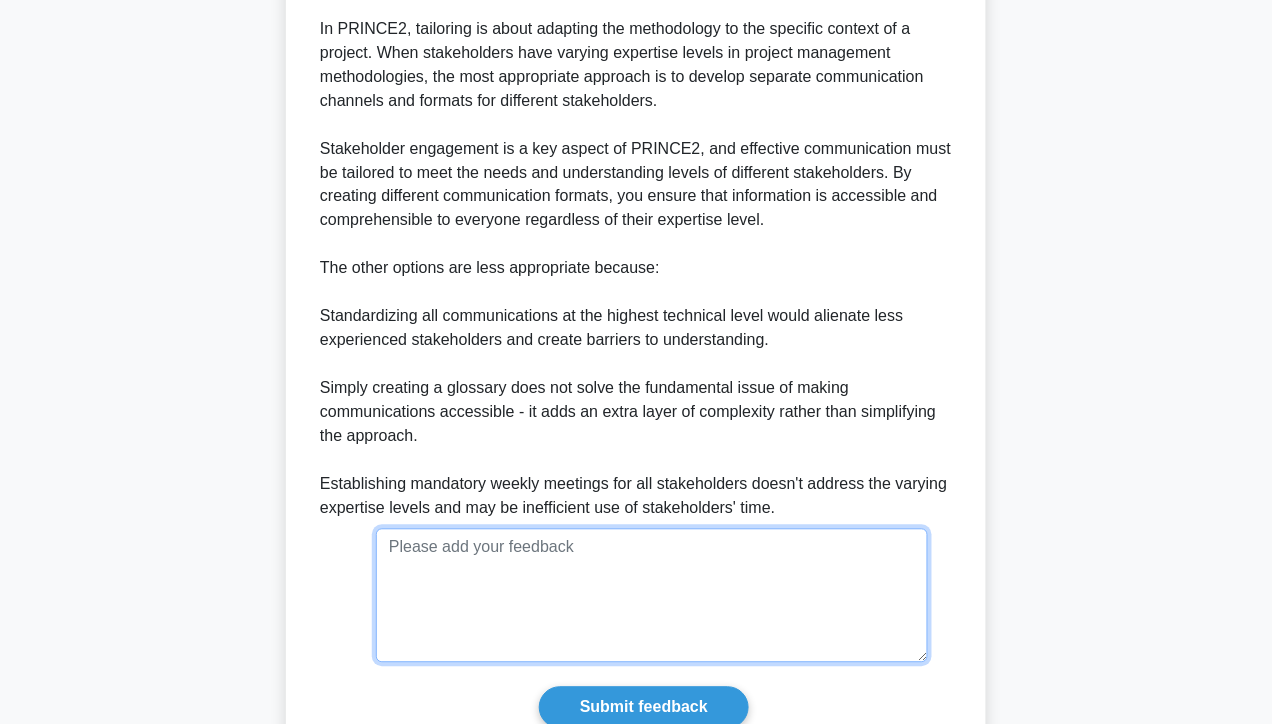 click at bounding box center (652, 596) 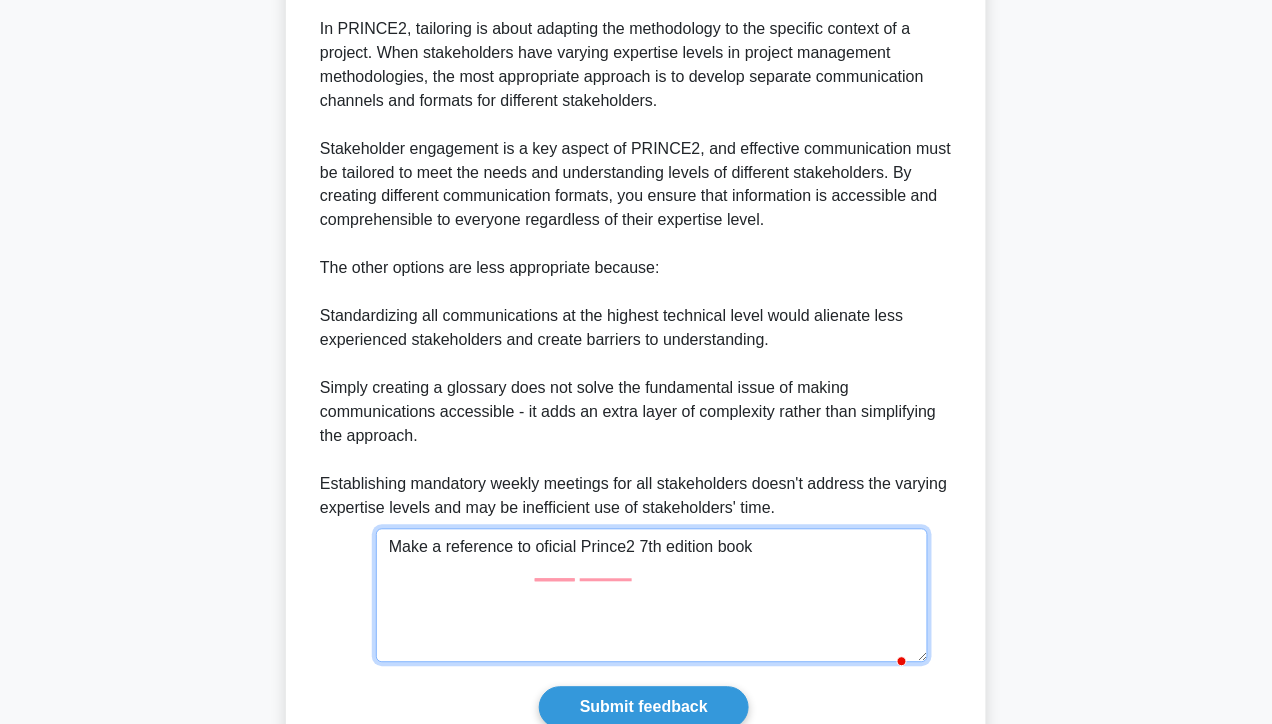 scroll, scrollTop: 796, scrollLeft: 0, axis: vertical 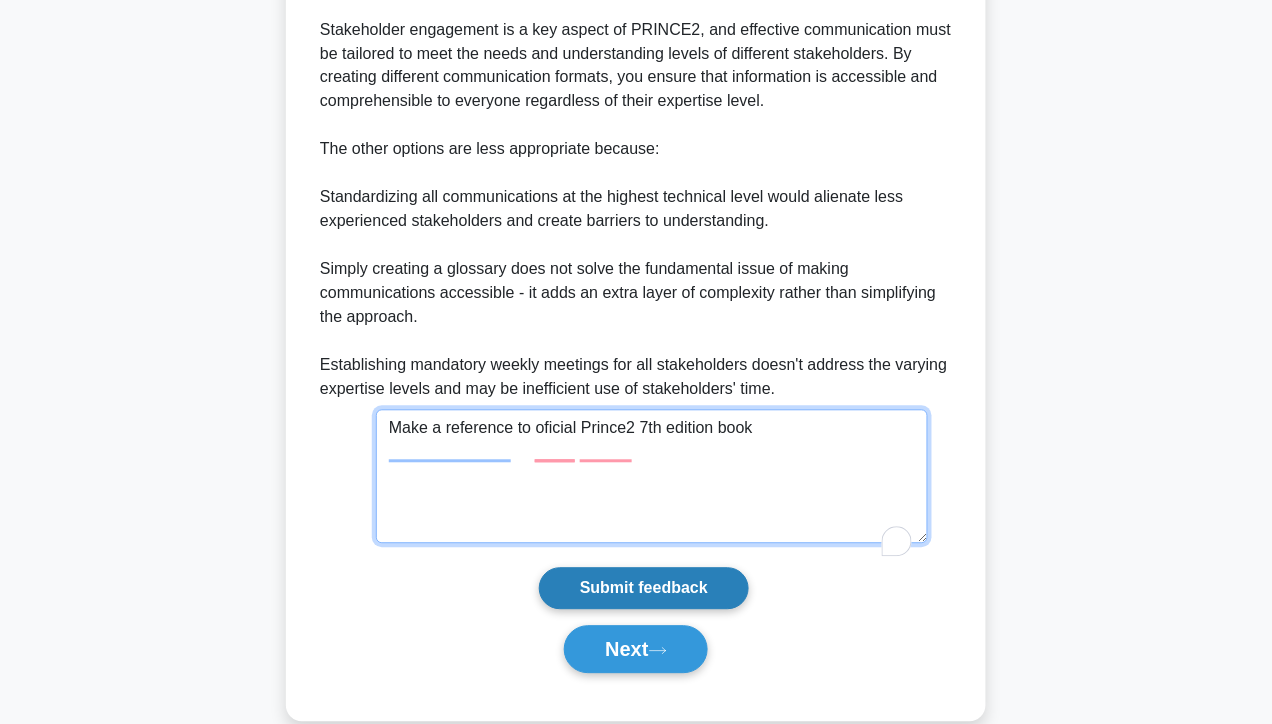 type on "Make a reference to oficial Prince2 7th edition book" 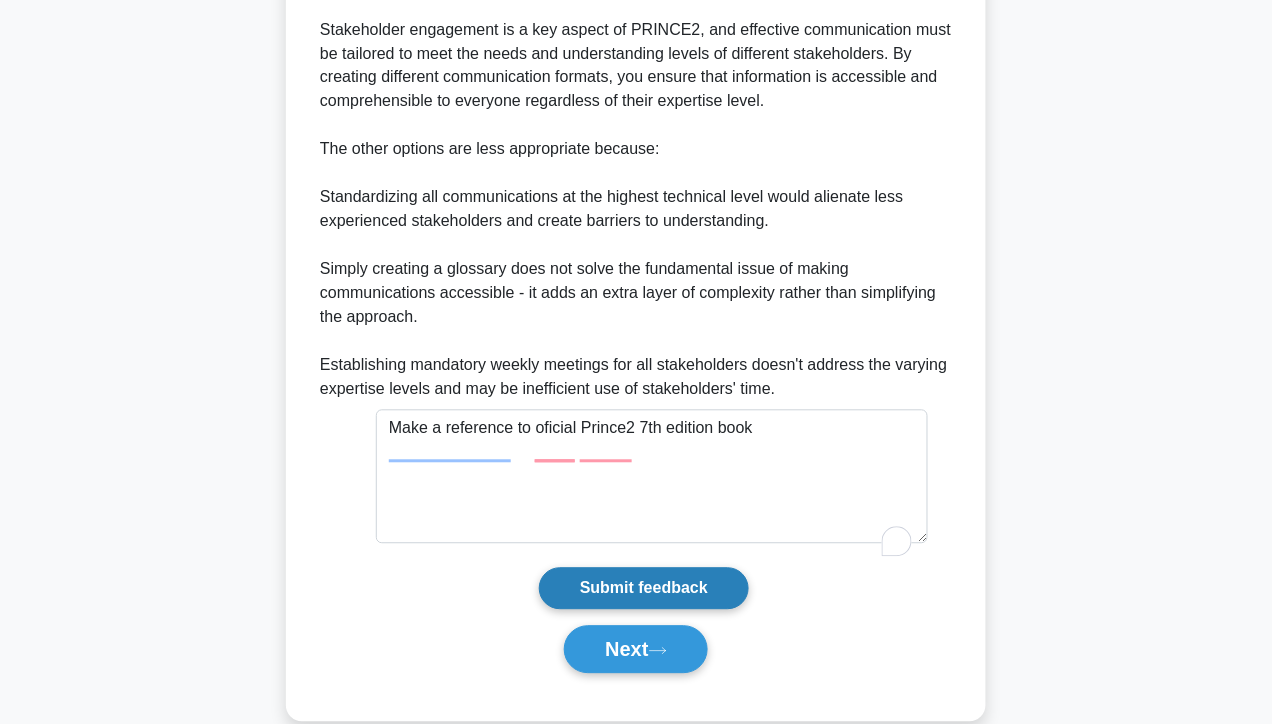 click on "Submit feedback" at bounding box center [644, 589] 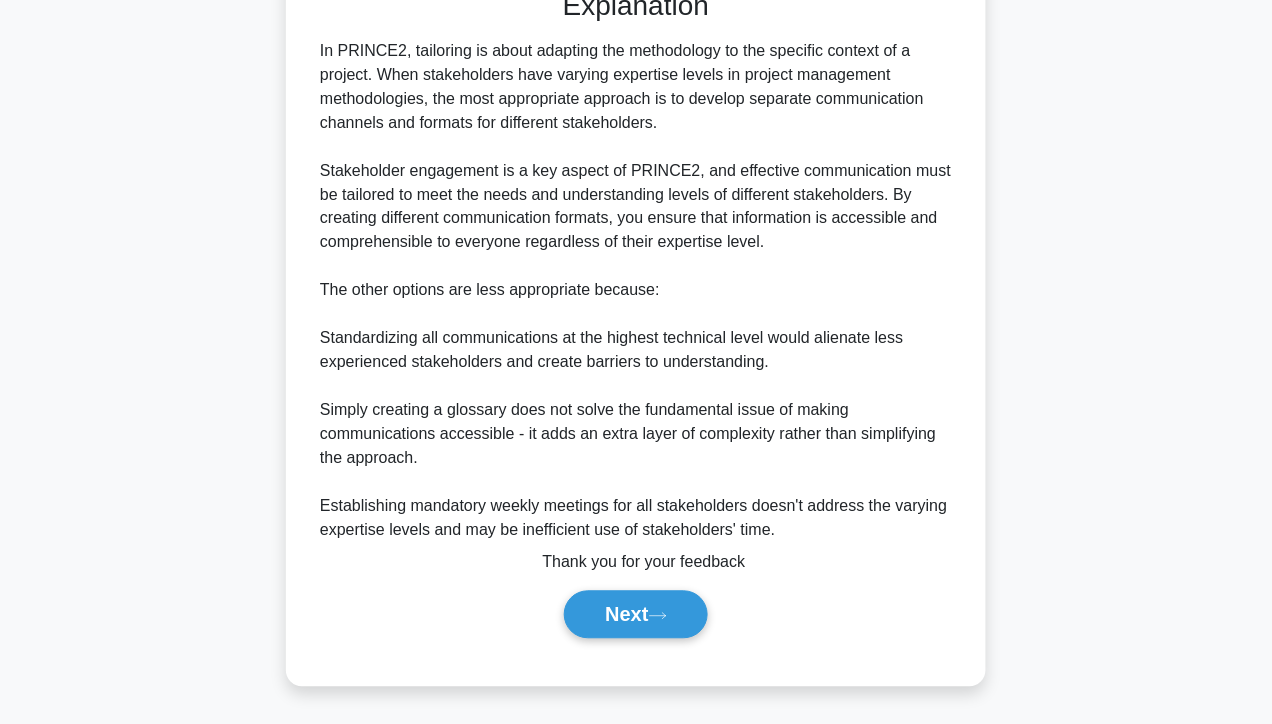 scroll, scrollTop: 664, scrollLeft: 0, axis: vertical 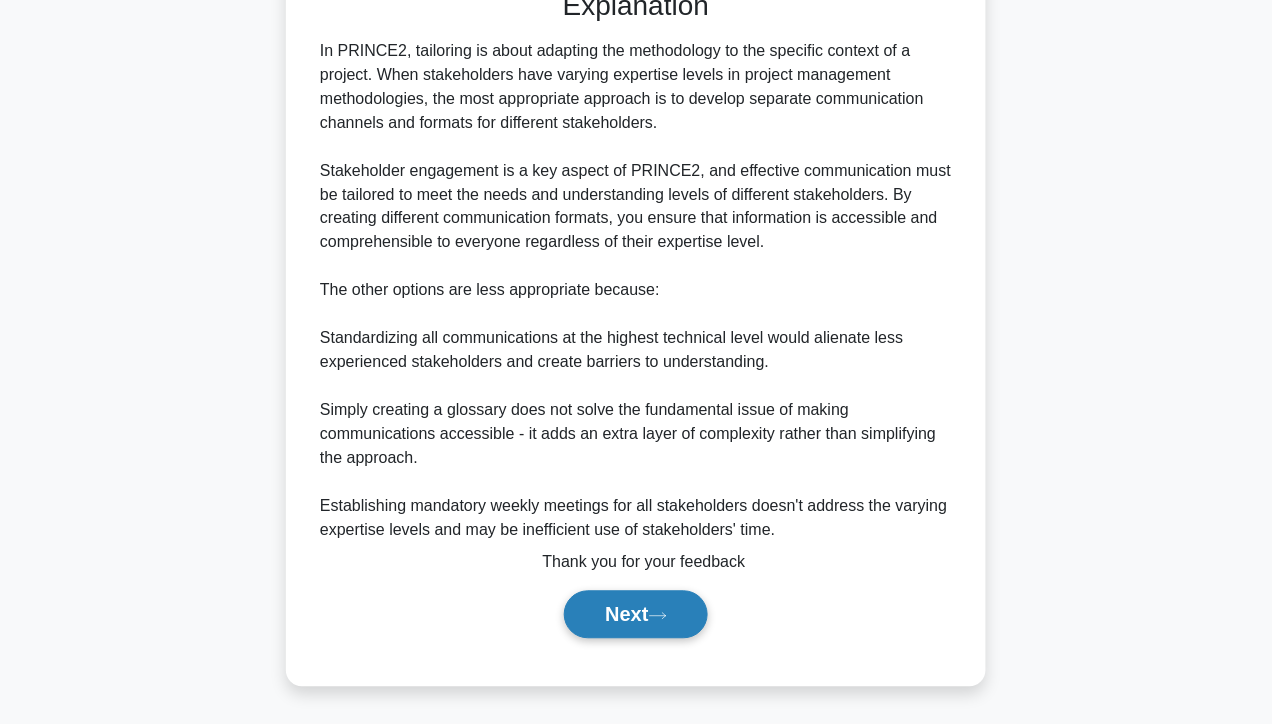 click 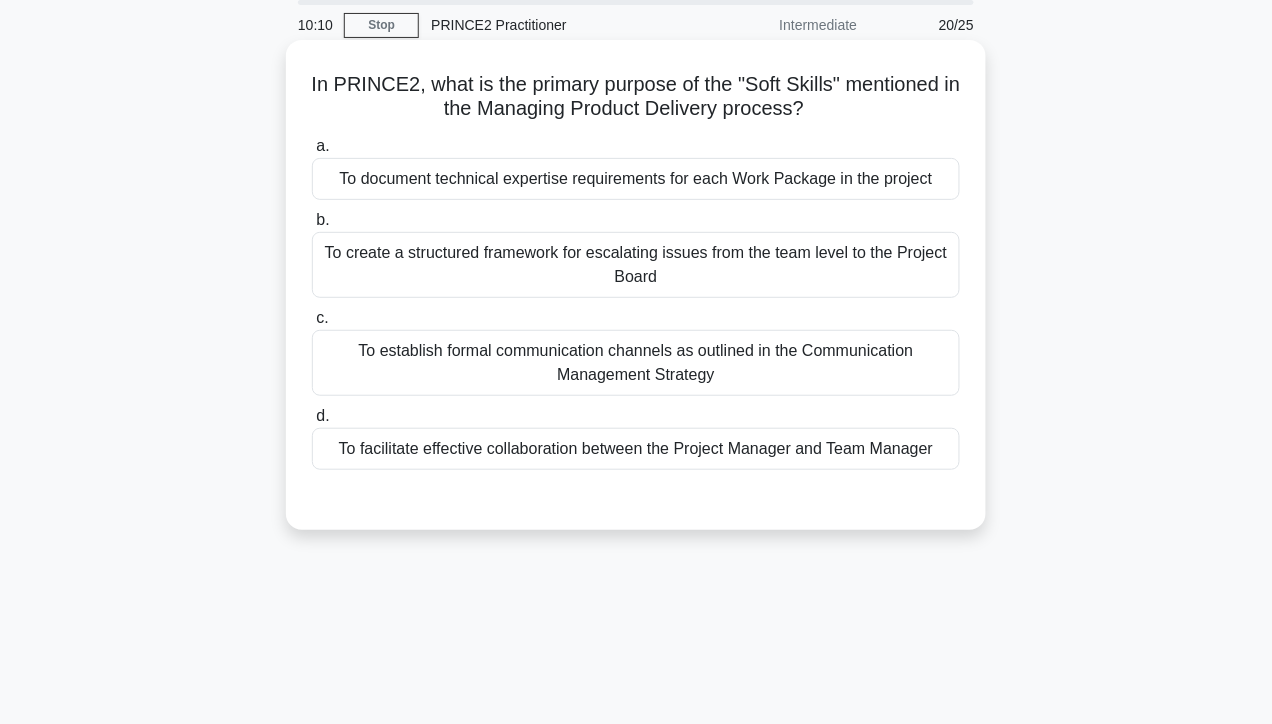 scroll, scrollTop: 0, scrollLeft: 0, axis: both 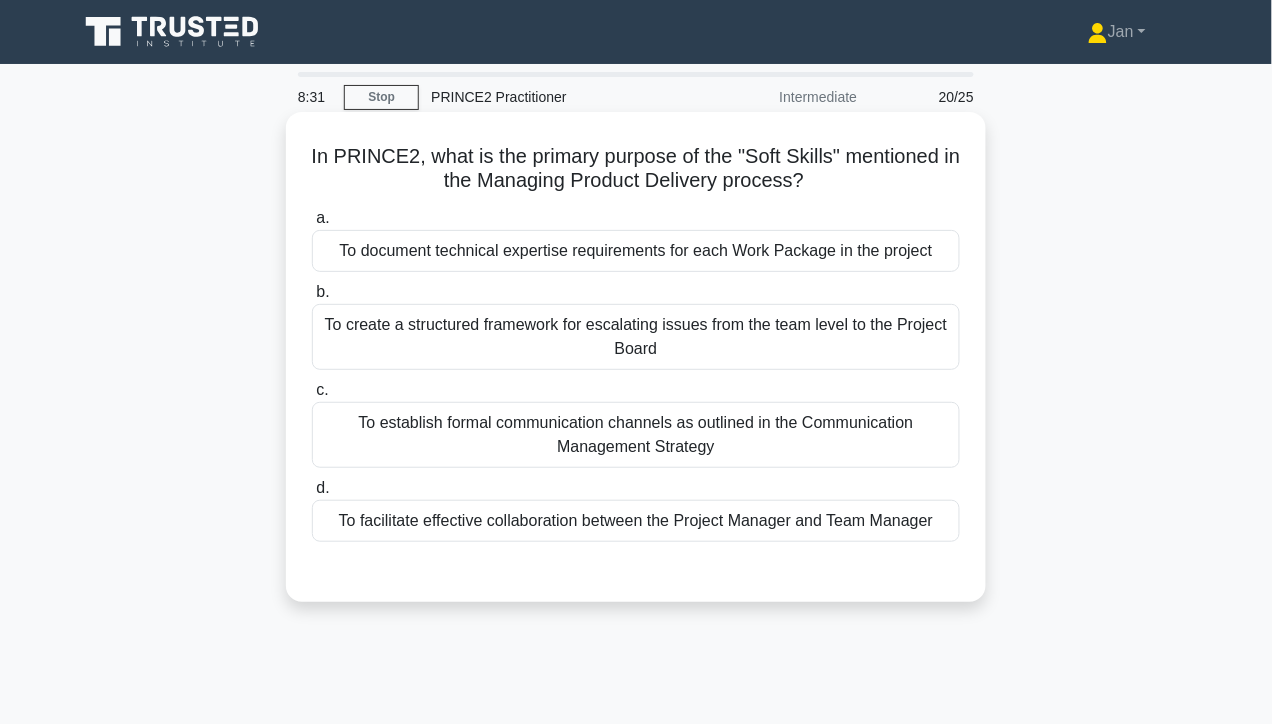 click on "To facilitate effective collaboration between the Project Manager and Team Manager" at bounding box center (636, 521) 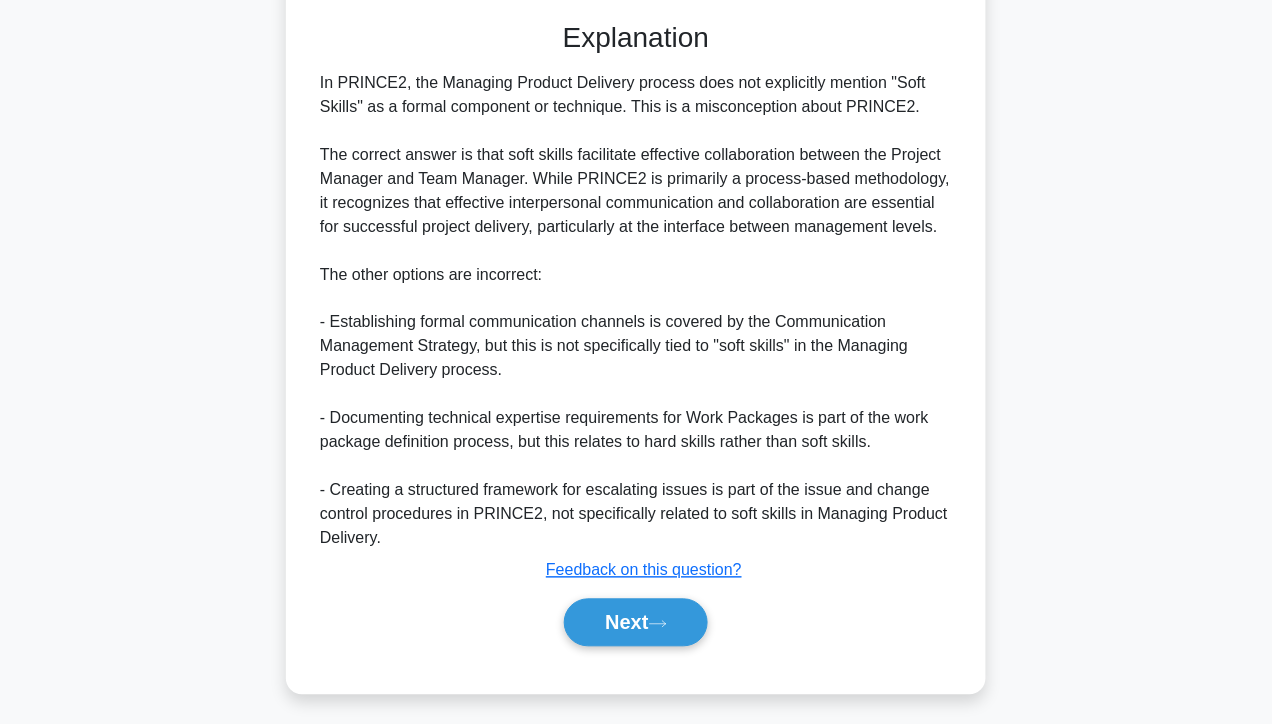 scroll, scrollTop: 555, scrollLeft: 0, axis: vertical 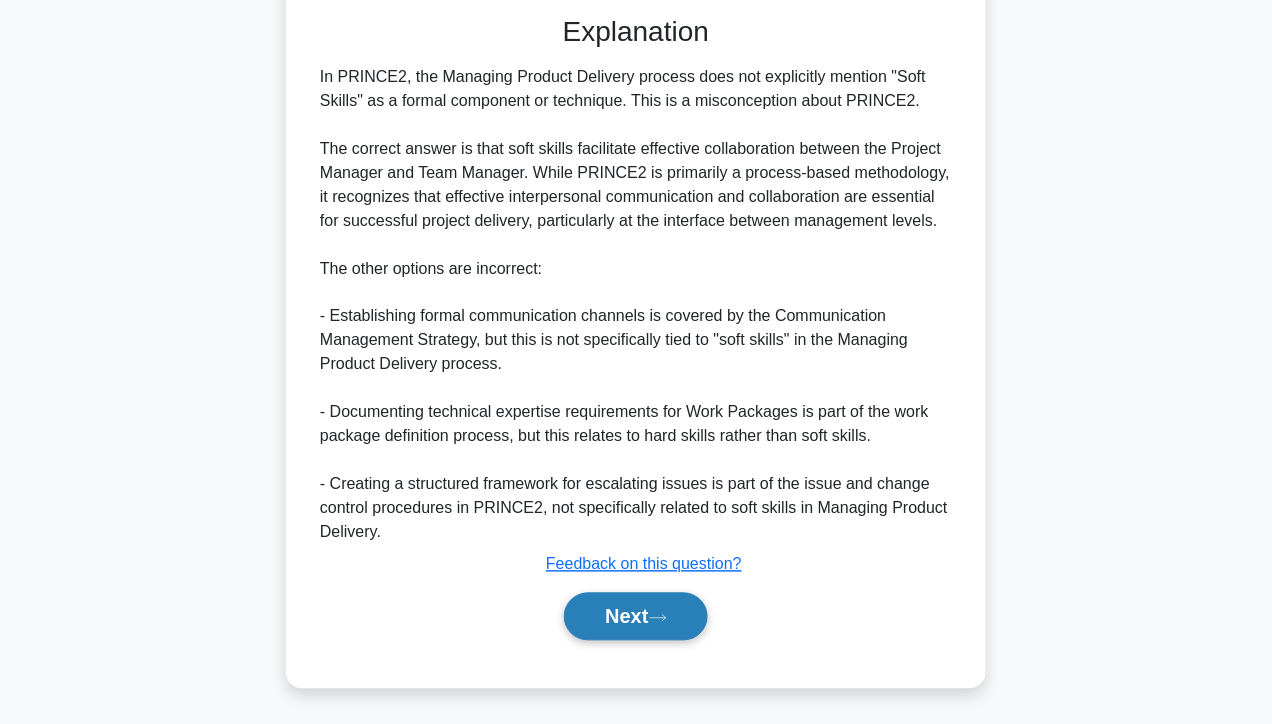 click on "Next" at bounding box center [635, 617] 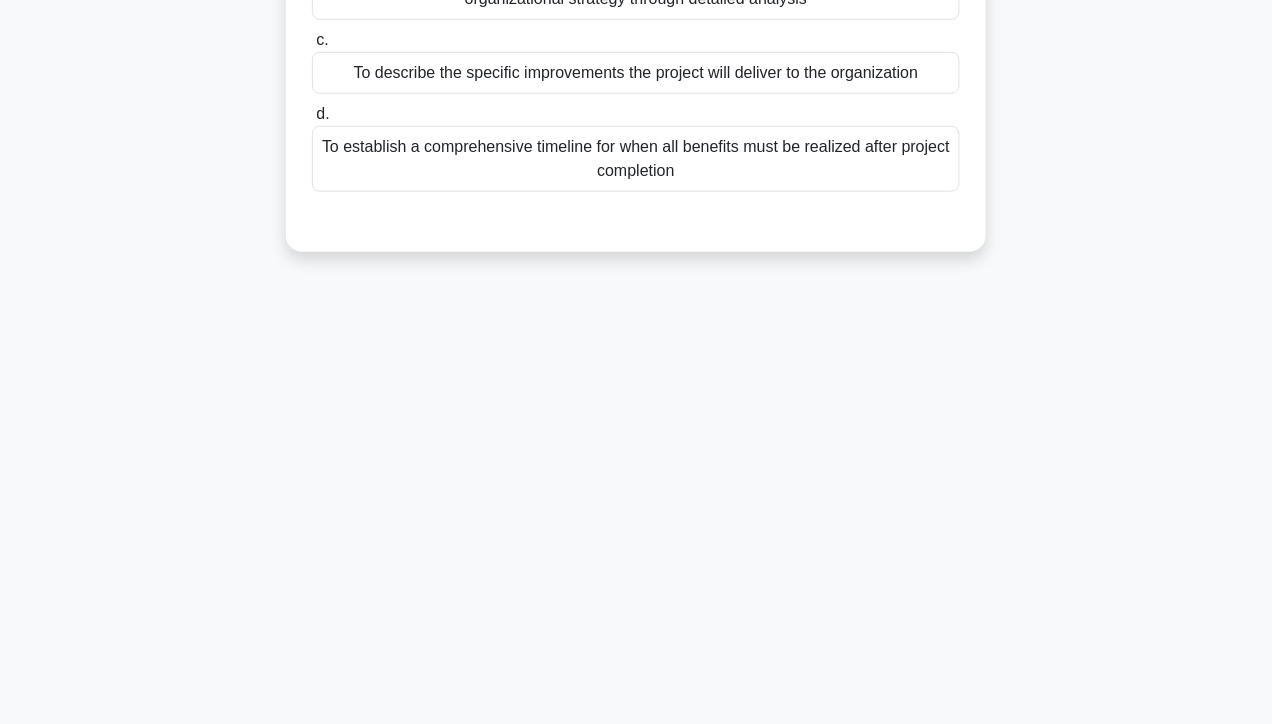 scroll, scrollTop: 0, scrollLeft: 0, axis: both 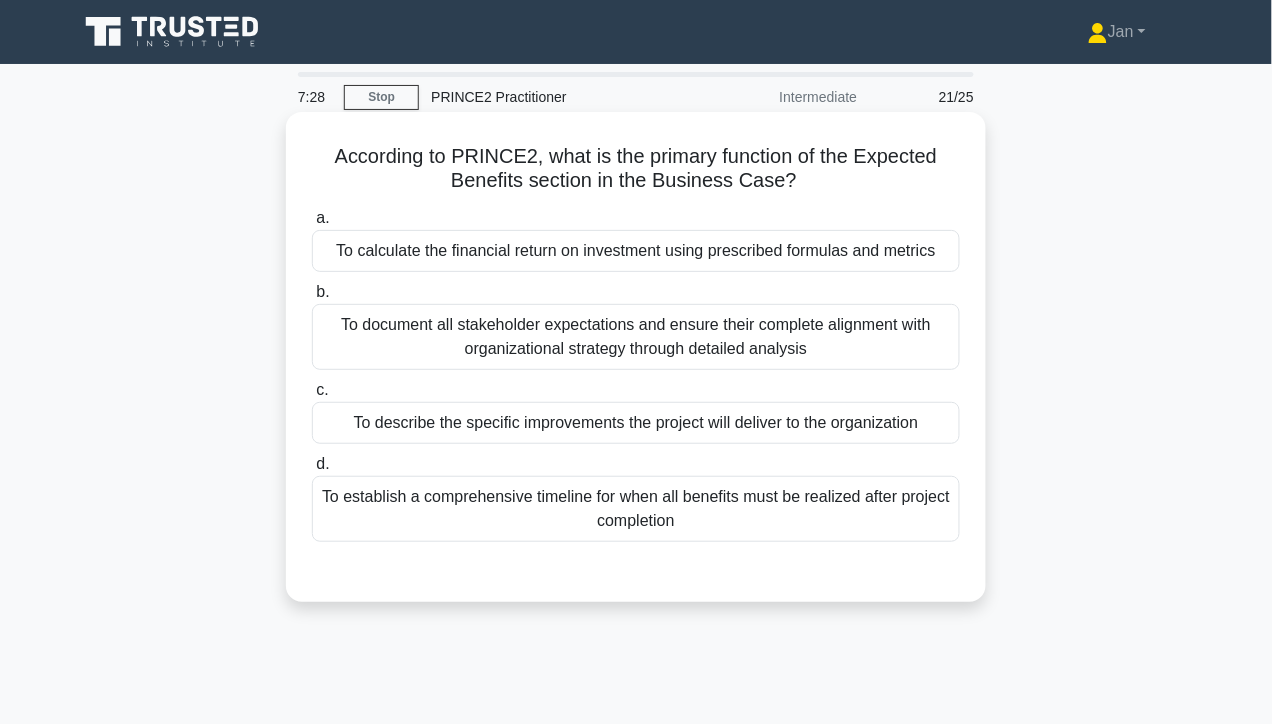 click on "To describe the specific improvements the project will deliver to the organization" at bounding box center [636, 423] 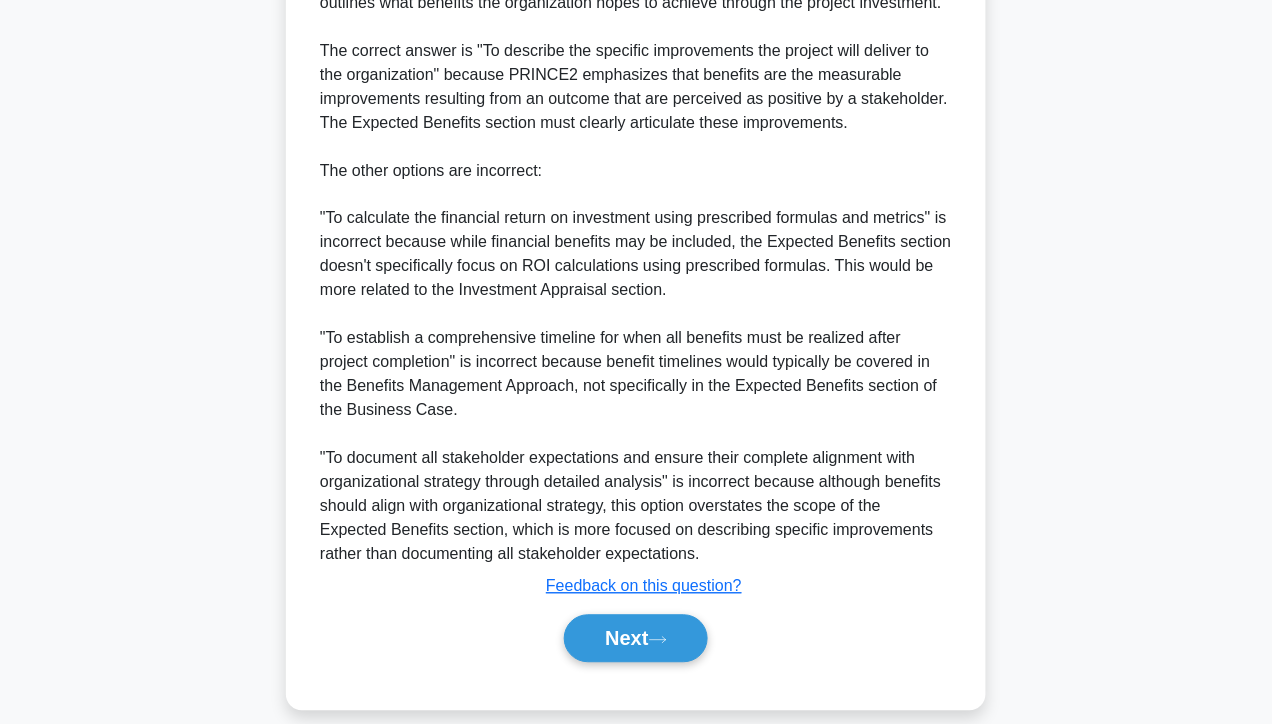 scroll, scrollTop: 699, scrollLeft: 0, axis: vertical 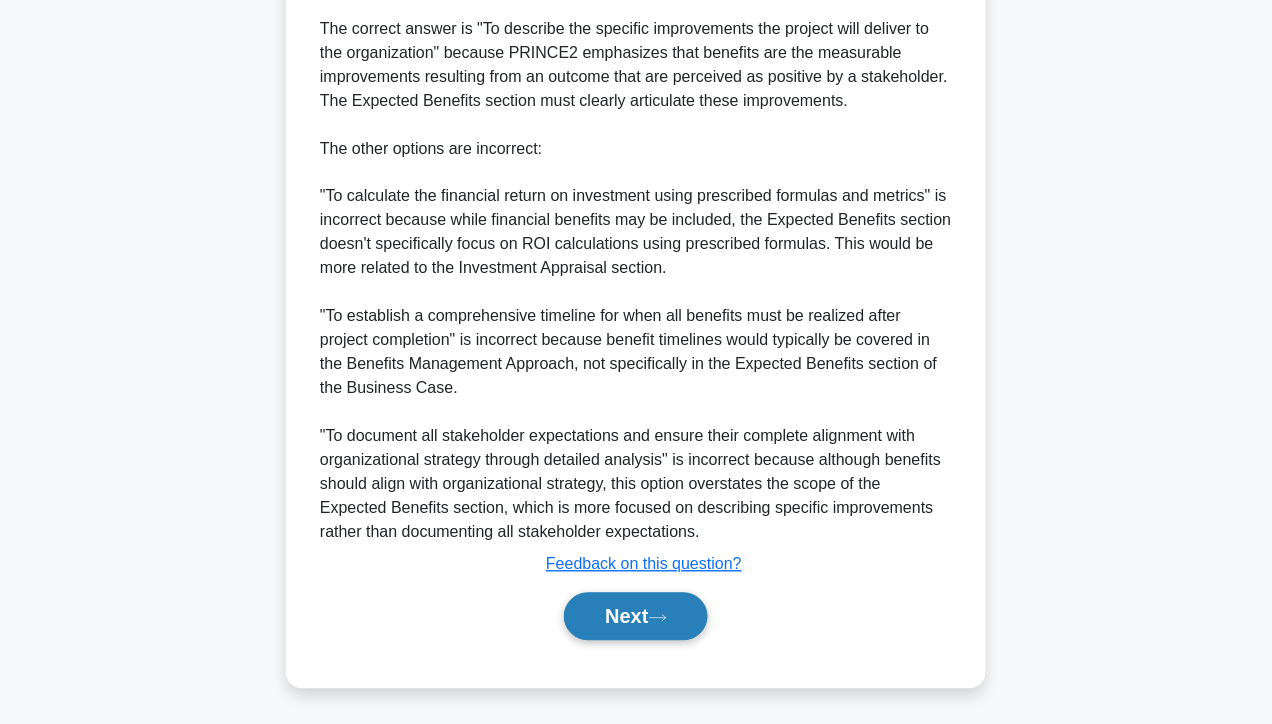 click on "Next" at bounding box center (635, 617) 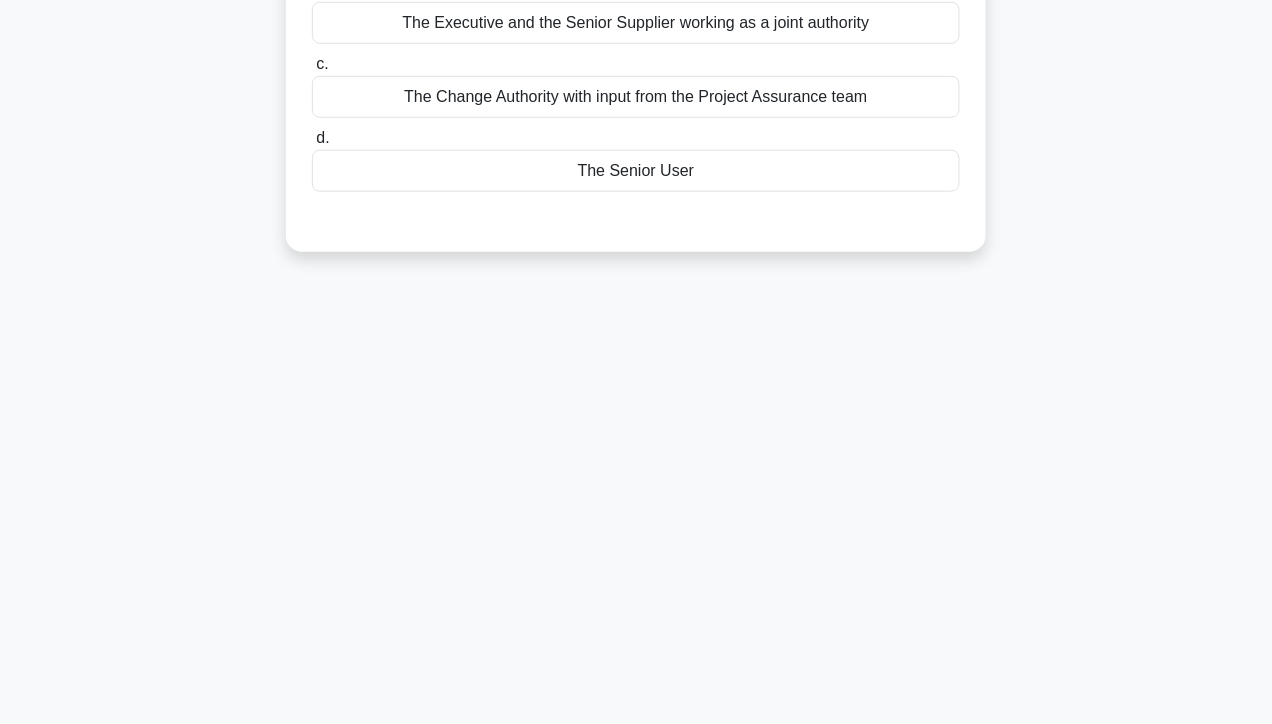 scroll, scrollTop: 0, scrollLeft: 0, axis: both 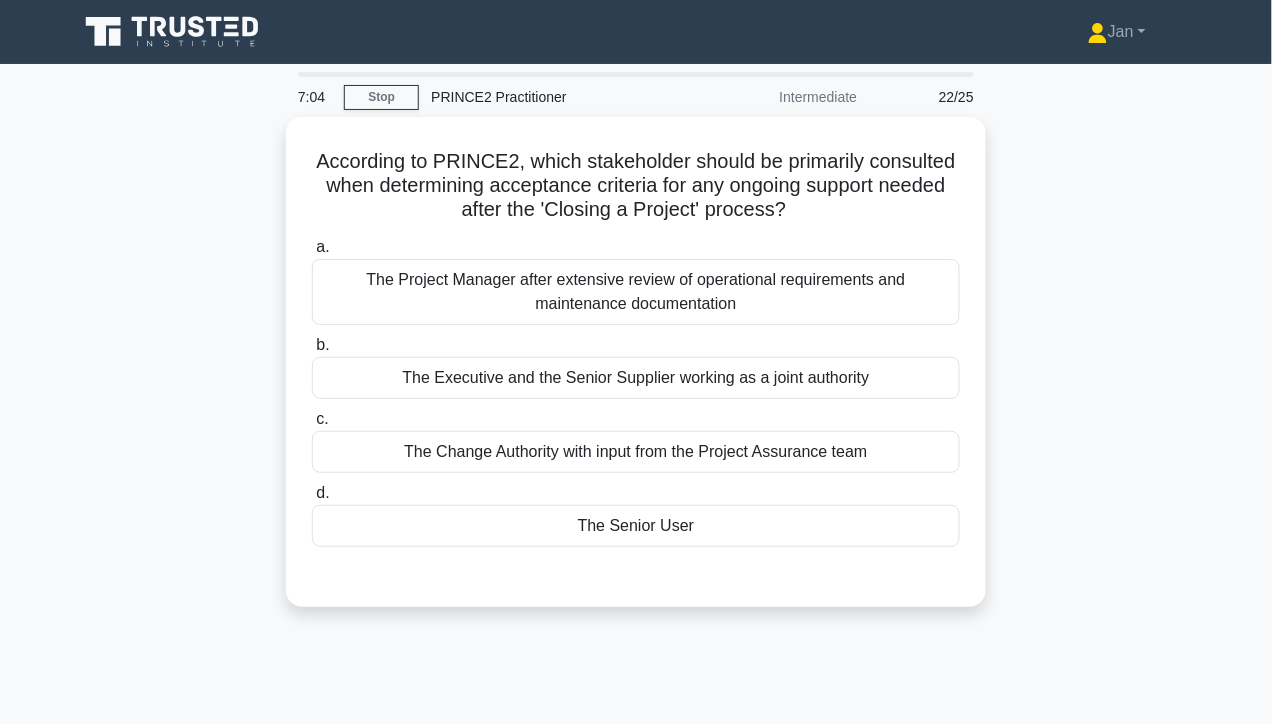 click on "According to PRINCE2, which stakeholder should be primarily consulted when determining acceptance criteria for any ongoing support needed after the 'Closing a Project' process?
.spinner_0XTQ{transform-origin:center;animation:spinner_y6GP .75s linear infinite}@keyframes spinner_y6GP{100%{transform:rotate(360deg)}}
a.
b.
c. d." at bounding box center [636, 374] 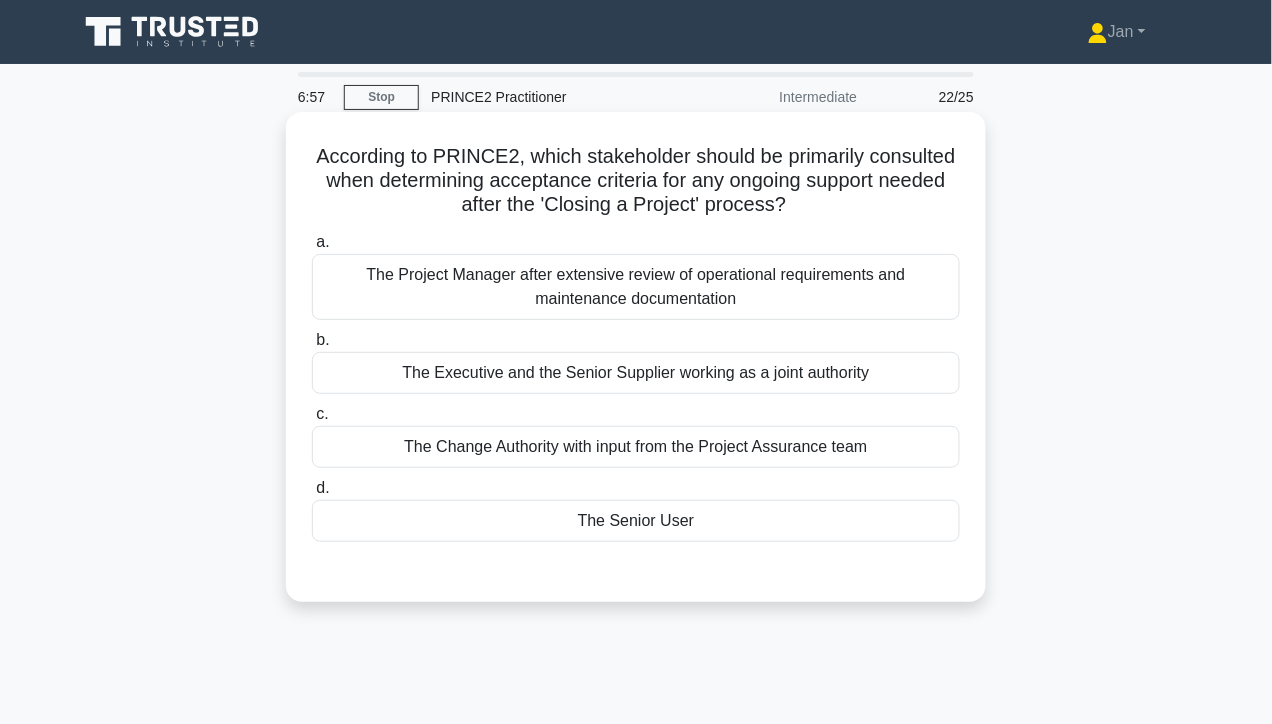 click on "The Senior User" at bounding box center [636, 521] 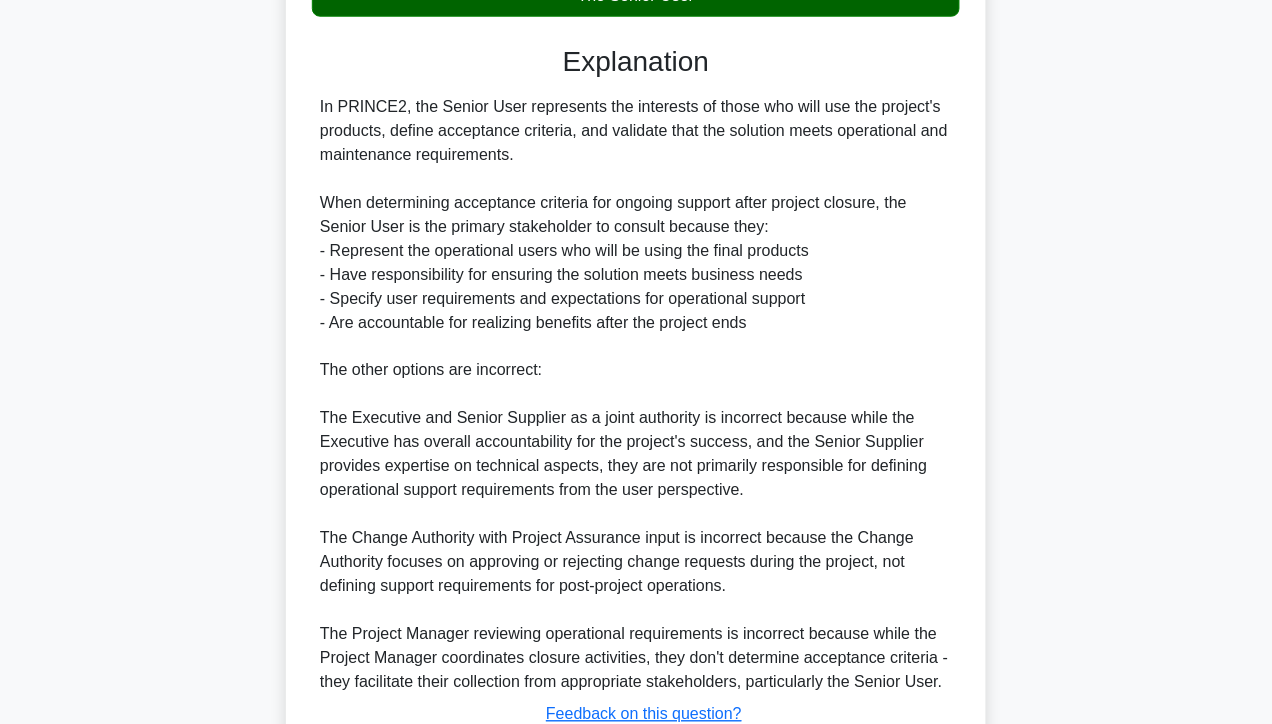 scroll, scrollTop: 675, scrollLeft: 0, axis: vertical 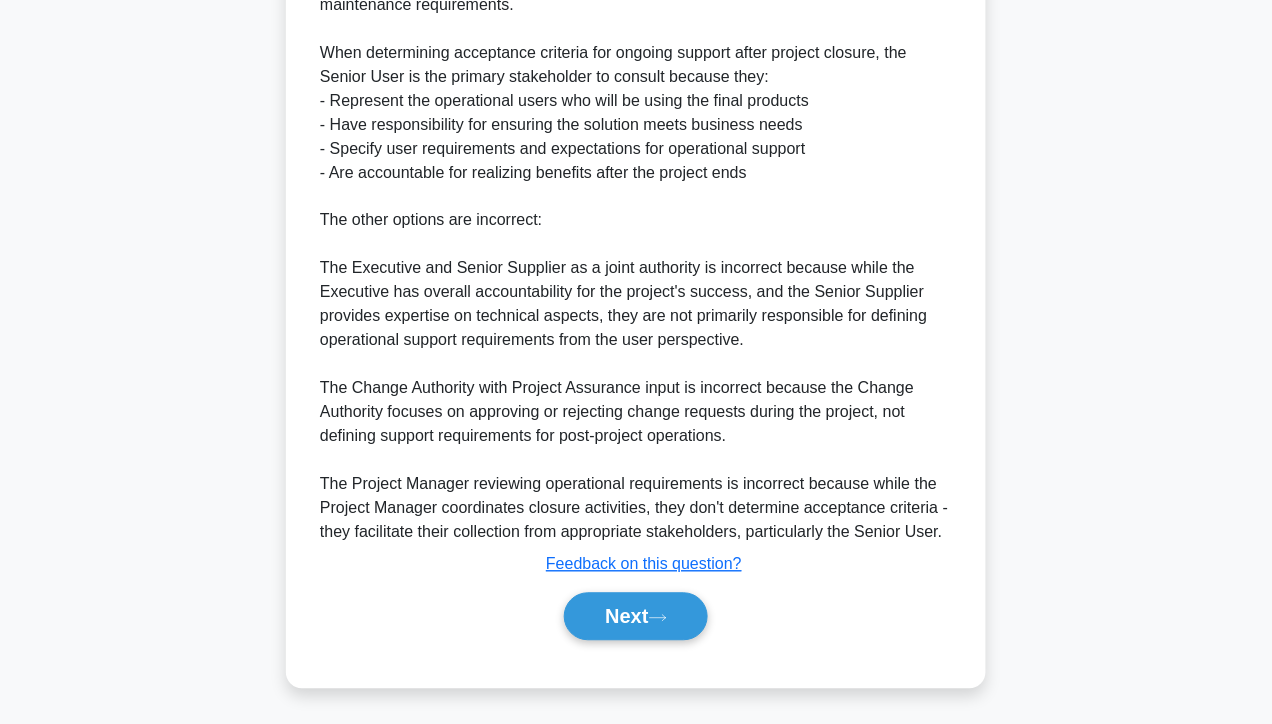 click on "Explanation
In PRINCE2, the Senior User represents the interests of those who will use the project's products, define acceptance criteria, and validate that the solution meets operational and maintenance requirements.  When determining acceptance criteria for ongoing support after project closure, the Senior User is the primary stakeholder to consult because they: - Represent the operational users who will be using the final products - Have responsibility for ensuring the solution meets business needs - Specify user requirements and expectations for operational support - Are accountable for realizing benefits after the project ends The other options are incorrect: The Change Authority with Project Assurance input is incorrect because the Change Authority focuses on approving or rejecting change requests during the project, not defining support requirements for post-project operations." at bounding box center [636, 272] 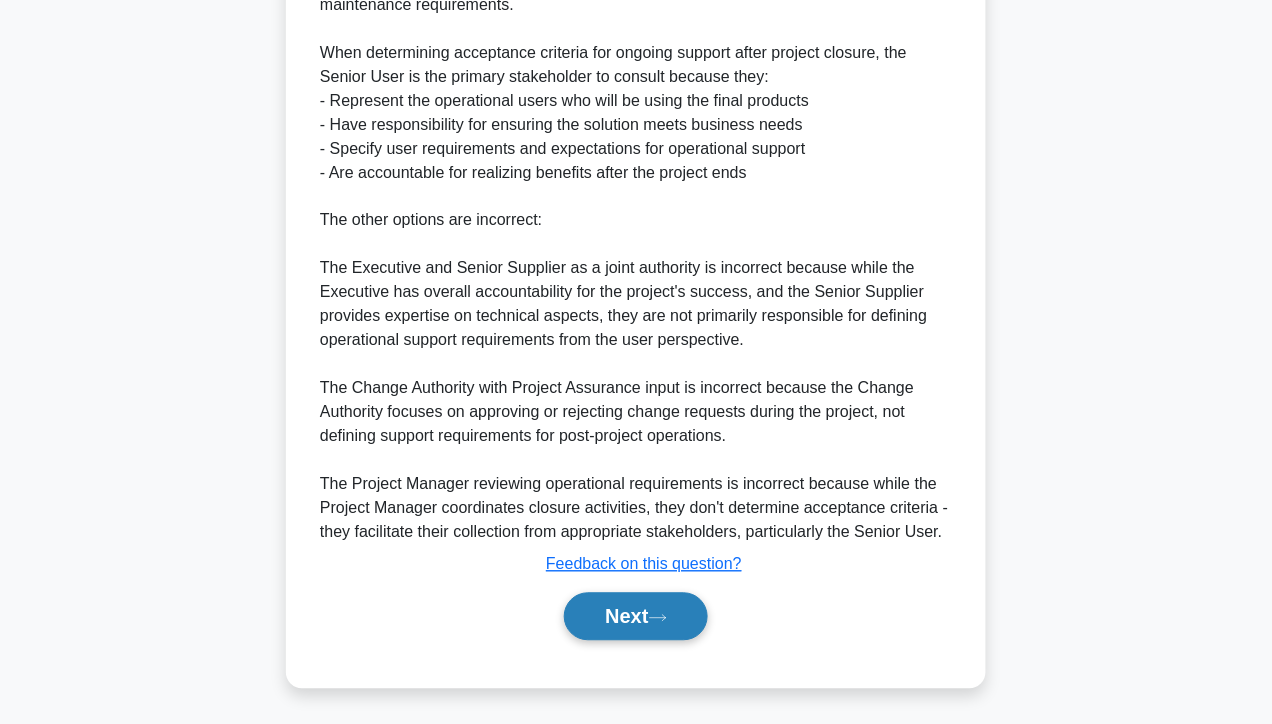 click on "Next" at bounding box center (635, 617) 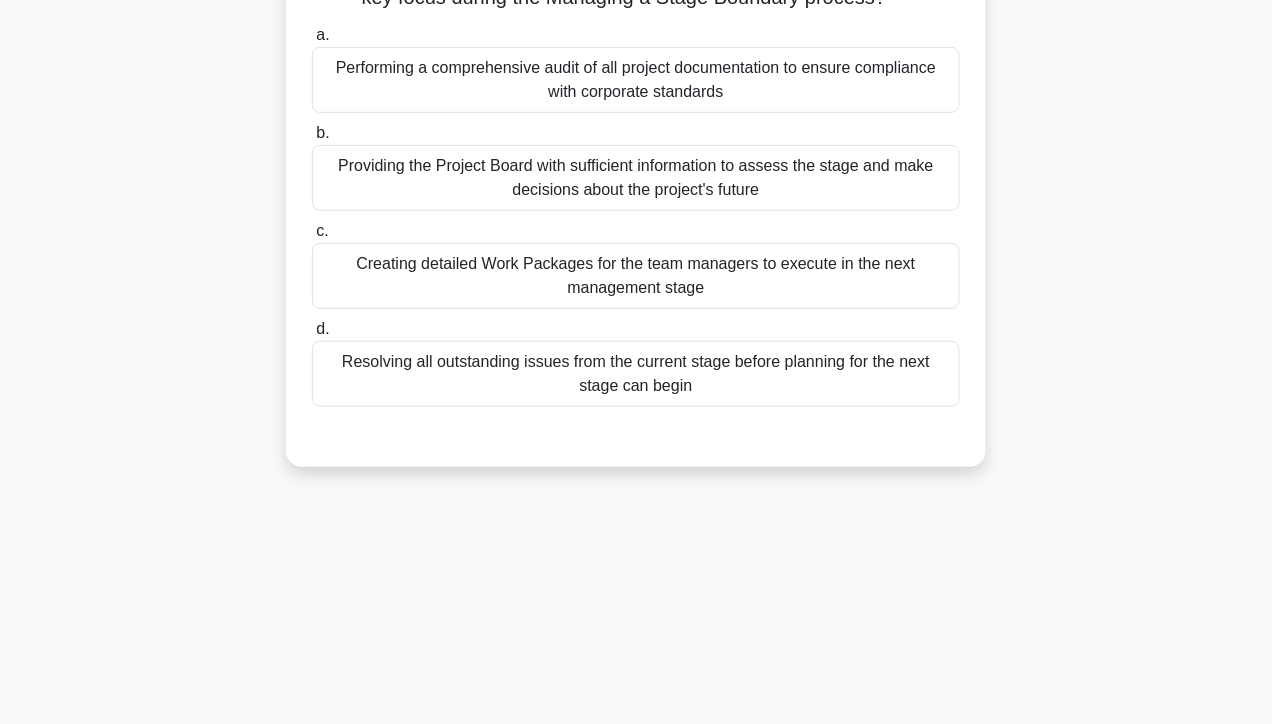 scroll, scrollTop: 0, scrollLeft: 0, axis: both 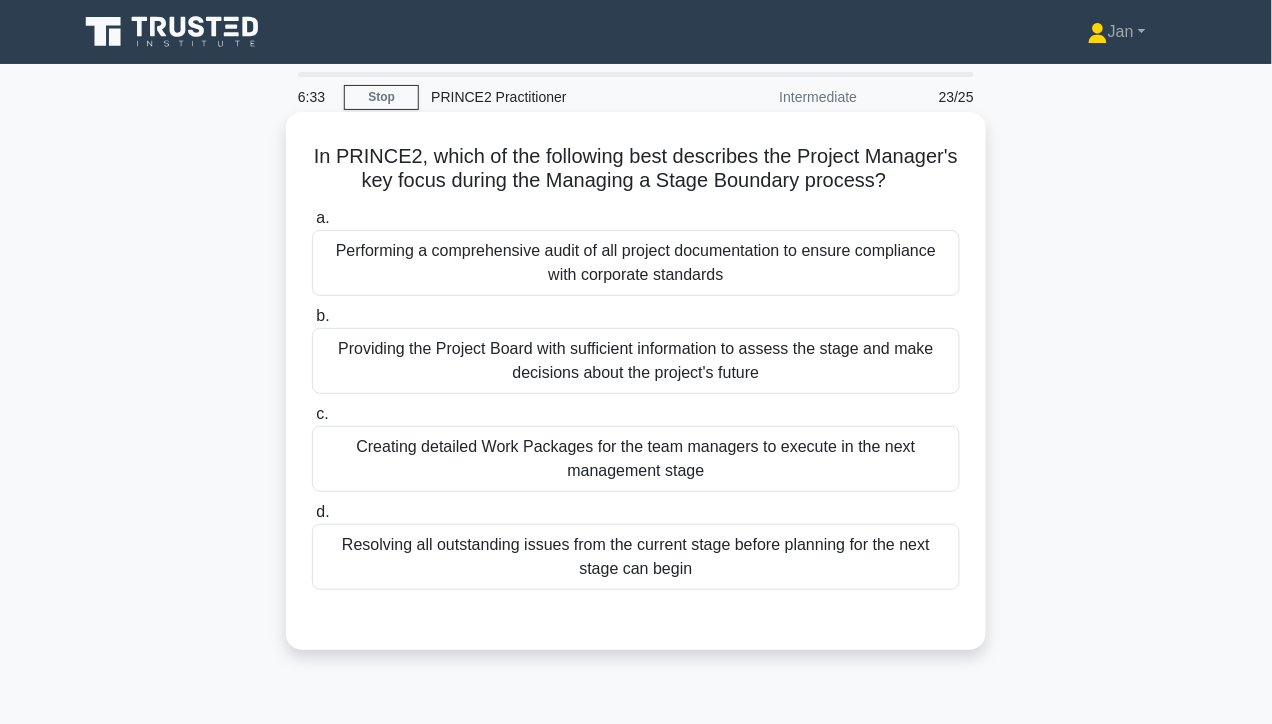 click on "Providing the Project Board with sufficient information to assess the stage and make decisions about the project's future" at bounding box center [636, 361] 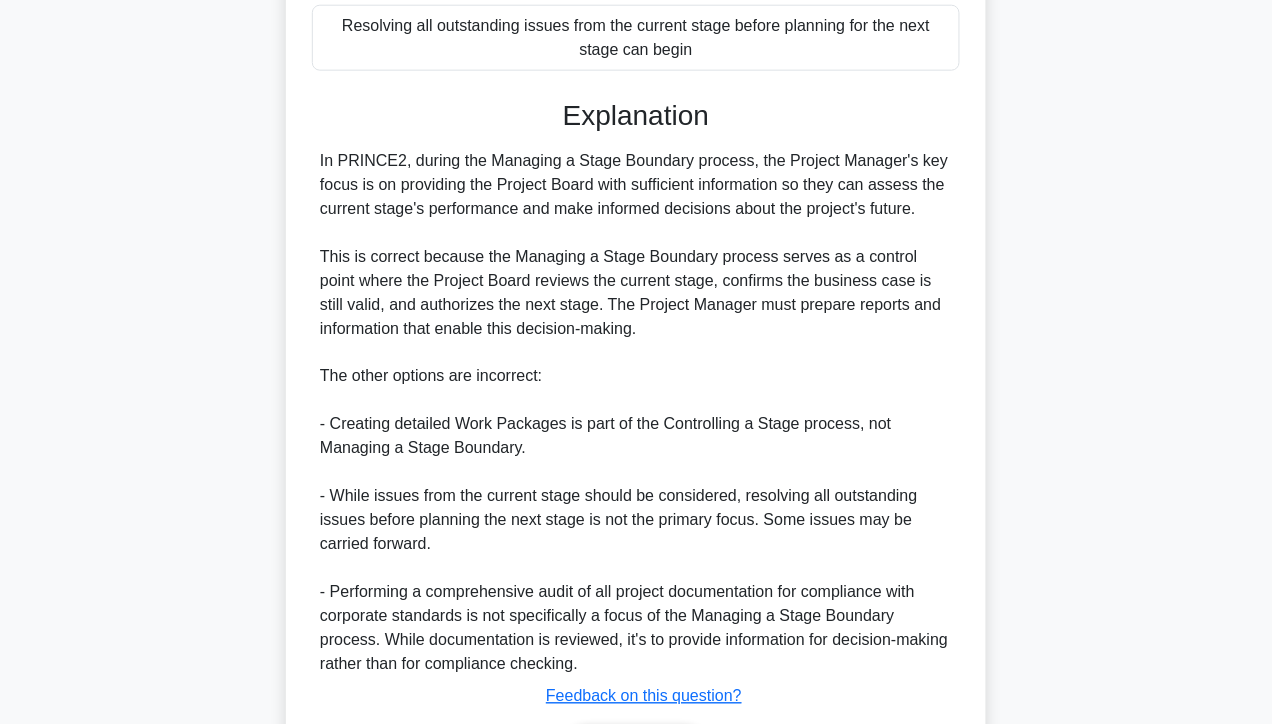 scroll, scrollTop: 535, scrollLeft: 0, axis: vertical 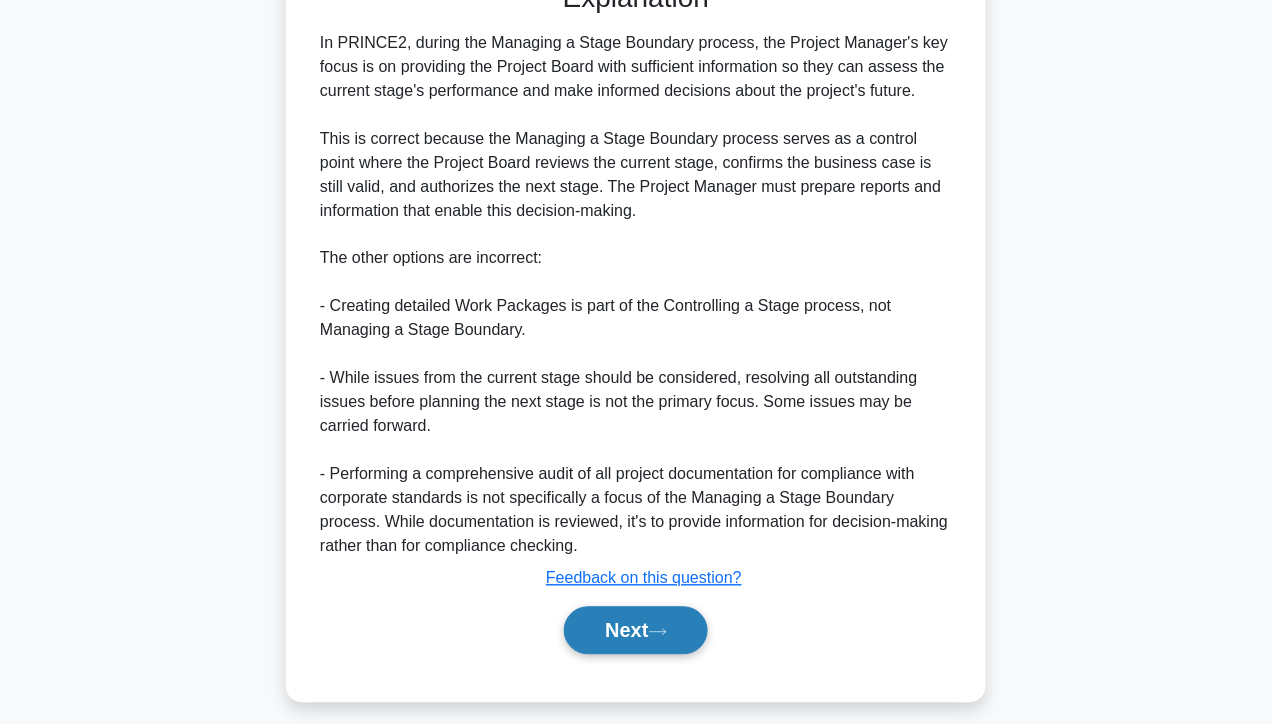 click on "Next" at bounding box center (635, 631) 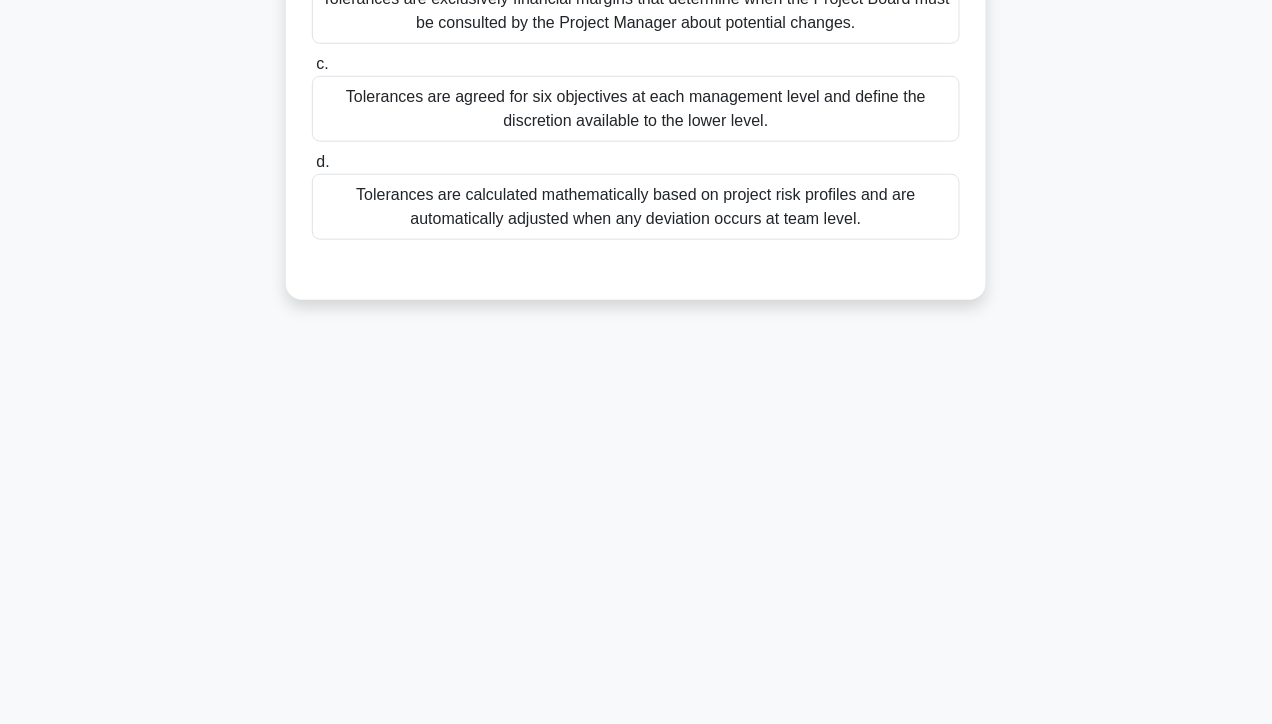 scroll, scrollTop: 0, scrollLeft: 0, axis: both 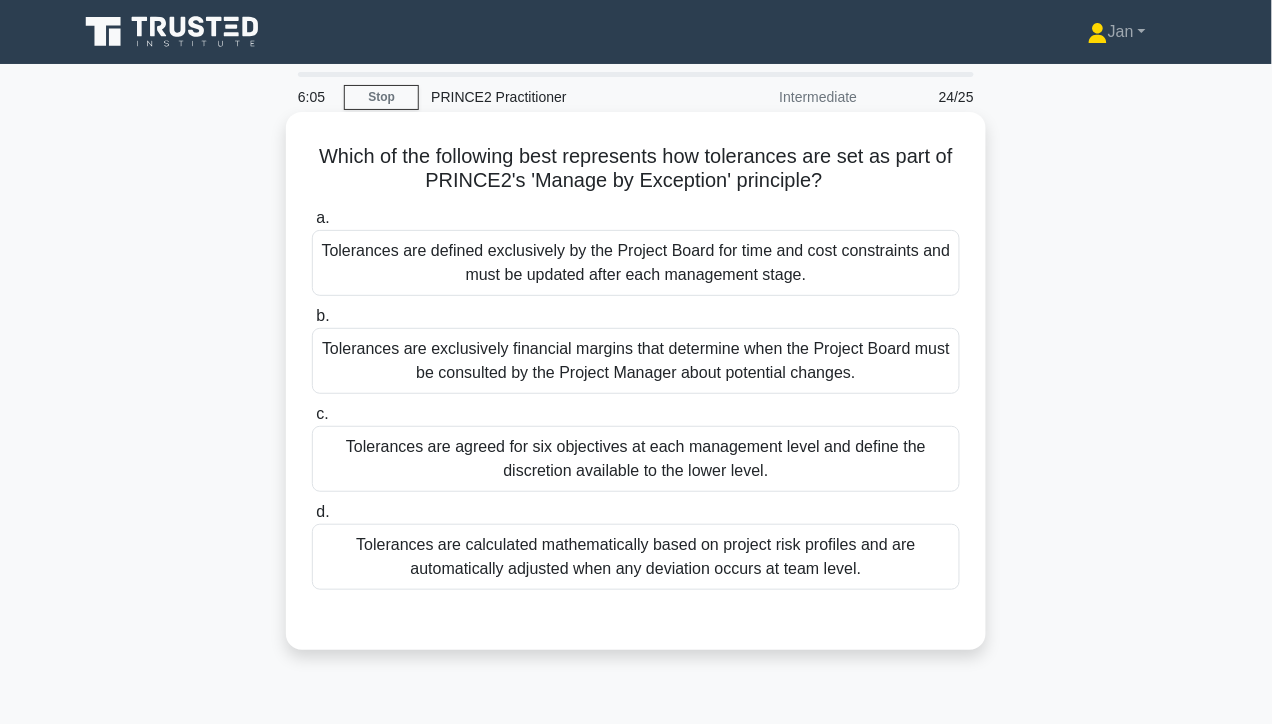 click on "Tolerances are defined exclusively by the Project Board for time and cost constraints and must be updated after each management stage." at bounding box center (636, 263) 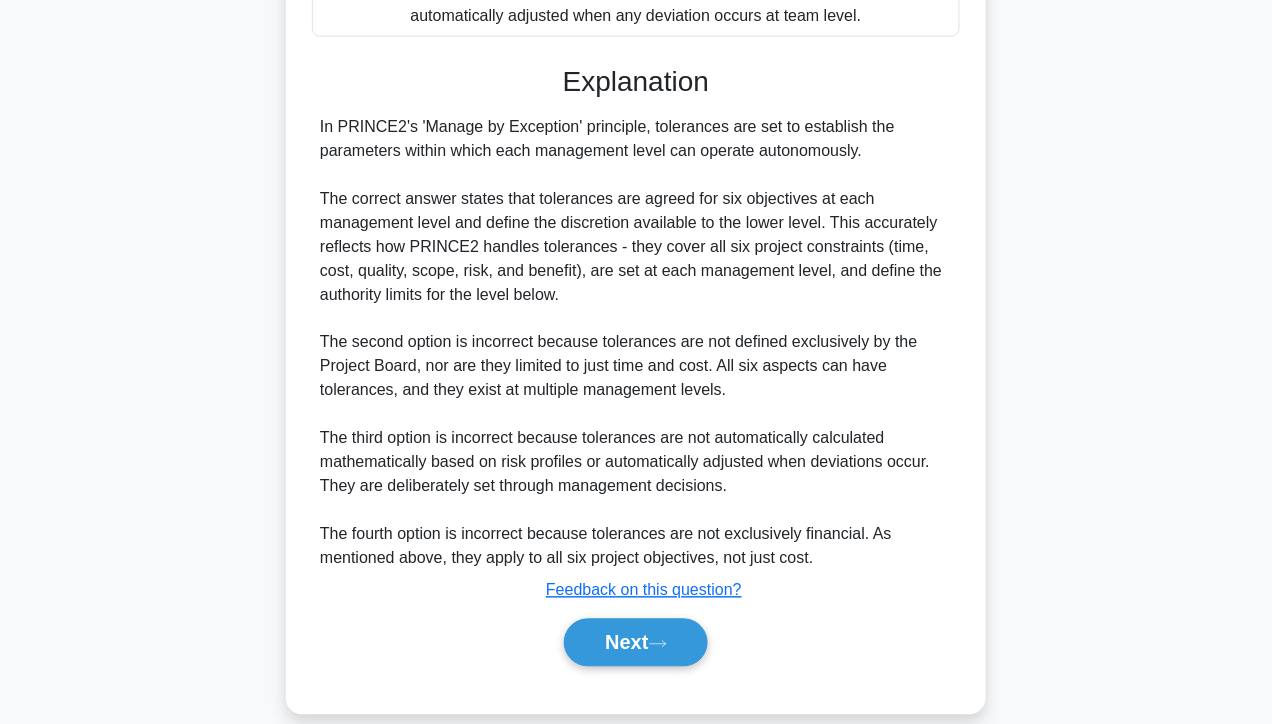 scroll, scrollTop: 559, scrollLeft: 0, axis: vertical 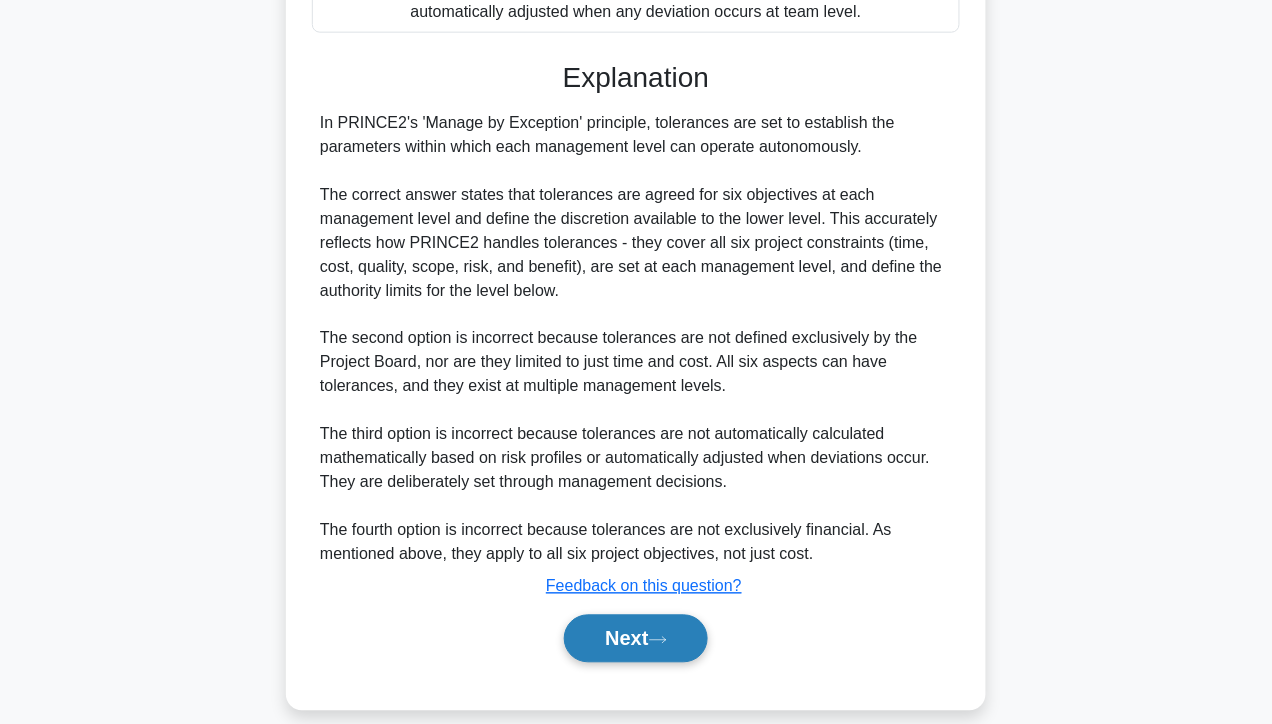click on "Next" at bounding box center (635, 639) 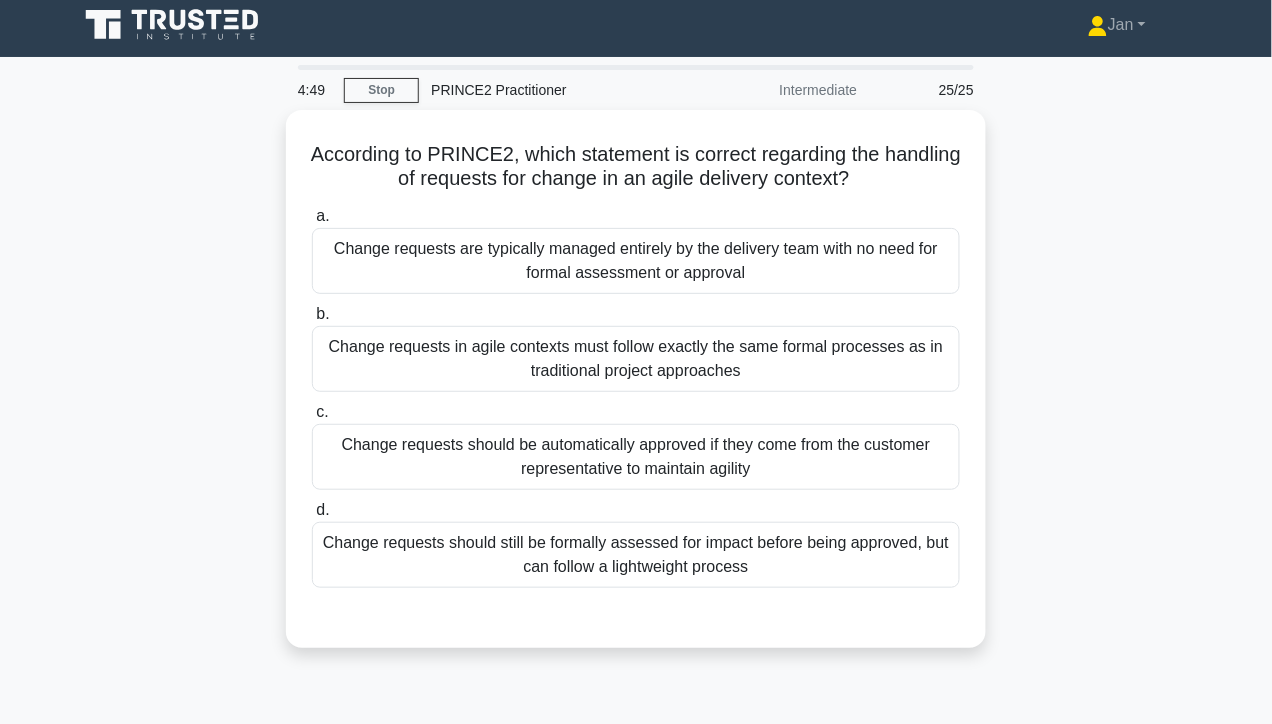scroll, scrollTop: 0, scrollLeft: 0, axis: both 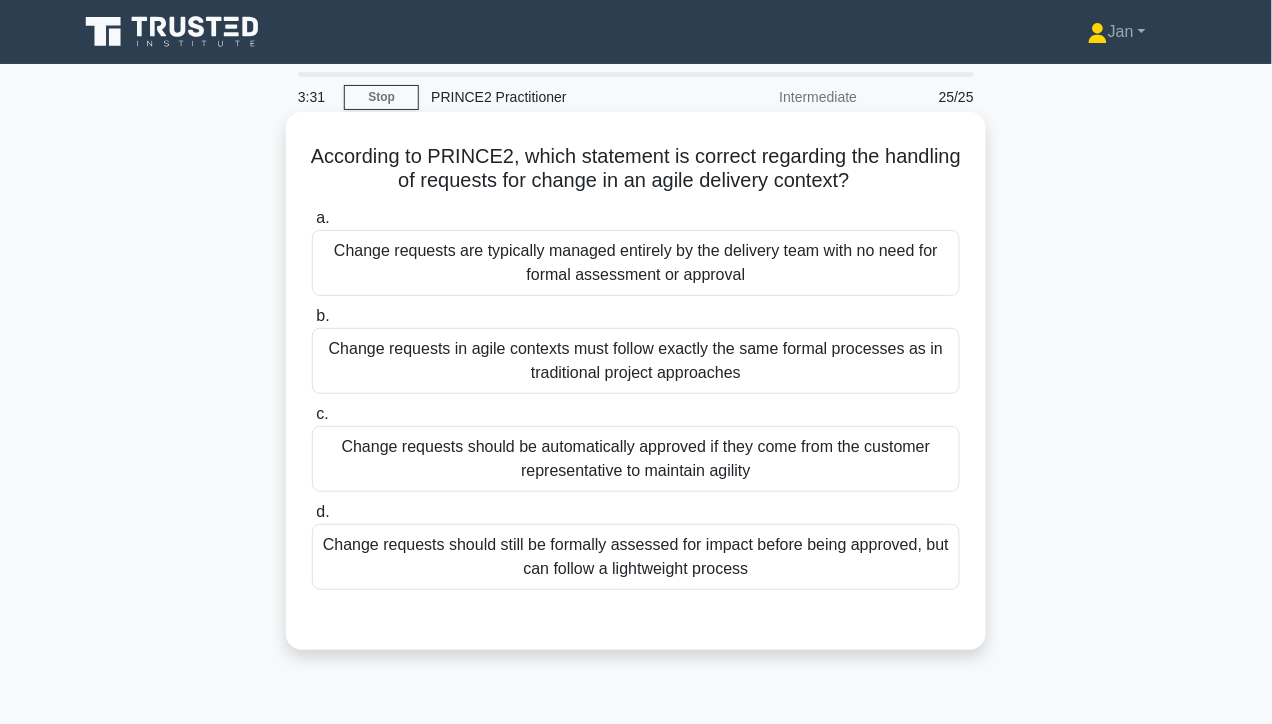 click on "Change requests should still be formally assessed for impact before being approved, but can follow a lightweight process" at bounding box center [636, 557] 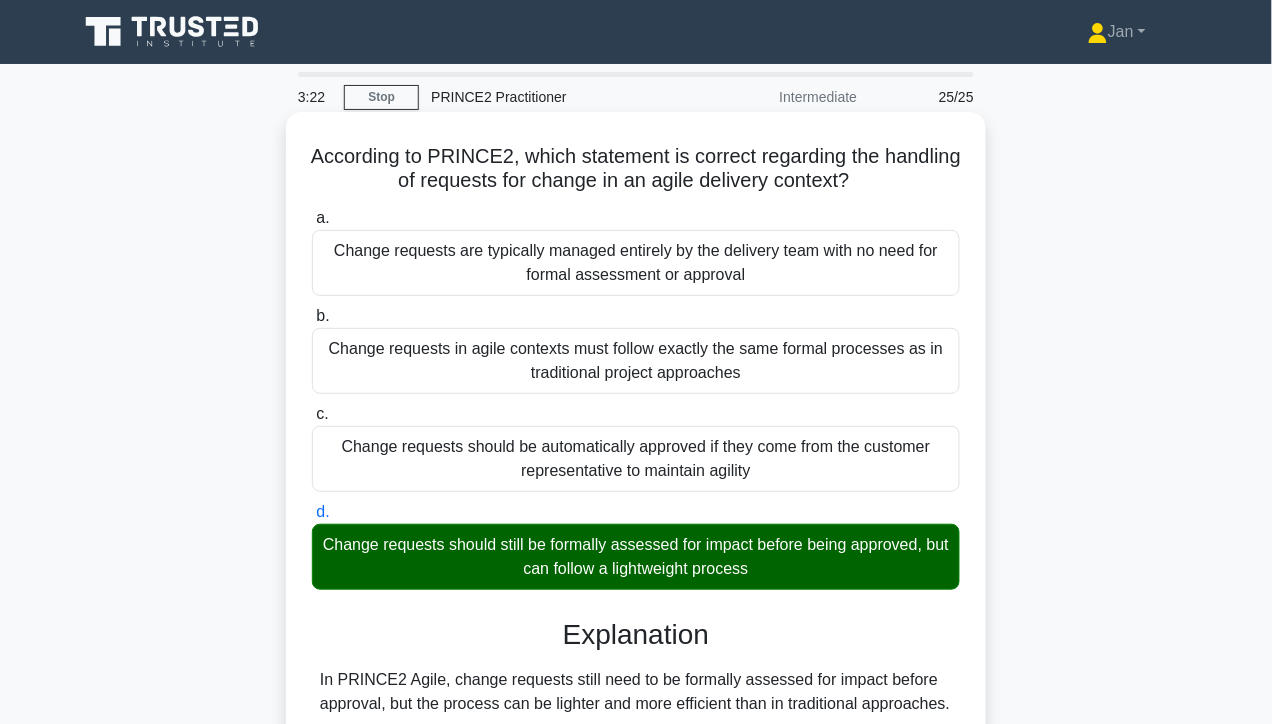 scroll, scrollTop: 603, scrollLeft: 0, axis: vertical 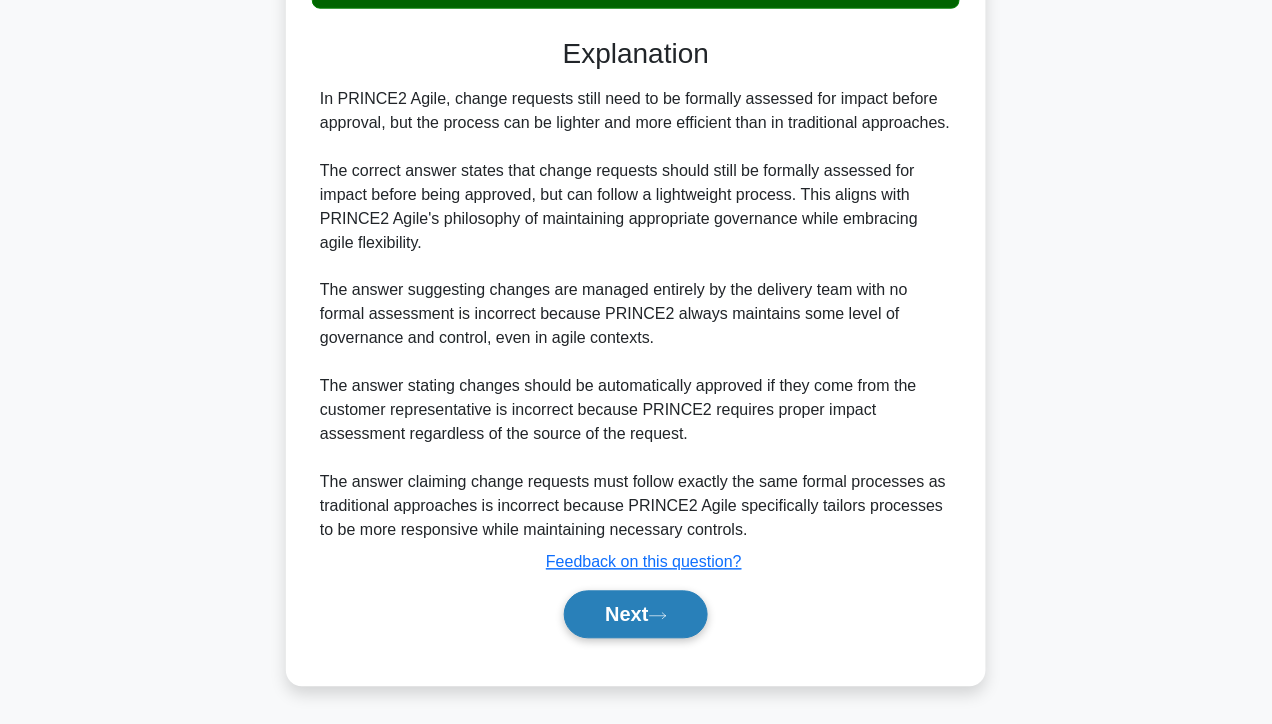 click on "Next" at bounding box center [635, 615] 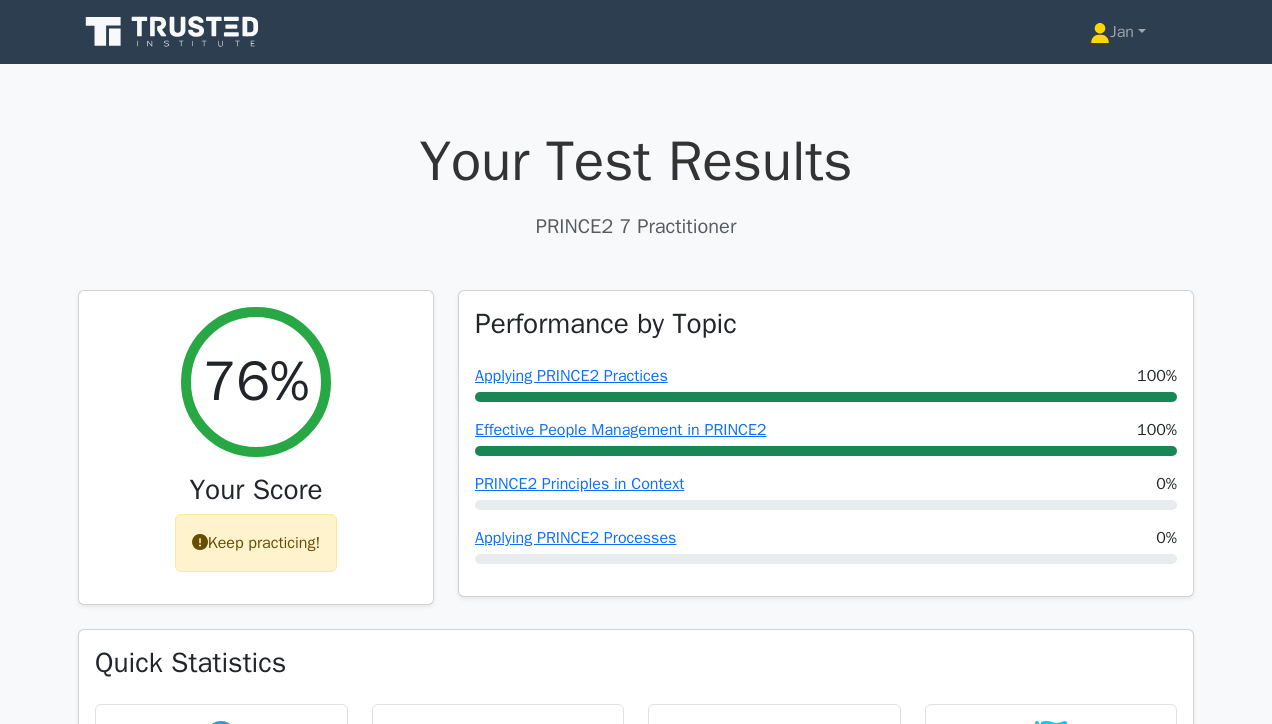 scroll, scrollTop: 0, scrollLeft: 0, axis: both 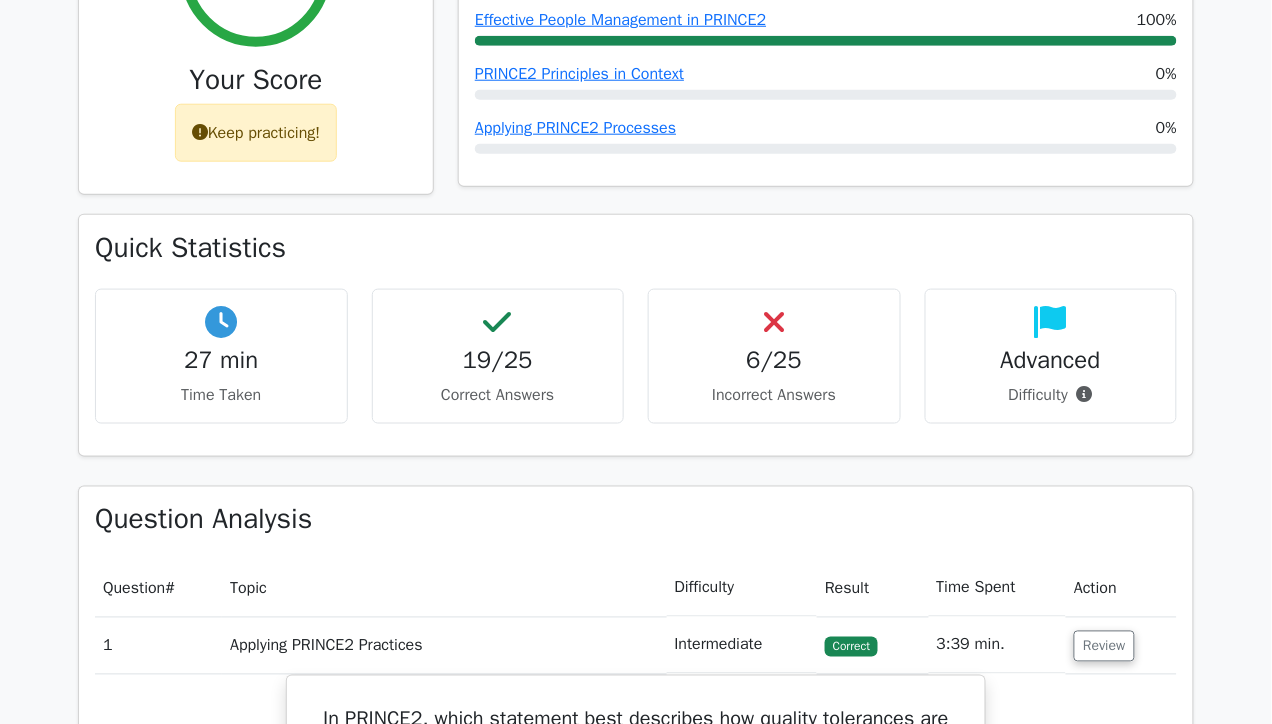 click on "6/25" at bounding box center (774, 360) 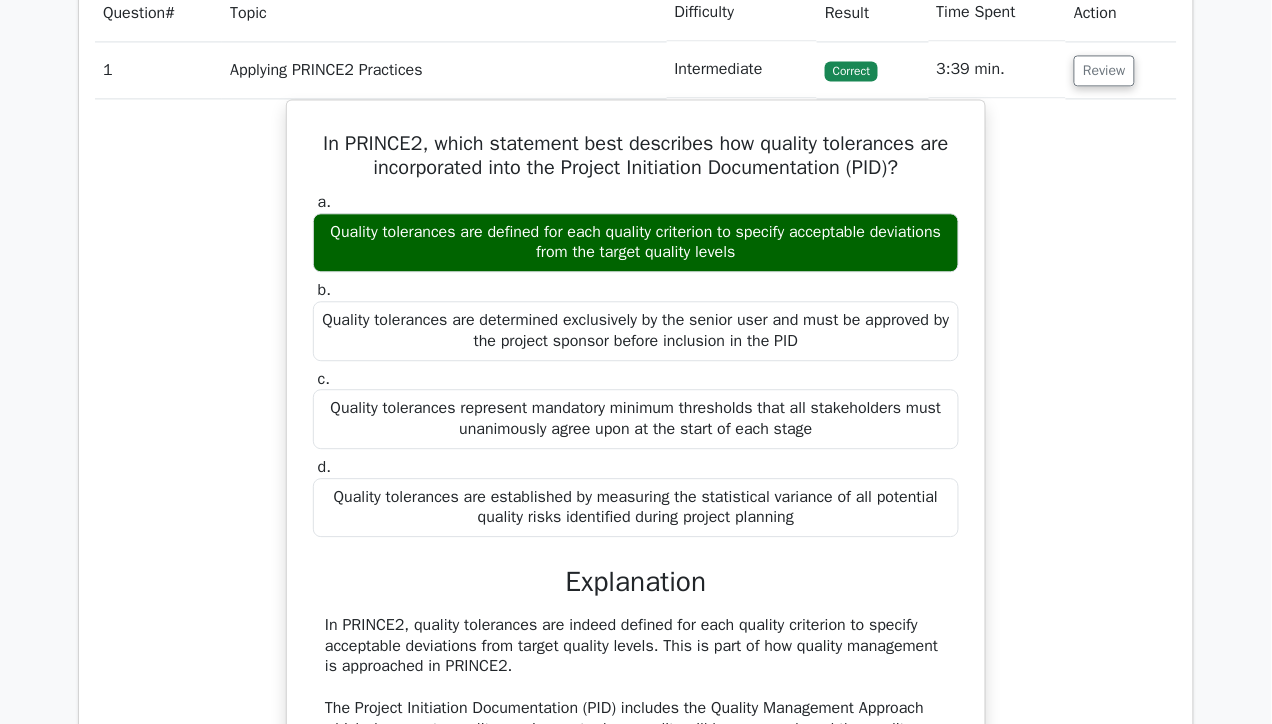scroll, scrollTop: 970, scrollLeft: 0, axis: vertical 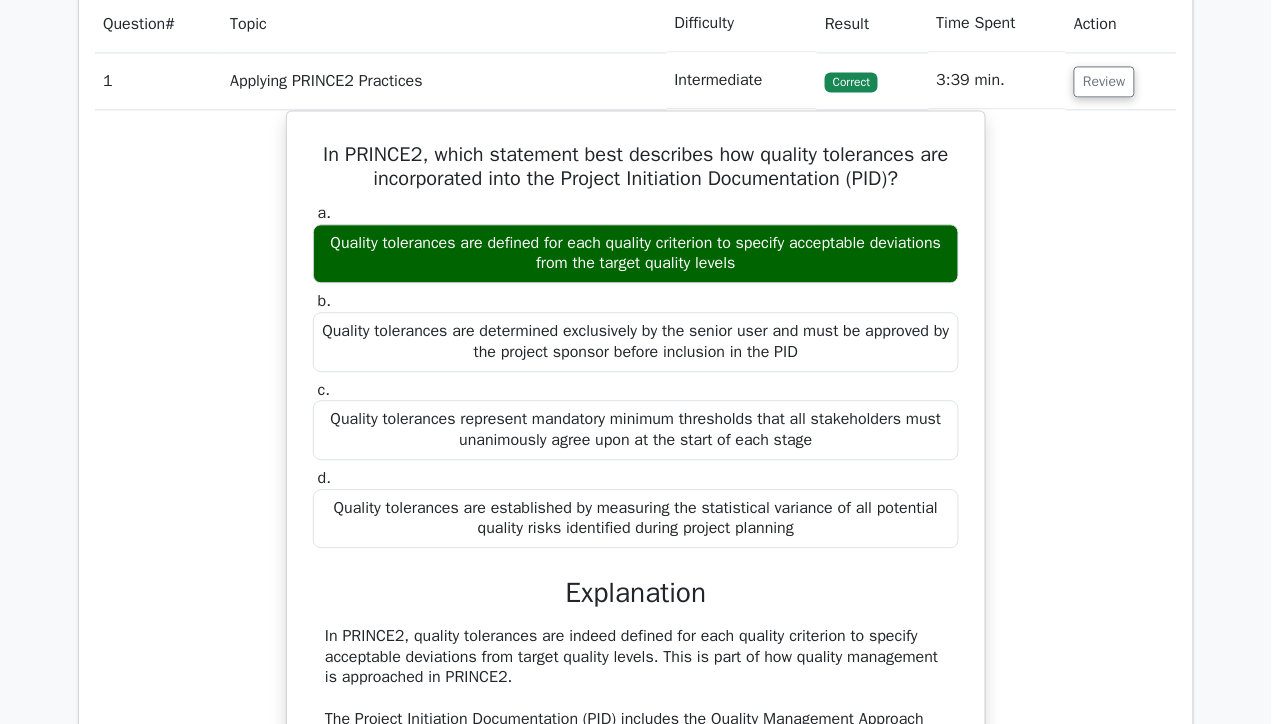 click on "3:39 min." at bounding box center [998, 80] 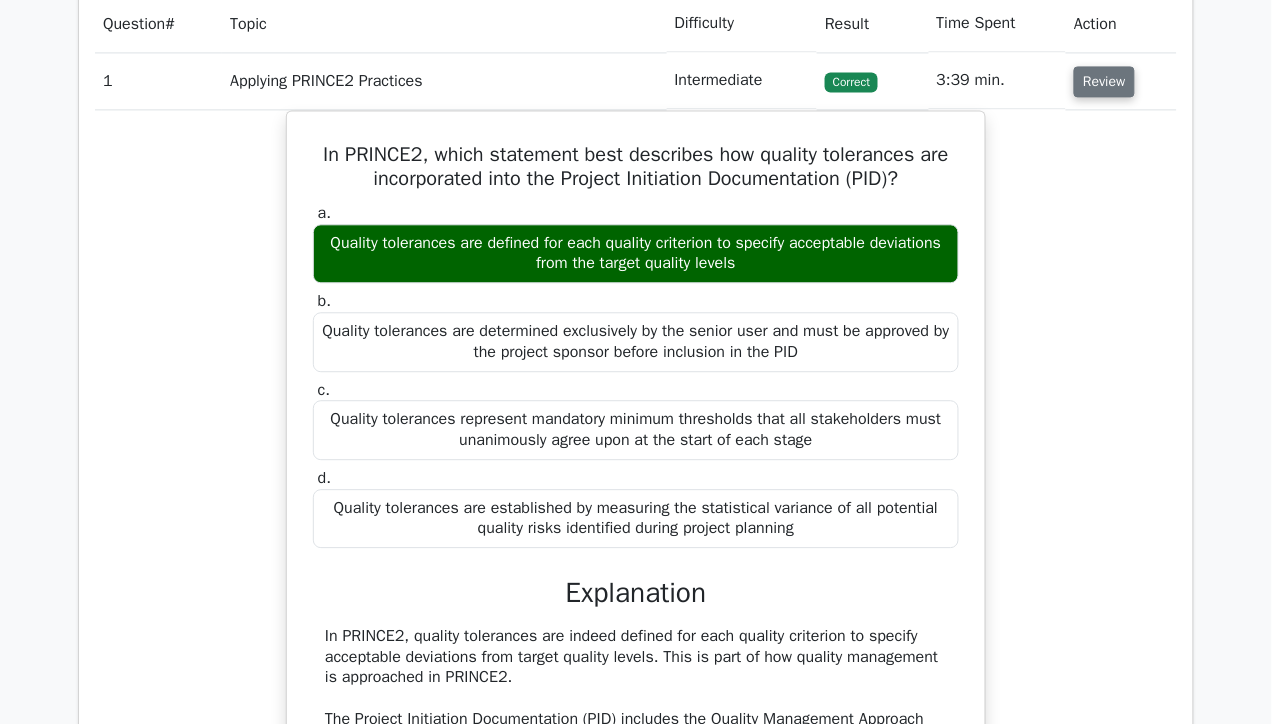 click on "Review" at bounding box center (1104, 81) 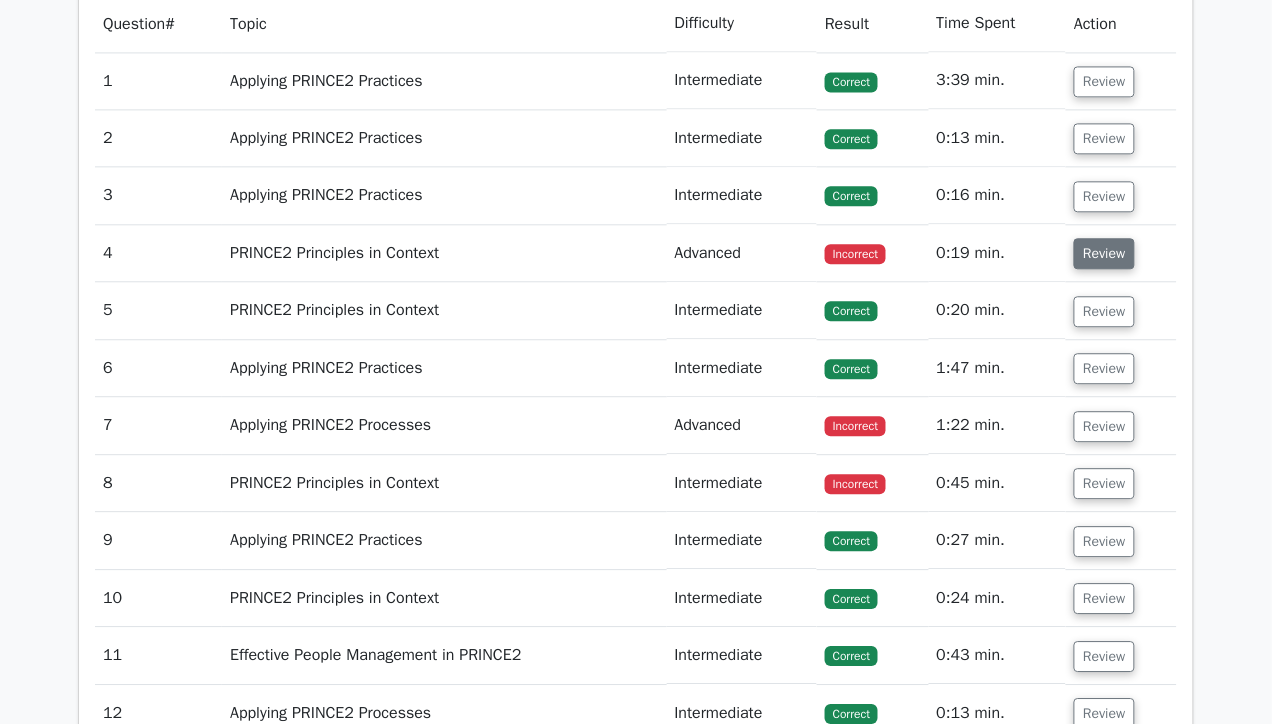 click on "Review" at bounding box center [1104, 253] 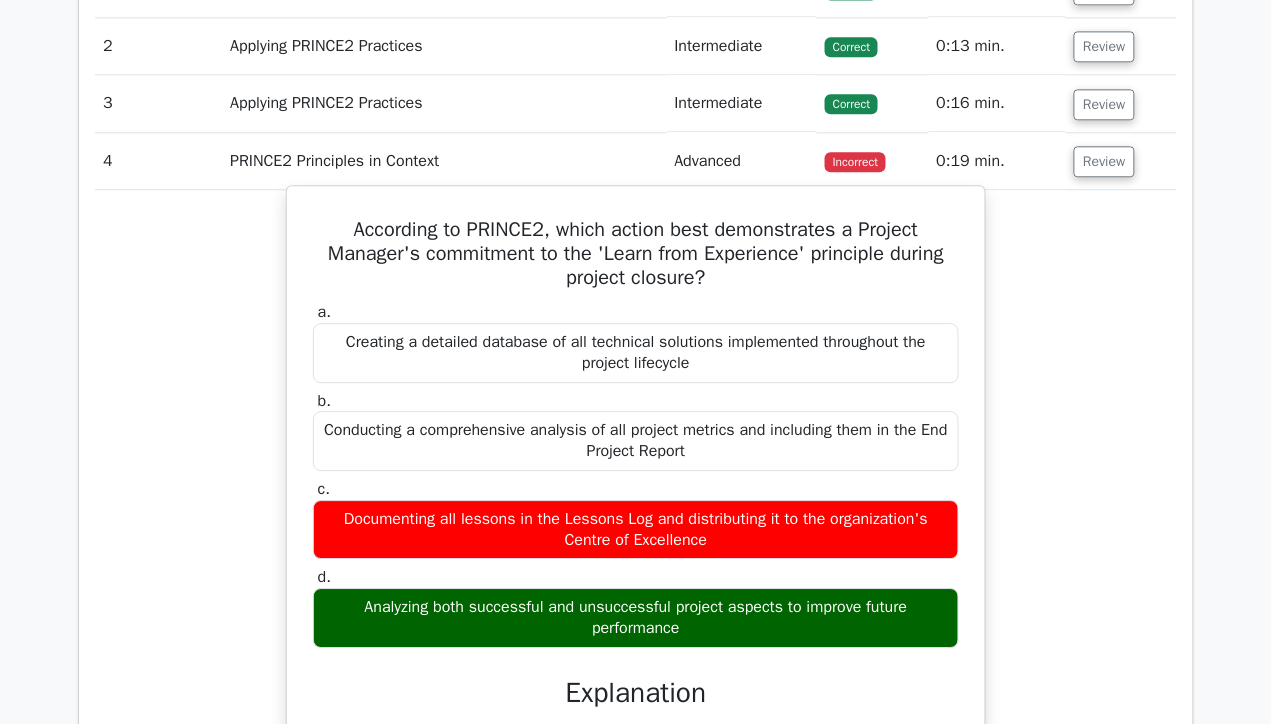 scroll, scrollTop: 1065, scrollLeft: 0, axis: vertical 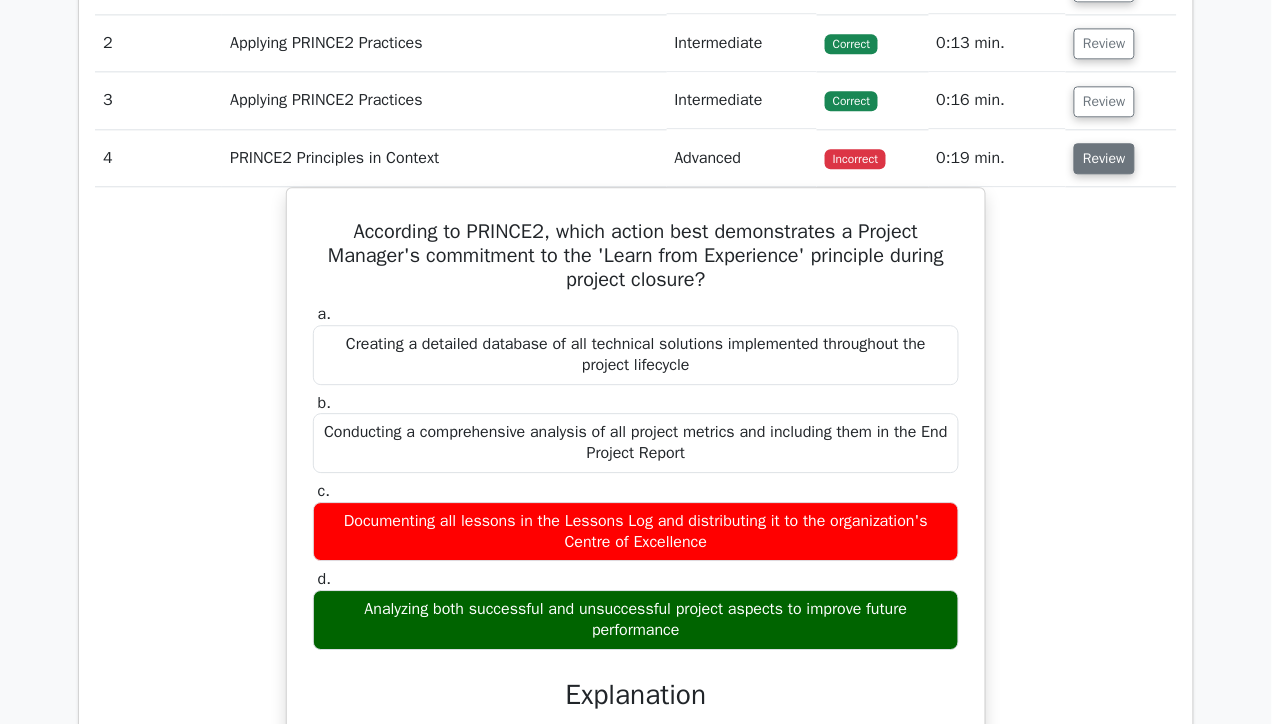 click on "Review" at bounding box center [1104, 158] 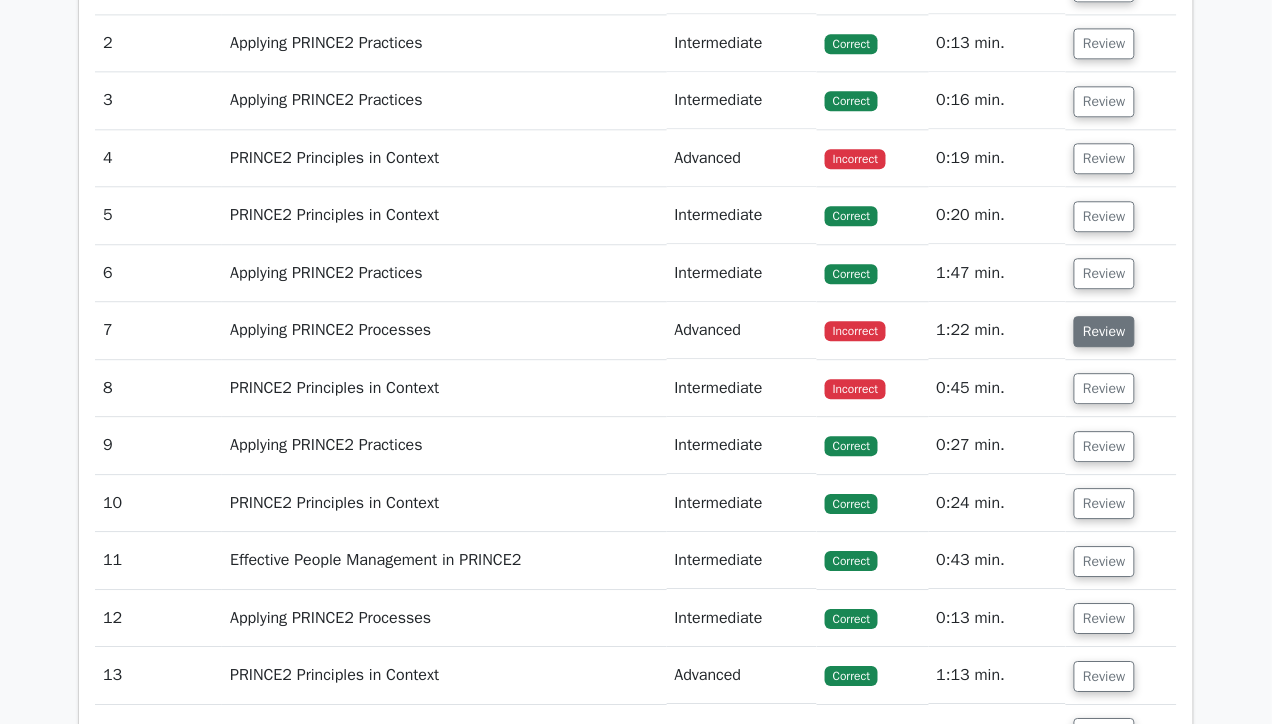 click on "Review" at bounding box center [1104, 331] 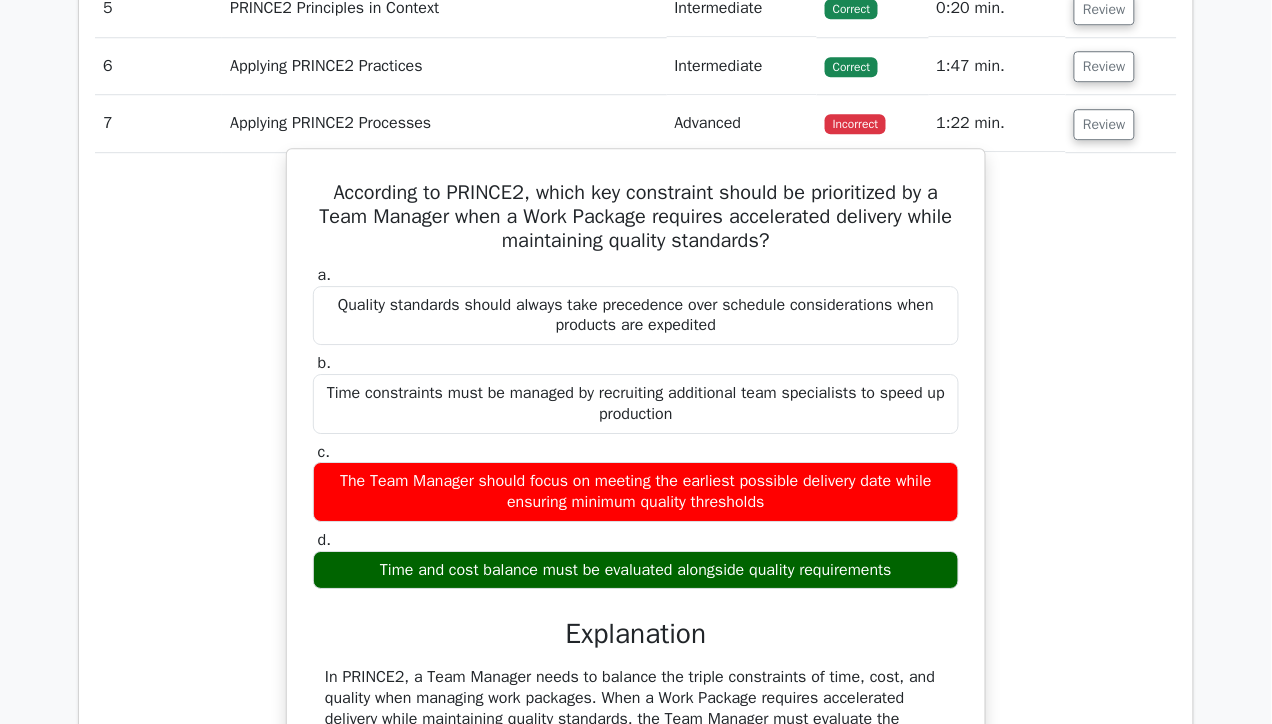 scroll, scrollTop: 1253, scrollLeft: 0, axis: vertical 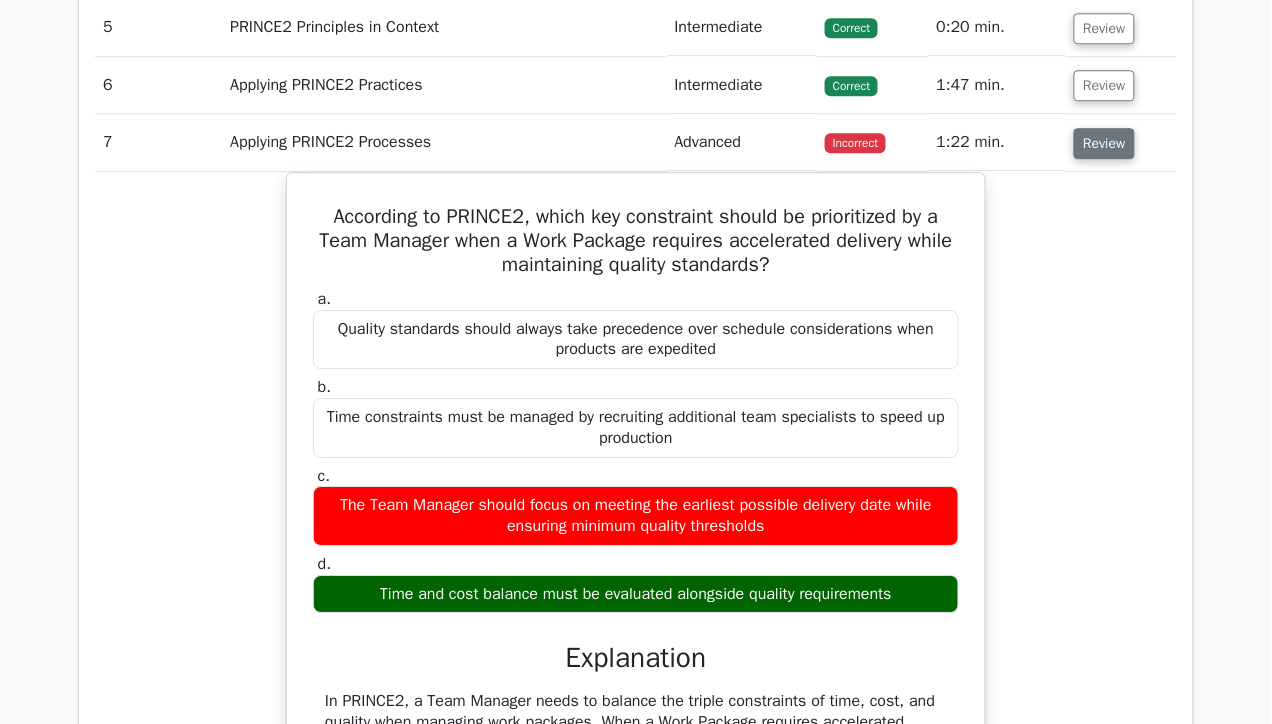 click on "Review" at bounding box center (1104, 143) 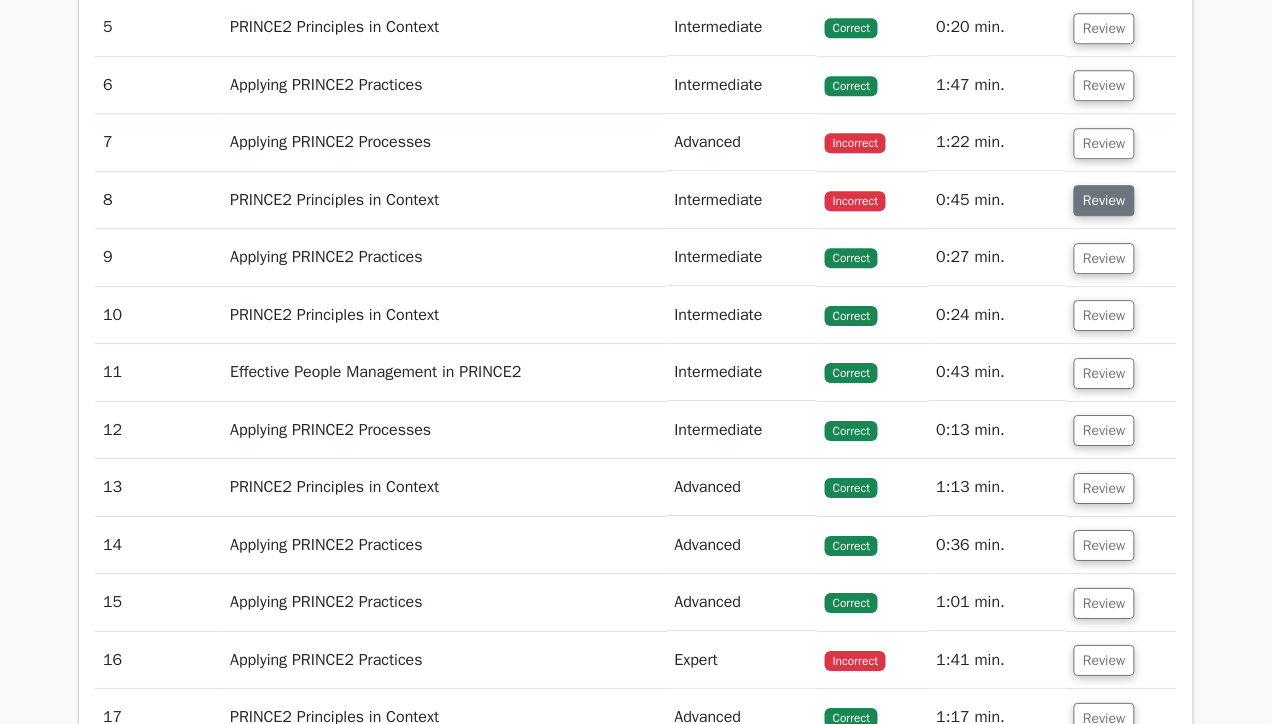 click on "Review" at bounding box center [1104, 200] 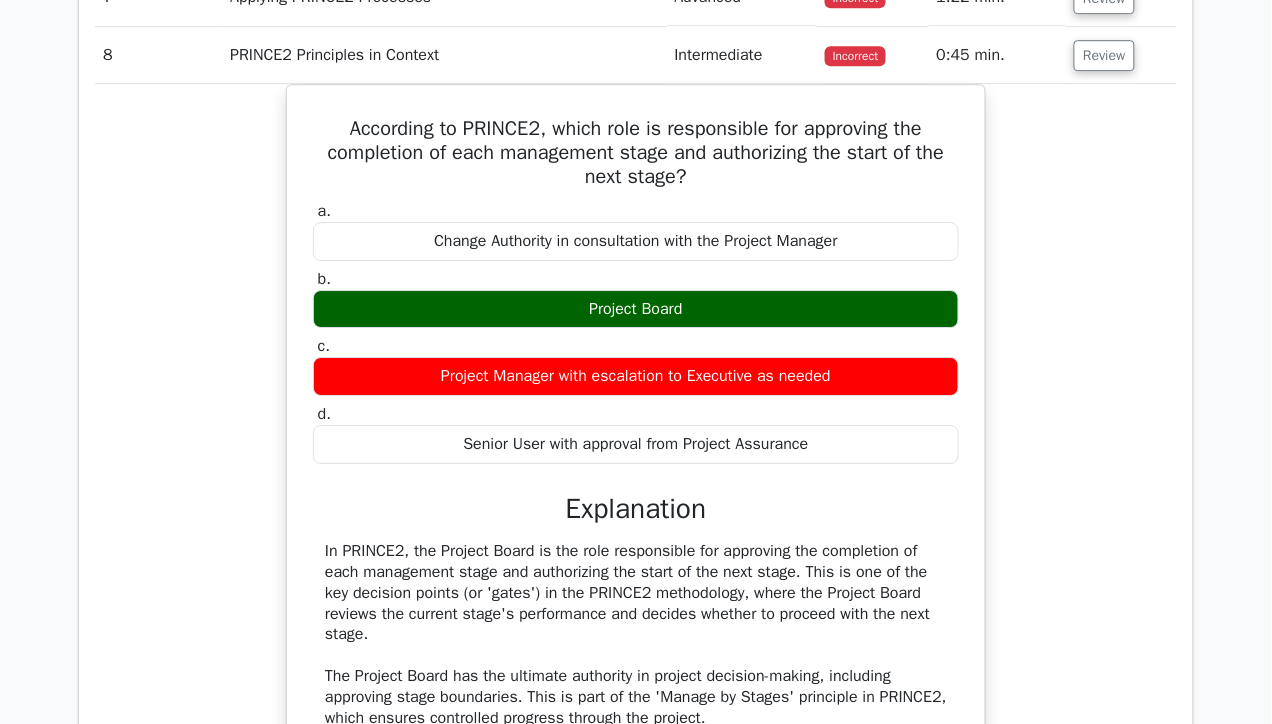 scroll, scrollTop: 1397, scrollLeft: 0, axis: vertical 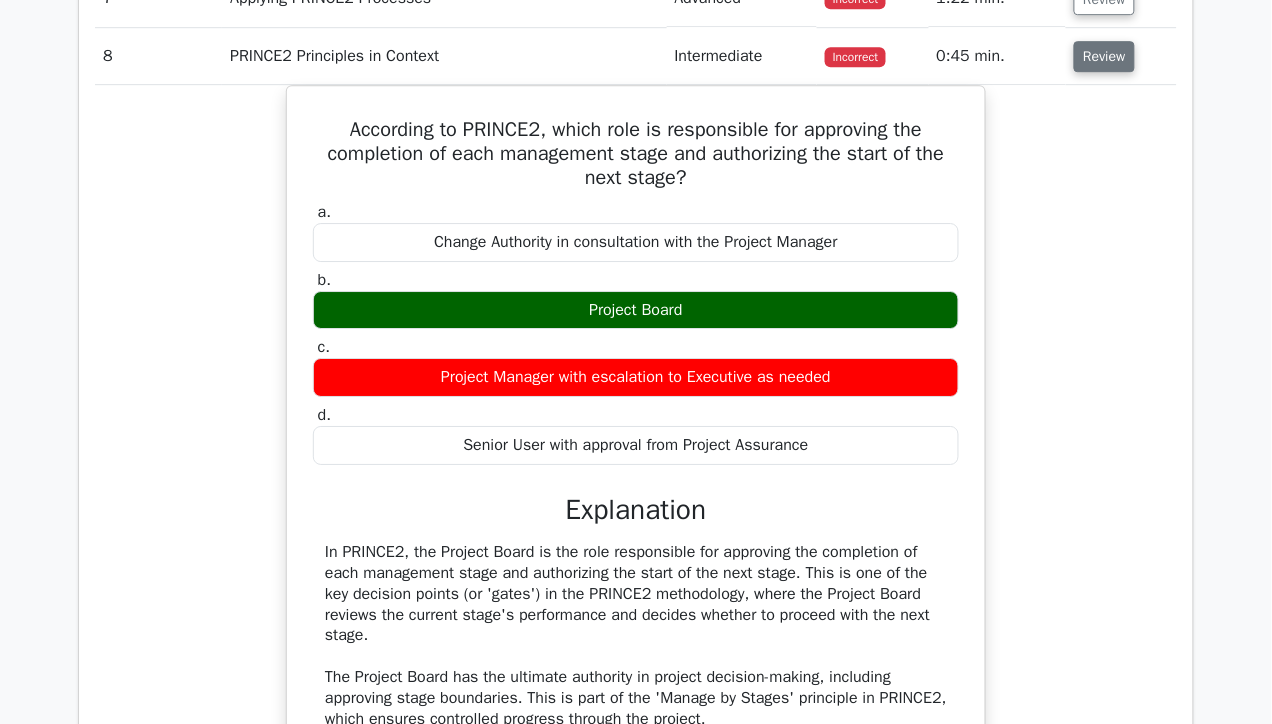 click on "Review" at bounding box center (1104, 56) 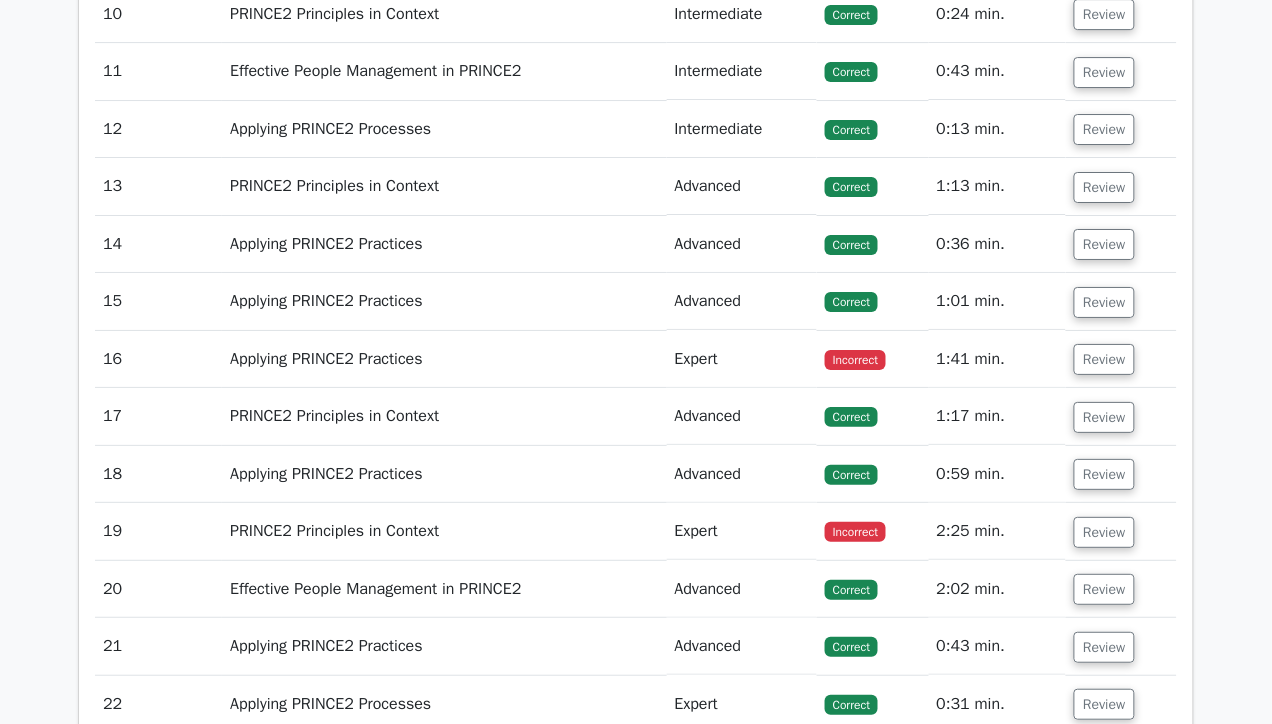 scroll, scrollTop: 1555, scrollLeft: 0, axis: vertical 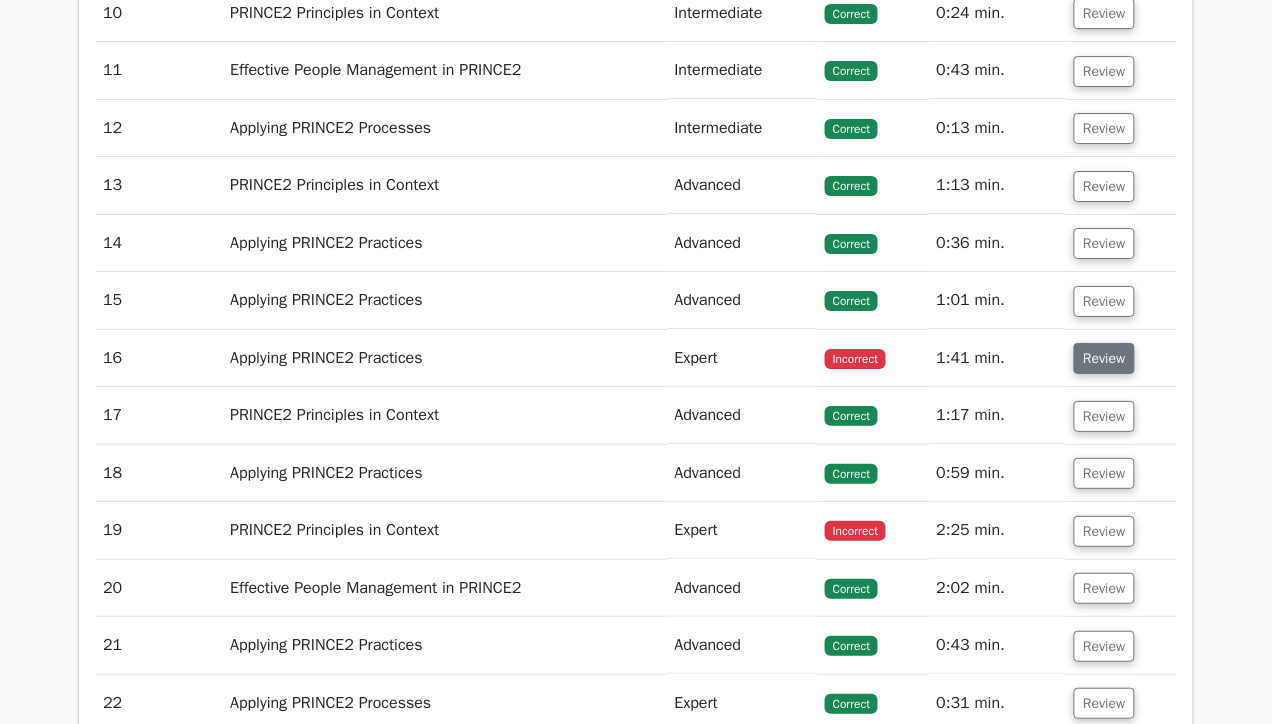 click on "Review" at bounding box center (1104, 358) 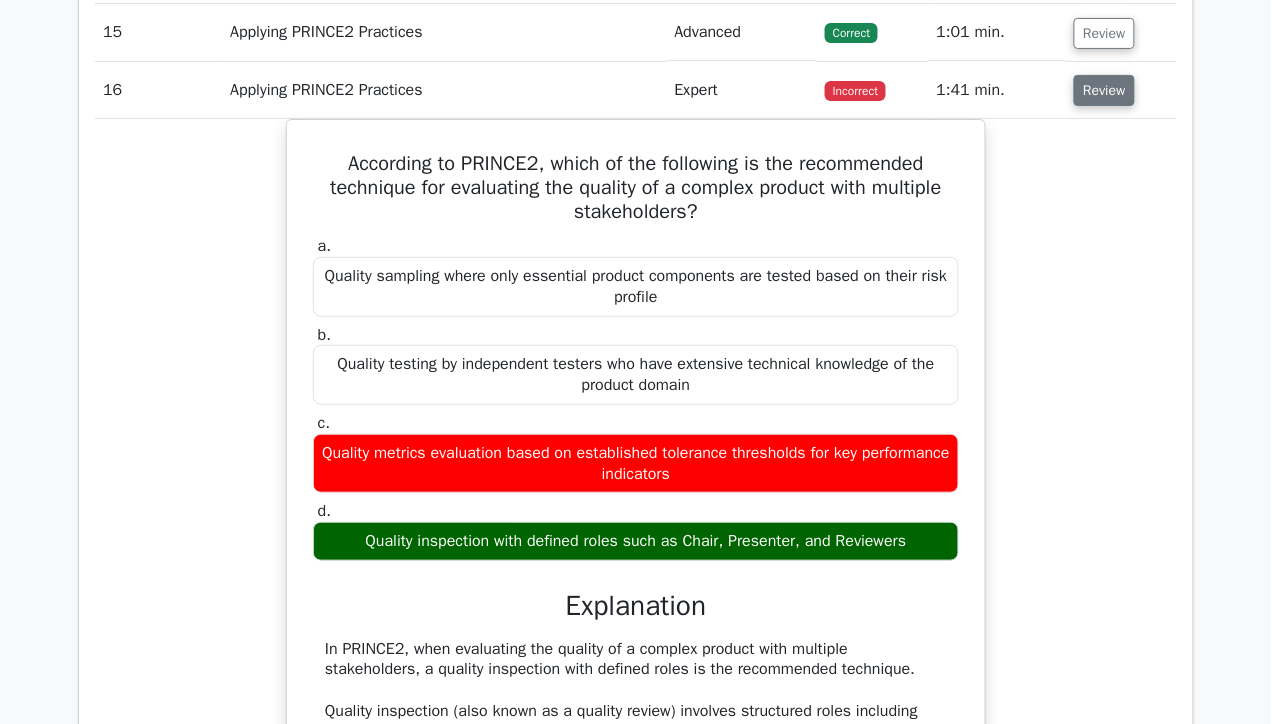 scroll, scrollTop: 1774, scrollLeft: 0, axis: vertical 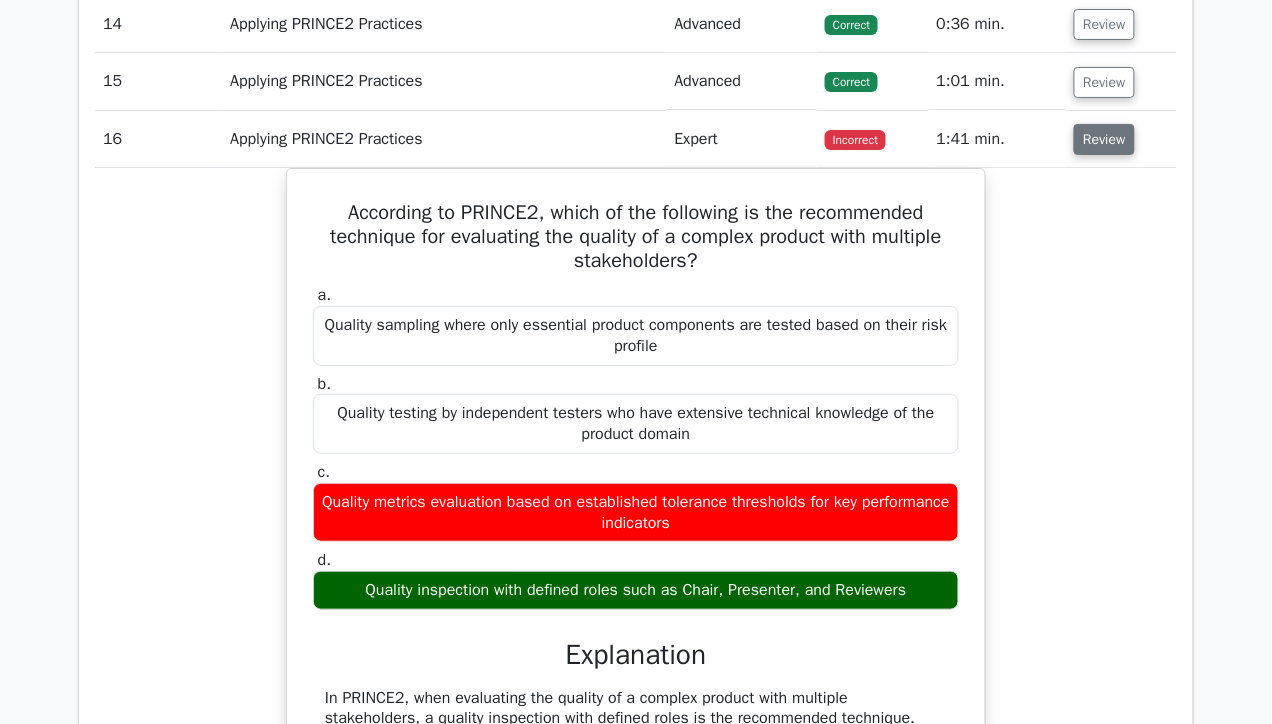 click on "Review" at bounding box center (1104, 139) 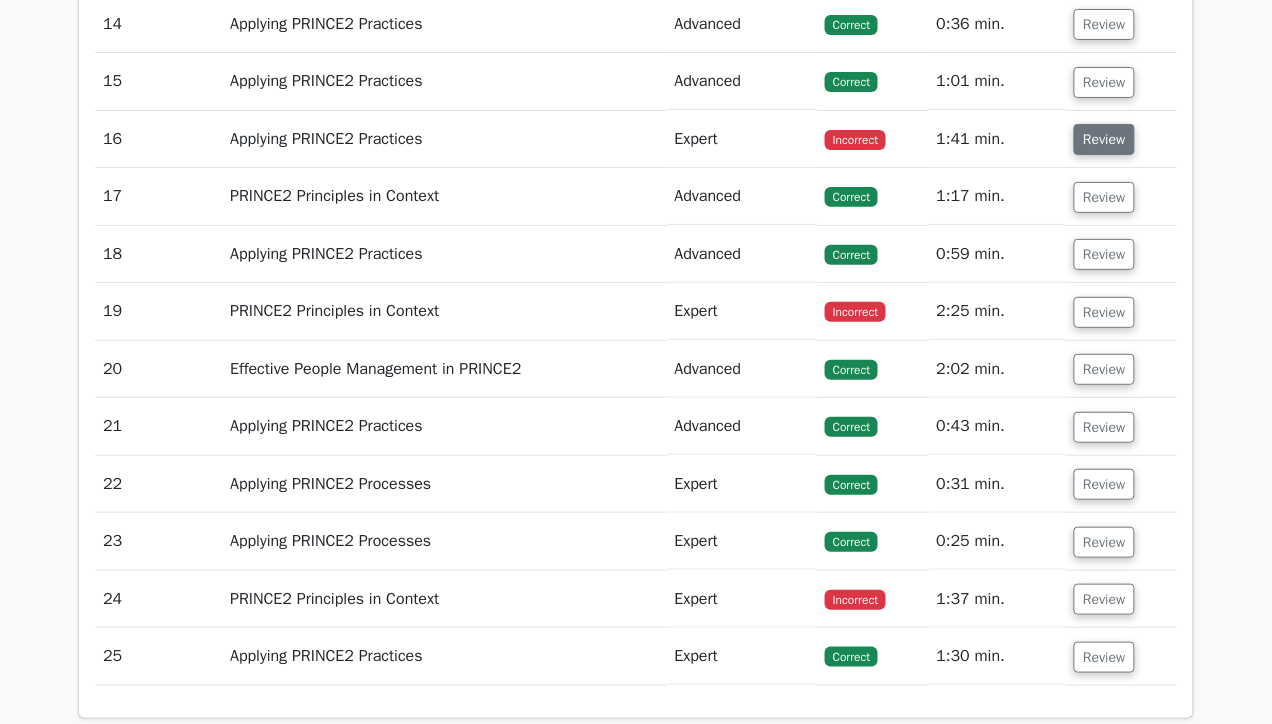 click on "Review" at bounding box center [1104, 139] 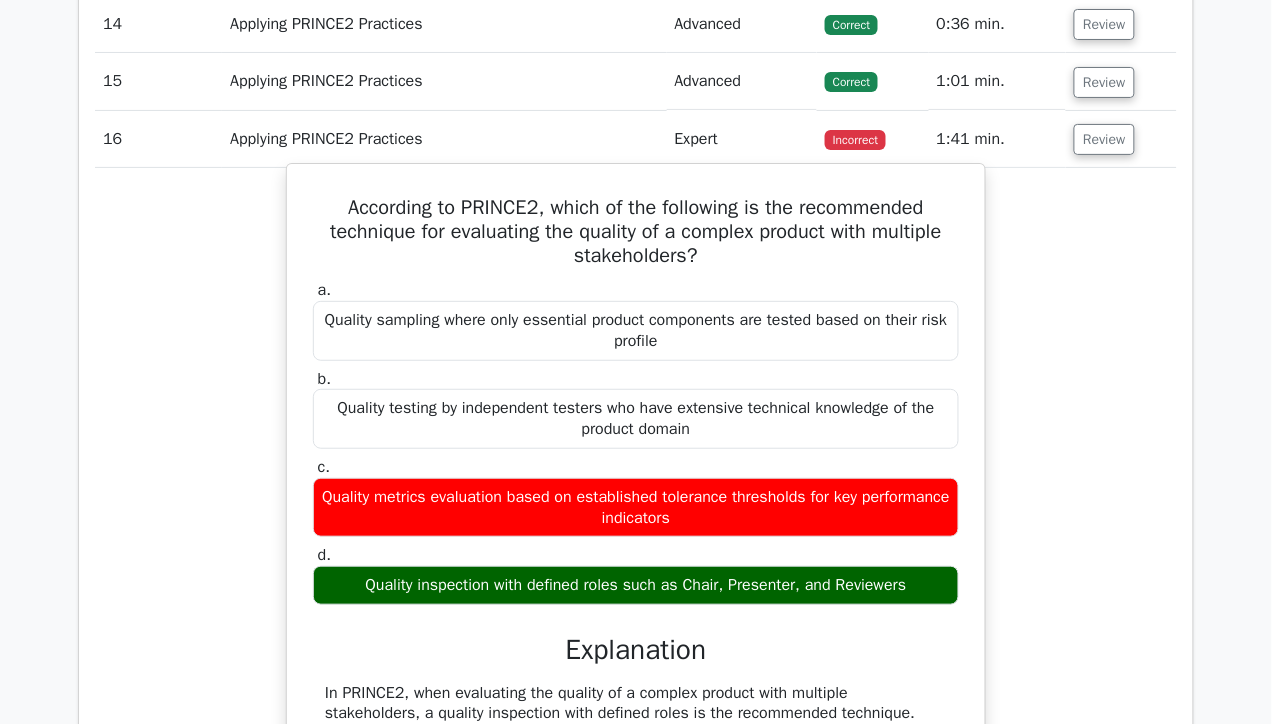drag, startPoint x: 688, startPoint y: 579, endPoint x: 917, endPoint y: 589, distance: 229.21823 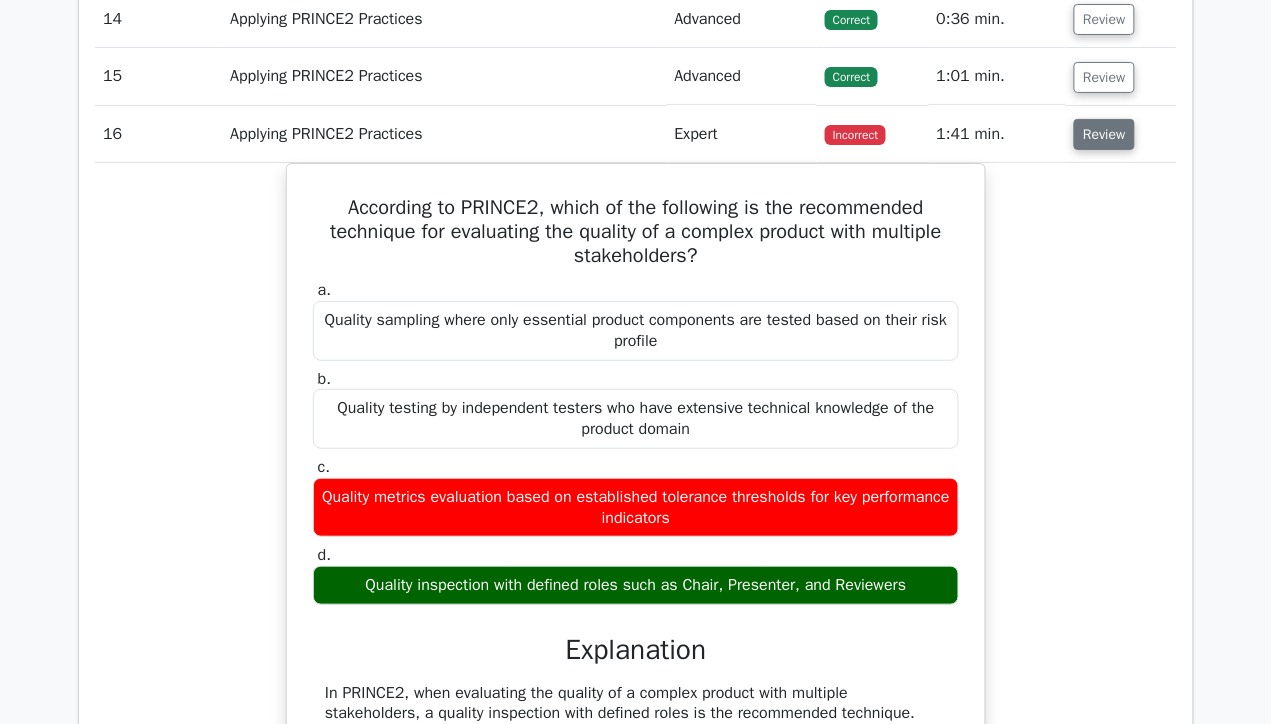 click on "Review" at bounding box center [1104, 134] 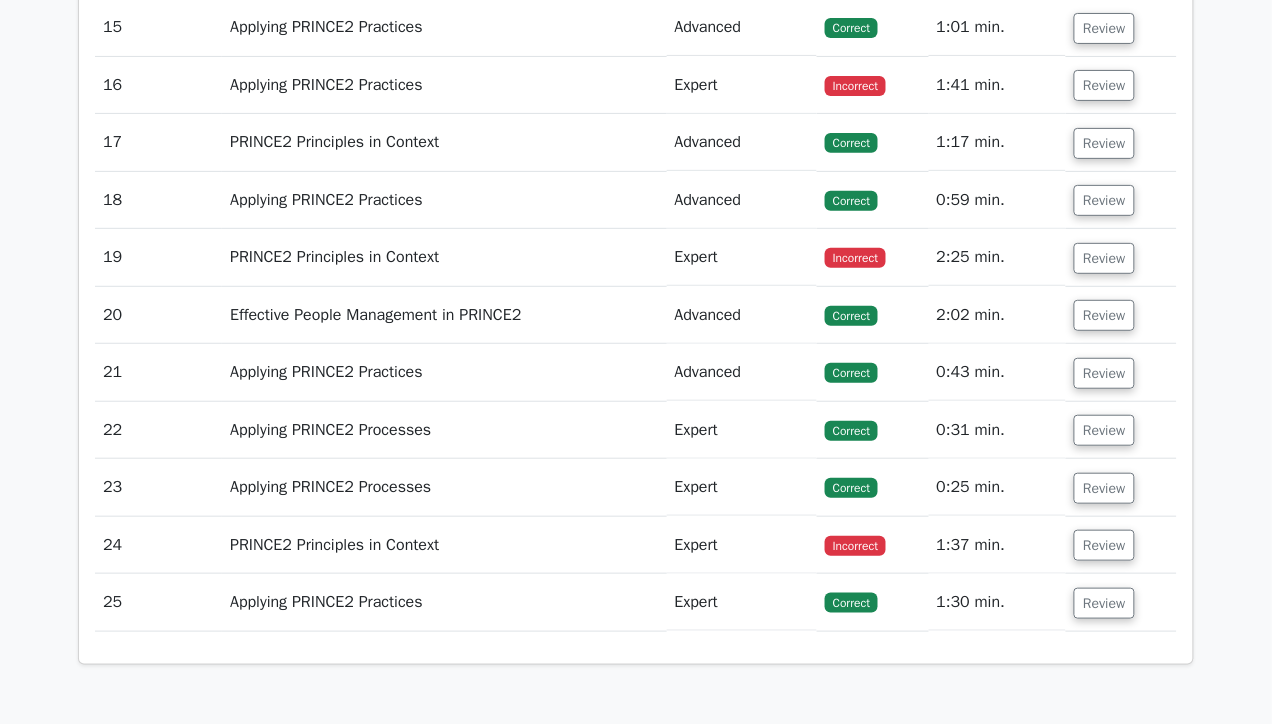scroll, scrollTop: 1844, scrollLeft: 0, axis: vertical 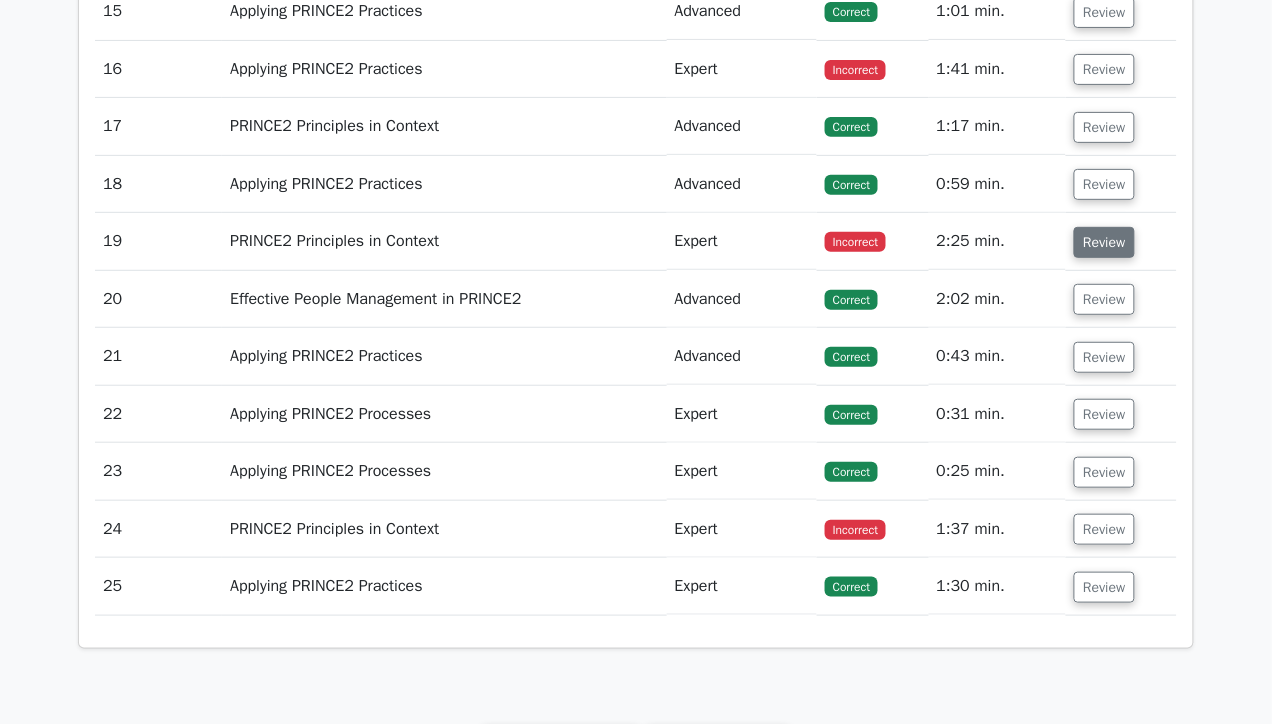 click on "Review" at bounding box center (1104, 242) 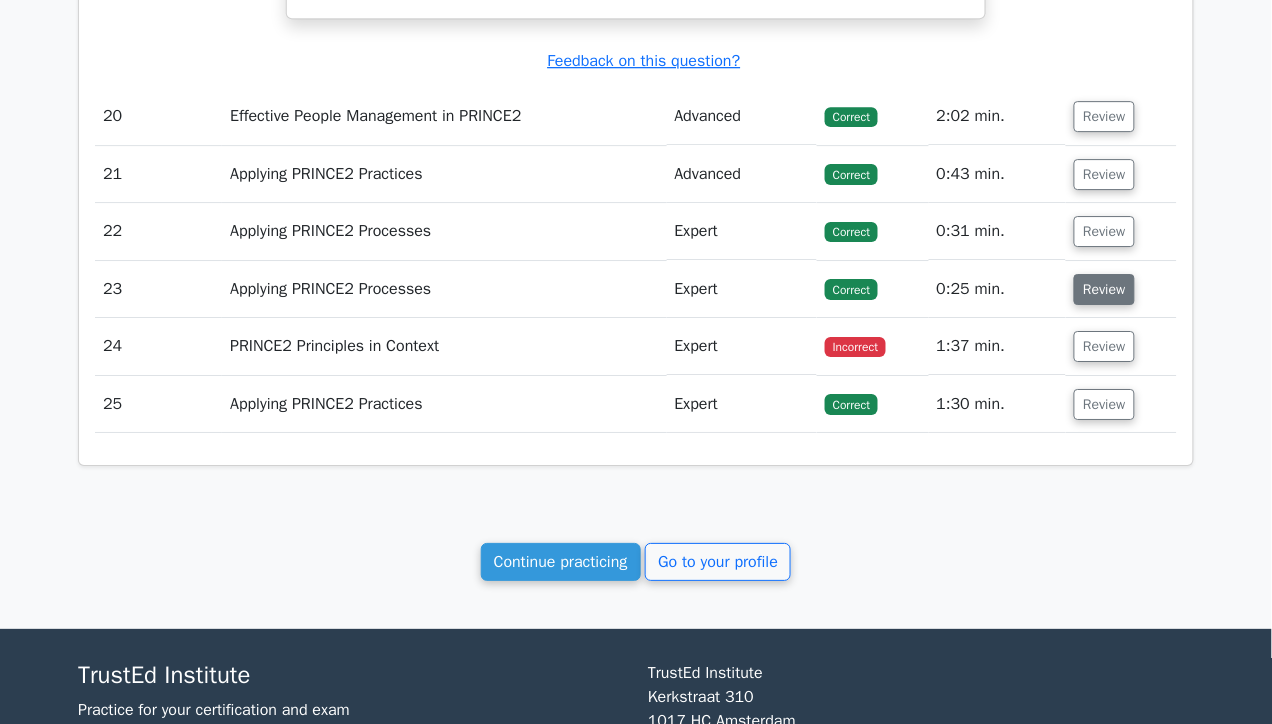 scroll, scrollTop: 3164, scrollLeft: 0, axis: vertical 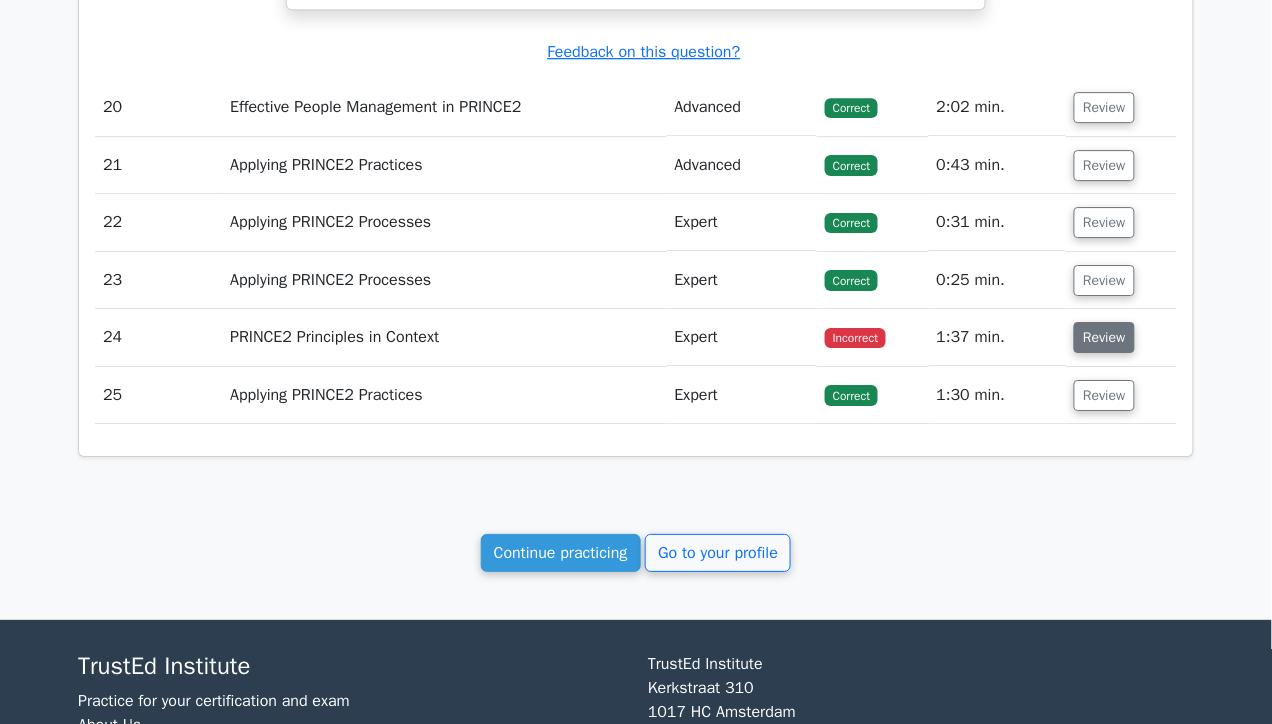click on "Review" at bounding box center (1104, 337) 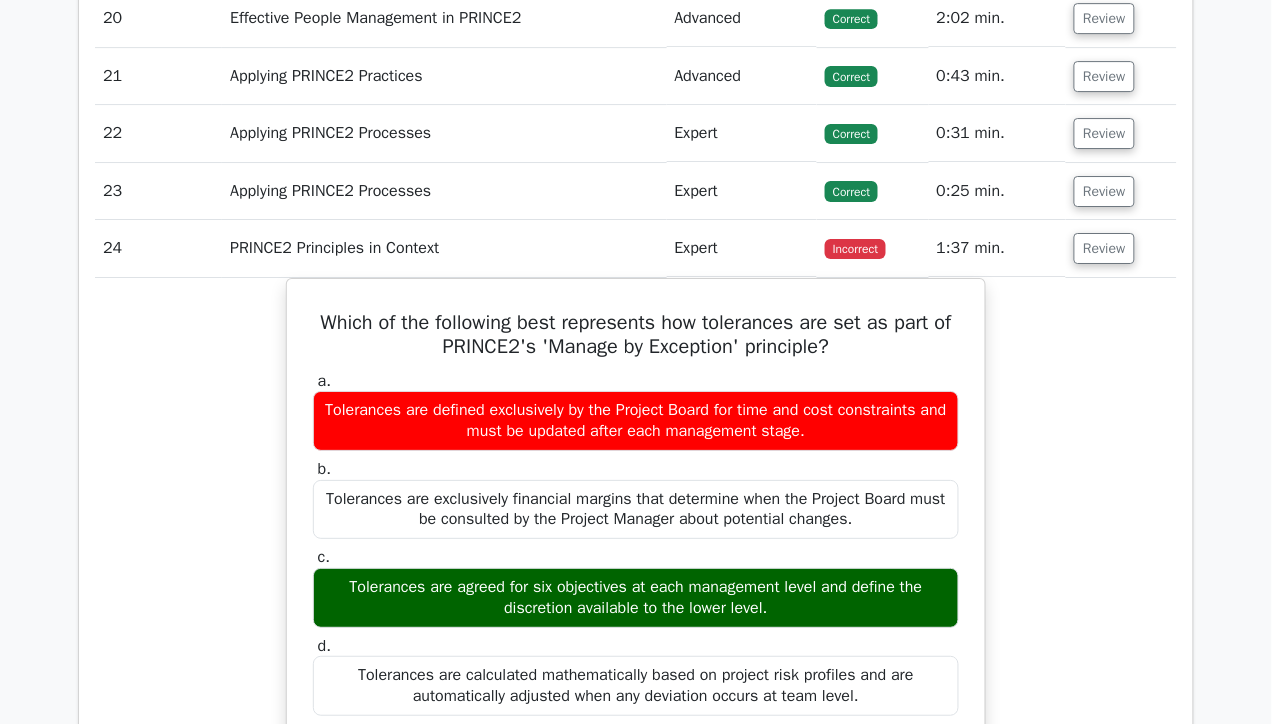 scroll, scrollTop: 3401, scrollLeft: 0, axis: vertical 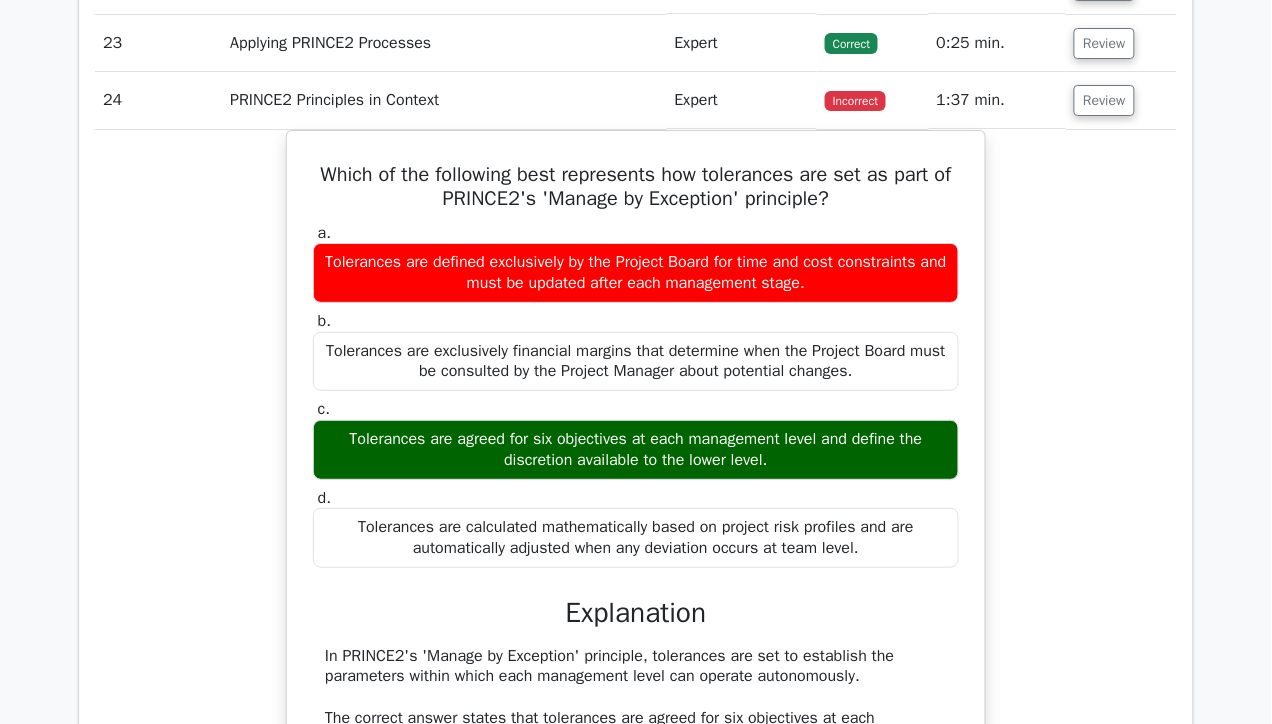 click on "Review" at bounding box center [1121, 100] 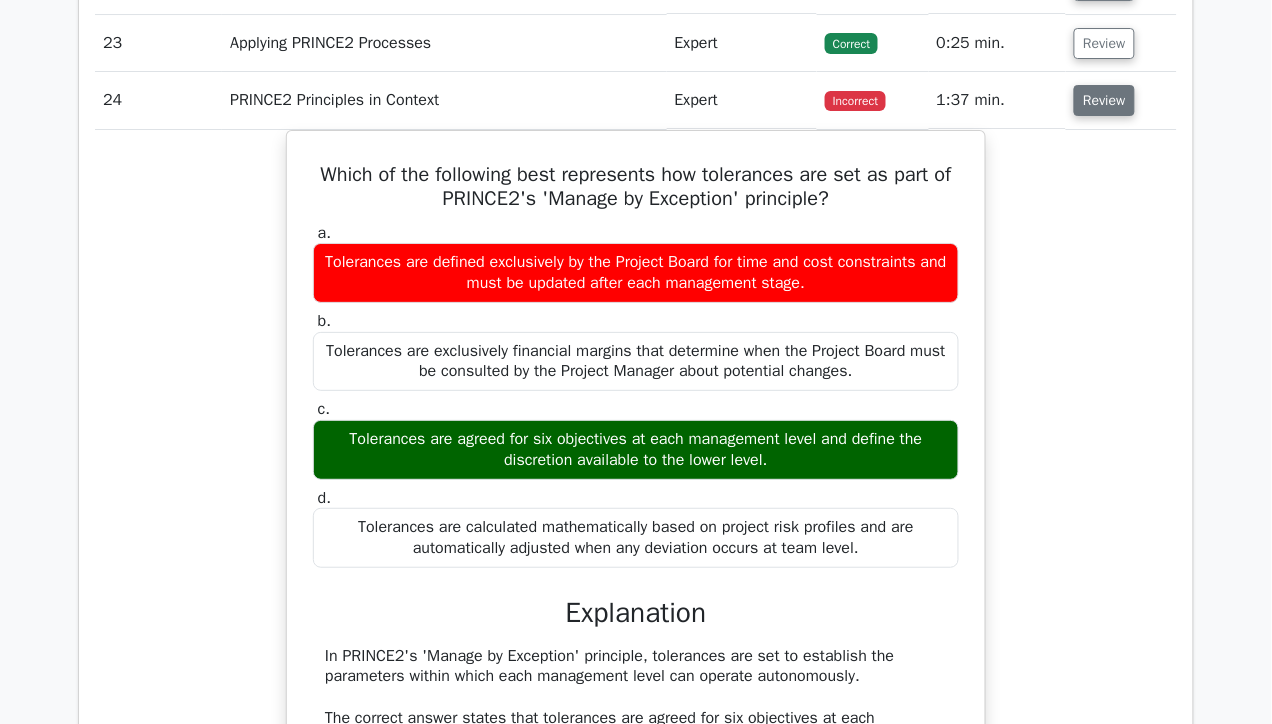 click on "Review" at bounding box center [1104, 100] 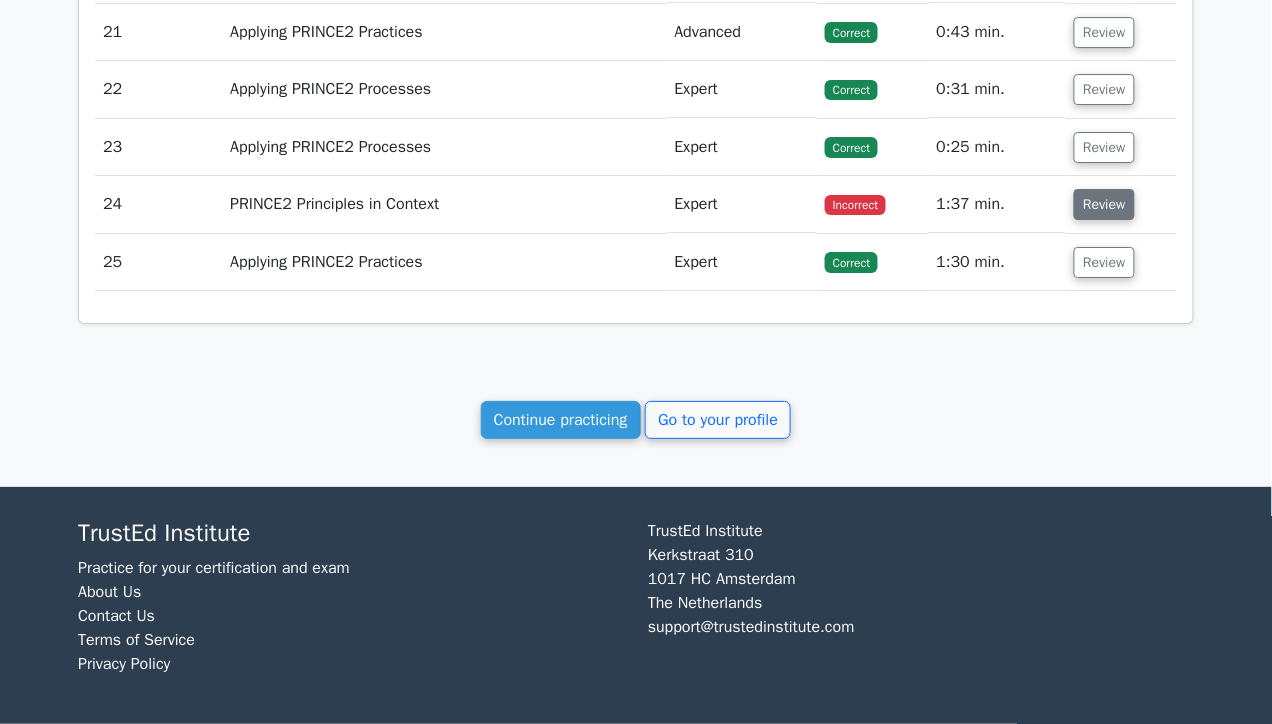 scroll, scrollTop: 3311, scrollLeft: 0, axis: vertical 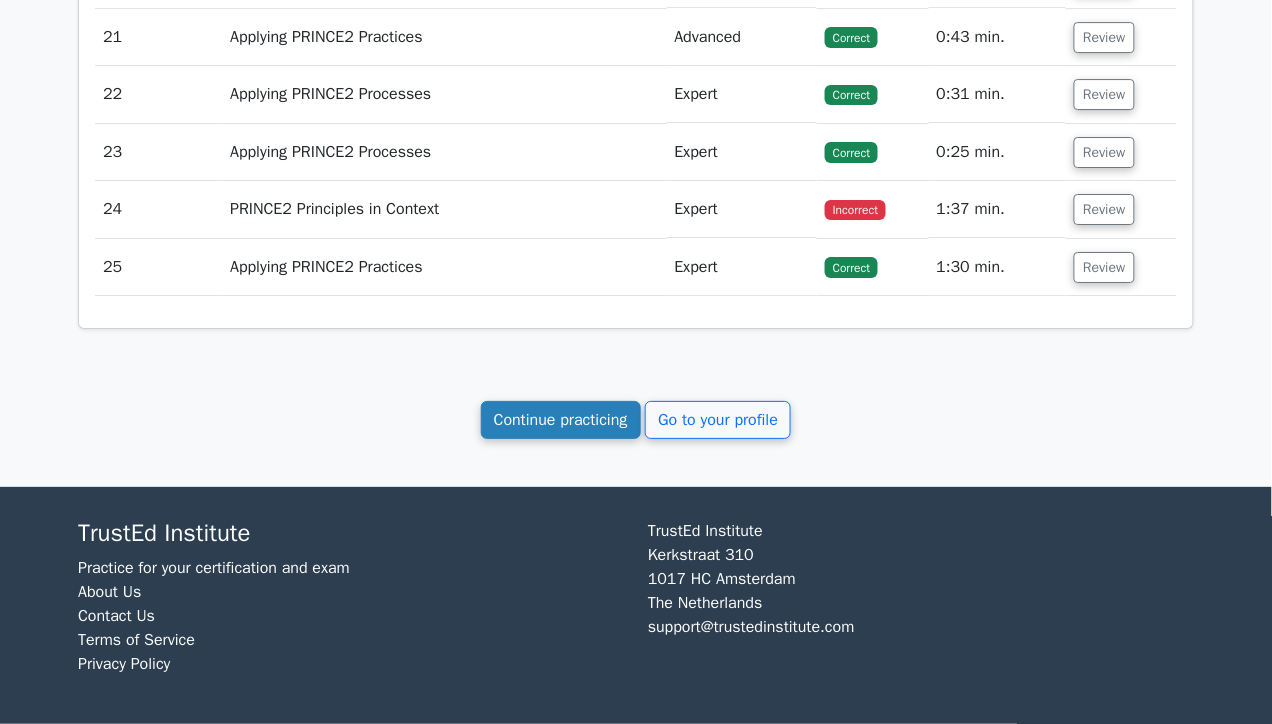 click on "Continue practicing" at bounding box center [561, 420] 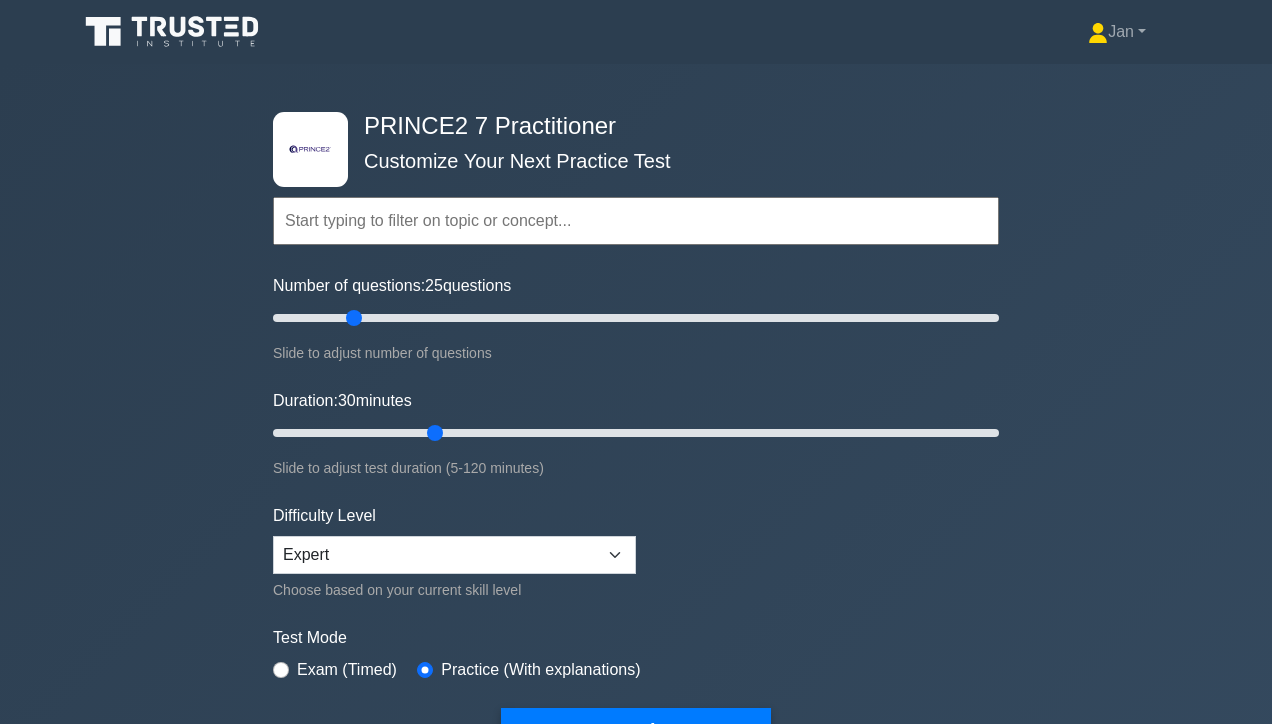scroll, scrollTop: 0, scrollLeft: 0, axis: both 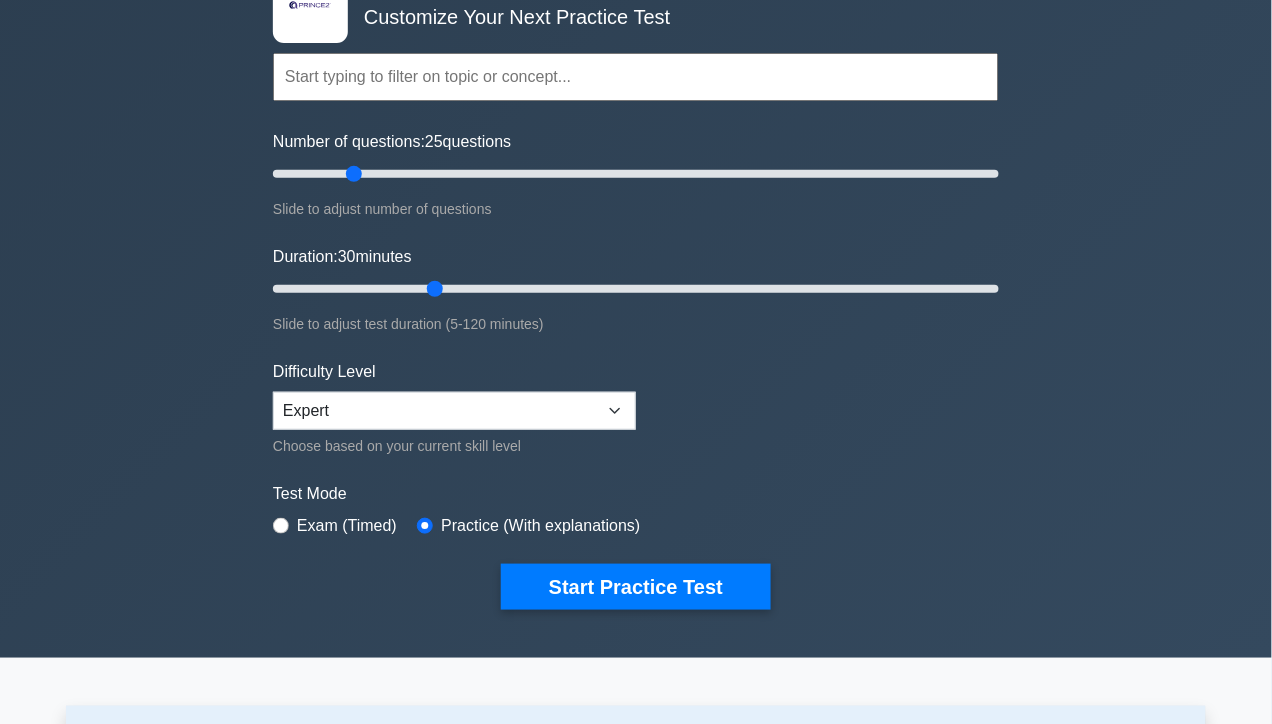 click on "Exam (Timed)" at bounding box center [347, 526] 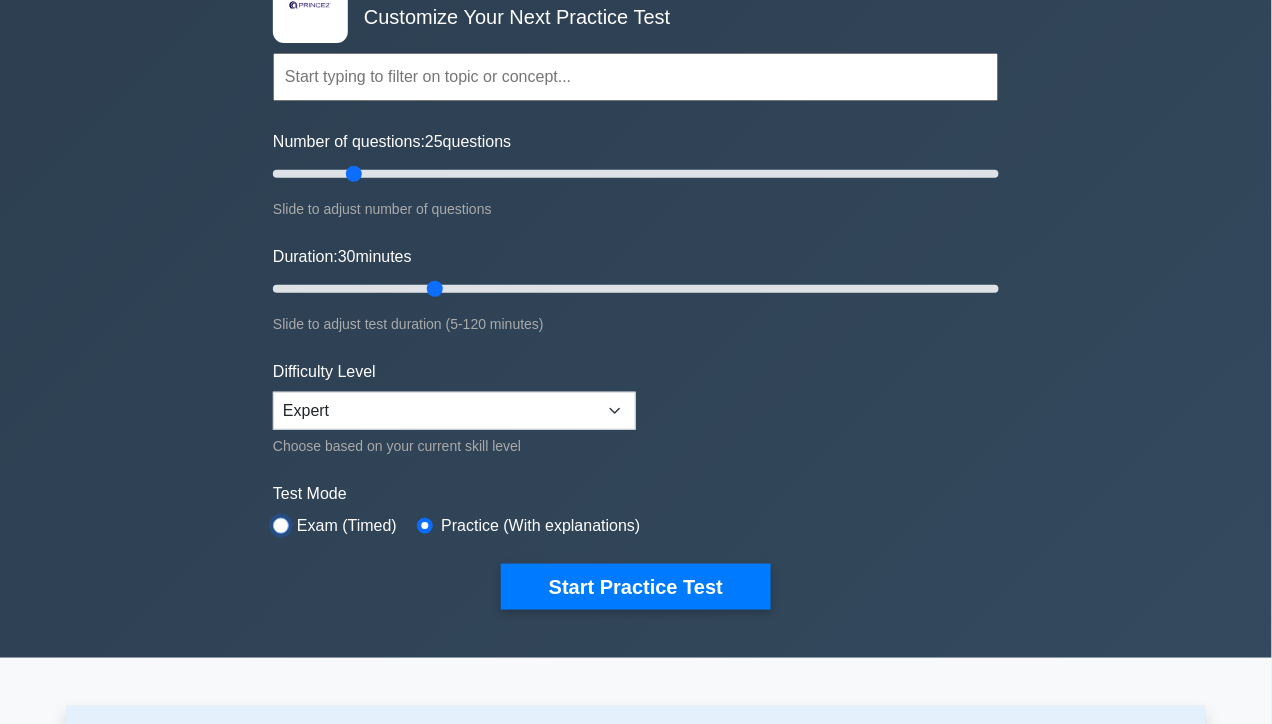 click at bounding box center [281, 526] 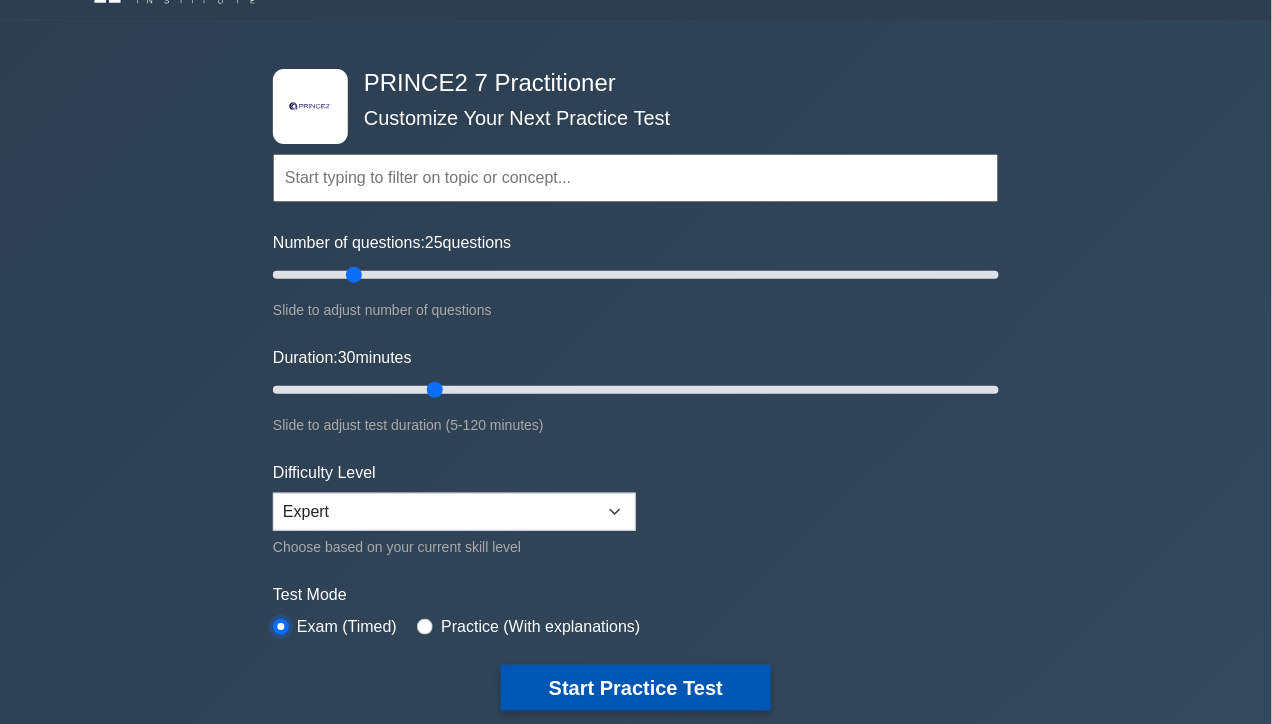 scroll, scrollTop: 40, scrollLeft: 0, axis: vertical 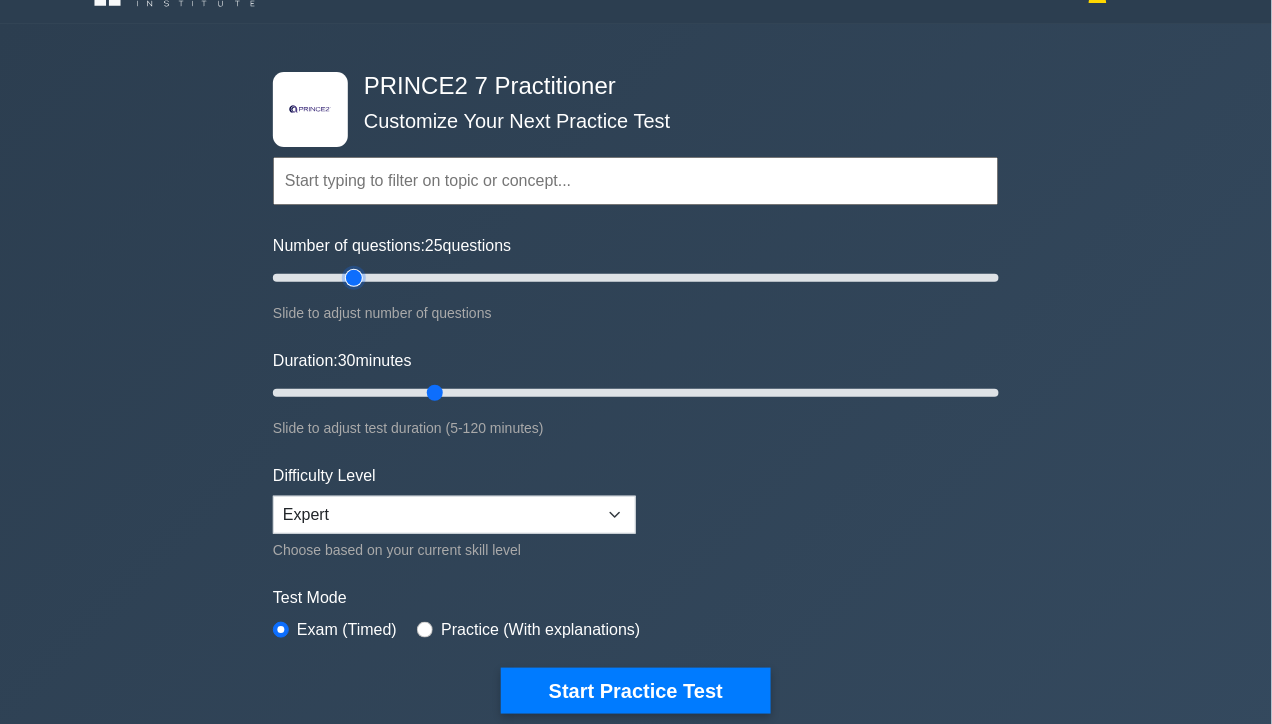 click on "Number of questions:  25  questions" at bounding box center (636, 278) 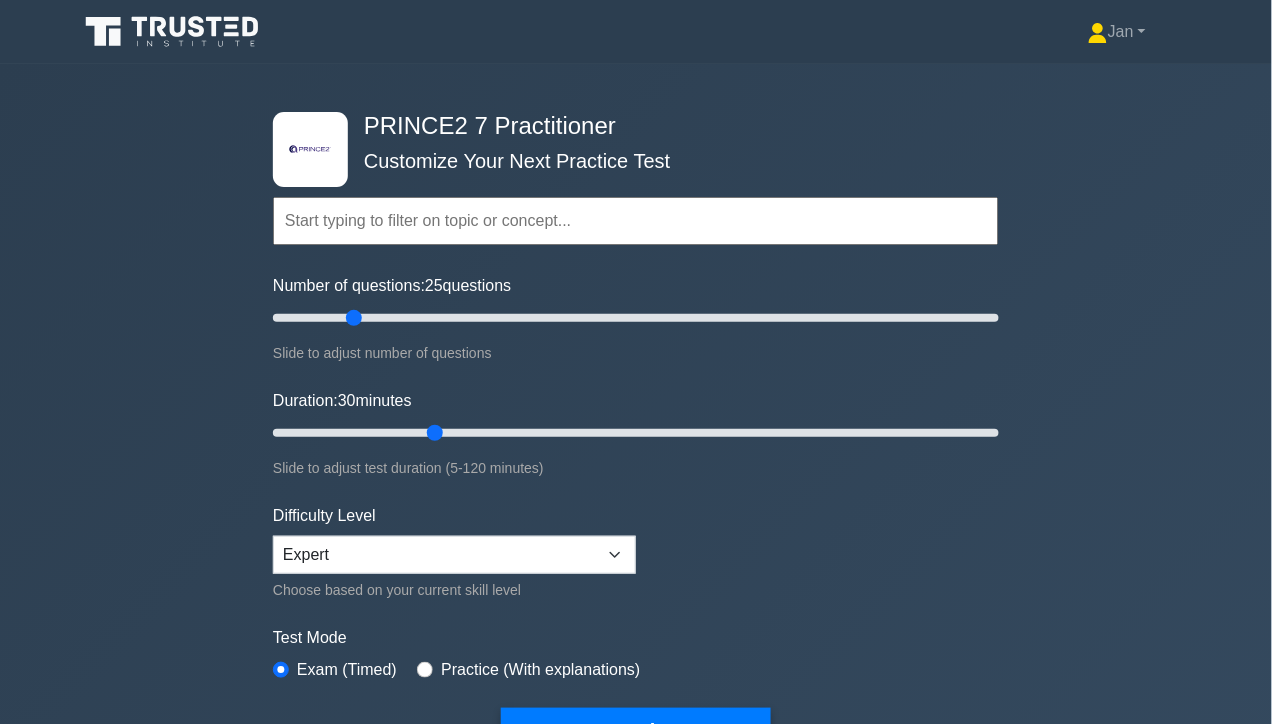 click at bounding box center (636, 221) 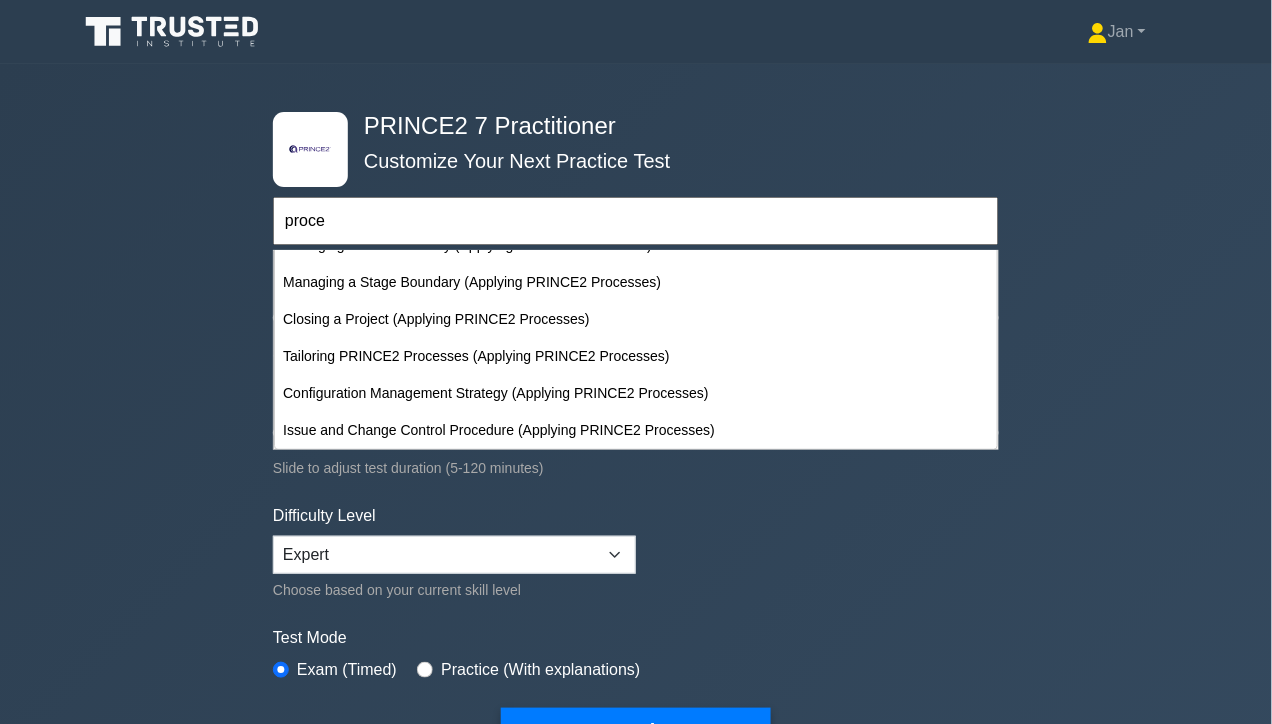 scroll, scrollTop: 0, scrollLeft: 0, axis: both 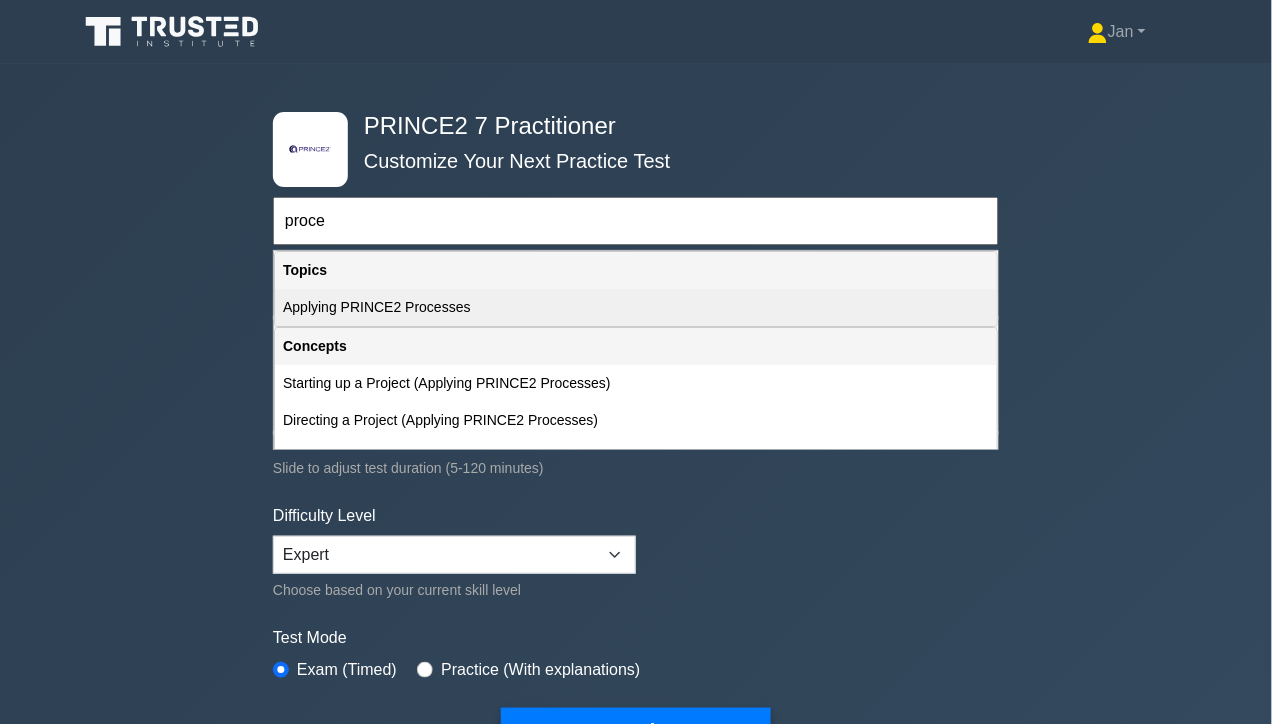 click on "Applying PRINCE2 Processes" at bounding box center (636, 307) 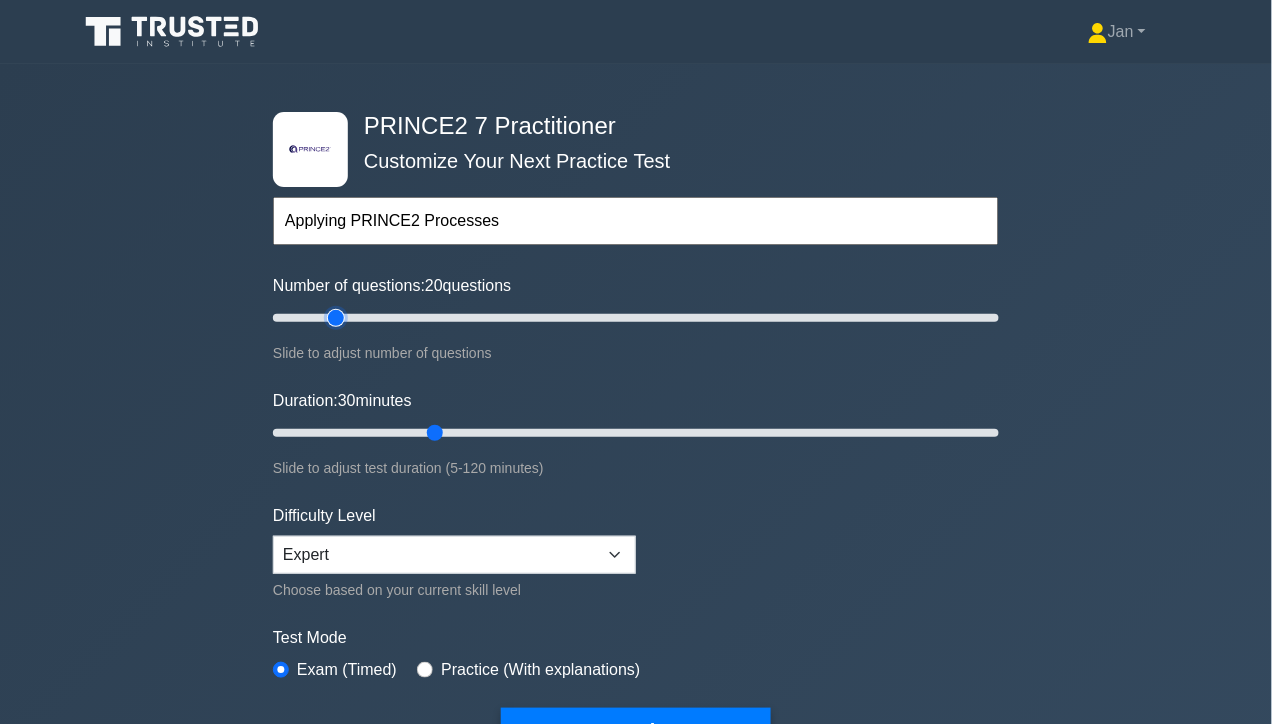 drag, startPoint x: 349, startPoint y: 315, endPoint x: 338, endPoint y: 315, distance: 11 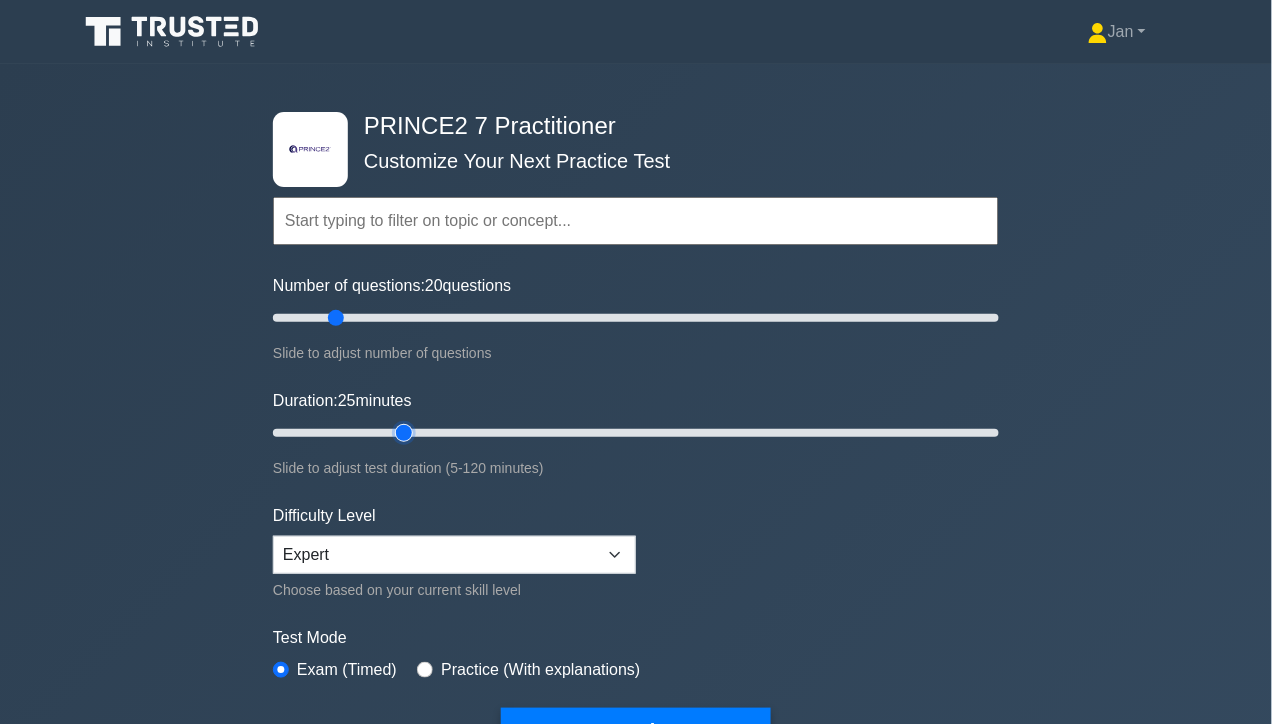 type on "25" 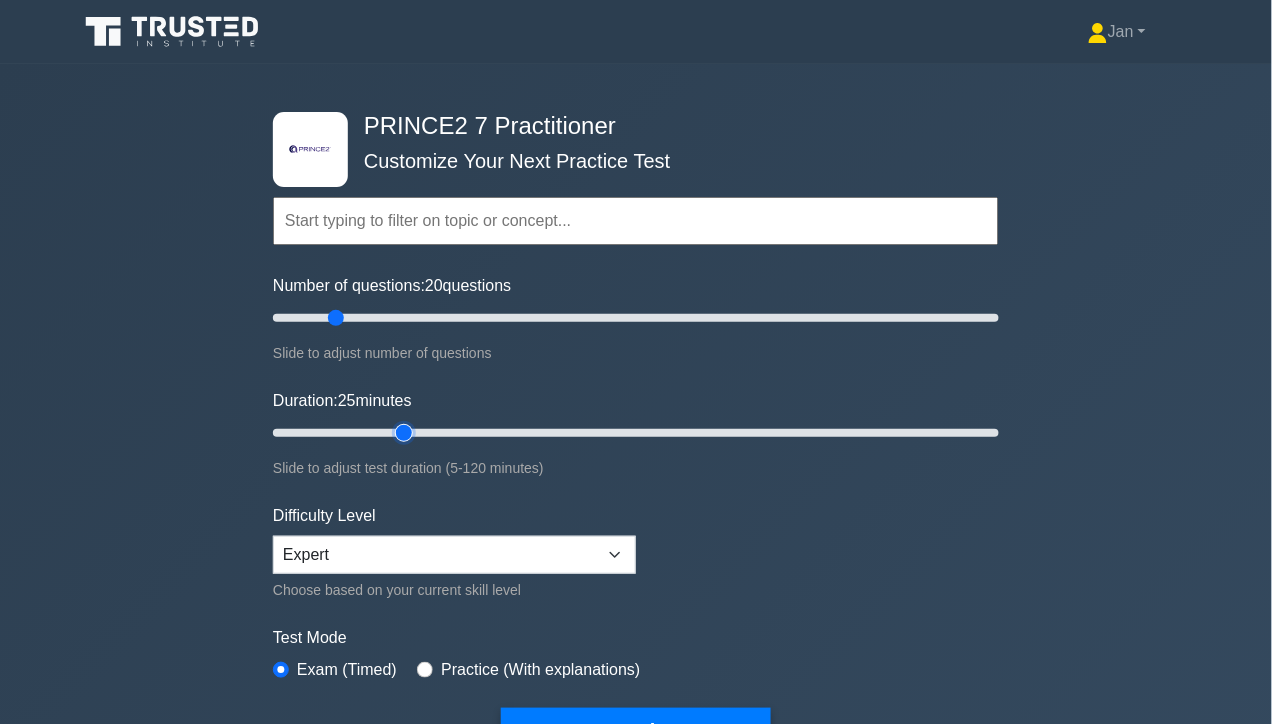 drag, startPoint x: 435, startPoint y: 425, endPoint x: 411, endPoint y: 427, distance: 24.083189 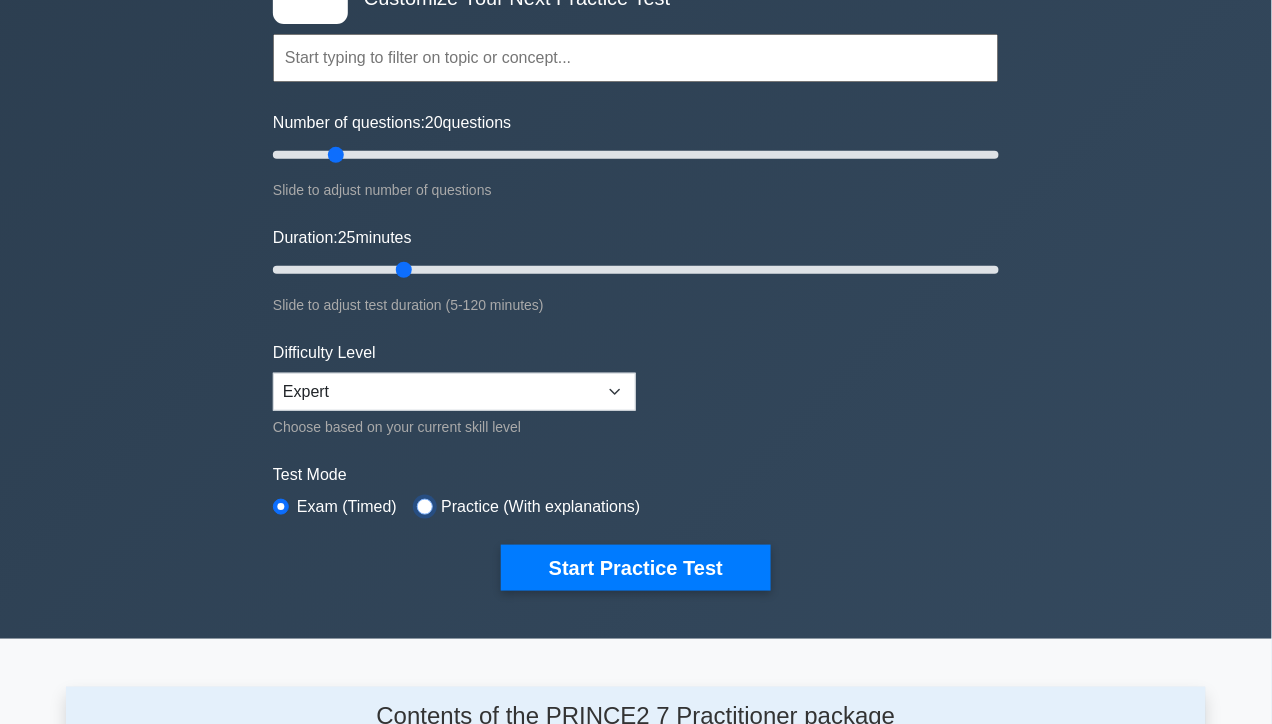 click at bounding box center [425, 507] 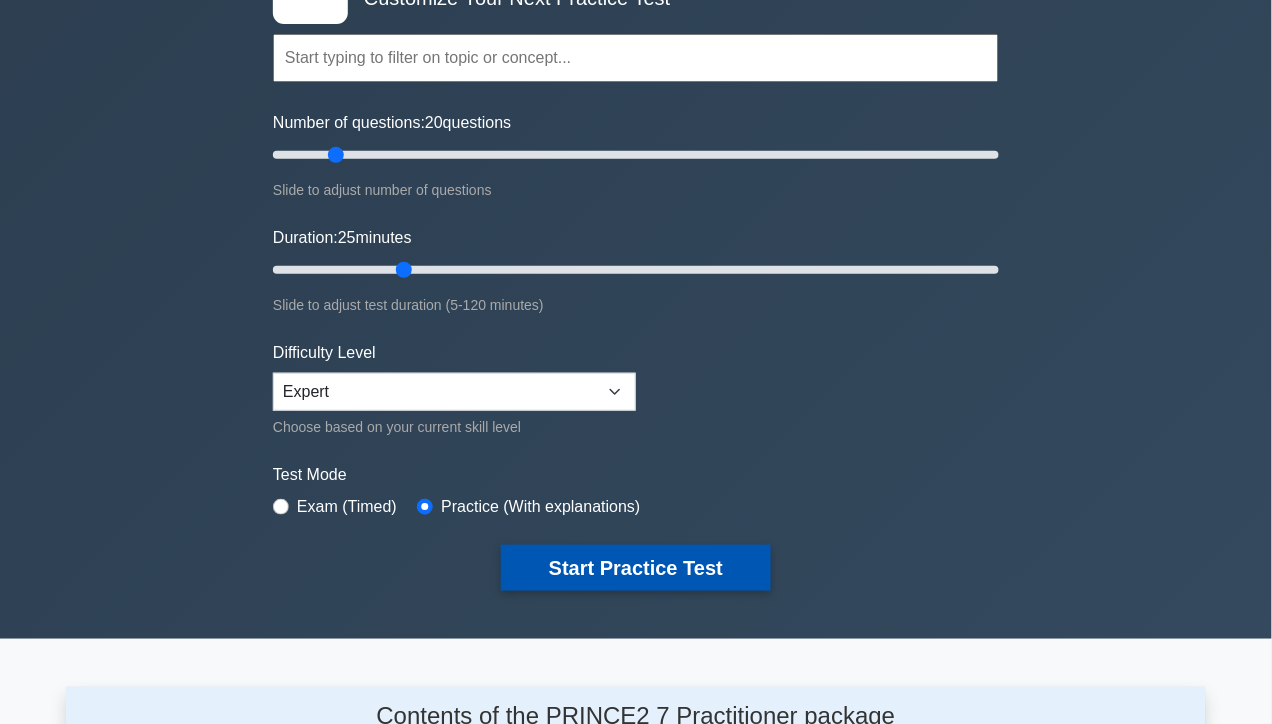 click on "Start Practice Test" at bounding box center [636, 568] 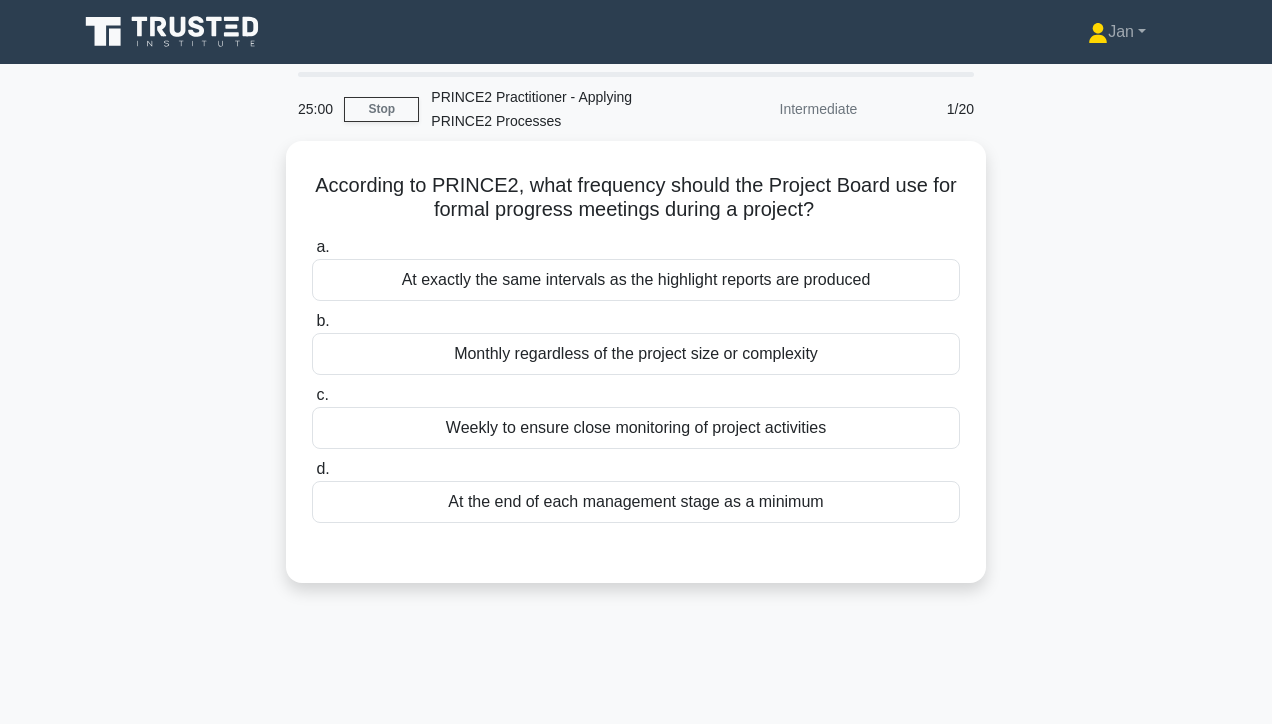 scroll, scrollTop: 0, scrollLeft: 0, axis: both 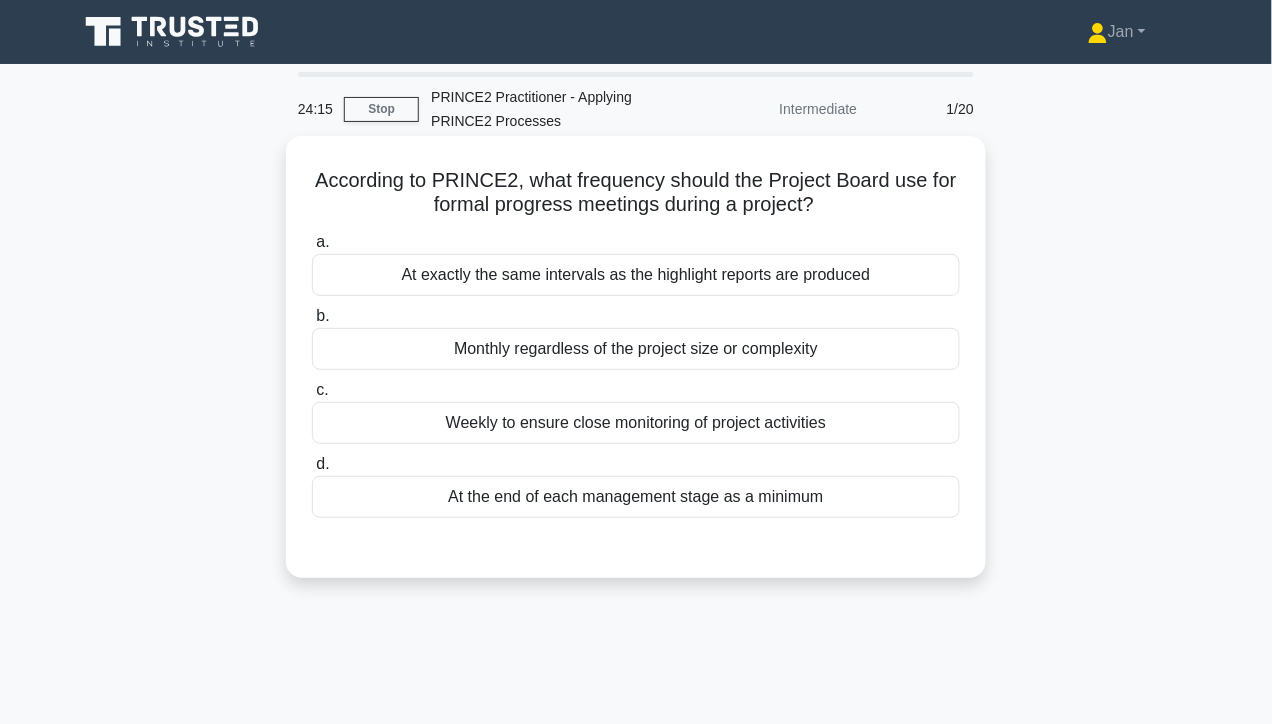 click on "Weekly to ensure close monitoring of project activities" at bounding box center (636, 423) 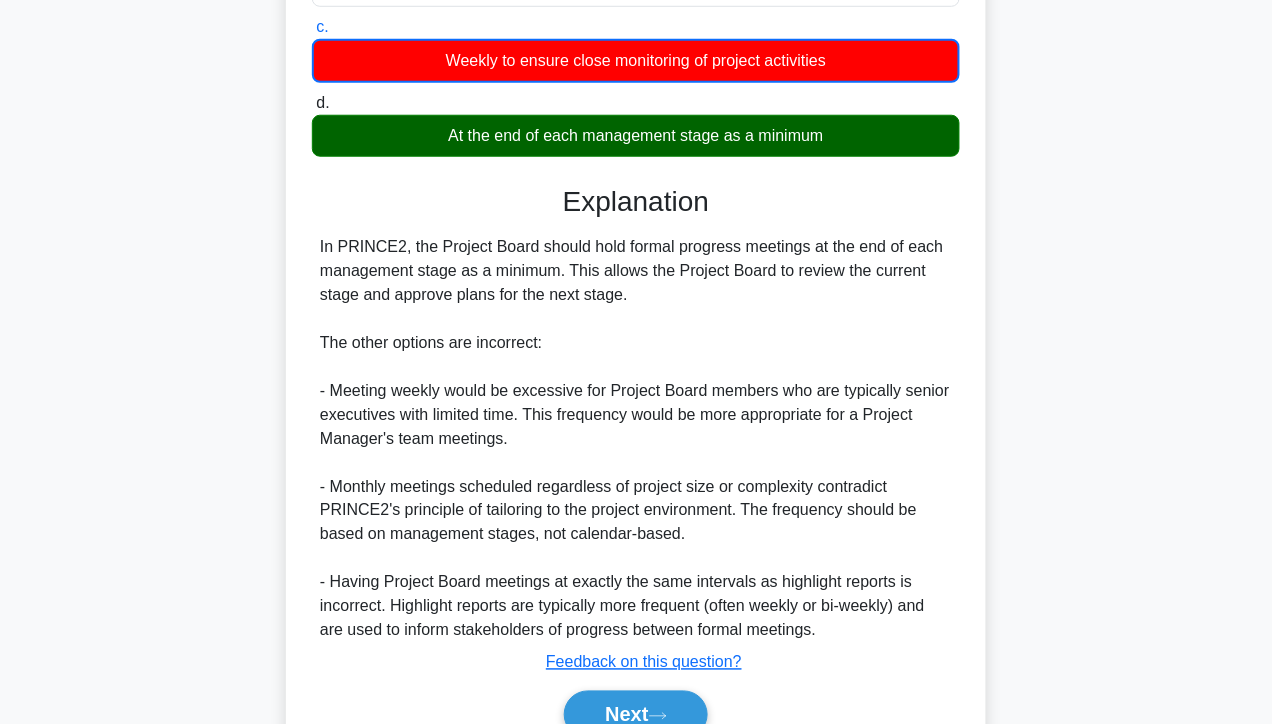 scroll, scrollTop: 366, scrollLeft: 0, axis: vertical 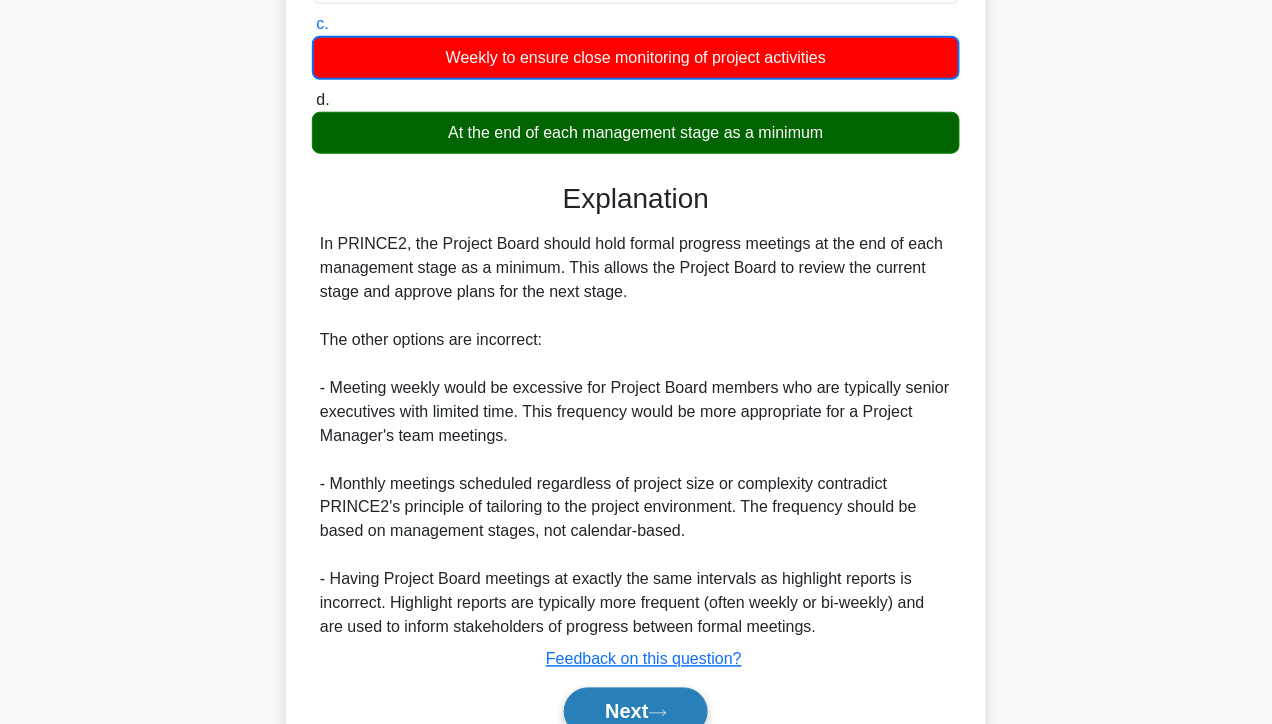 click 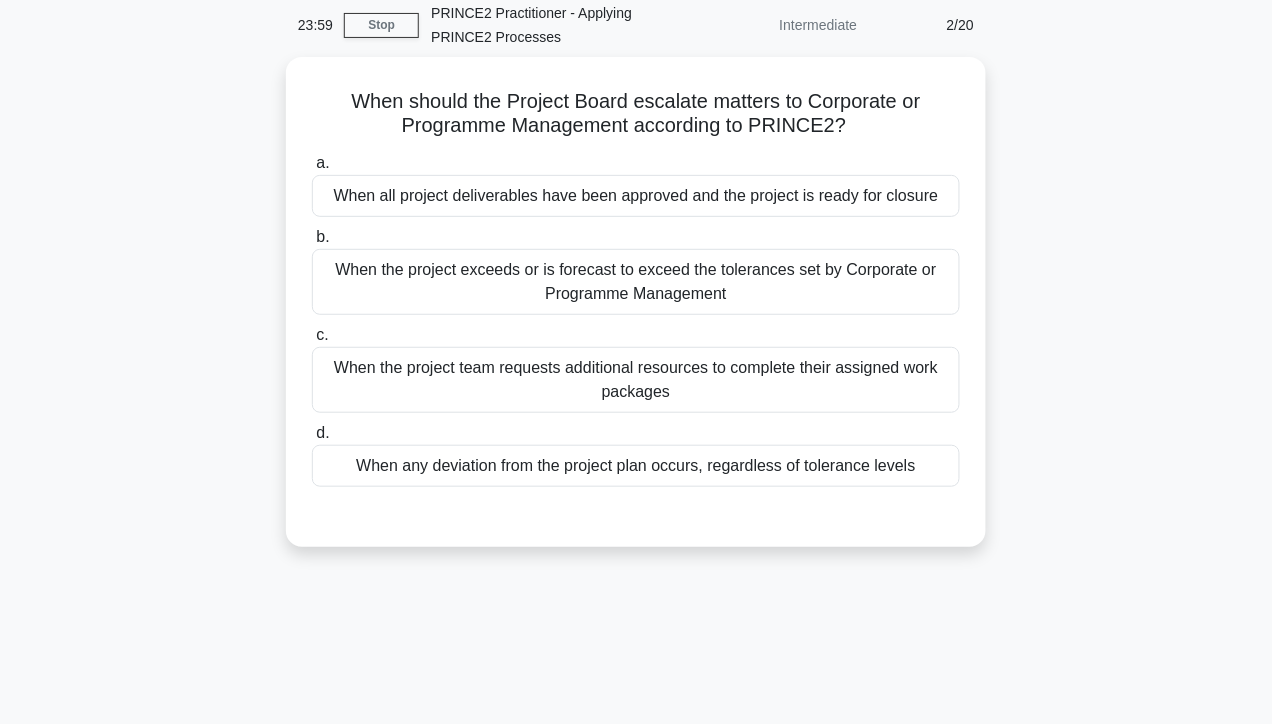 scroll, scrollTop: 0, scrollLeft: 0, axis: both 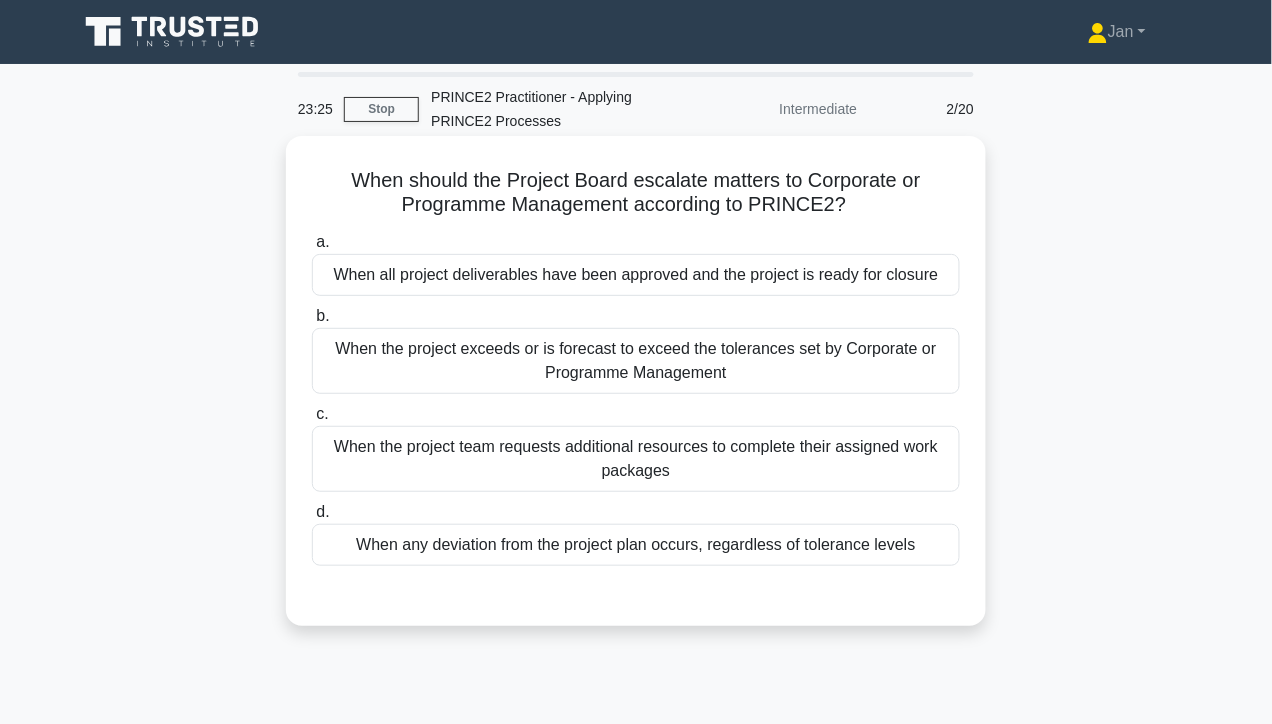 click on "When the project exceeds or is forecast to exceed the tolerances set by Corporate or Programme Management" at bounding box center (636, 361) 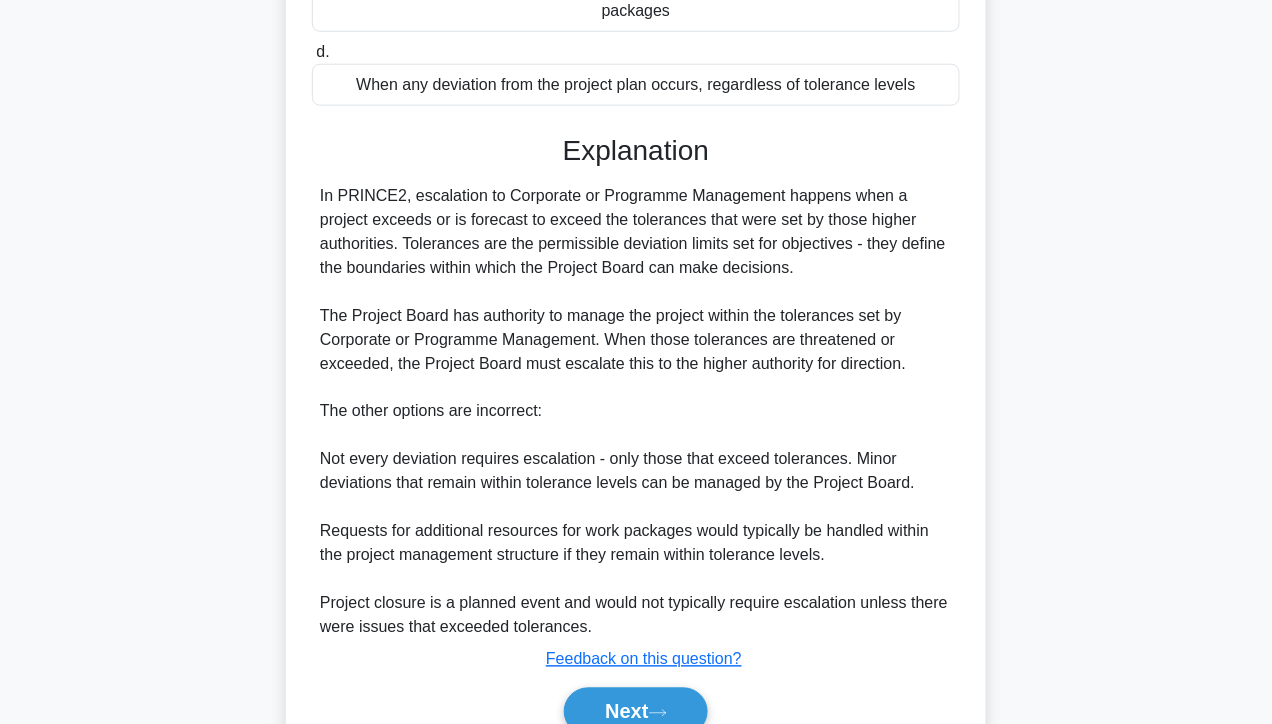 scroll, scrollTop: 555, scrollLeft: 0, axis: vertical 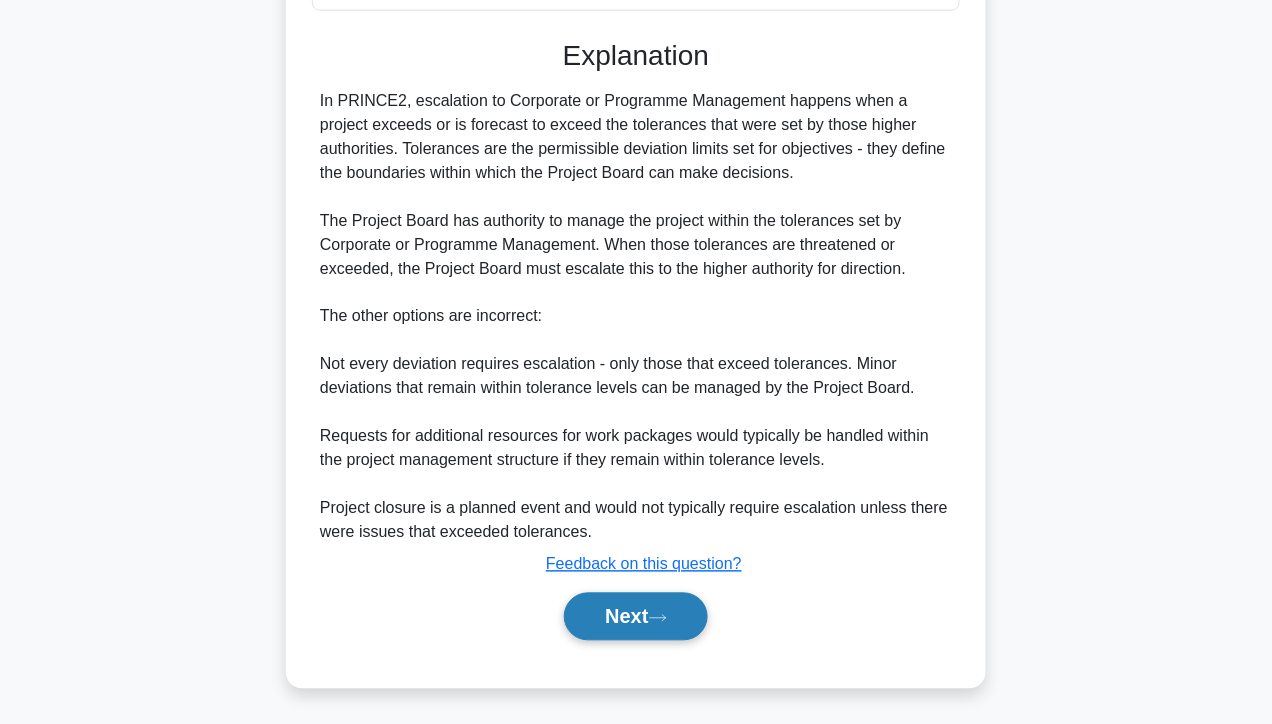 click on "Next" at bounding box center [635, 617] 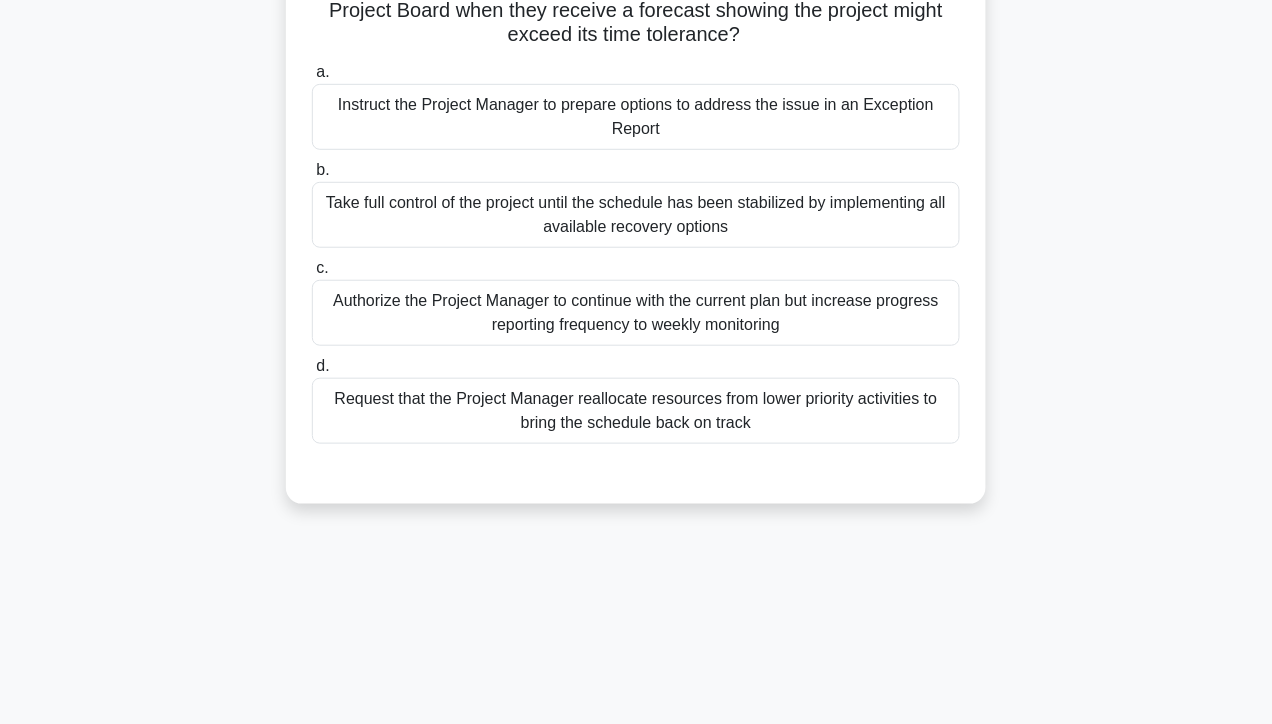 scroll, scrollTop: 0, scrollLeft: 0, axis: both 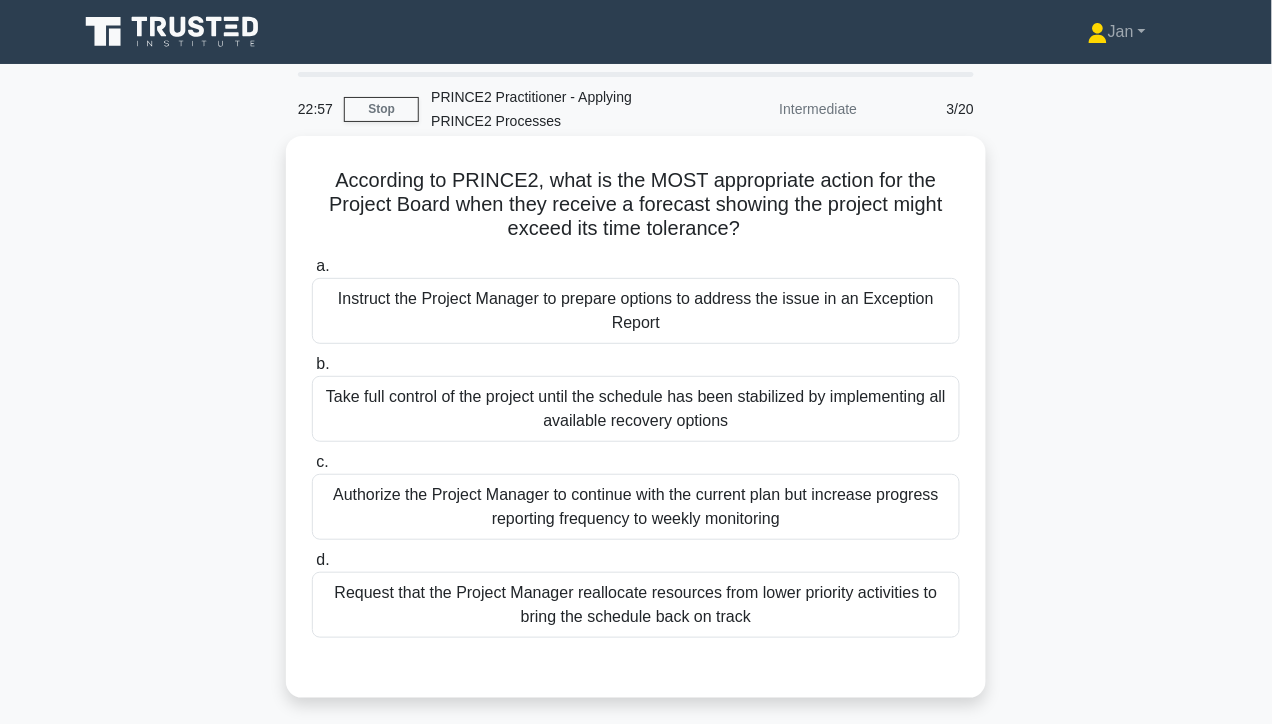 click on "Instruct the Project Manager to prepare options to address the issue in an Exception Report" at bounding box center (636, 311) 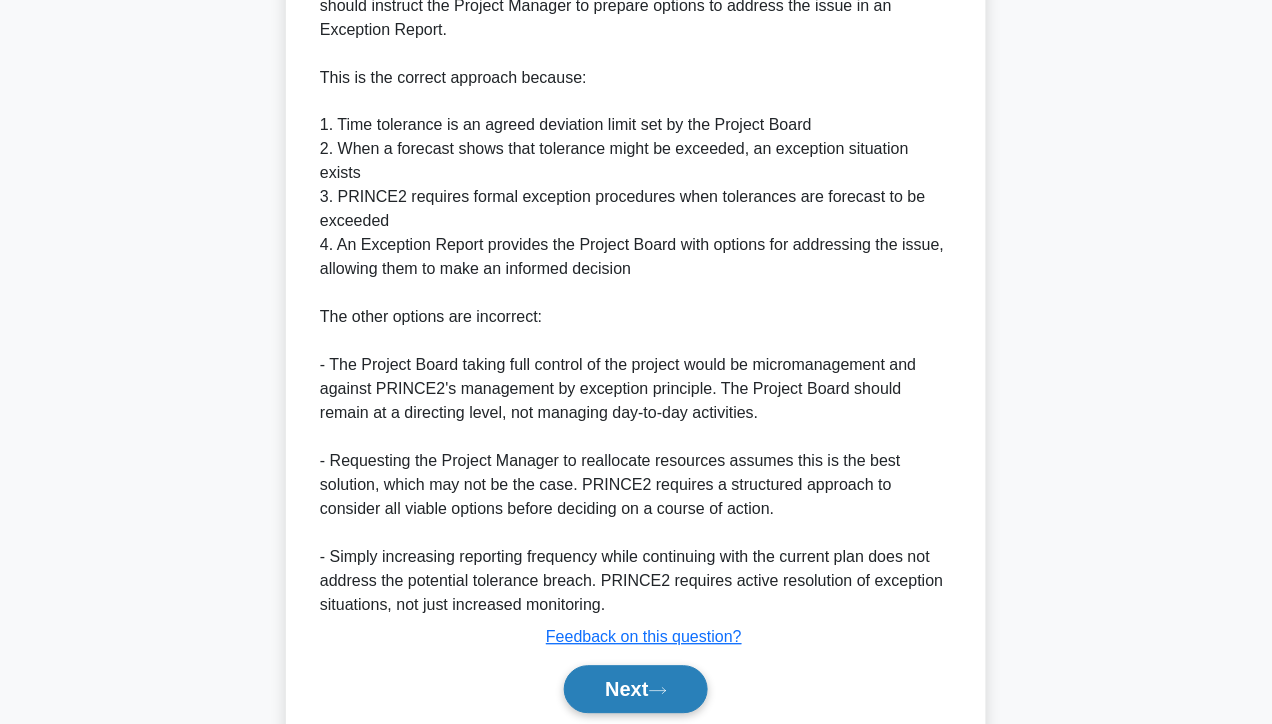 click on "Next" at bounding box center (635, 690) 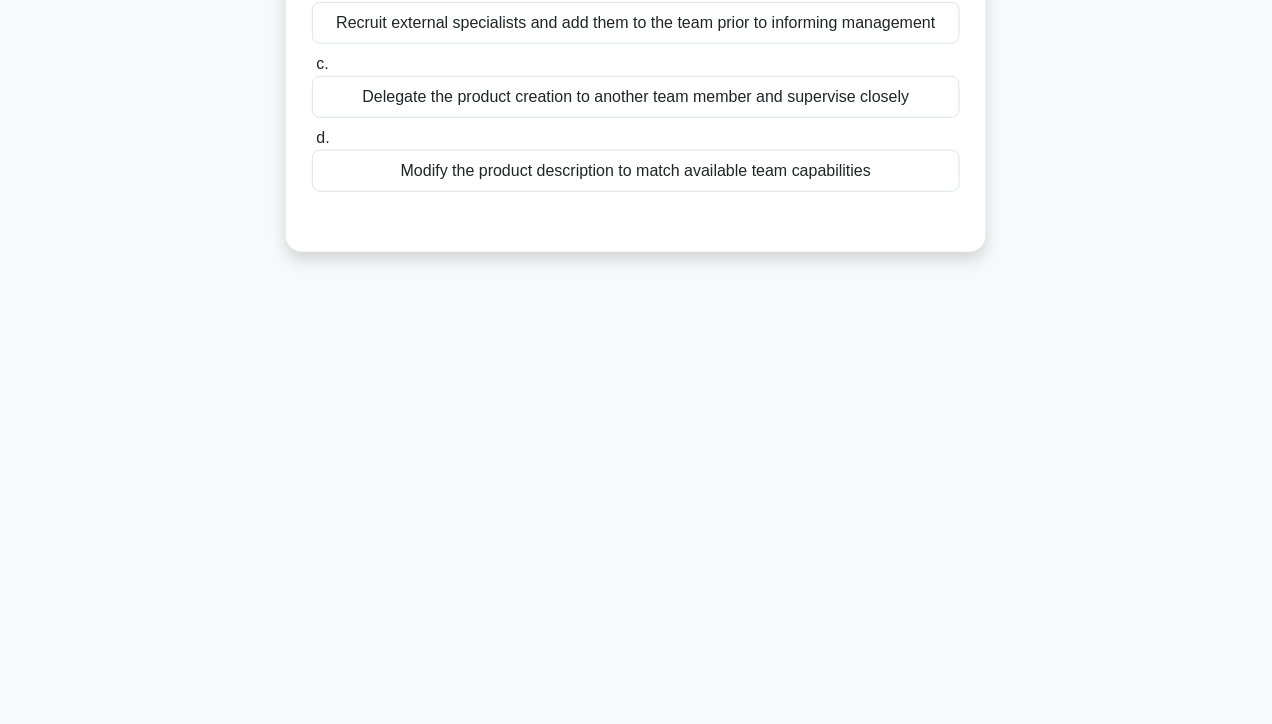 scroll, scrollTop: 0, scrollLeft: 0, axis: both 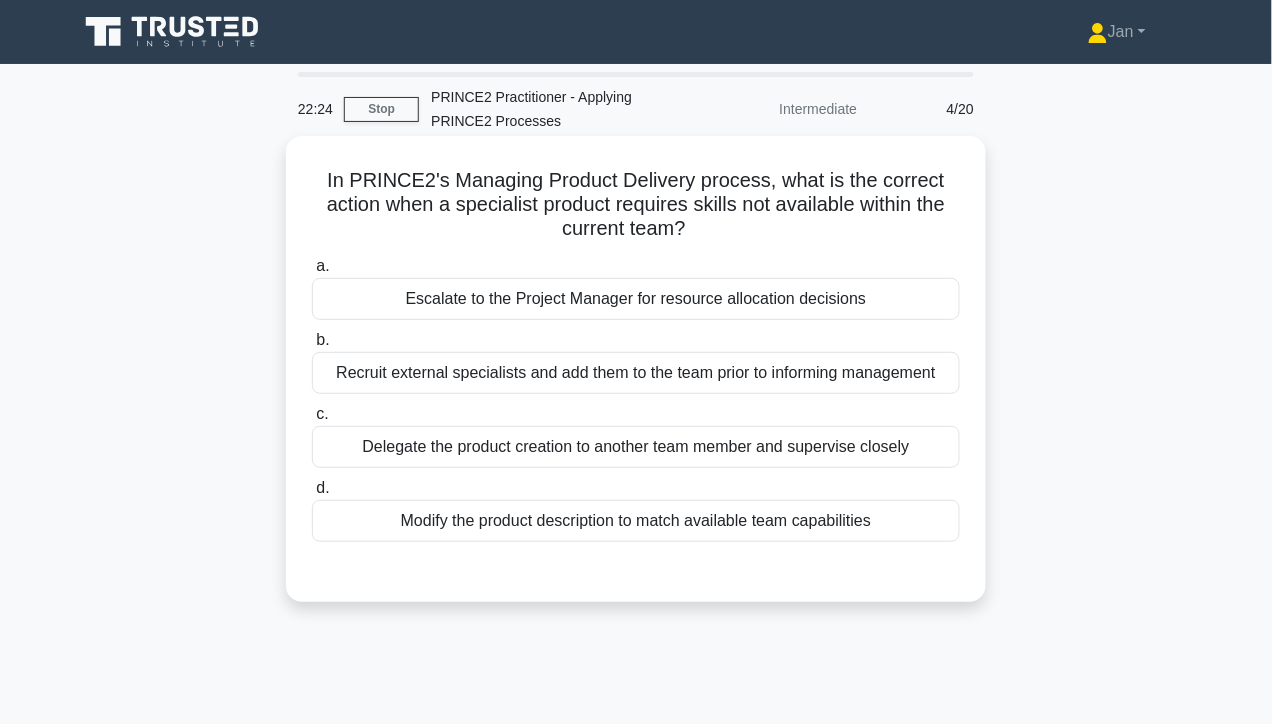 click on "Escalate to the Project Manager for resource allocation decisions" at bounding box center (636, 299) 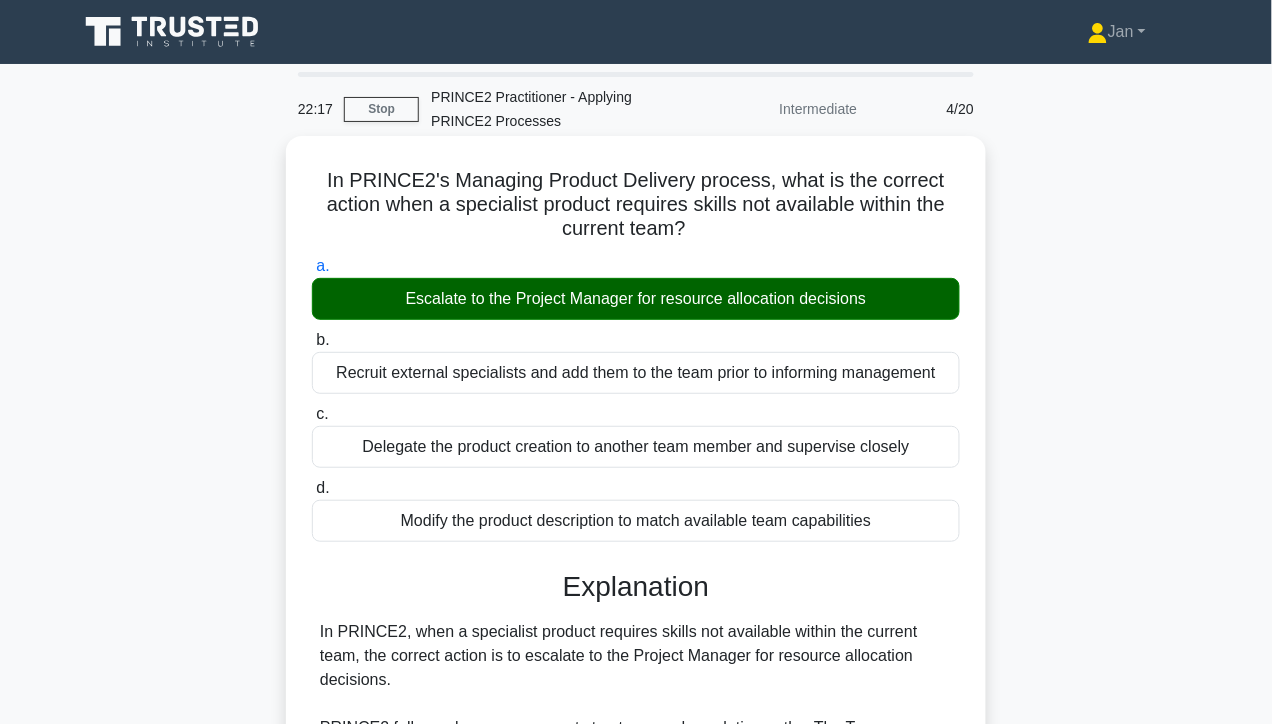scroll, scrollTop: 603, scrollLeft: 0, axis: vertical 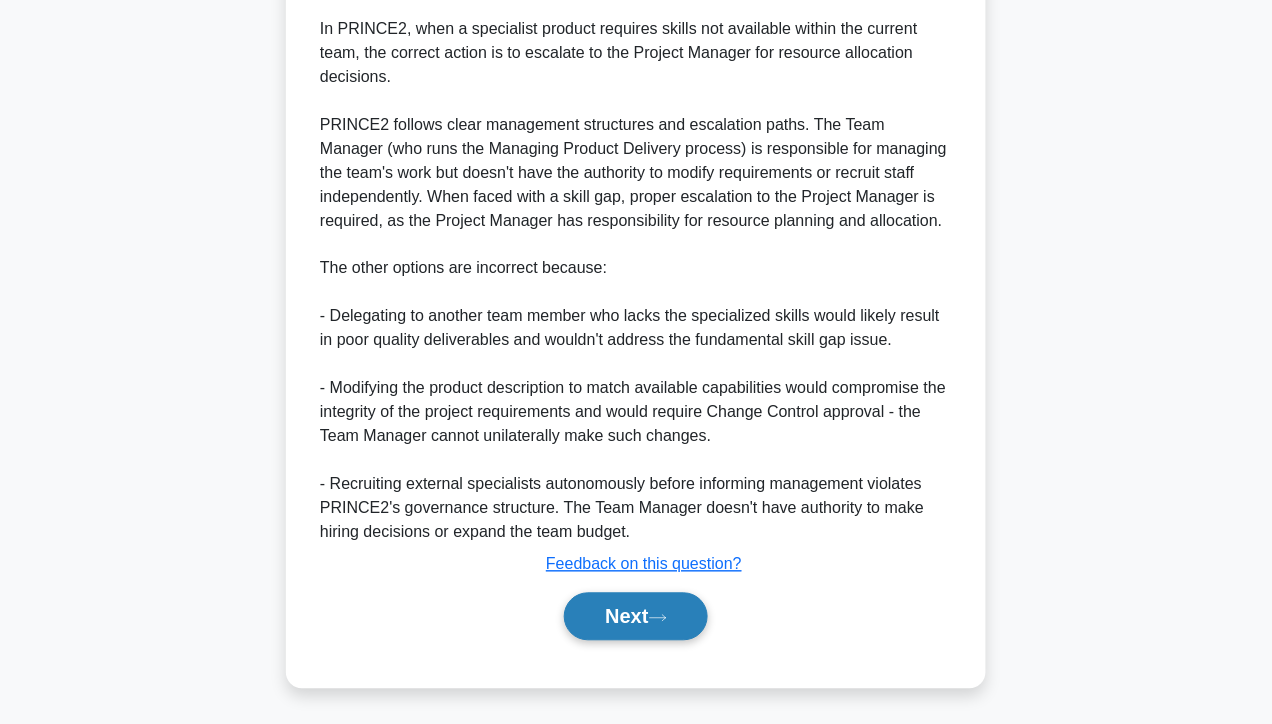 click on "Next" at bounding box center (635, 617) 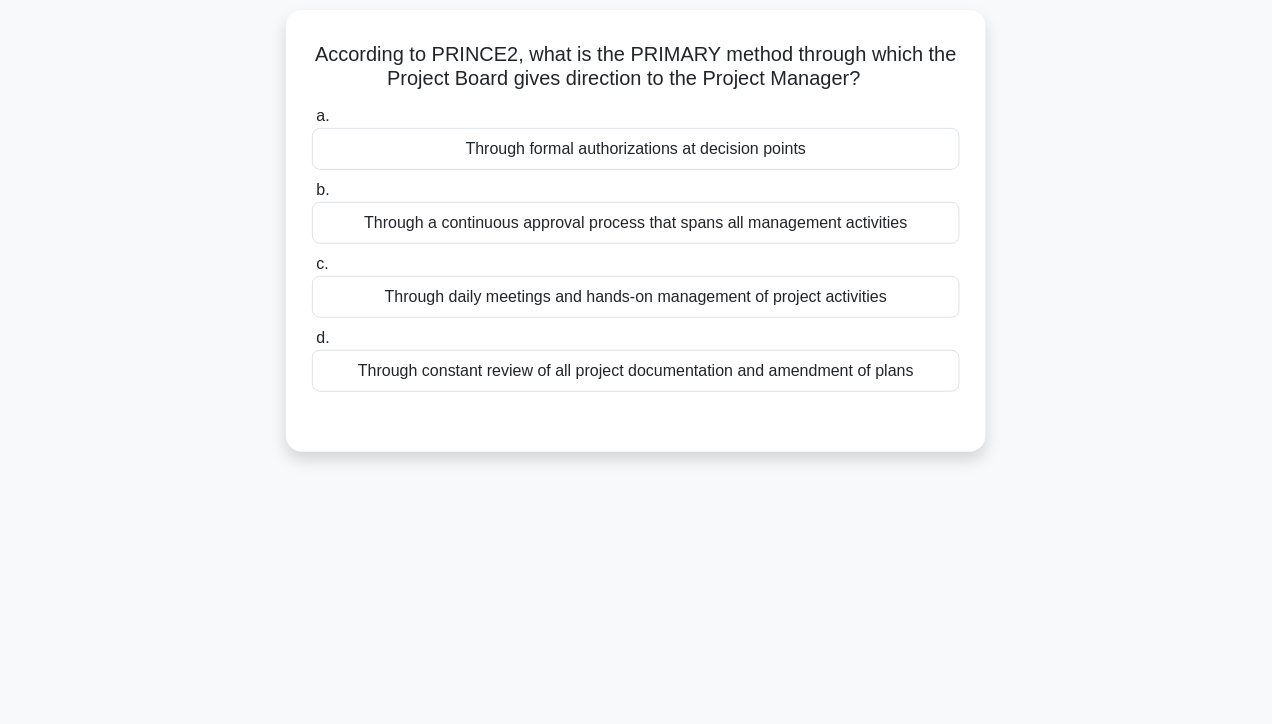 scroll, scrollTop: 128, scrollLeft: 0, axis: vertical 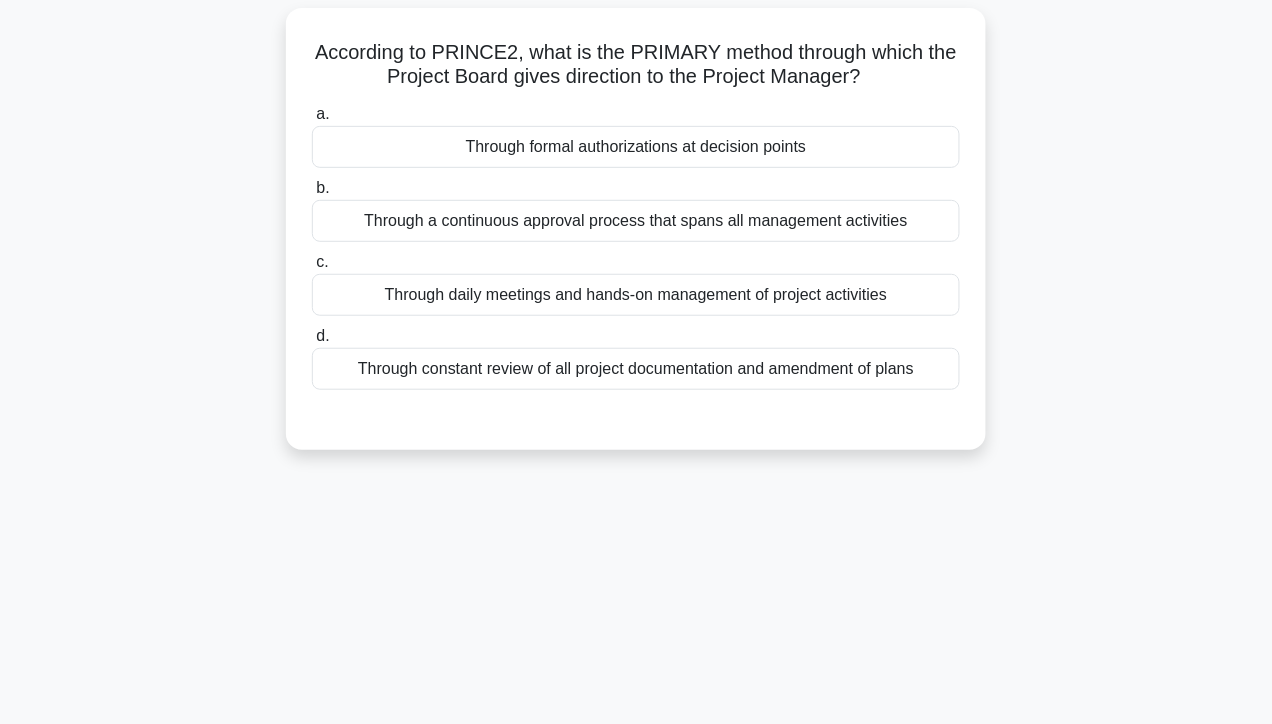 click on "Through formal authorizations at decision points" at bounding box center [636, 147] 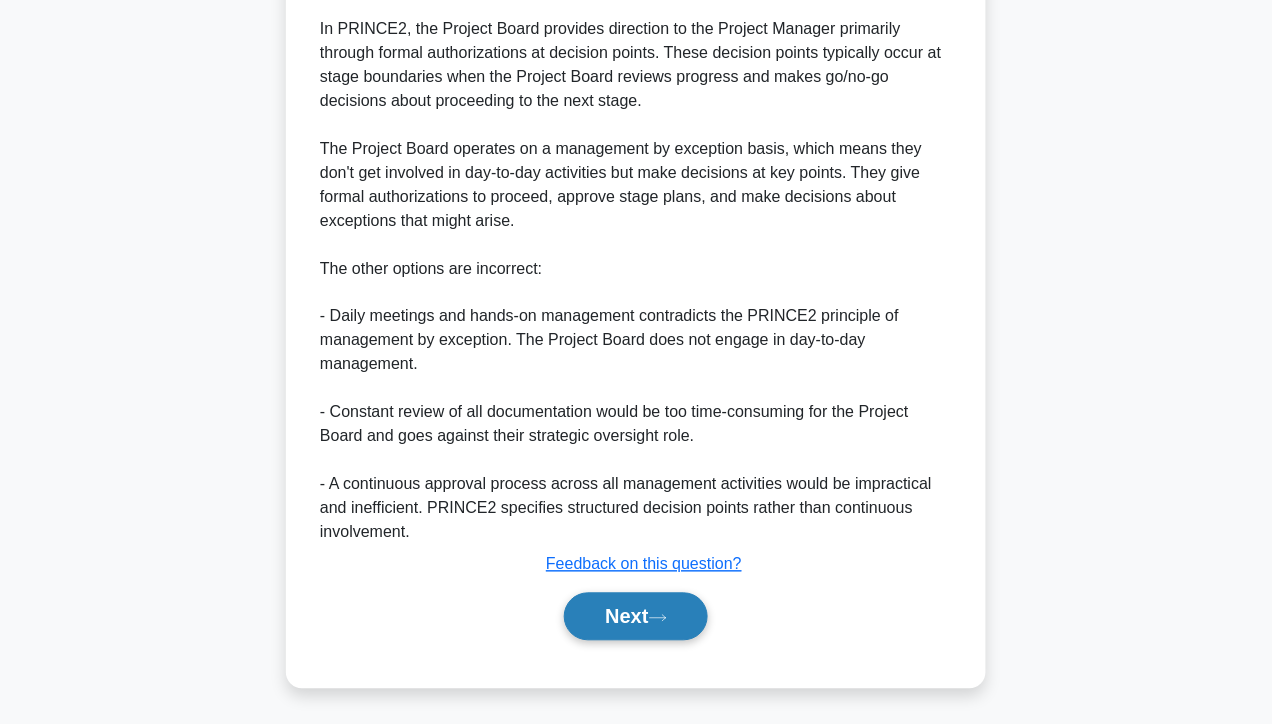 click on "Next" at bounding box center [635, 617] 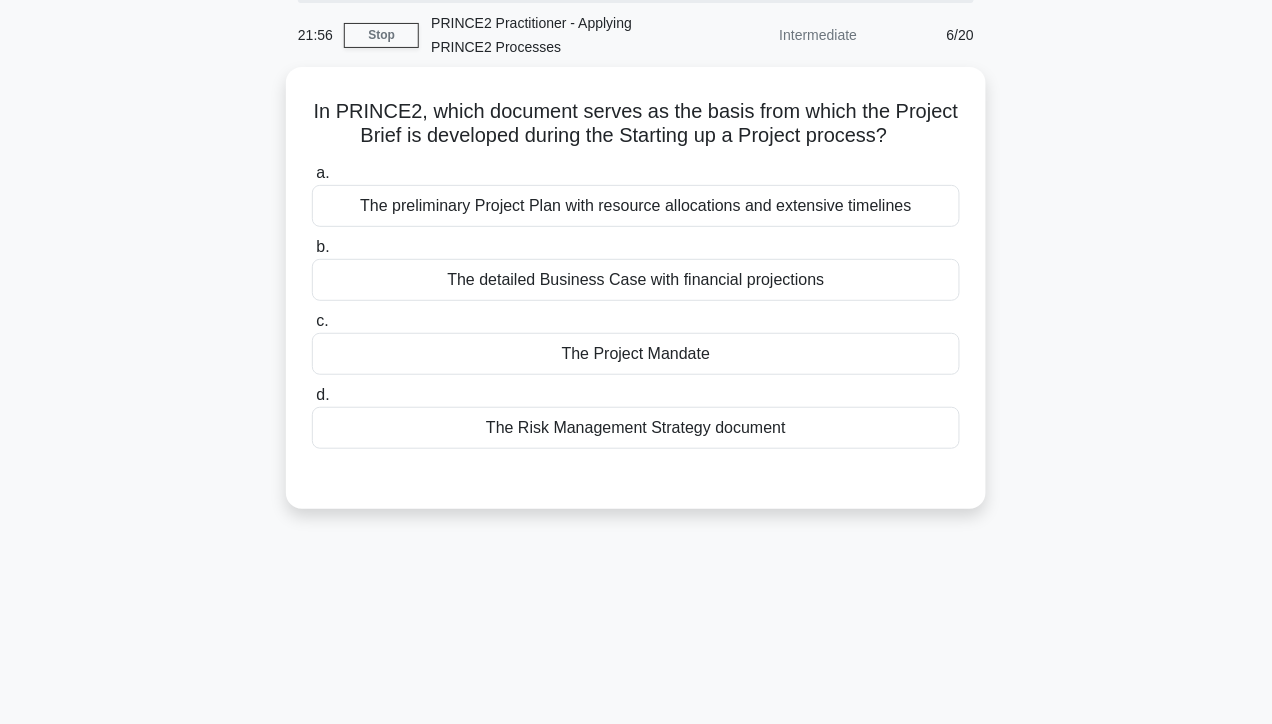 scroll, scrollTop: 62, scrollLeft: 0, axis: vertical 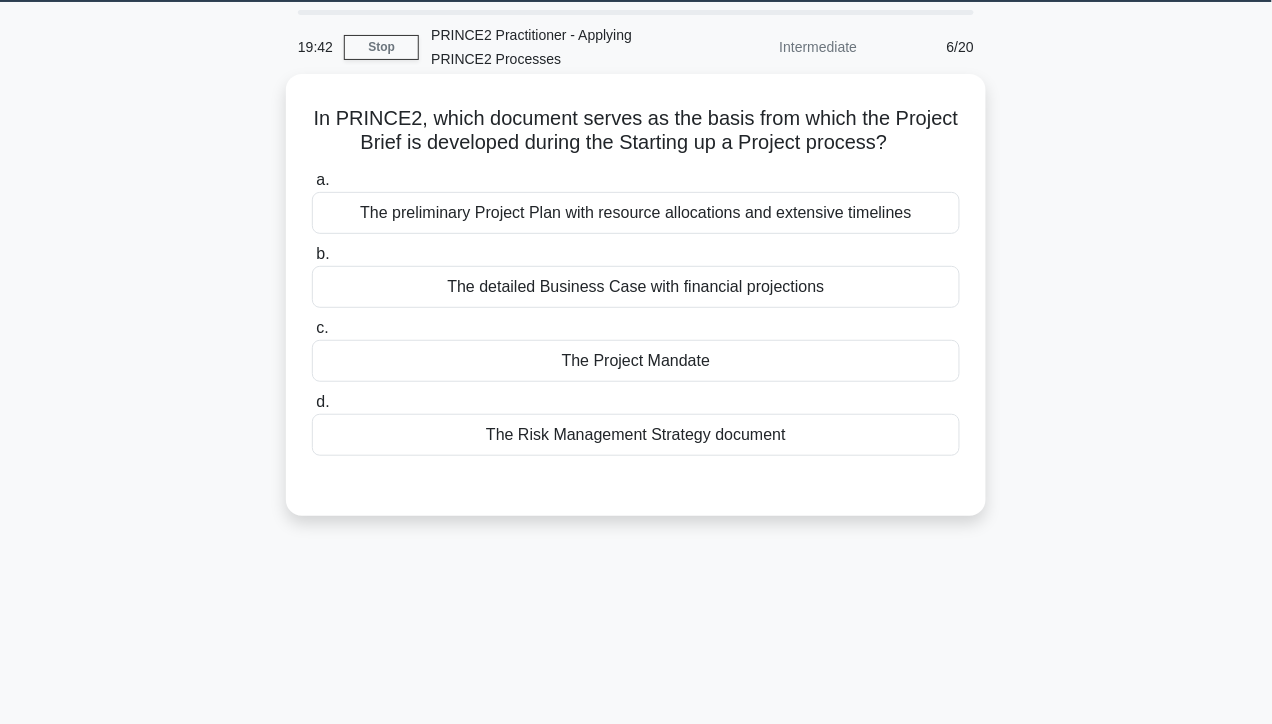click on "The preliminary Project Plan with resource allocations and extensive timelines" at bounding box center [636, 213] 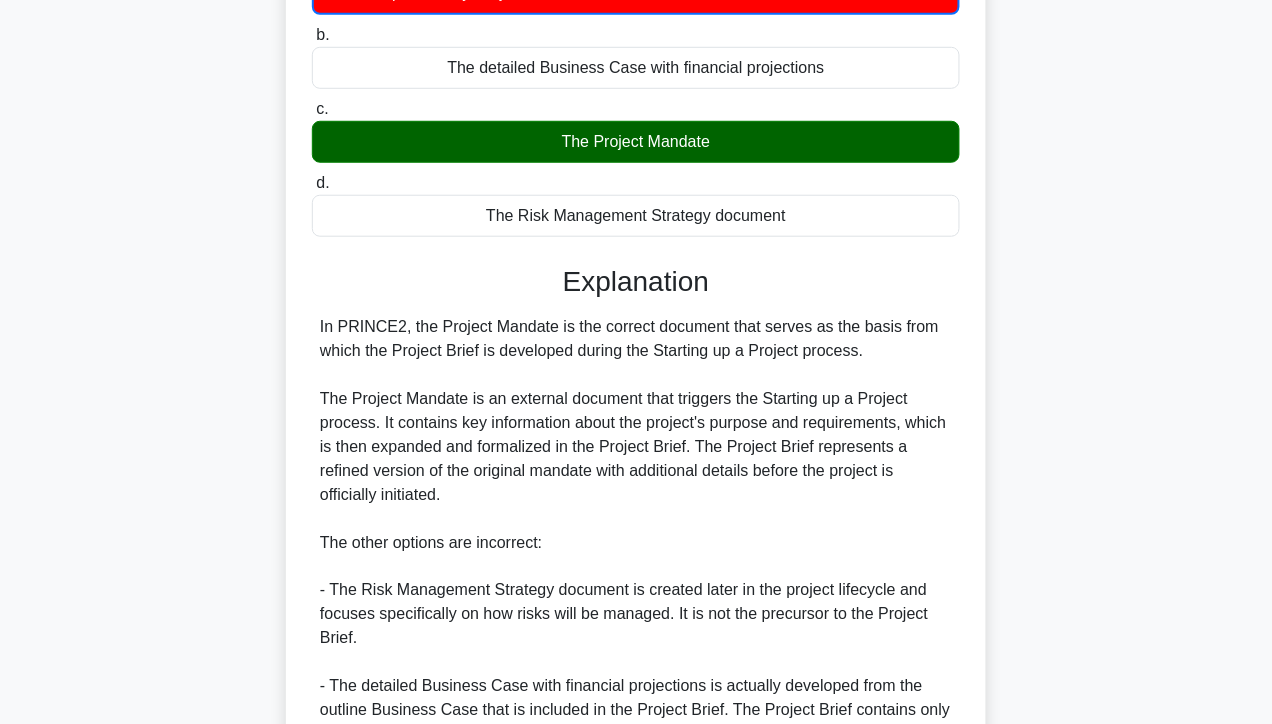 scroll, scrollTop: 299, scrollLeft: 0, axis: vertical 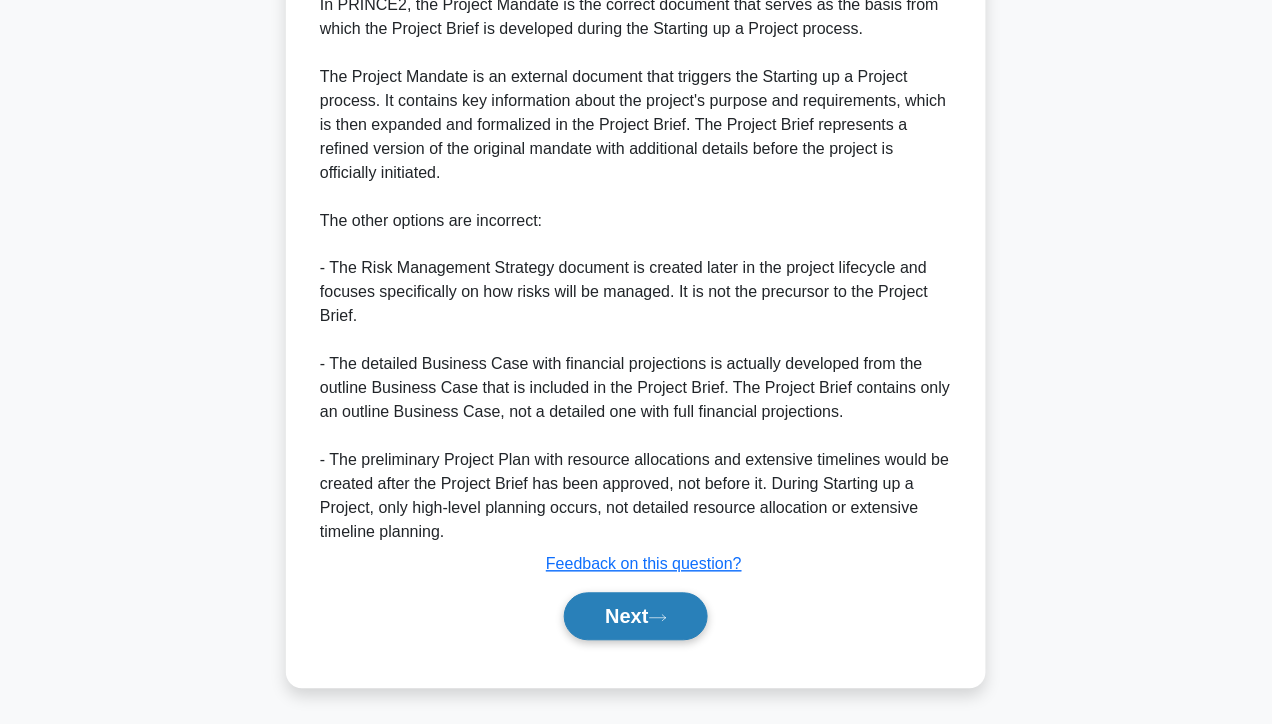 click on "Next" at bounding box center (635, 617) 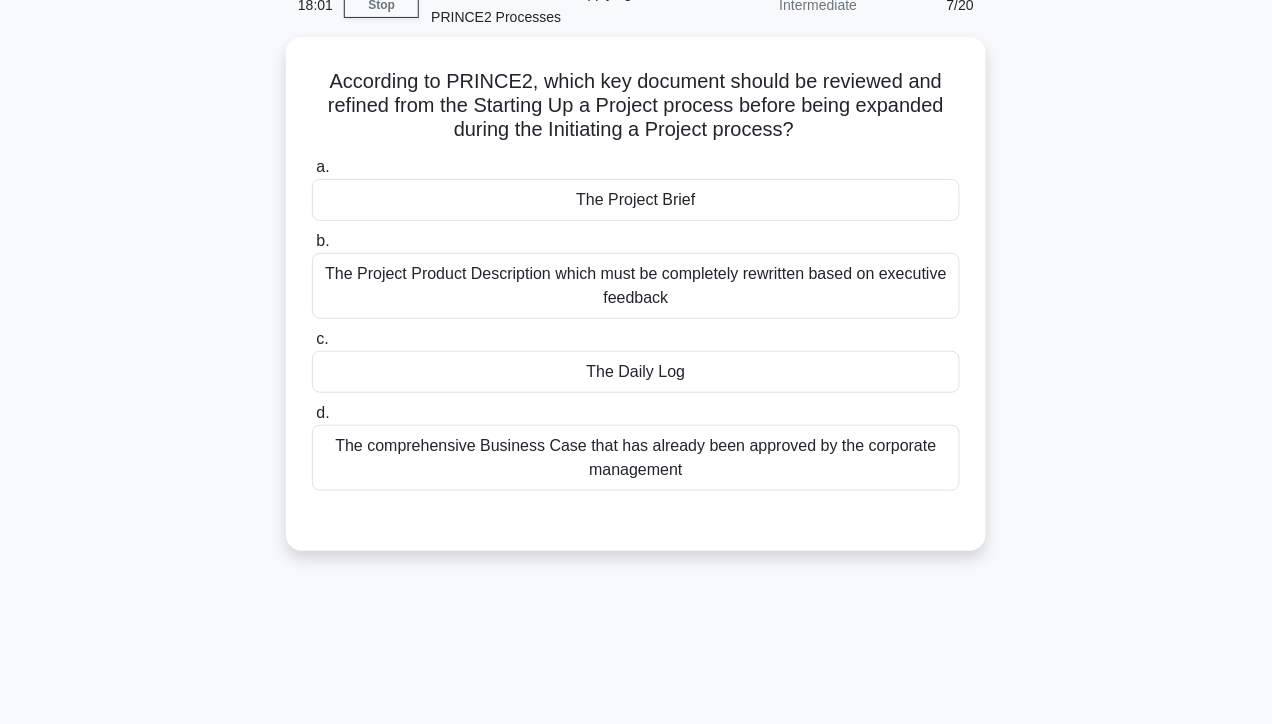 scroll, scrollTop: 105, scrollLeft: 0, axis: vertical 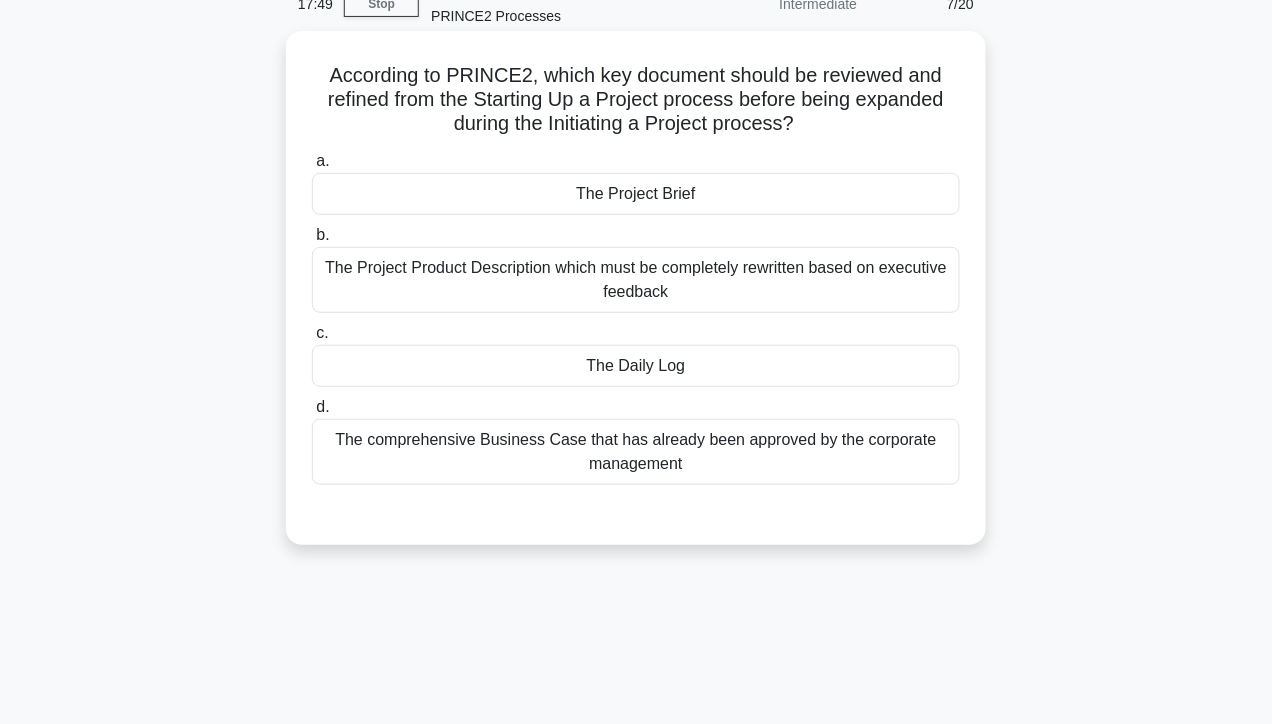 click on "The Project Brief" at bounding box center [636, 194] 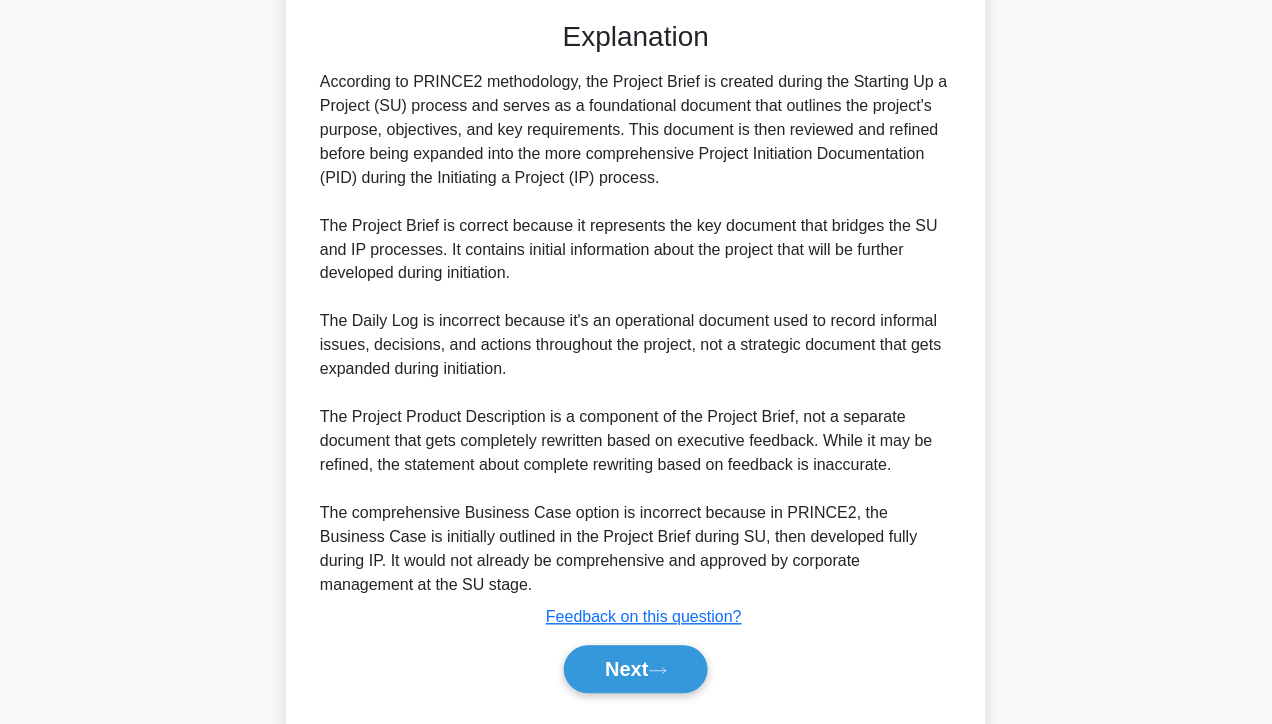 scroll, scrollTop: 602, scrollLeft: 0, axis: vertical 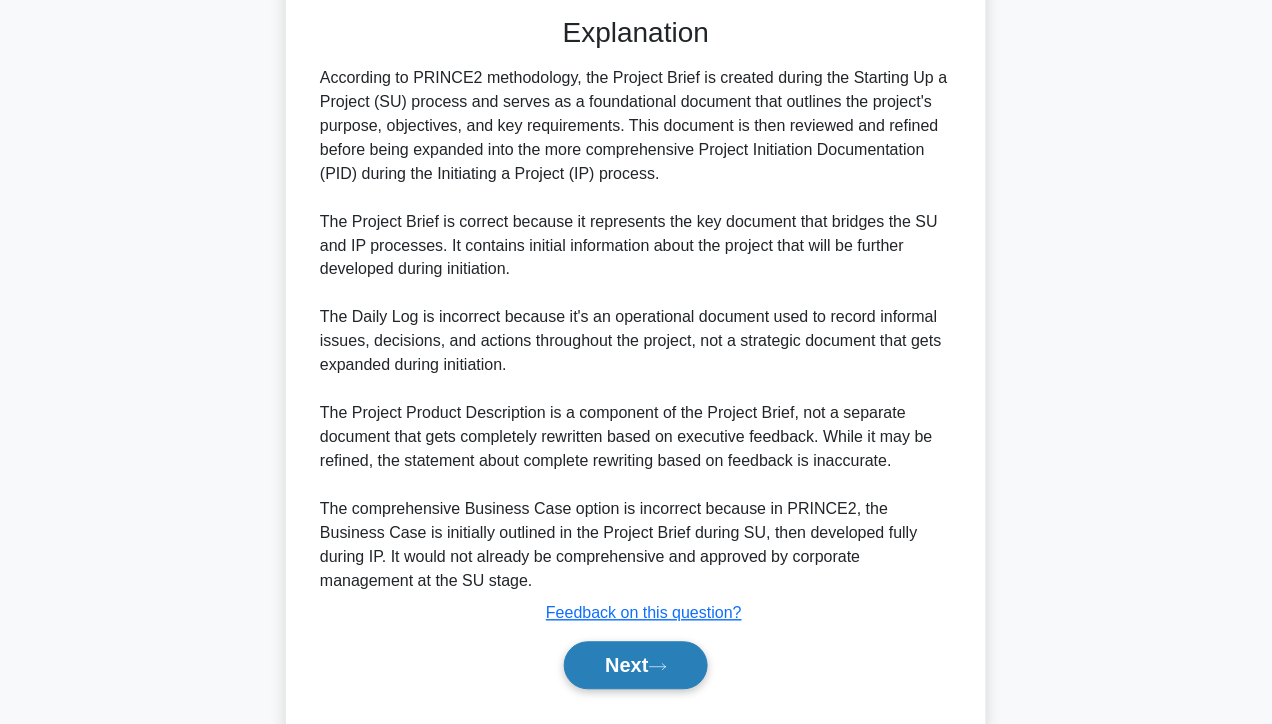 click on "Next" at bounding box center [635, 666] 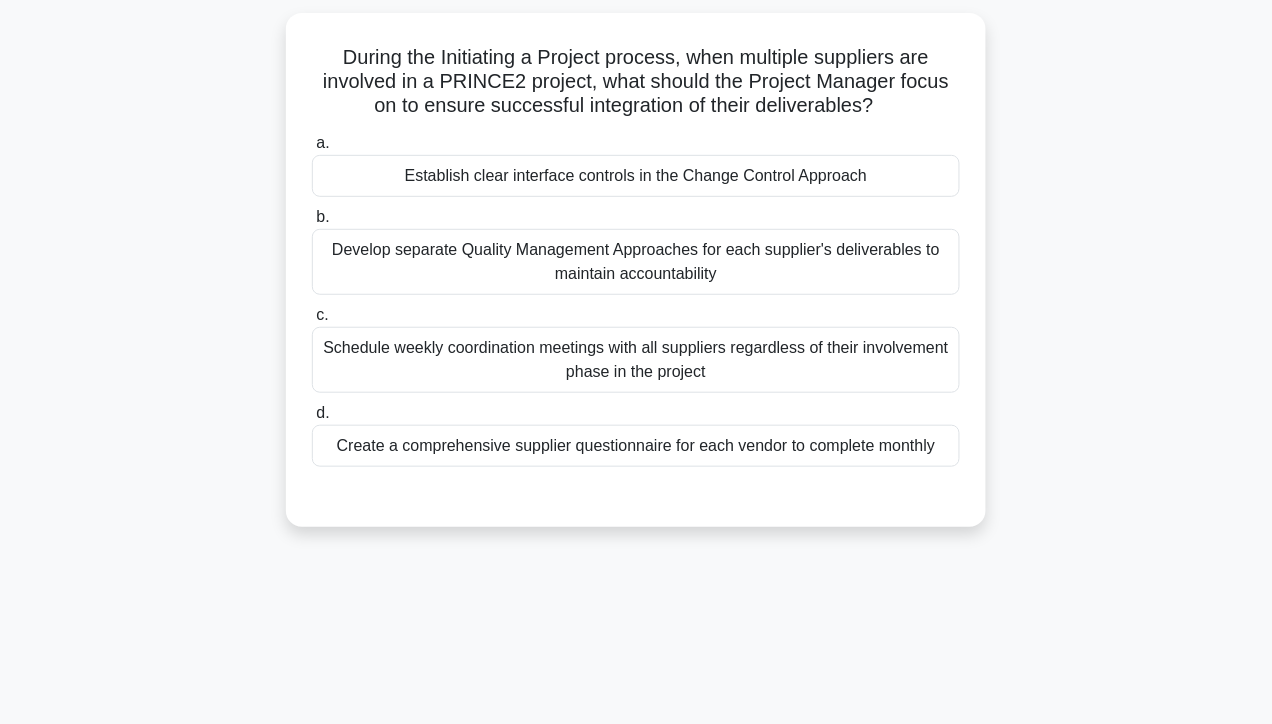 scroll, scrollTop: 0, scrollLeft: 0, axis: both 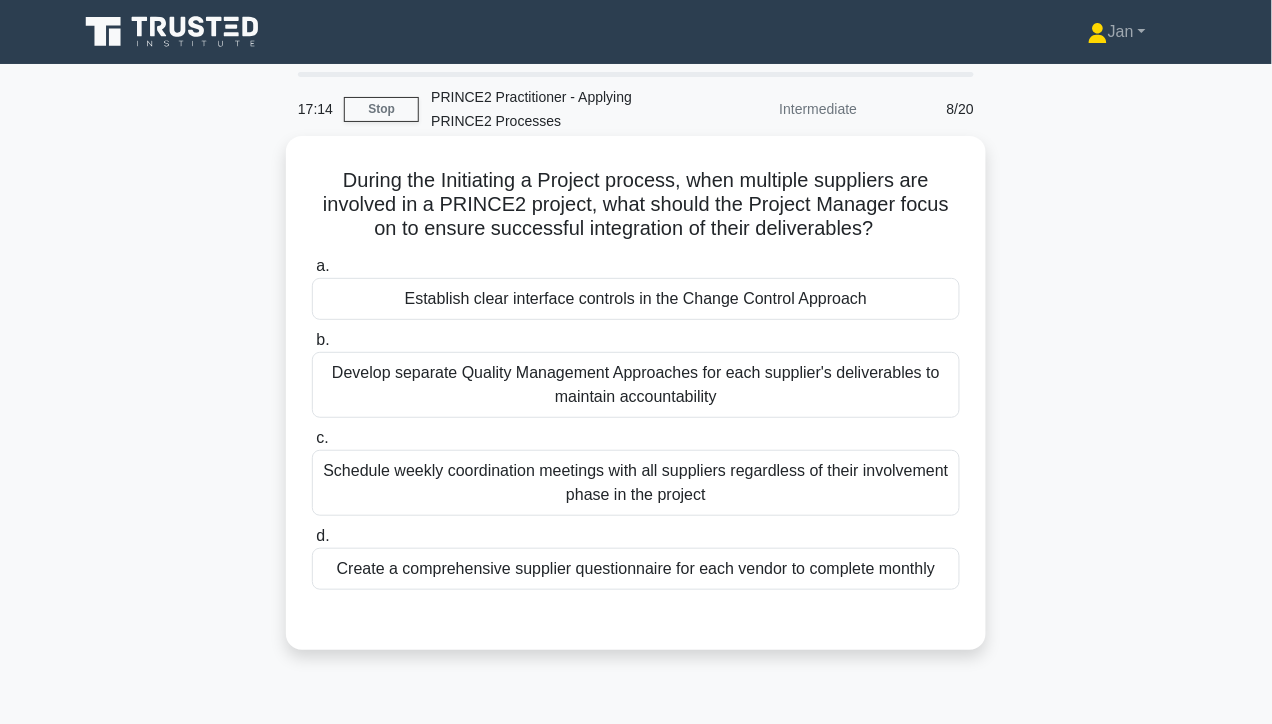 click on "Schedule weekly coordination meetings with all suppliers regardless of their involvement phase in the project" at bounding box center [636, 483] 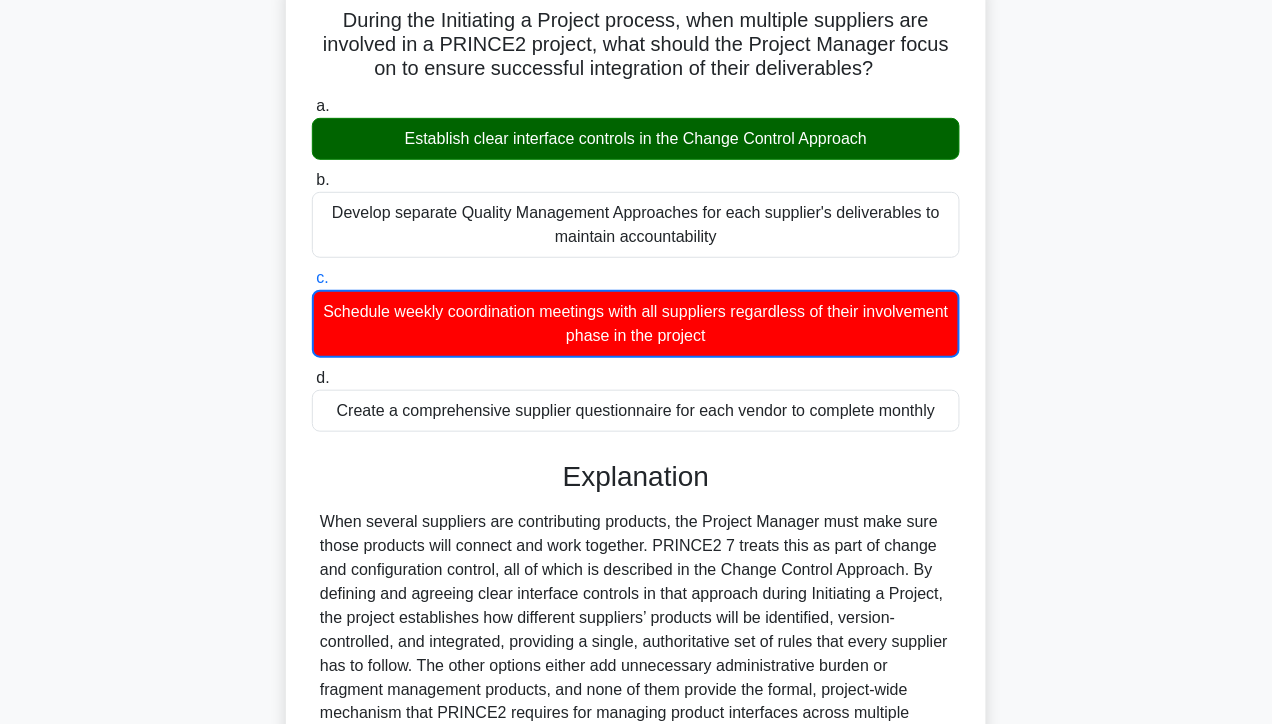 scroll, scrollTop: 365, scrollLeft: 0, axis: vertical 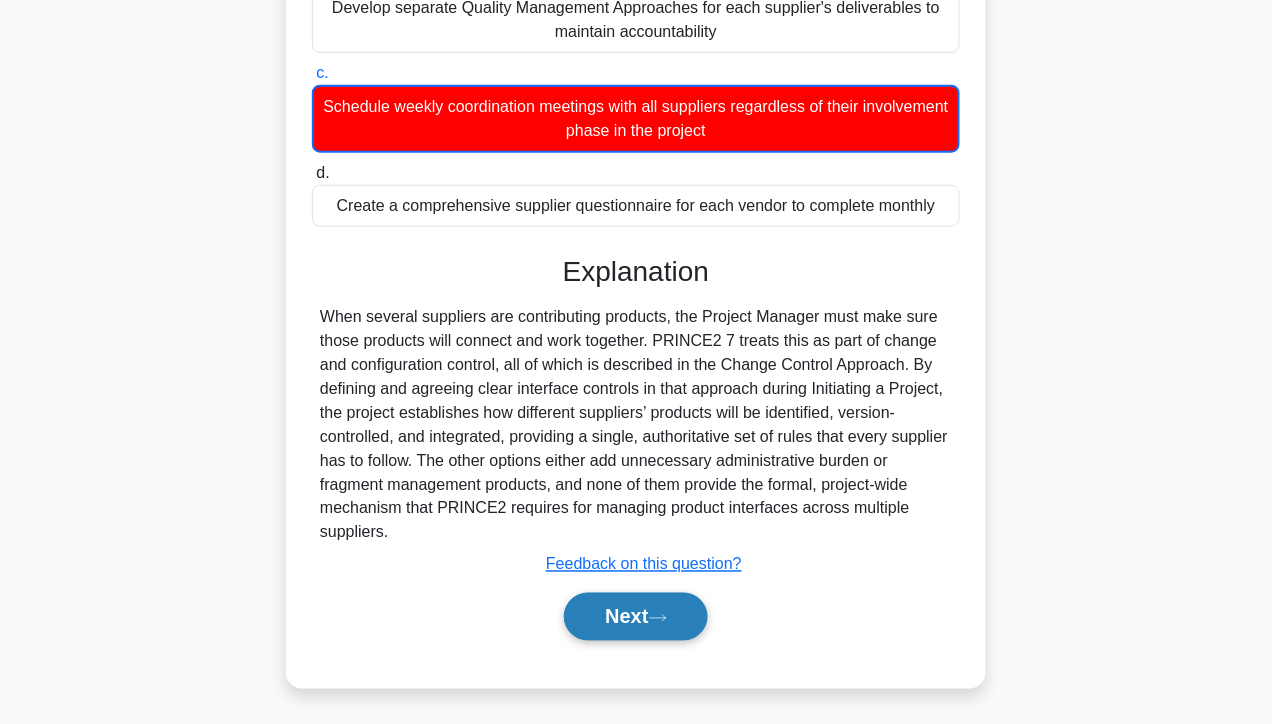 click on "Next" at bounding box center (635, 617) 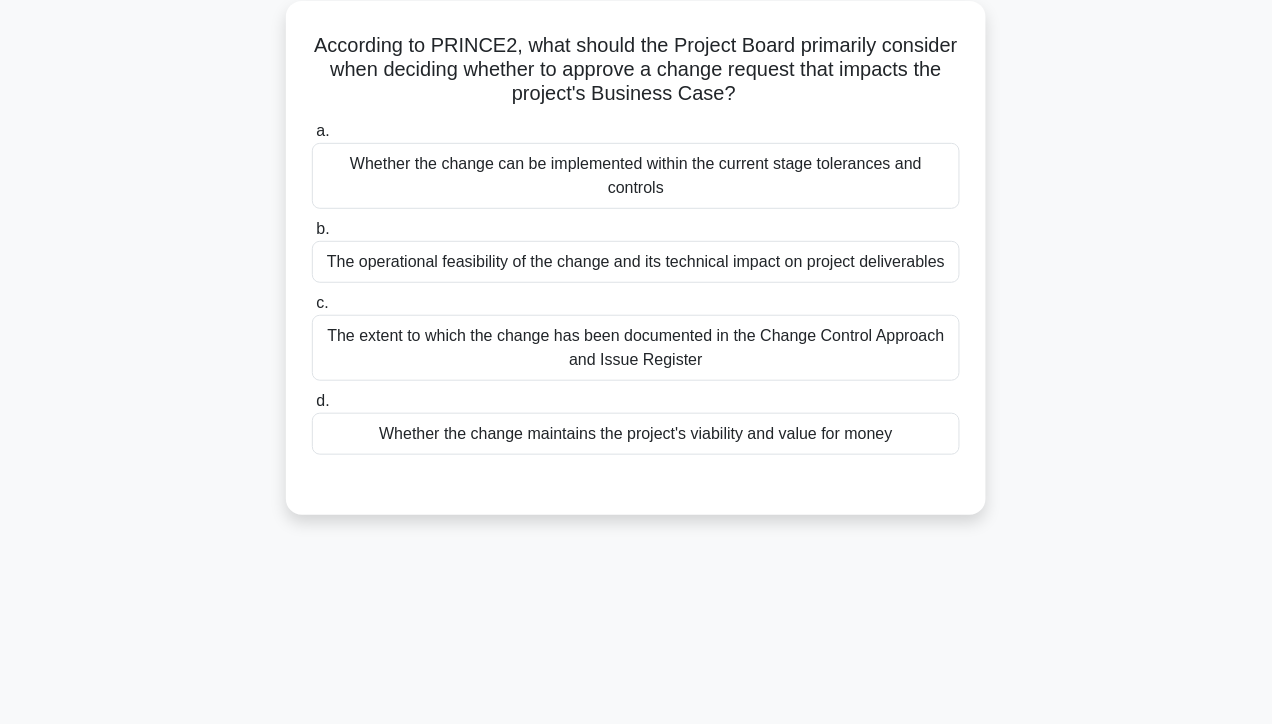 scroll, scrollTop: 0, scrollLeft: 0, axis: both 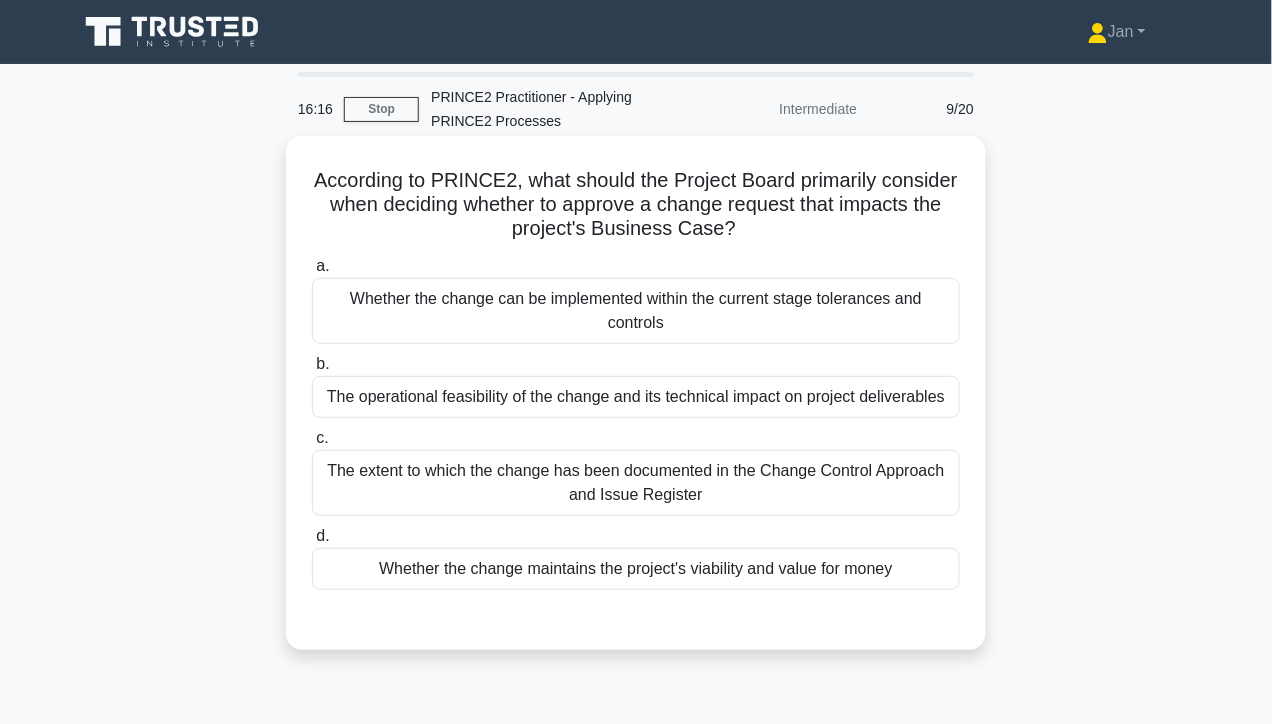 click on "Whether the change maintains the project's viability and value for money" at bounding box center (636, 569) 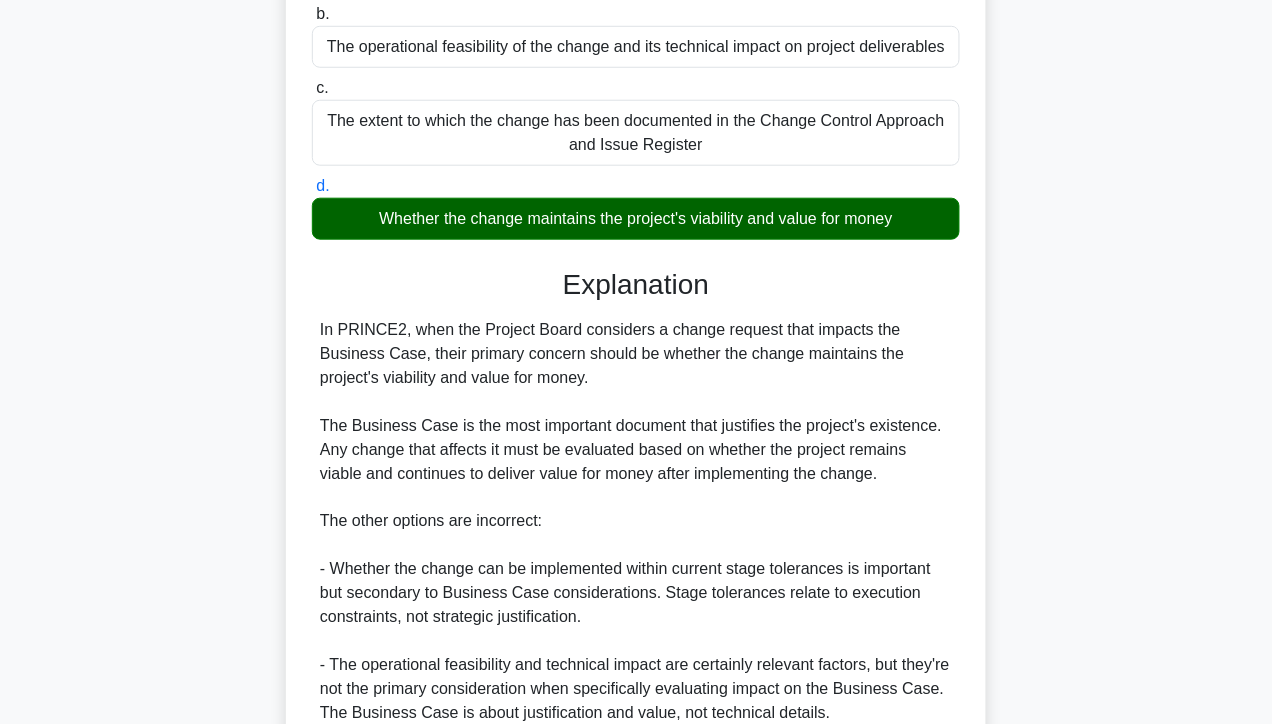 scroll, scrollTop: 358, scrollLeft: 0, axis: vertical 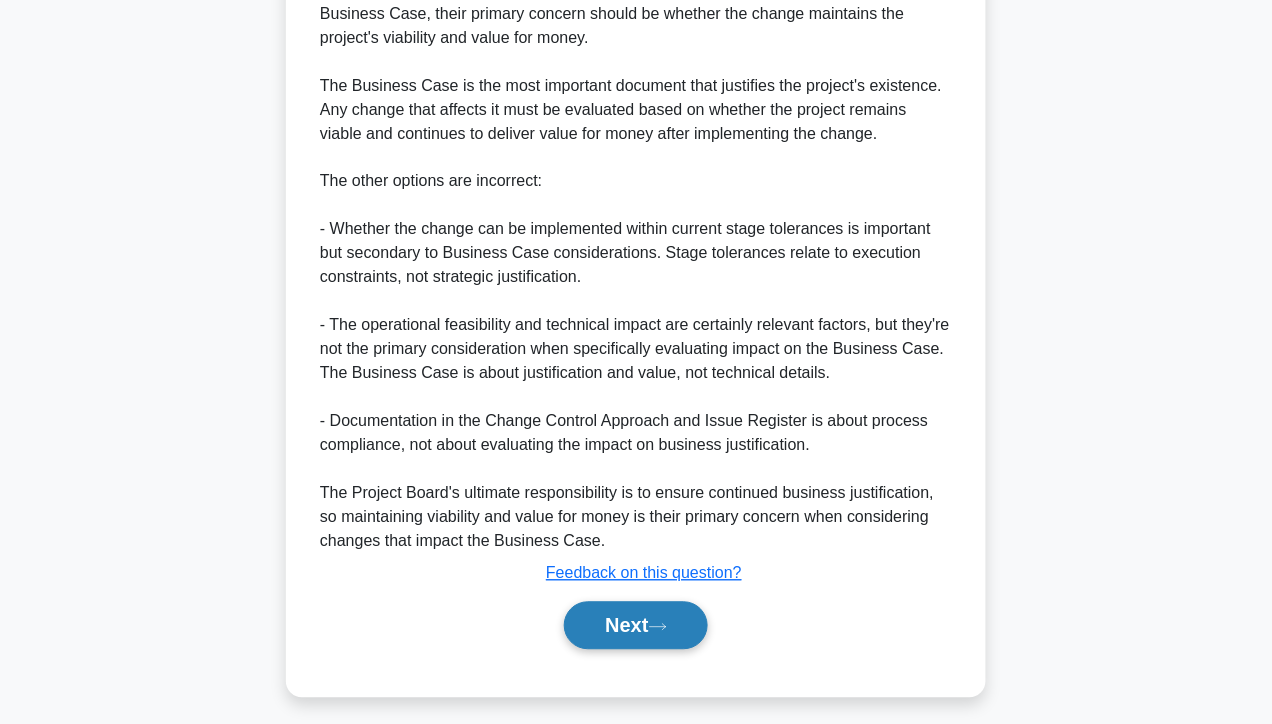 click on "Next" at bounding box center (635, 626) 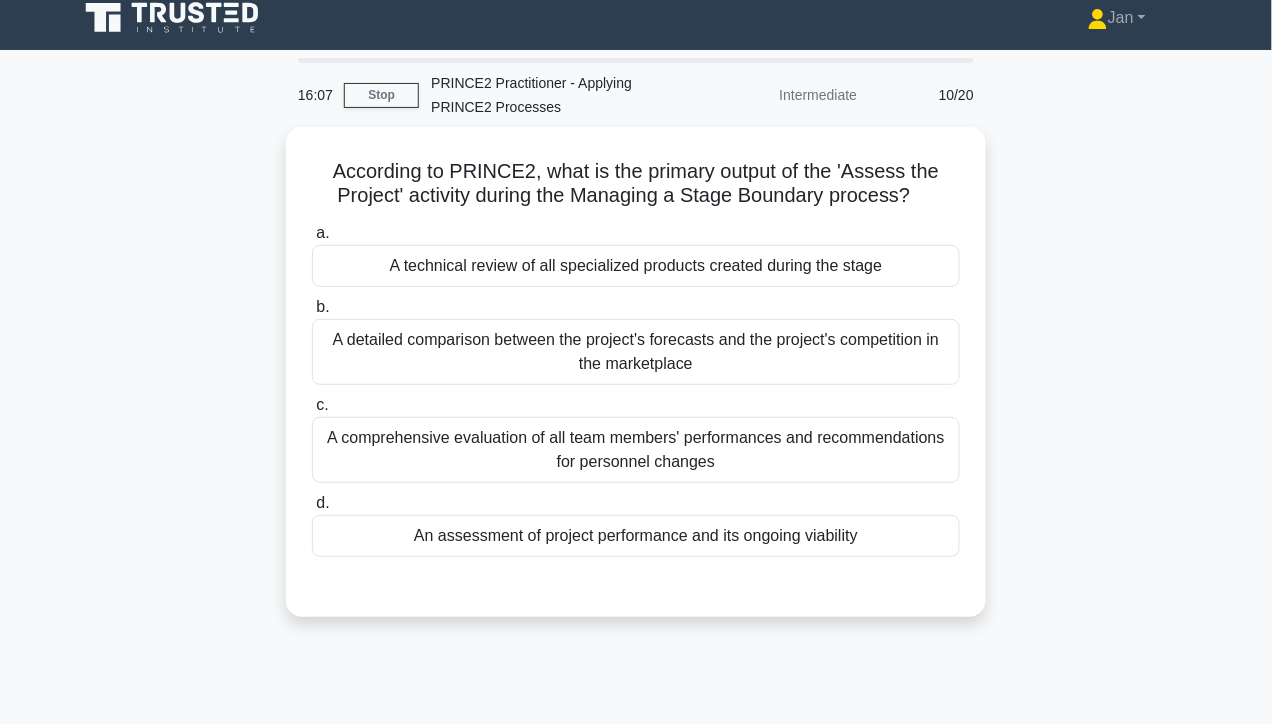 scroll, scrollTop: 0, scrollLeft: 0, axis: both 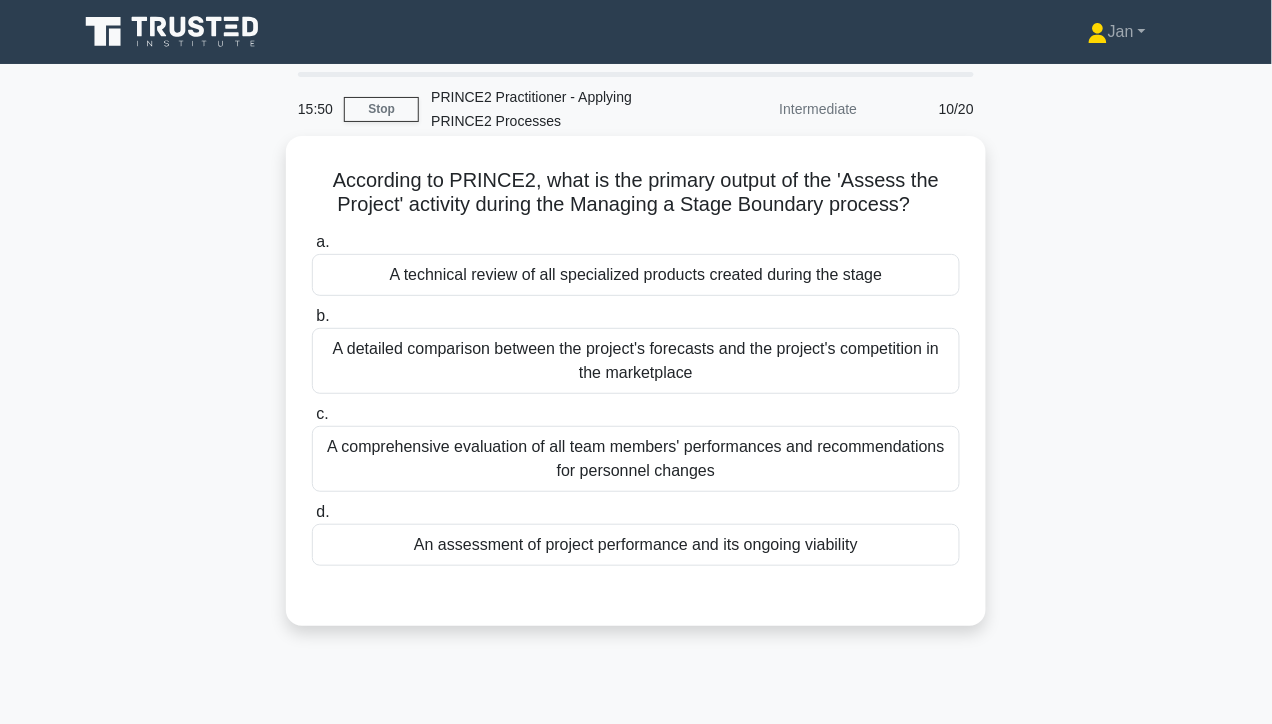 click on "An assessment of project performance and its ongoing viability" at bounding box center [636, 545] 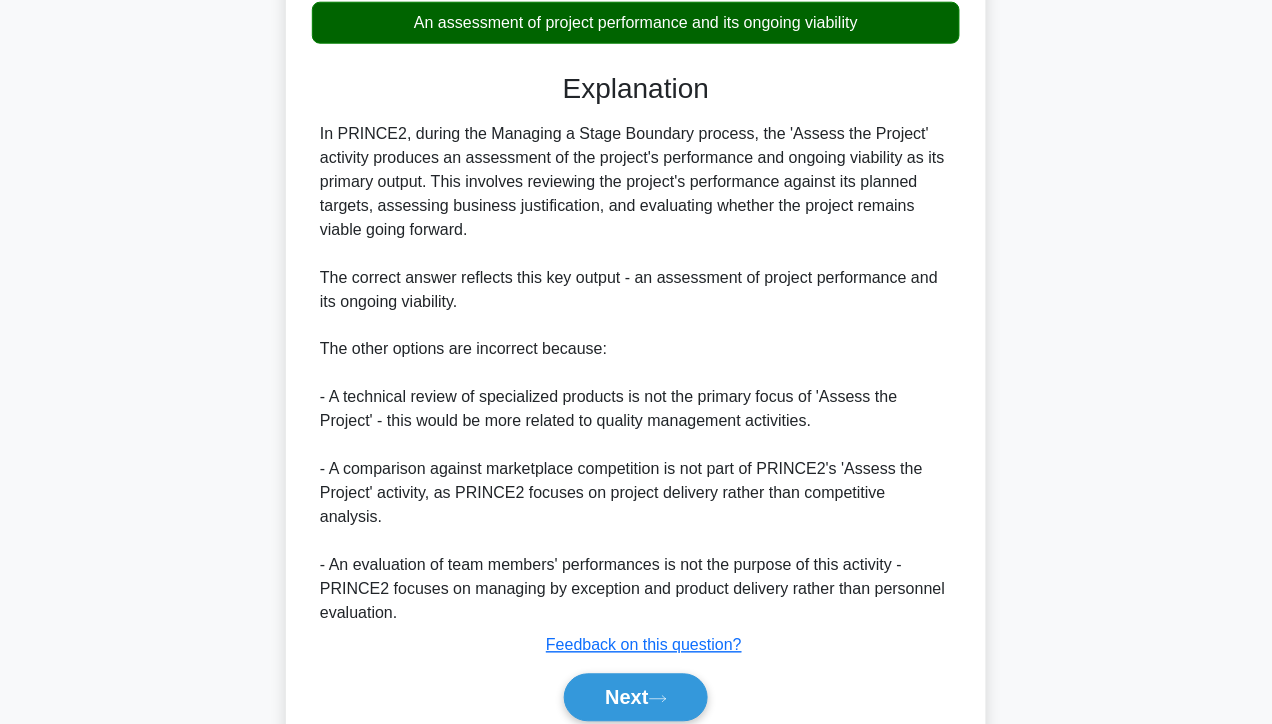 scroll, scrollTop: 579, scrollLeft: 0, axis: vertical 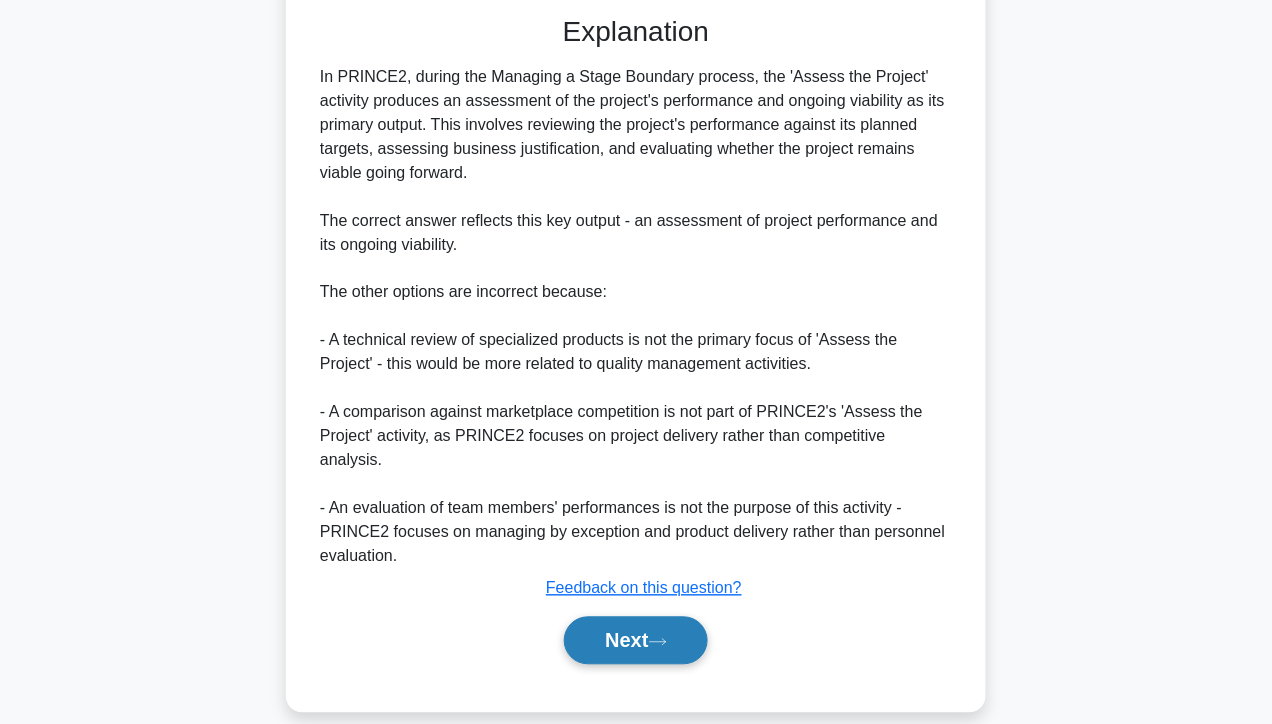click 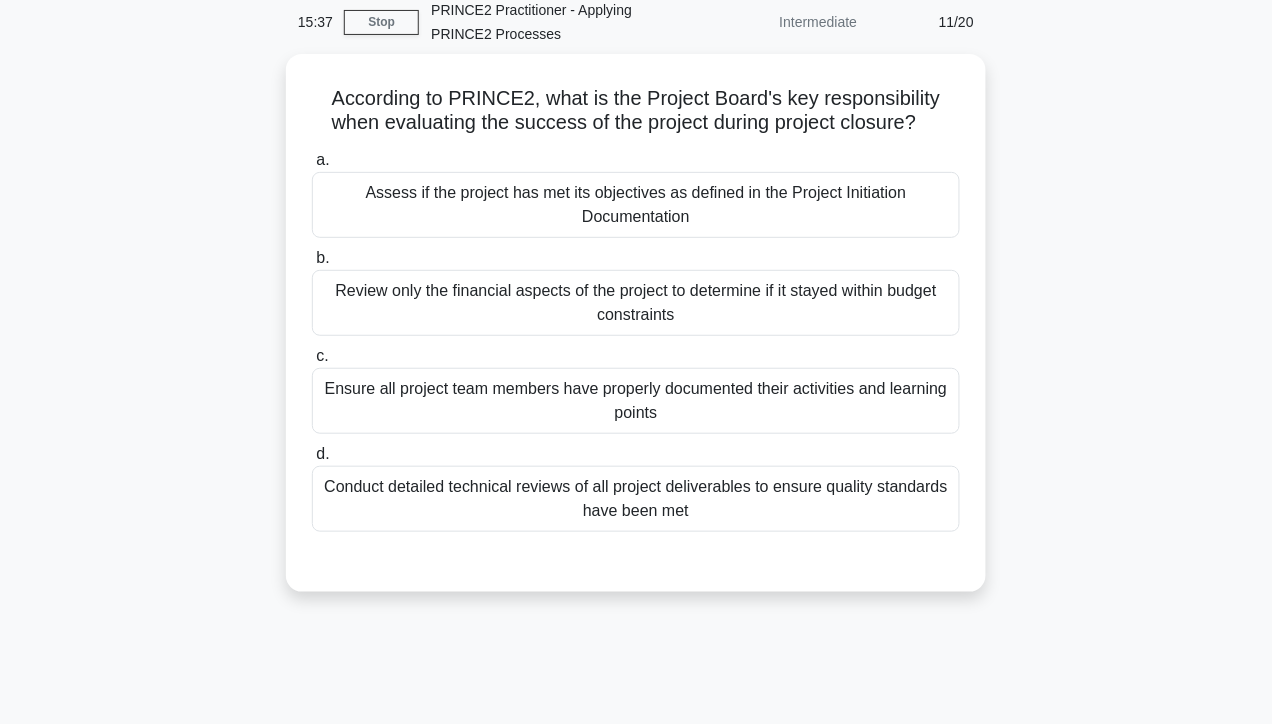 scroll, scrollTop: 0, scrollLeft: 0, axis: both 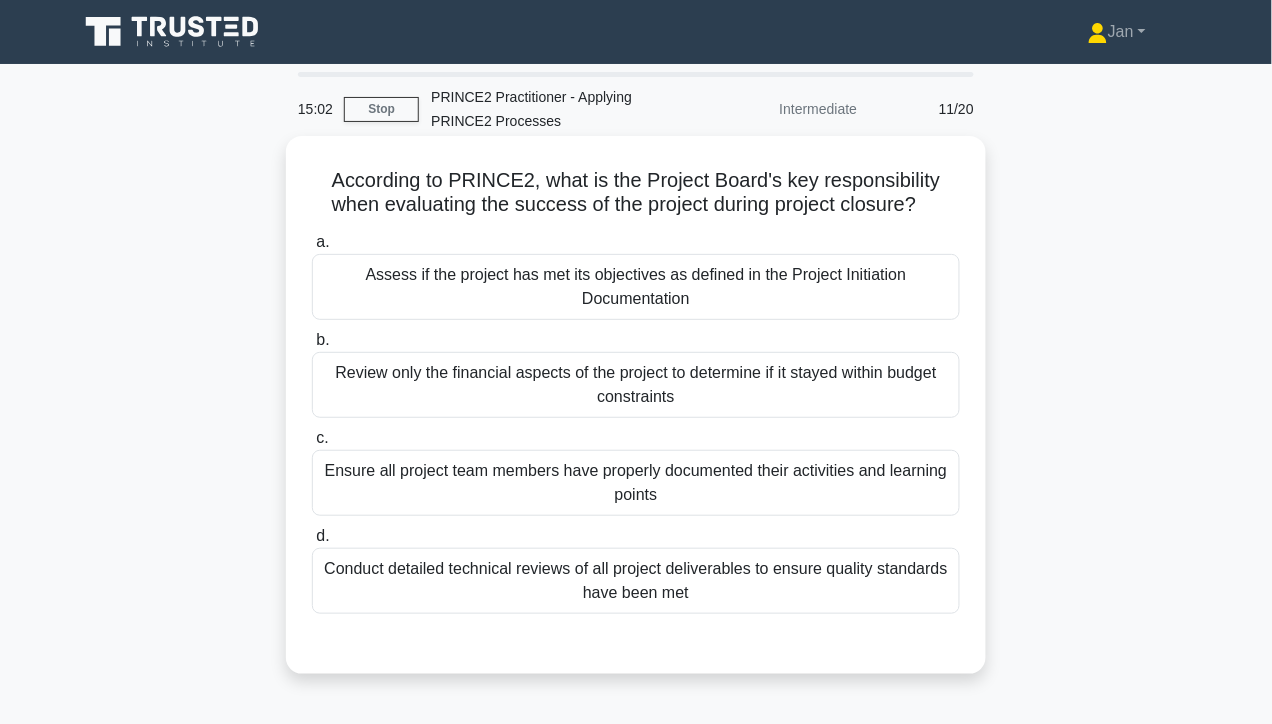 click on "Conduct detailed technical reviews of all project deliverables to ensure quality standards have been met" at bounding box center (636, 581) 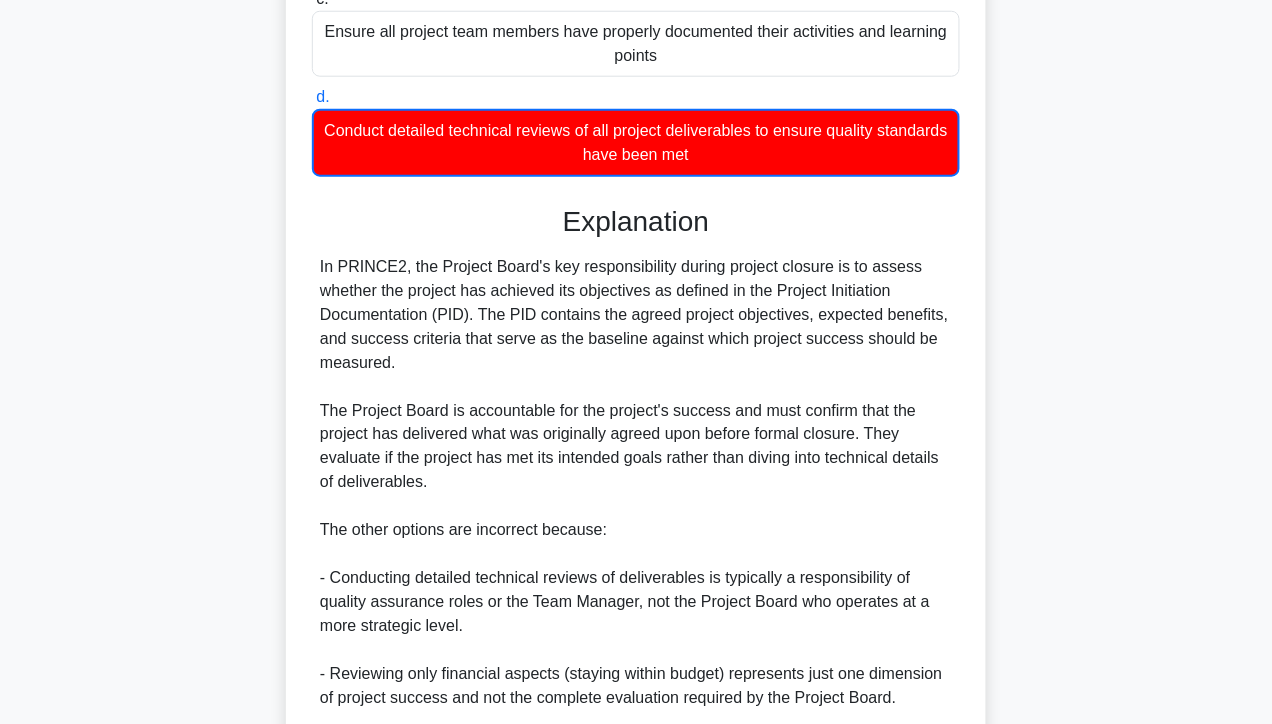 scroll, scrollTop: 462, scrollLeft: 0, axis: vertical 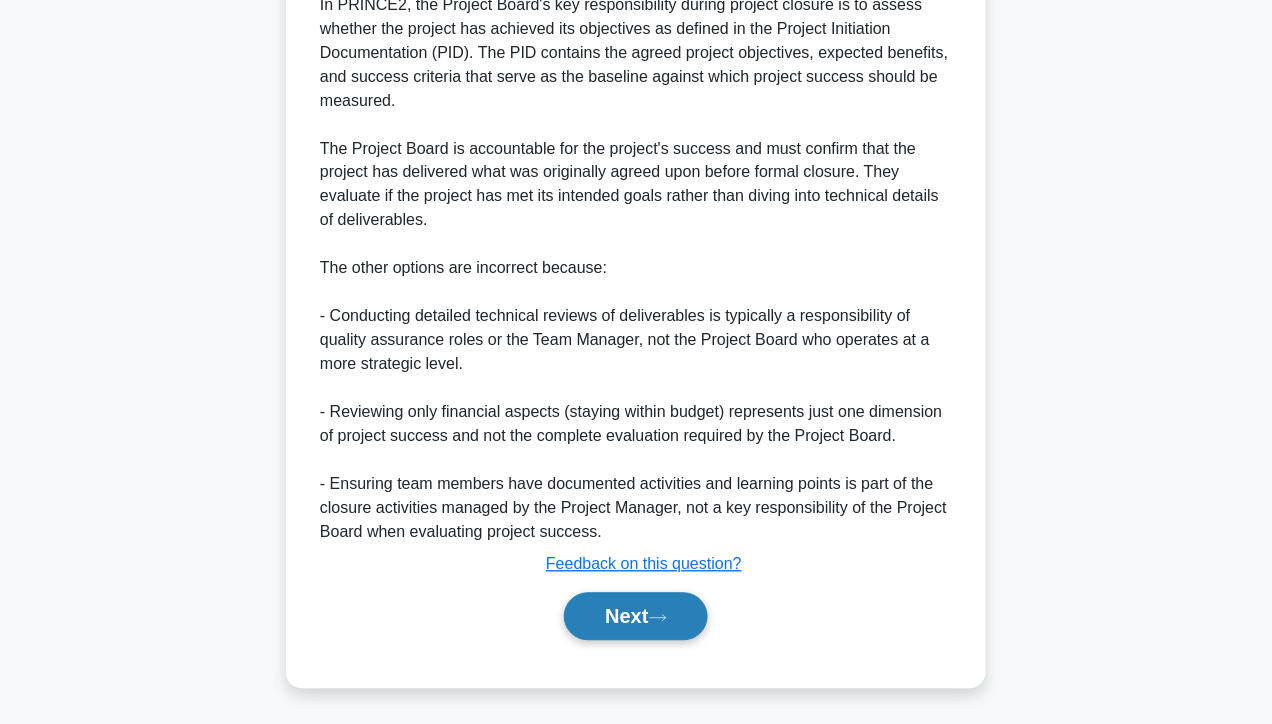 click on "Next" at bounding box center [635, 617] 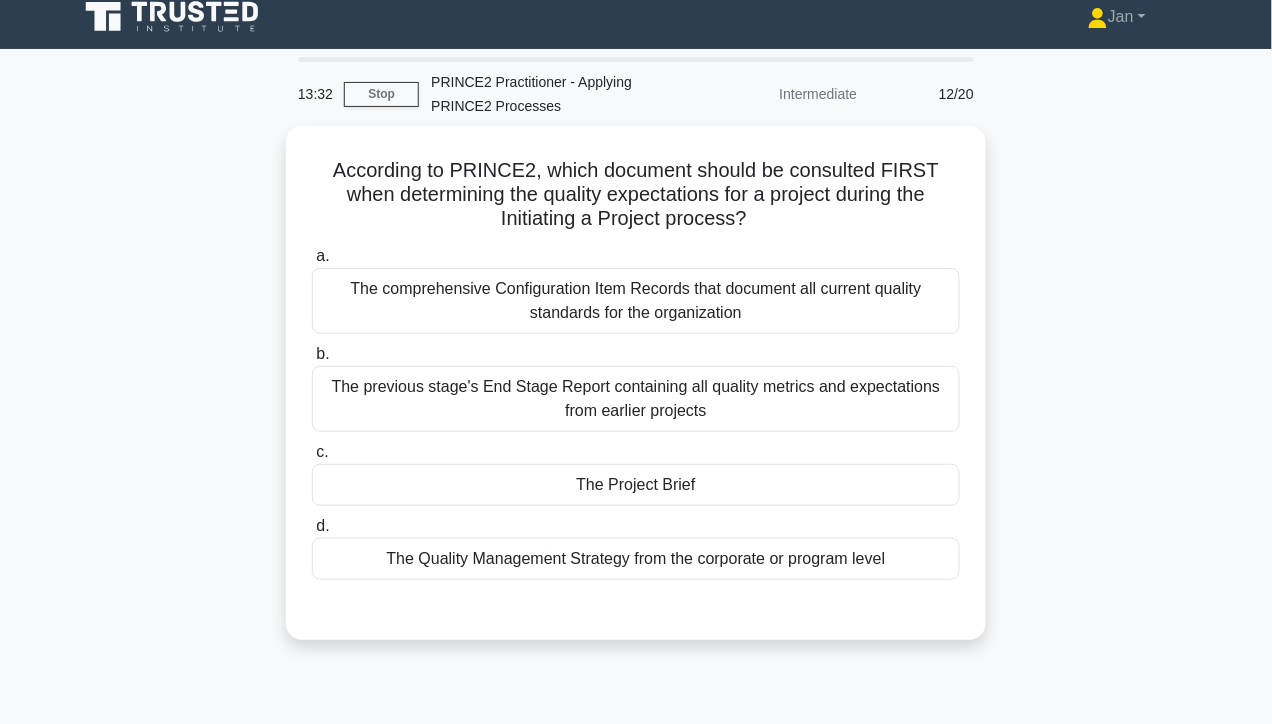 scroll, scrollTop: 0, scrollLeft: 0, axis: both 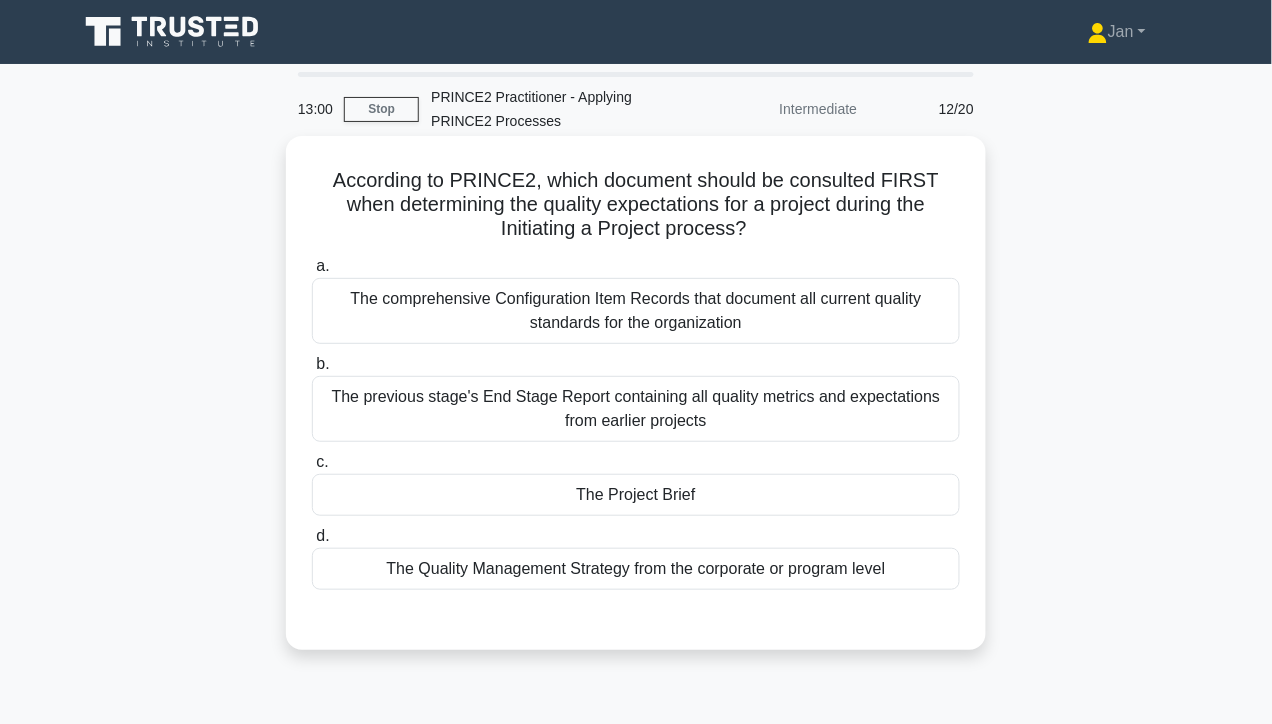 click on "The comprehensive Configuration Item Records that document all current quality standards for the organization" at bounding box center (636, 311) 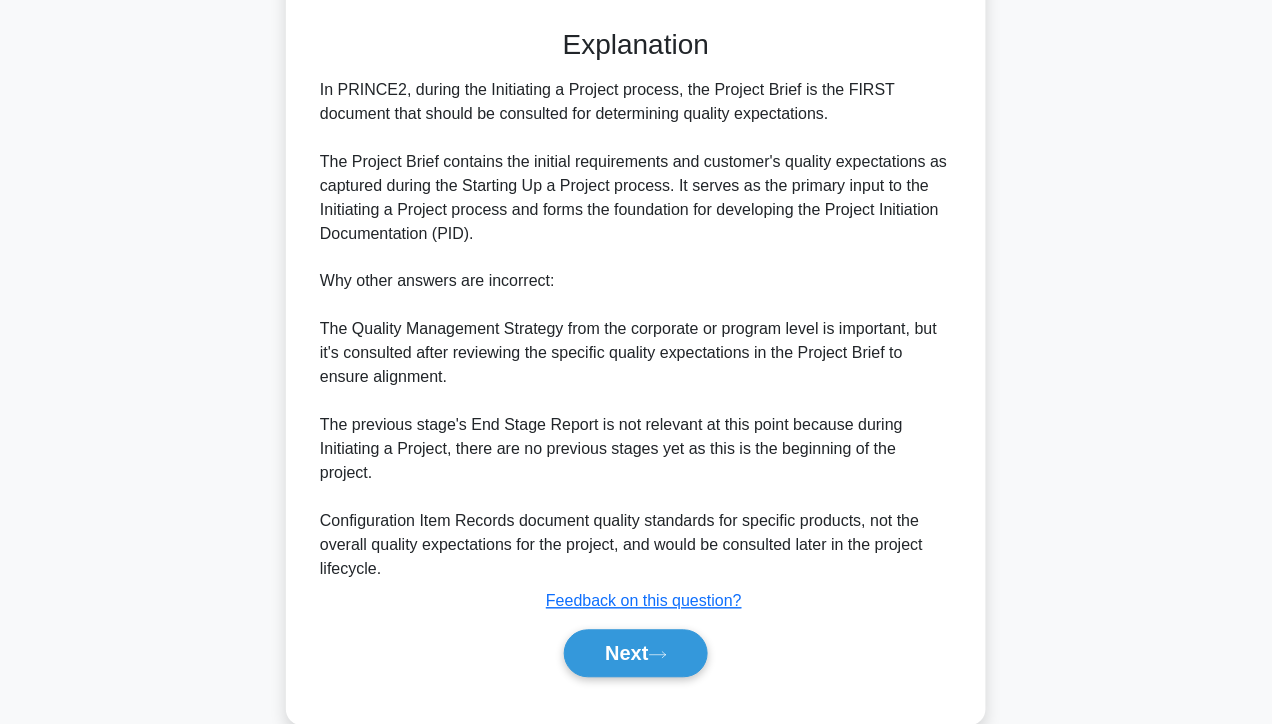 scroll, scrollTop: 629, scrollLeft: 0, axis: vertical 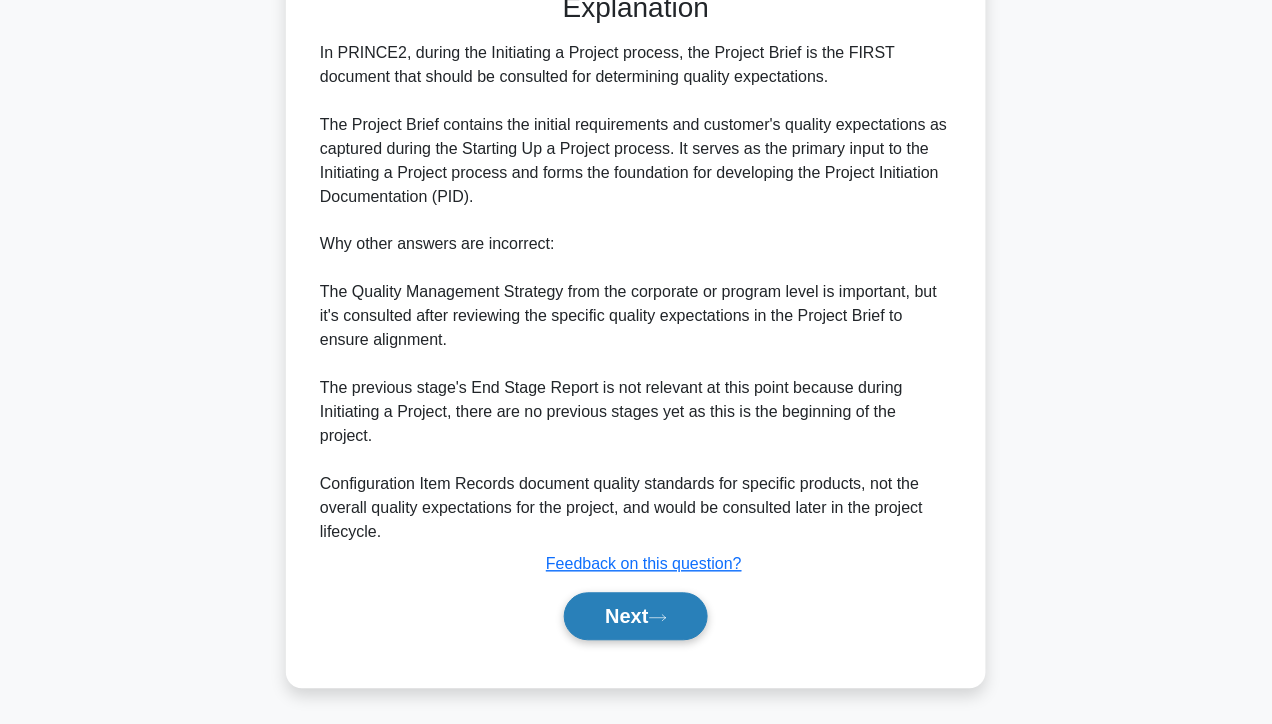 click on "Next" at bounding box center (635, 617) 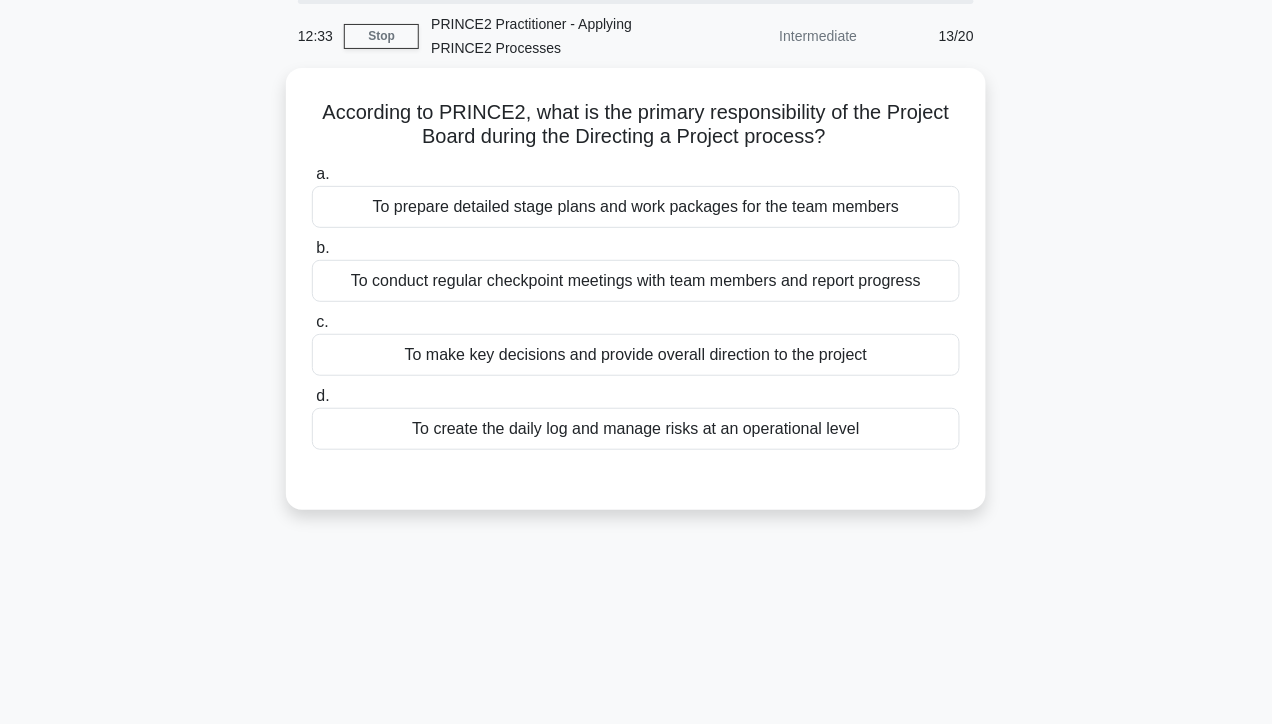 scroll, scrollTop: 0, scrollLeft: 0, axis: both 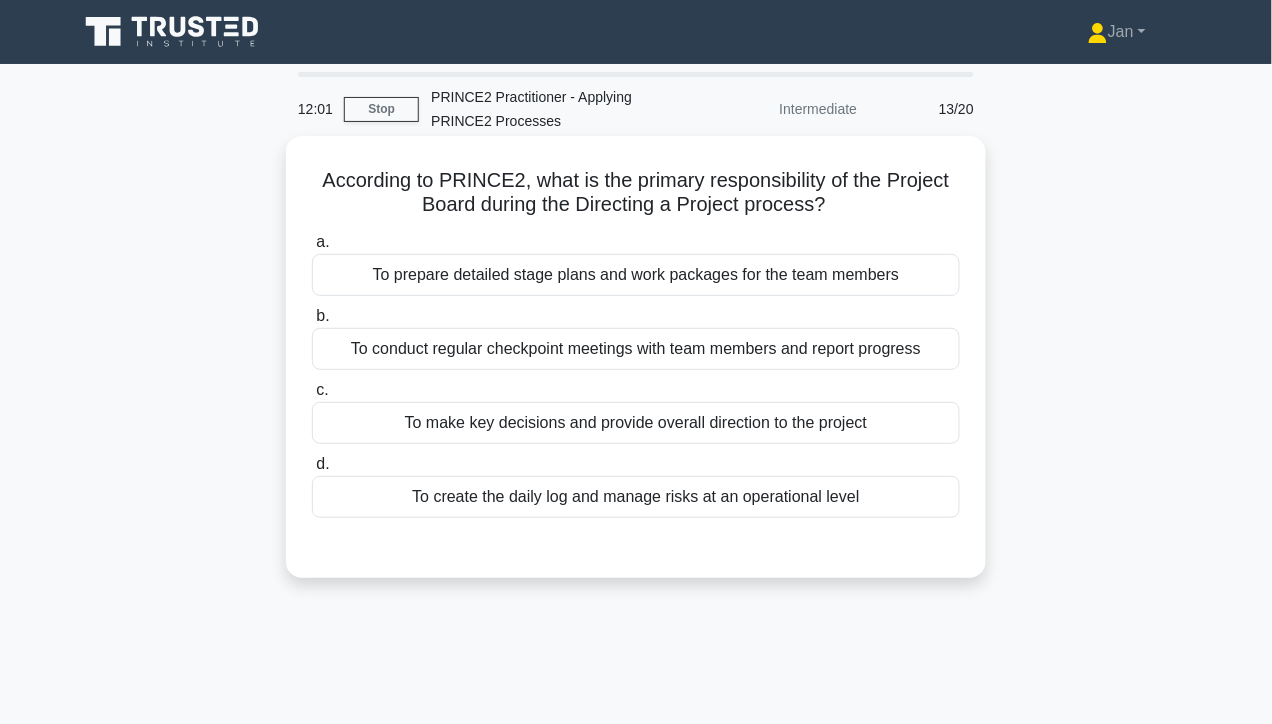 click on "To make key decisions and provide overall direction to the project" at bounding box center (636, 423) 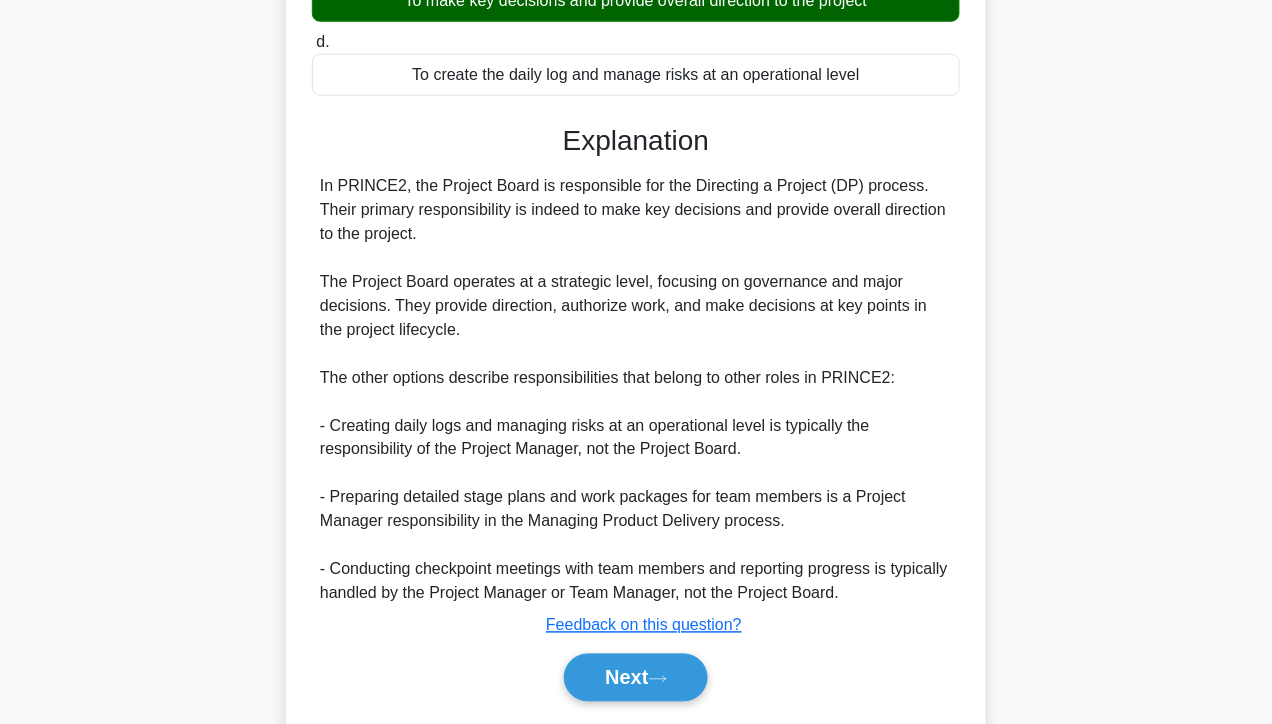 scroll, scrollTop: 483, scrollLeft: 0, axis: vertical 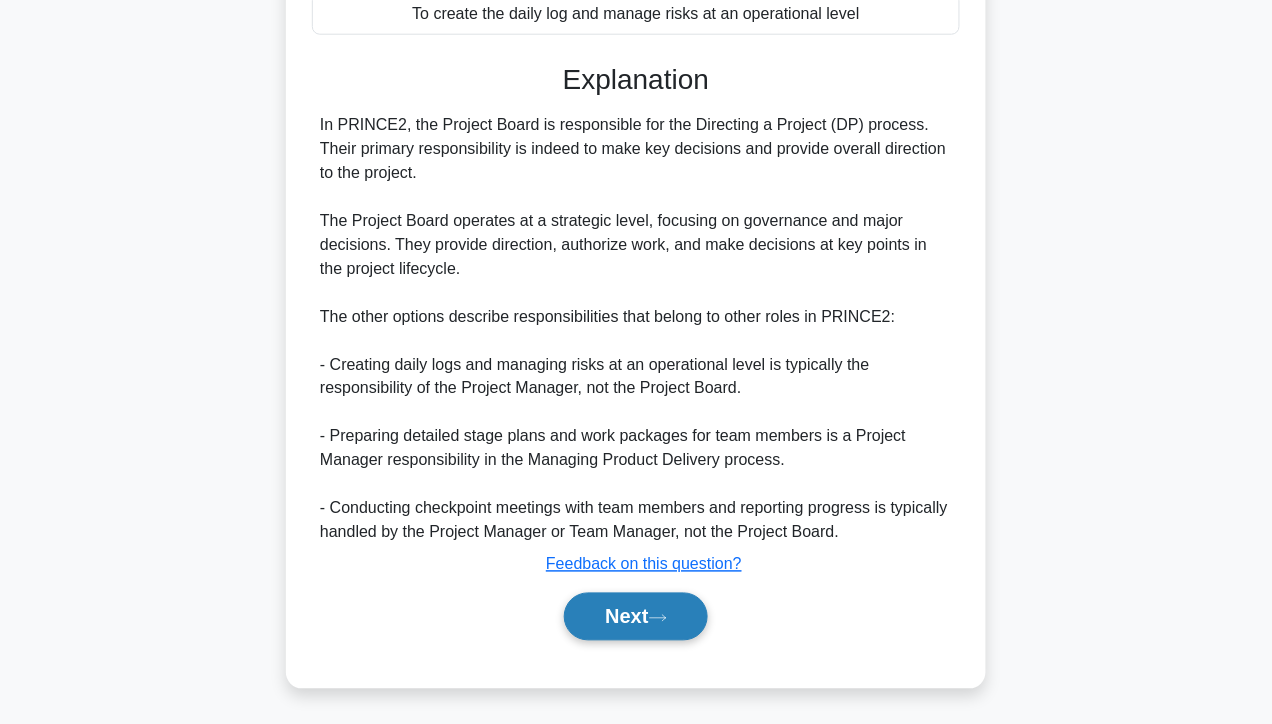 click on "Next" at bounding box center [635, 617] 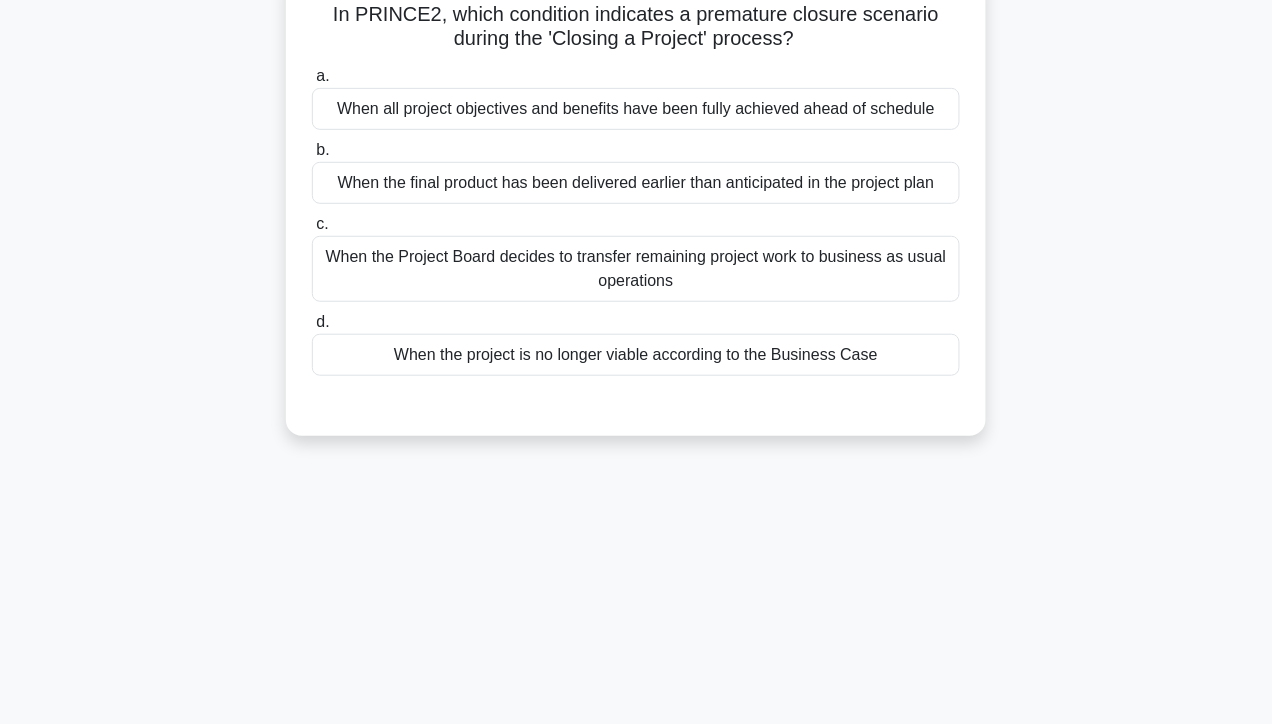 scroll, scrollTop: 0, scrollLeft: 0, axis: both 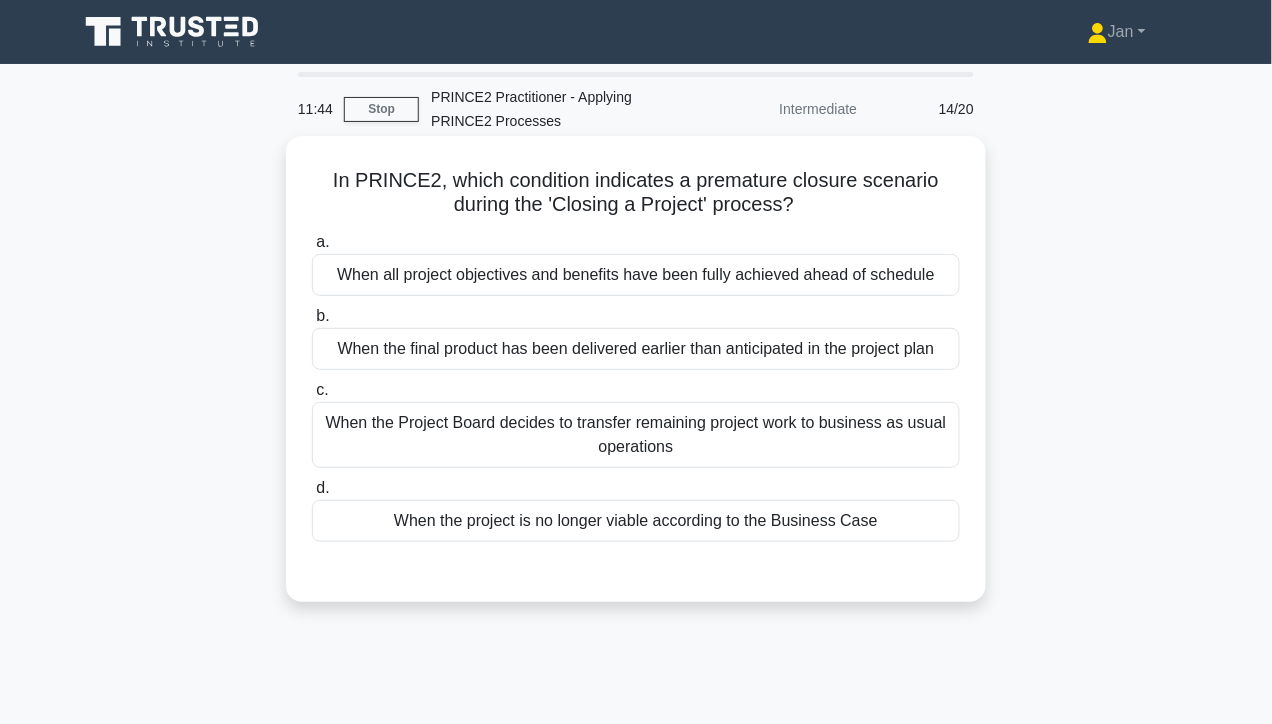 click on "When the project is no longer viable according to the Business Case" at bounding box center (636, 521) 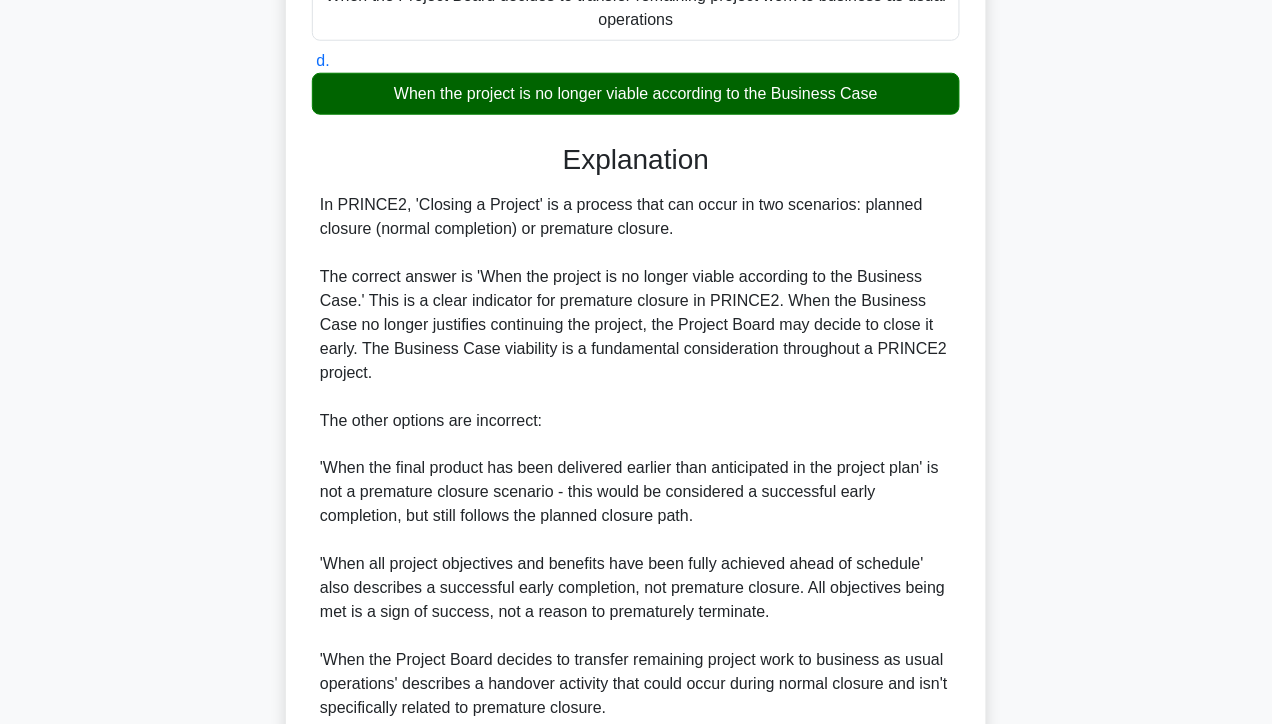 scroll, scrollTop: 603, scrollLeft: 0, axis: vertical 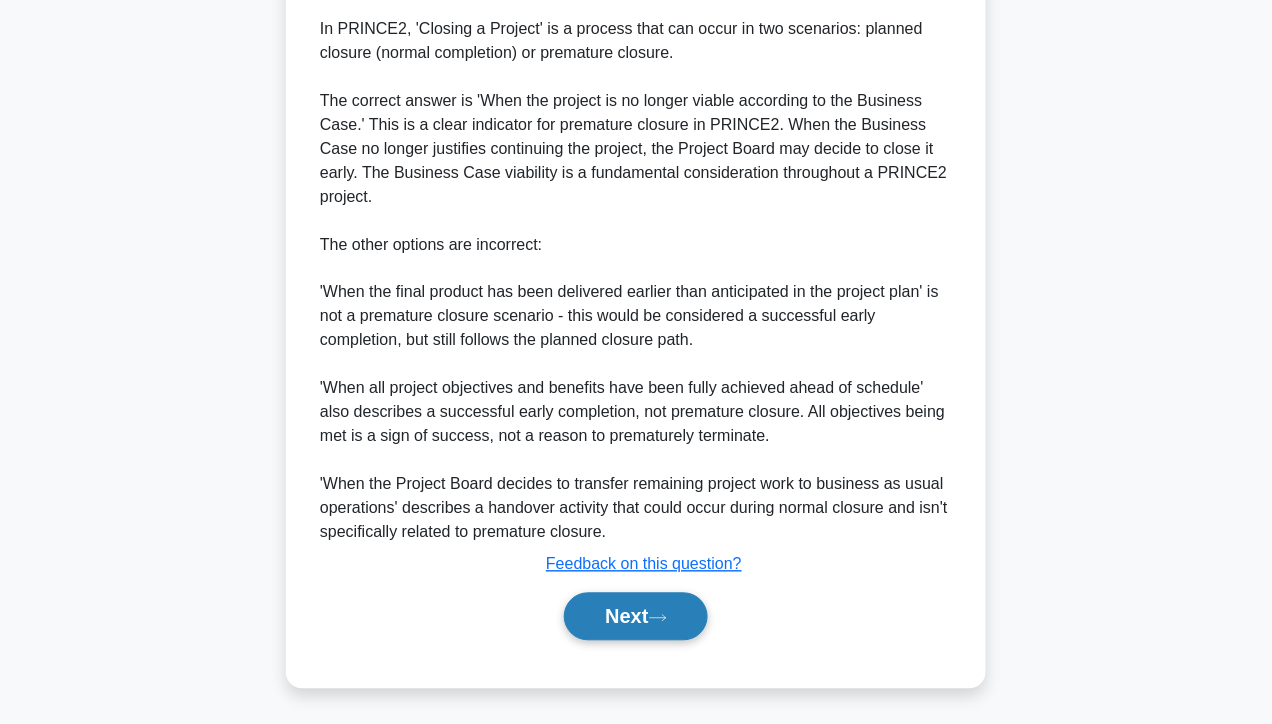 click on "Next" at bounding box center [635, 617] 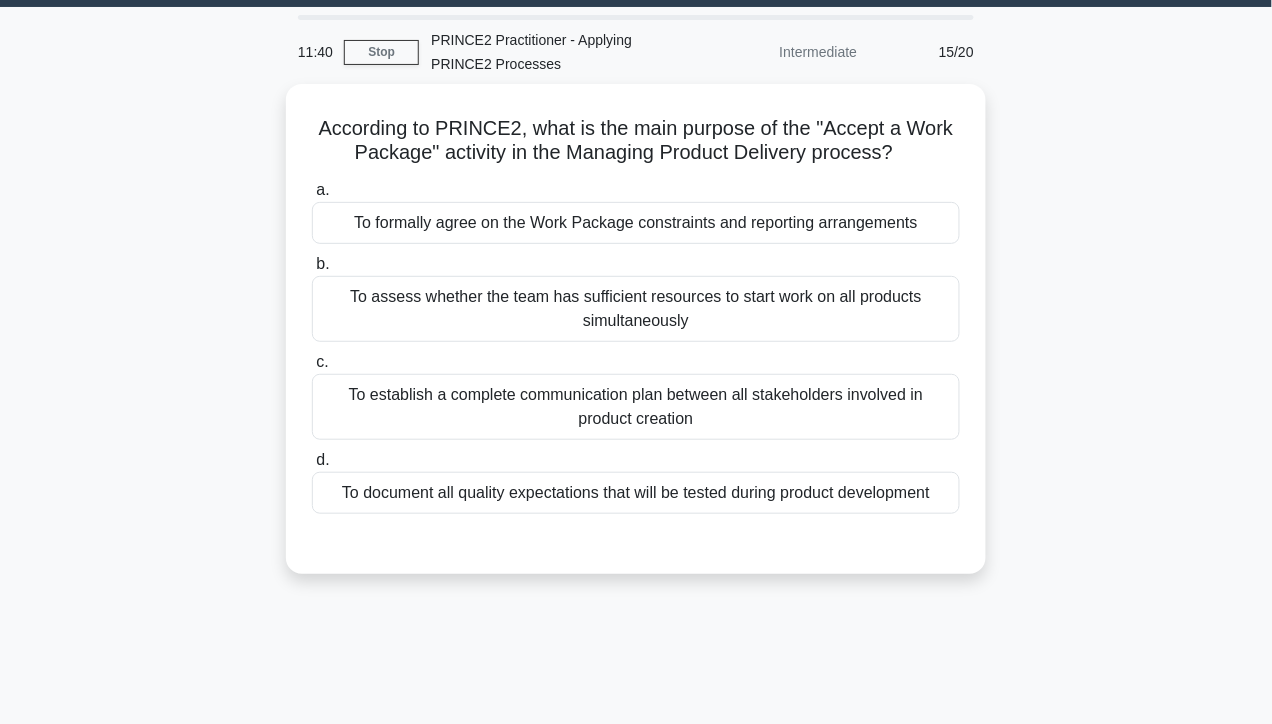 scroll, scrollTop: 51, scrollLeft: 0, axis: vertical 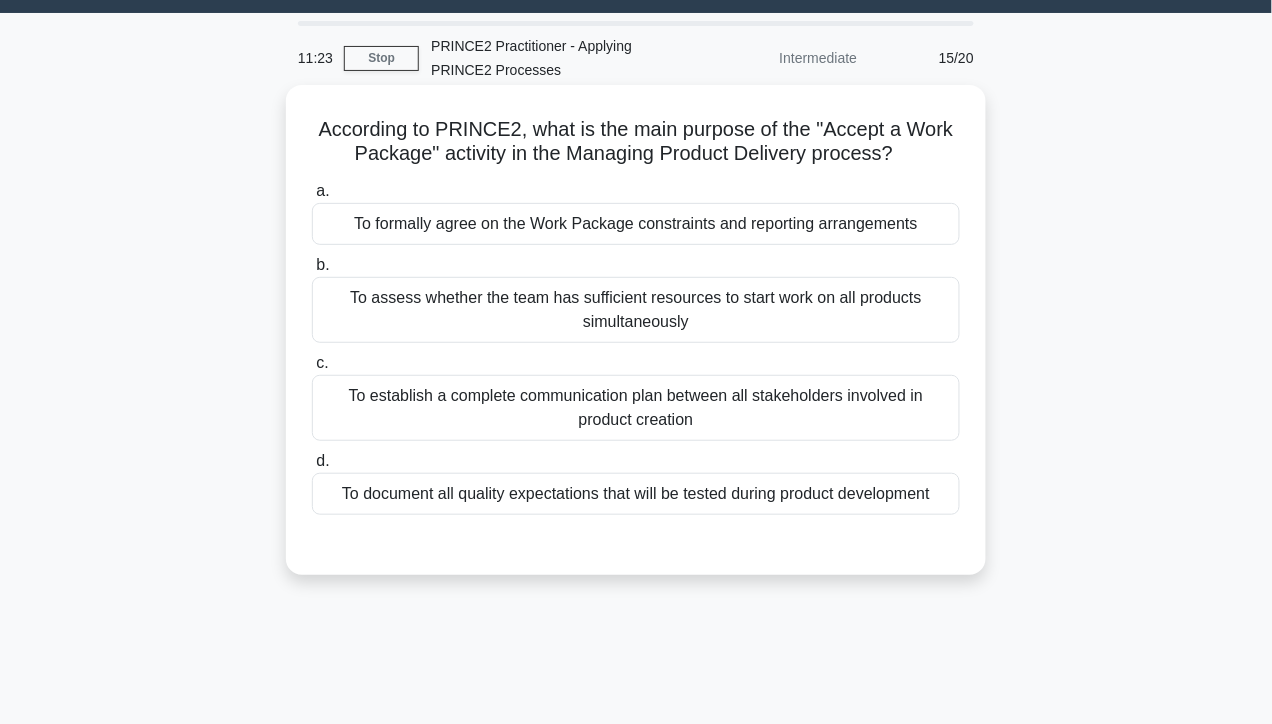 click on "To formally agree on the Work Package constraints and reporting arrangements" at bounding box center (636, 224) 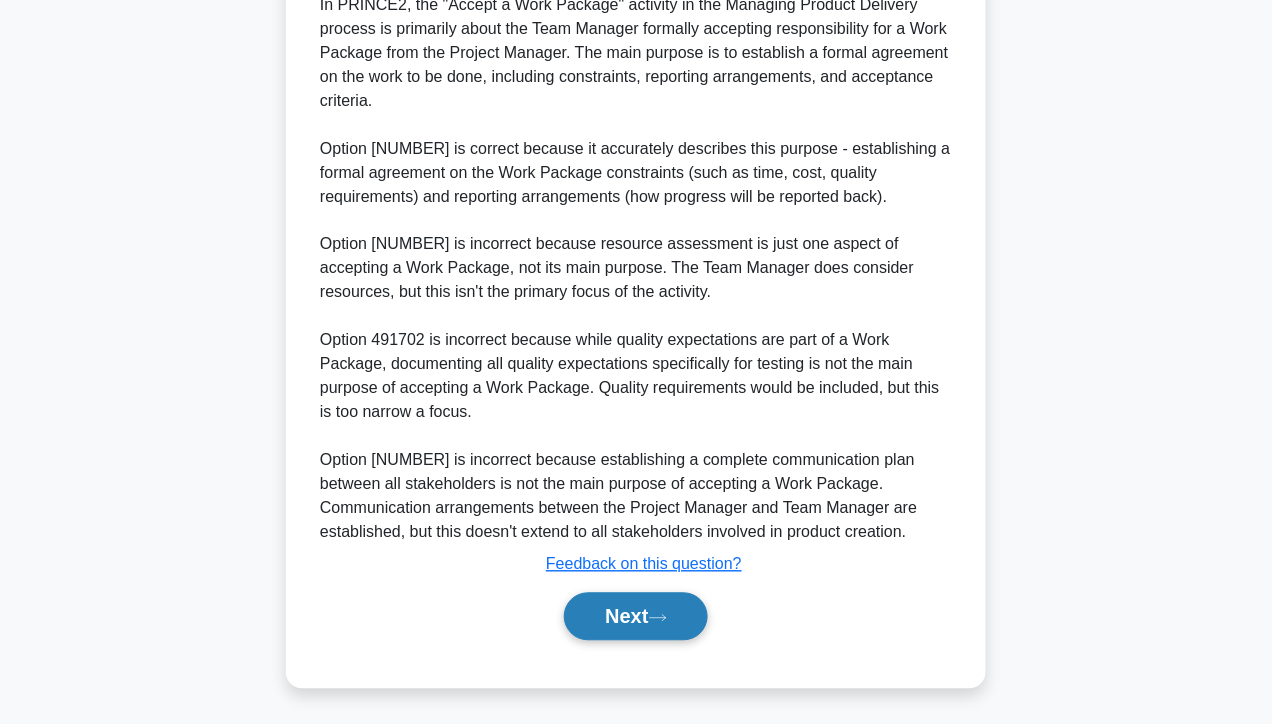 click on "Next" at bounding box center [635, 617] 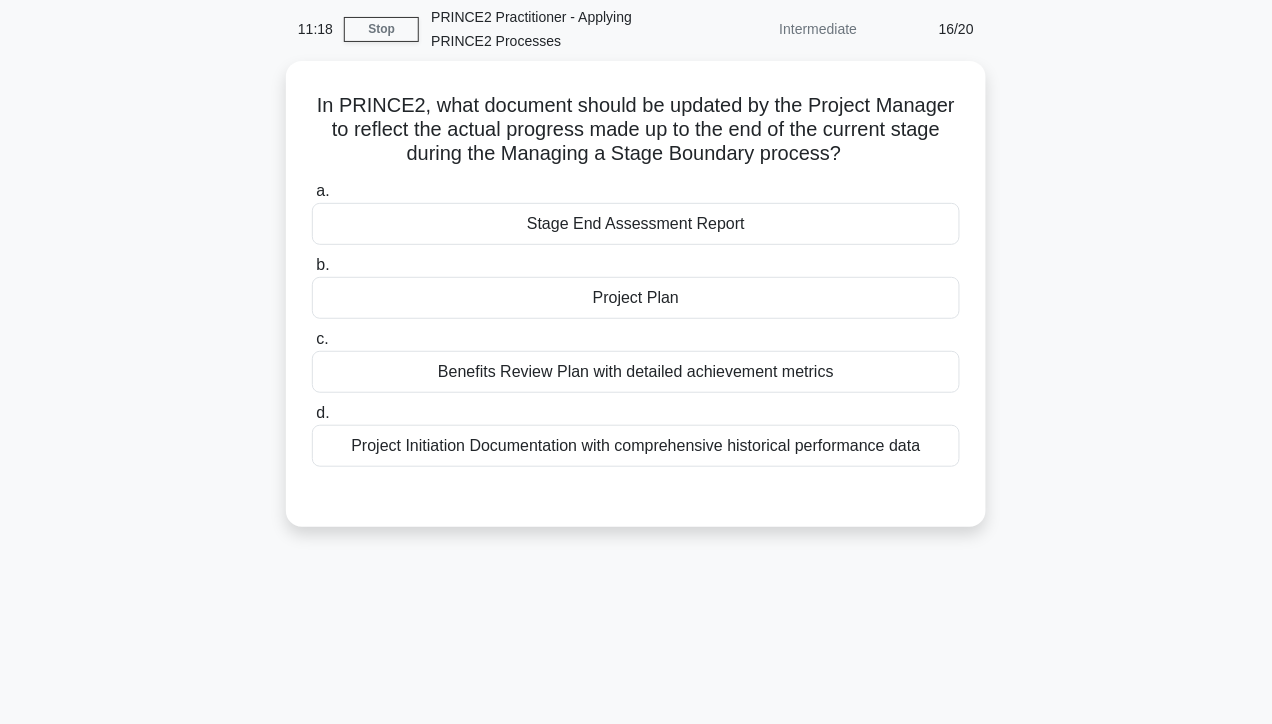 scroll, scrollTop: 0, scrollLeft: 0, axis: both 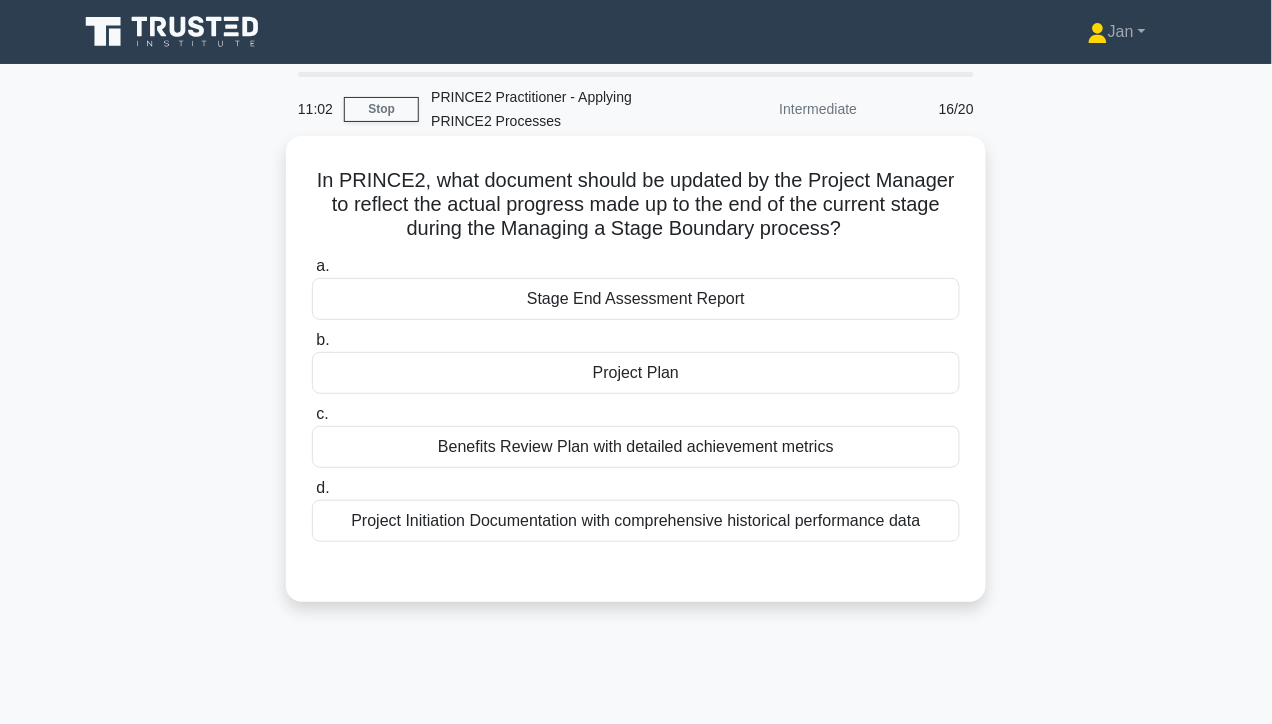 click on "Stage End Assessment Report" at bounding box center (636, 299) 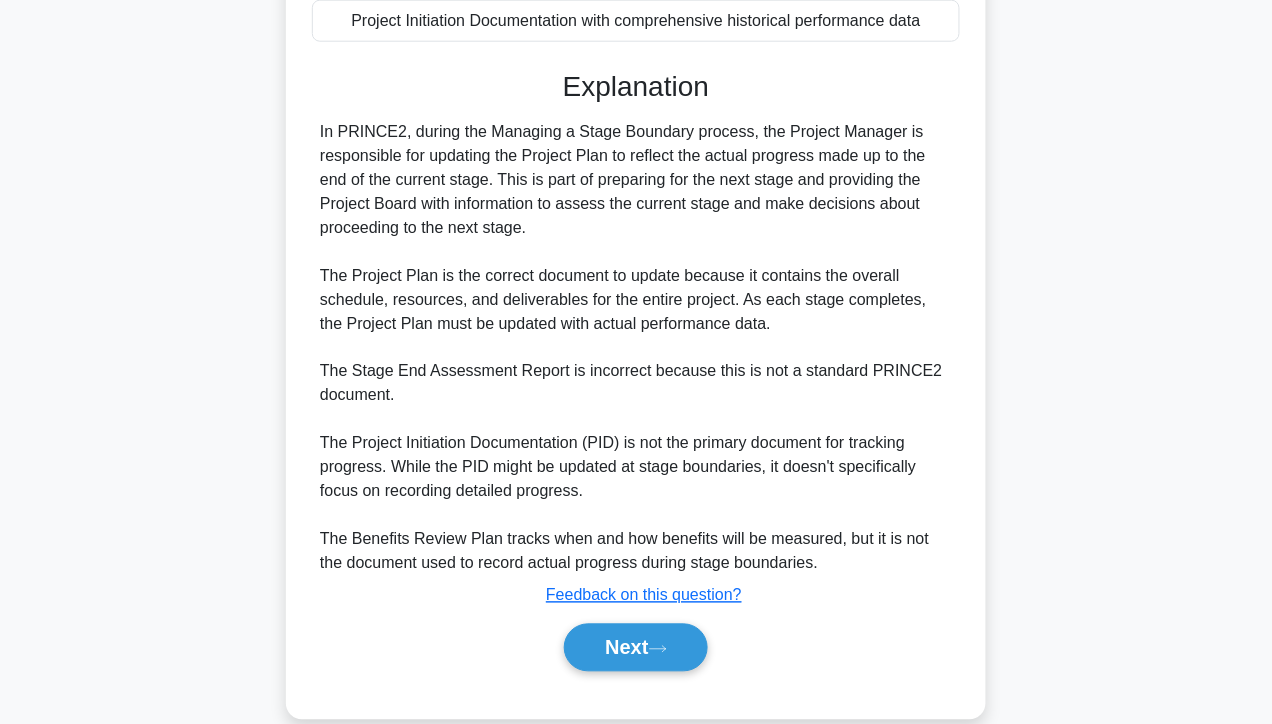 scroll, scrollTop: 505, scrollLeft: 0, axis: vertical 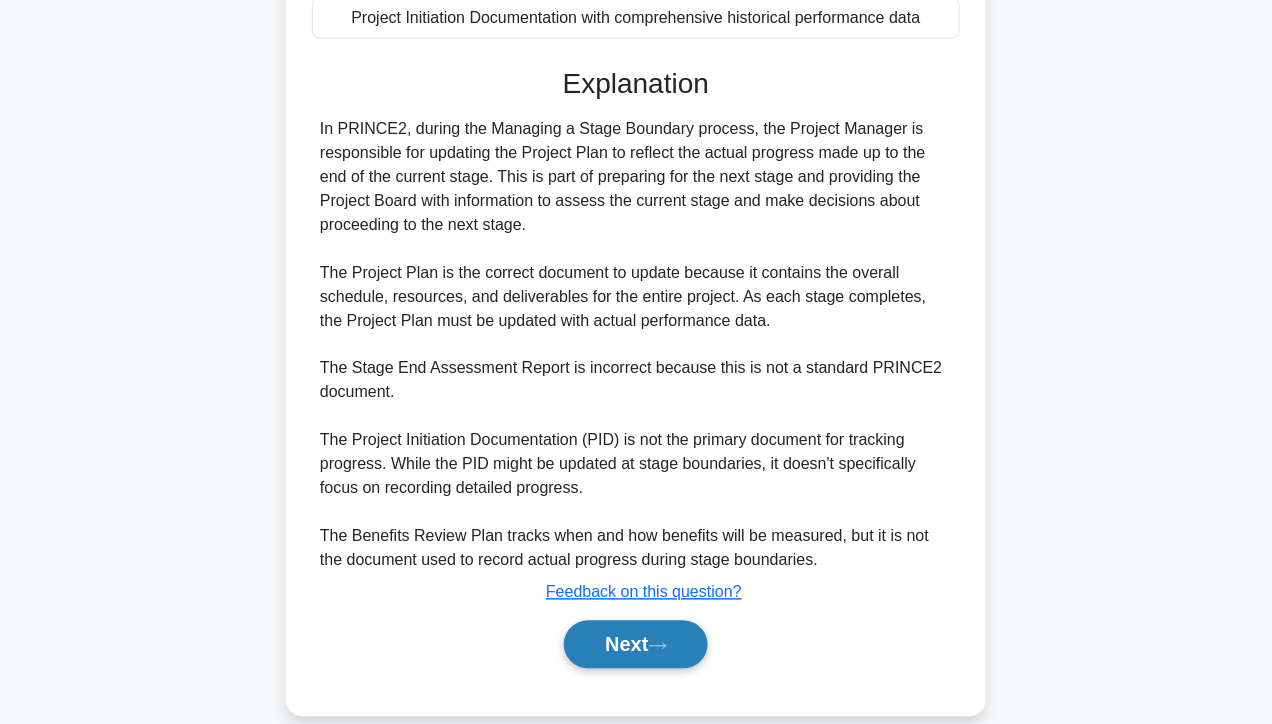 click on "Next" at bounding box center (635, 645) 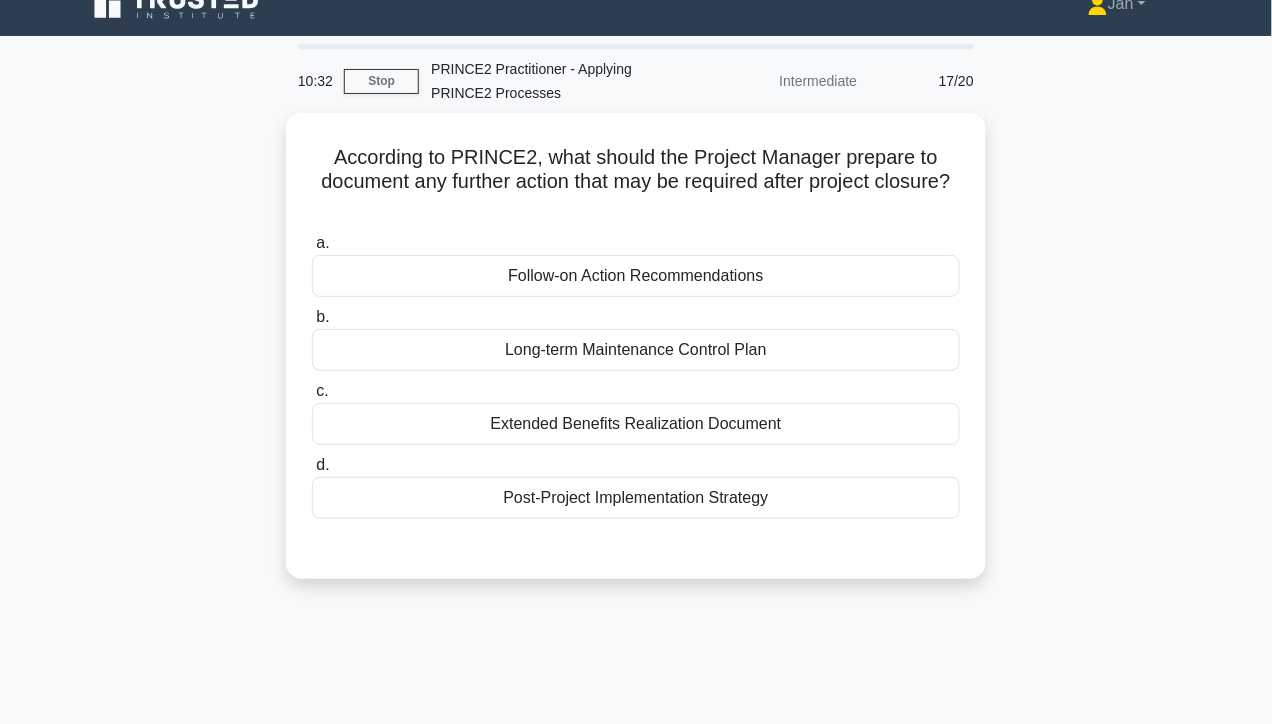 scroll, scrollTop: 0, scrollLeft: 0, axis: both 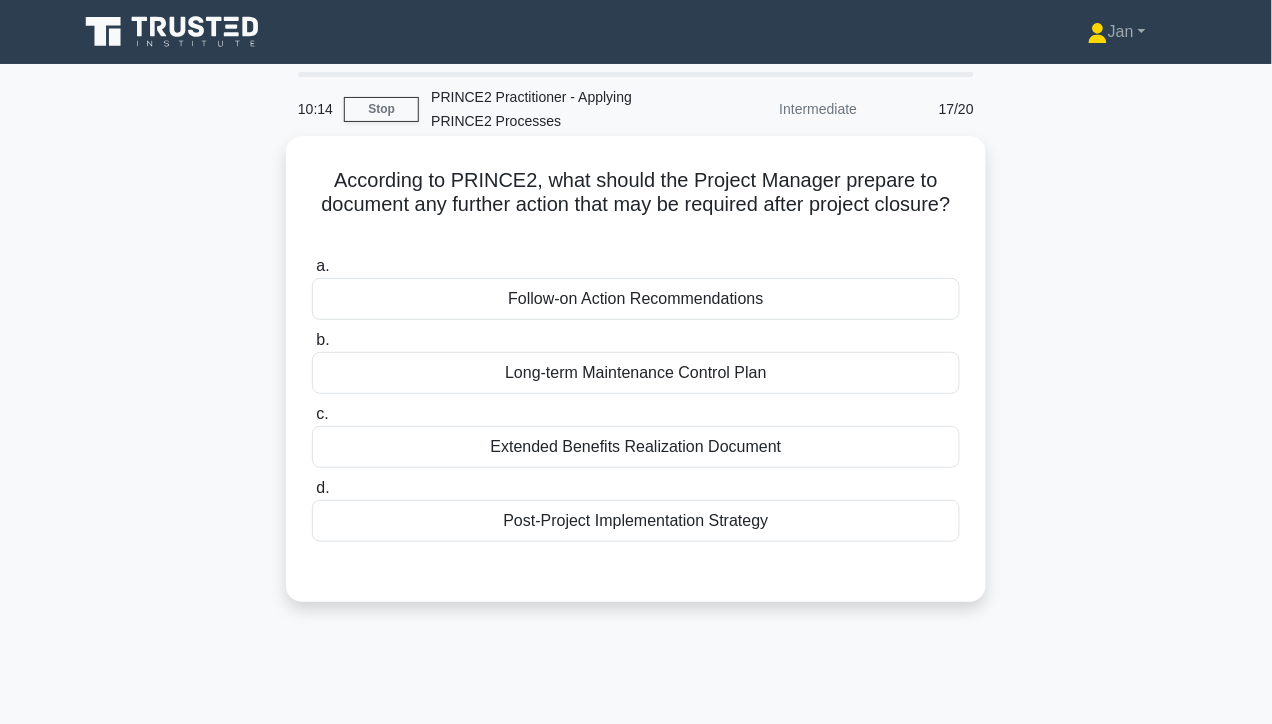 click on "Extended Benefits Realization Document" at bounding box center (636, 447) 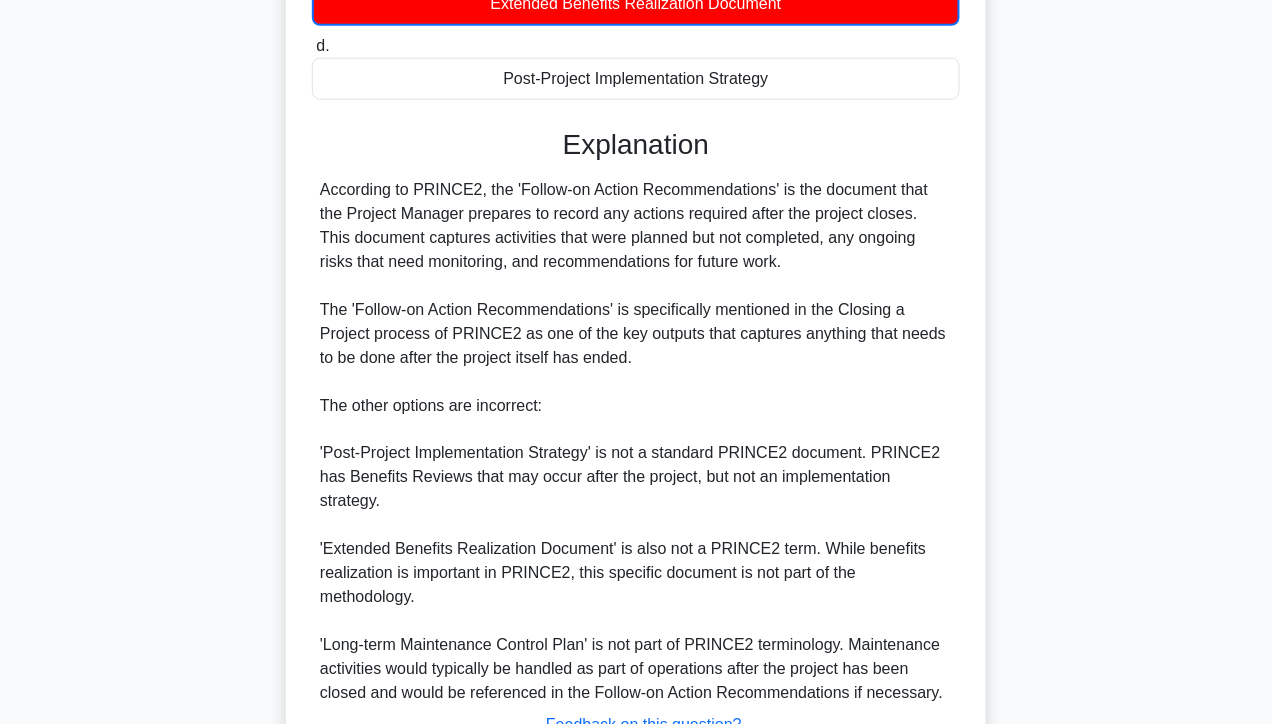 scroll, scrollTop: 445, scrollLeft: 0, axis: vertical 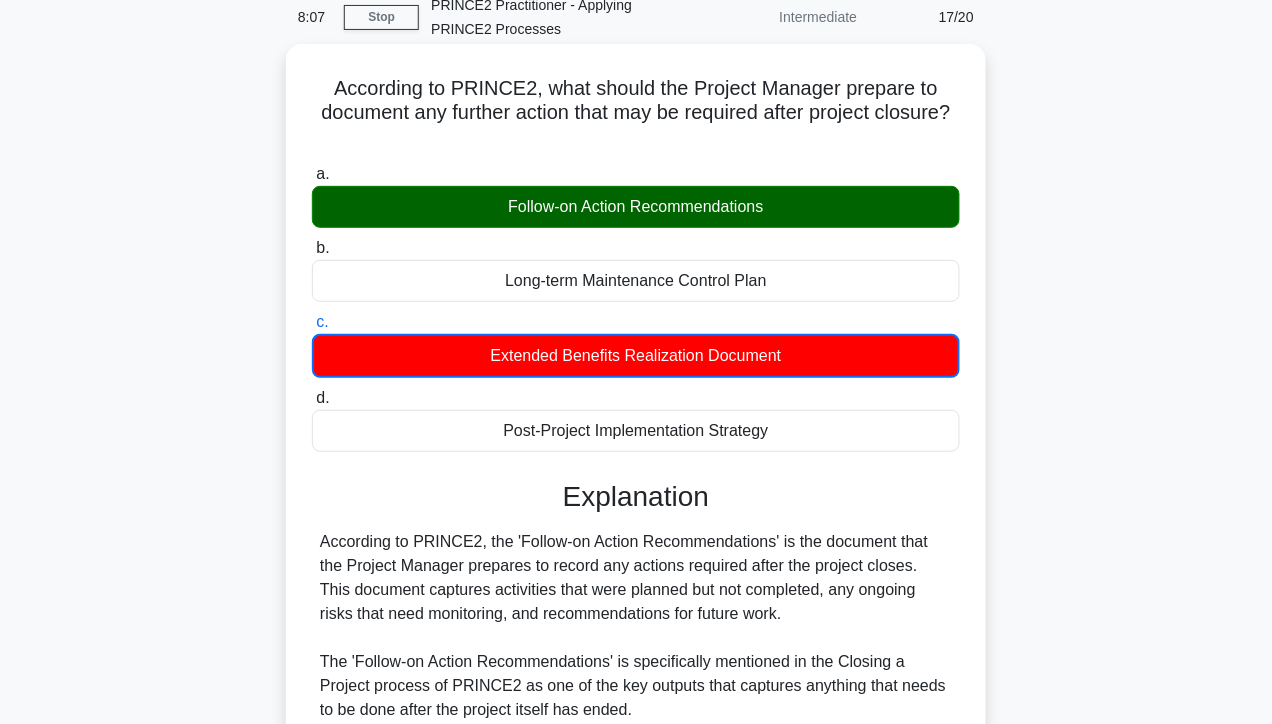 drag, startPoint x: 511, startPoint y: 203, endPoint x: 780, endPoint y: 232, distance: 270.5587 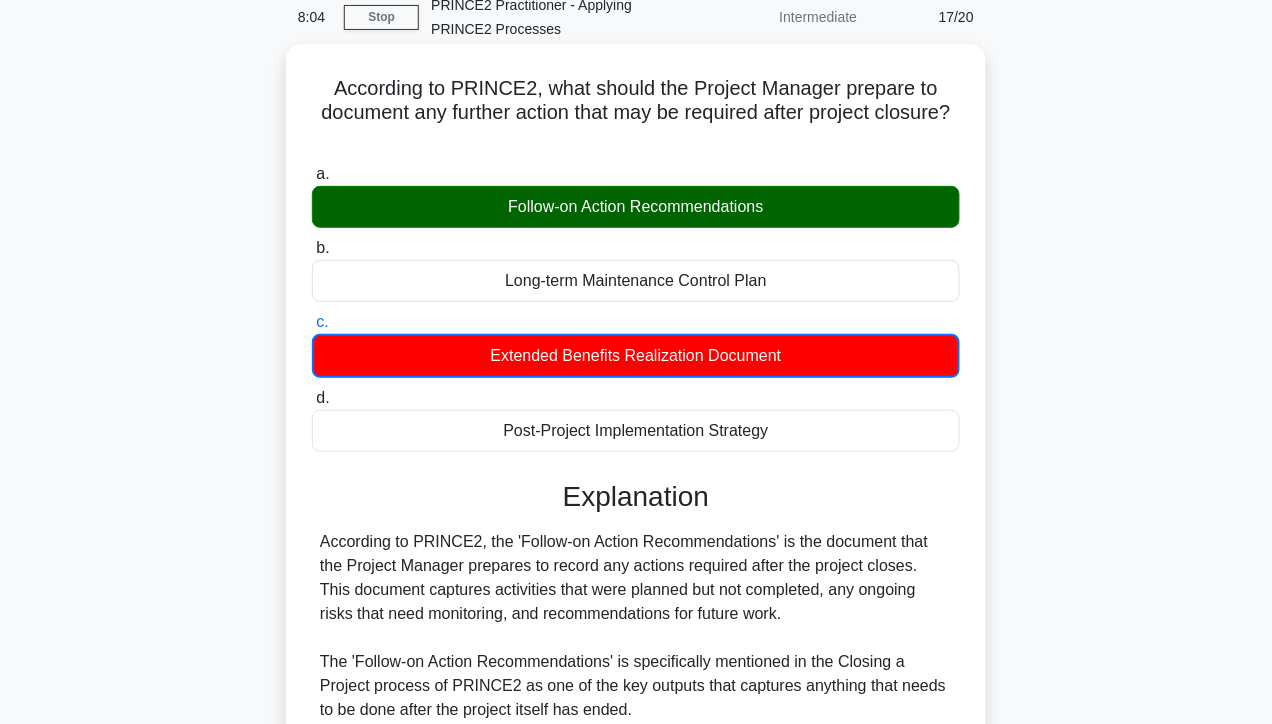 copy on "Follow-on Action Recommendations" 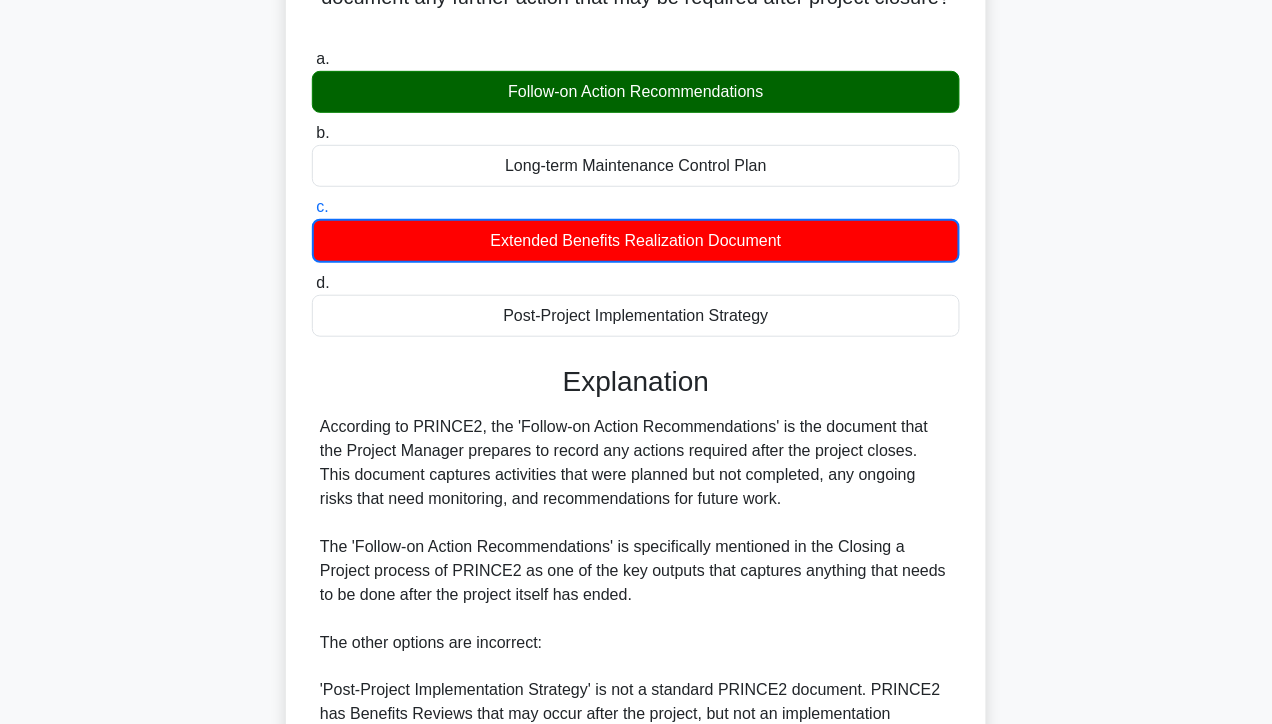 scroll, scrollTop: 230, scrollLeft: 0, axis: vertical 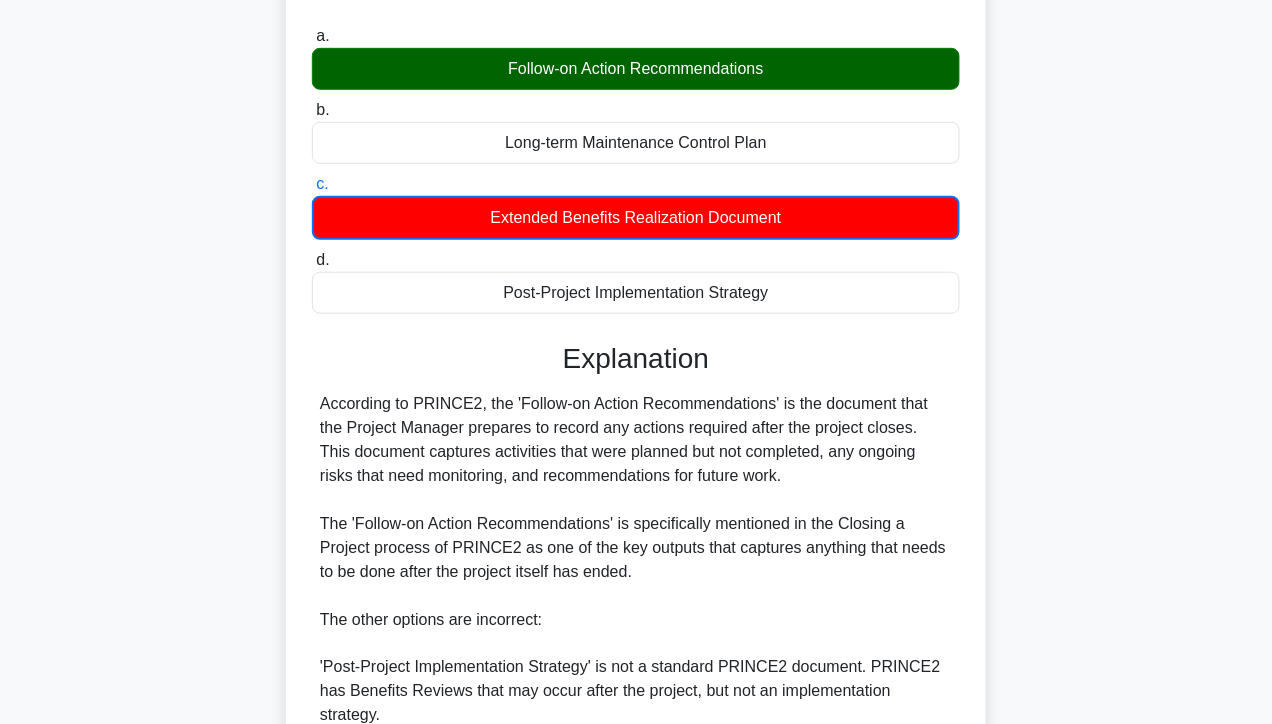 copy on "Follow-on Action Recommendations" 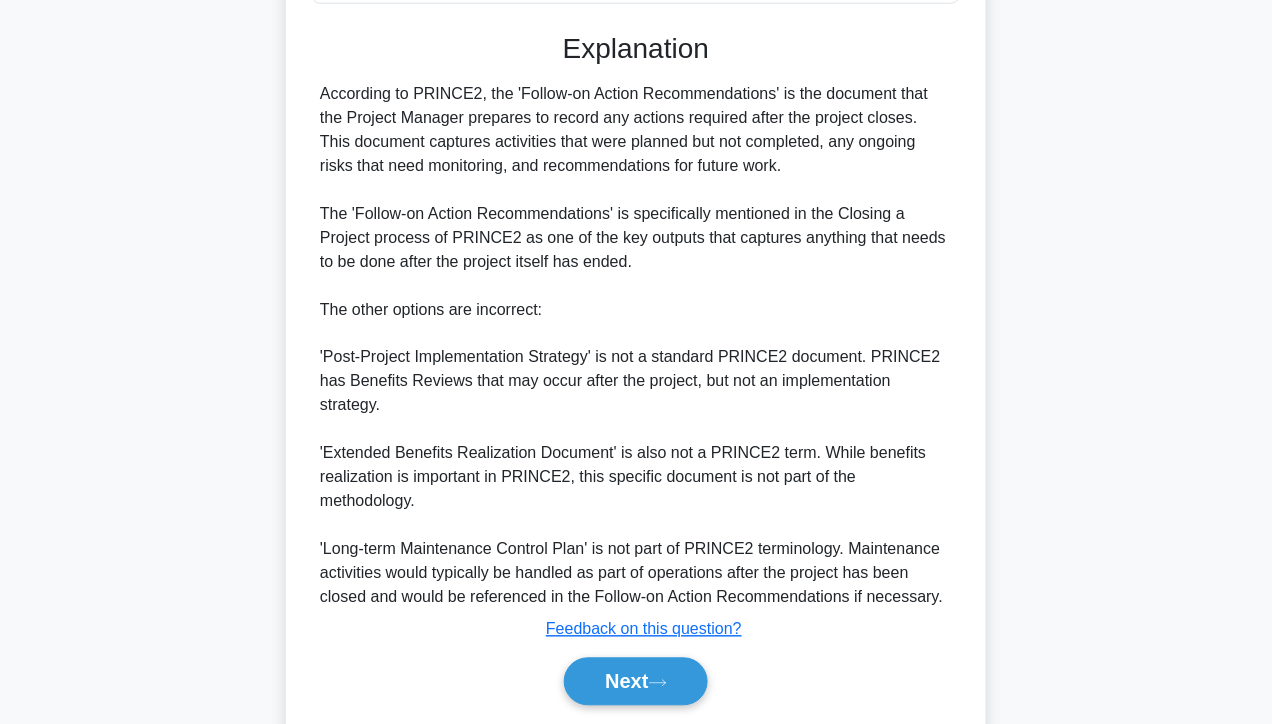 scroll, scrollTop: 605, scrollLeft: 0, axis: vertical 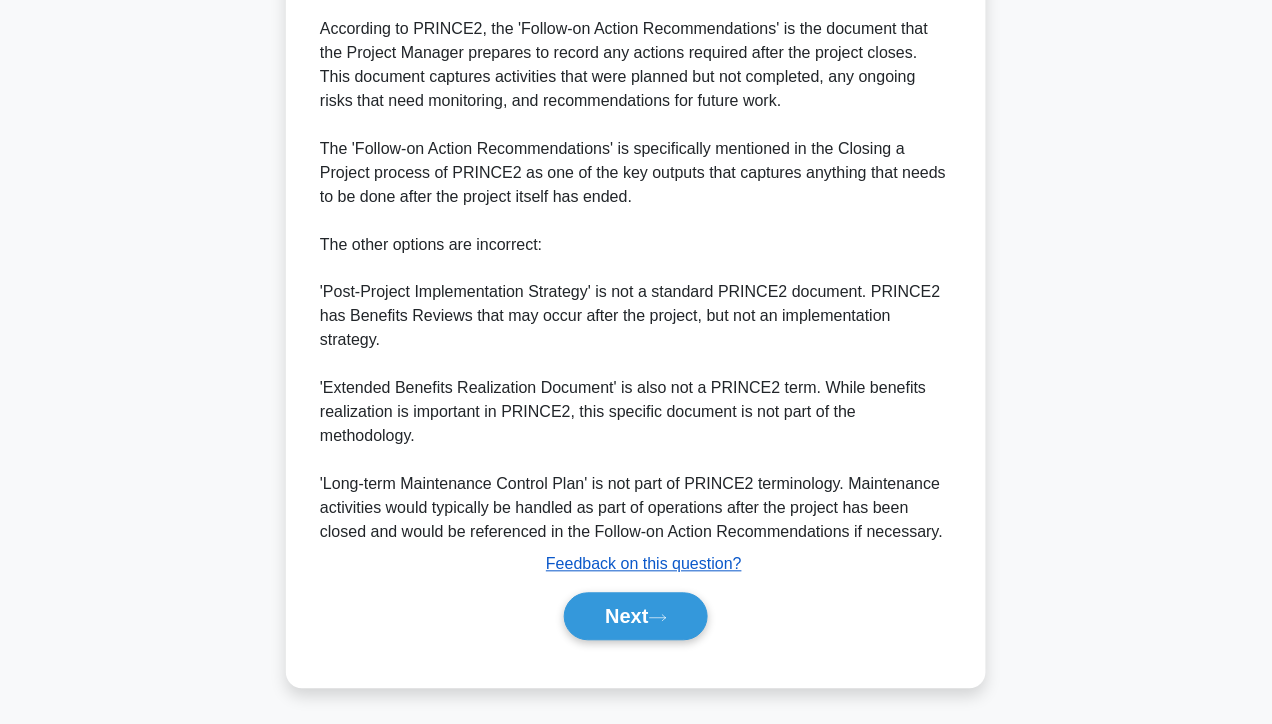 click on "Feedback on this question?" at bounding box center [644, 564] 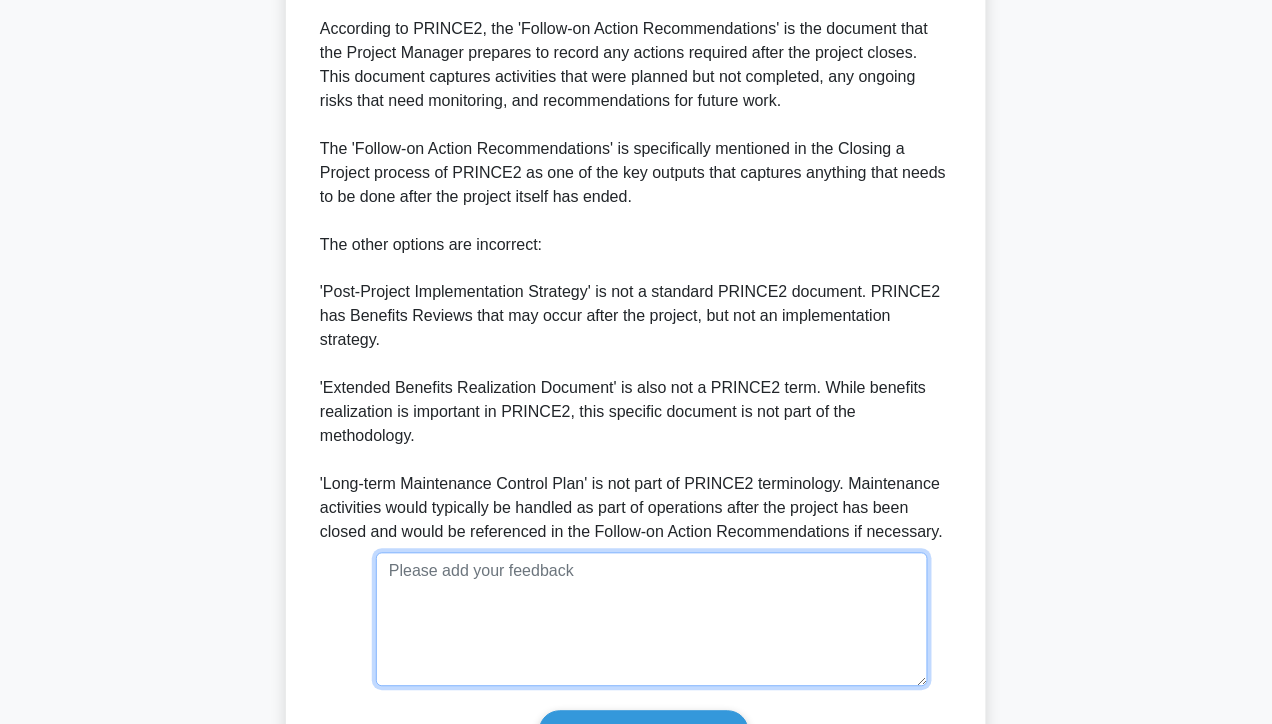 click at bounding box center [652, 620] 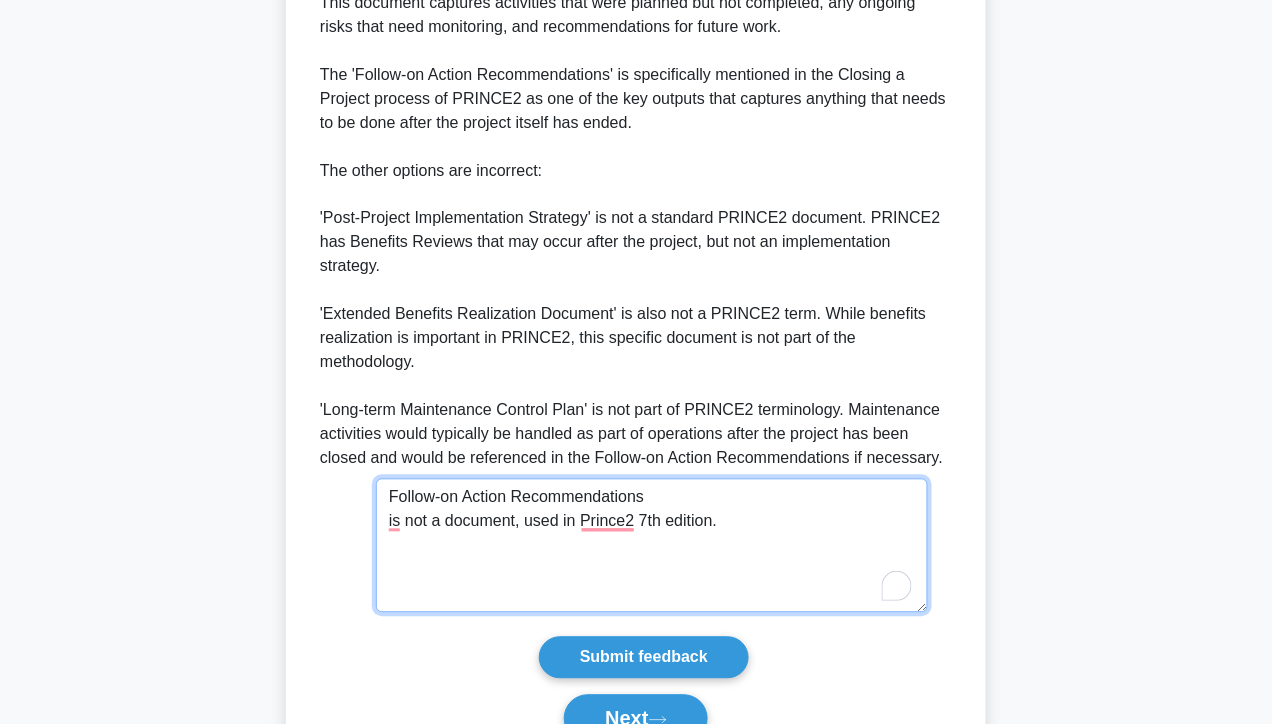 scroll, scrollTop: 696, scrollLeft: 0, axis: vertical 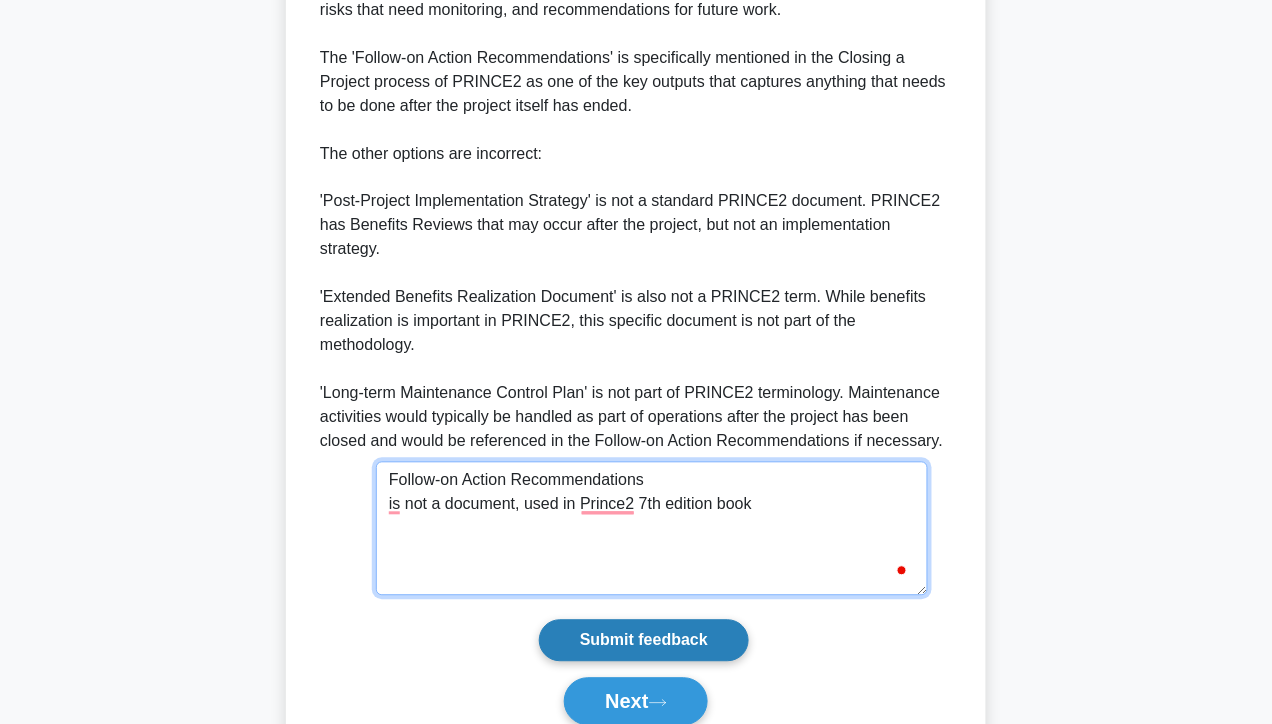 type on "Follow-on Action Recommendations
is not a document, used in Prince2 7th edition book" 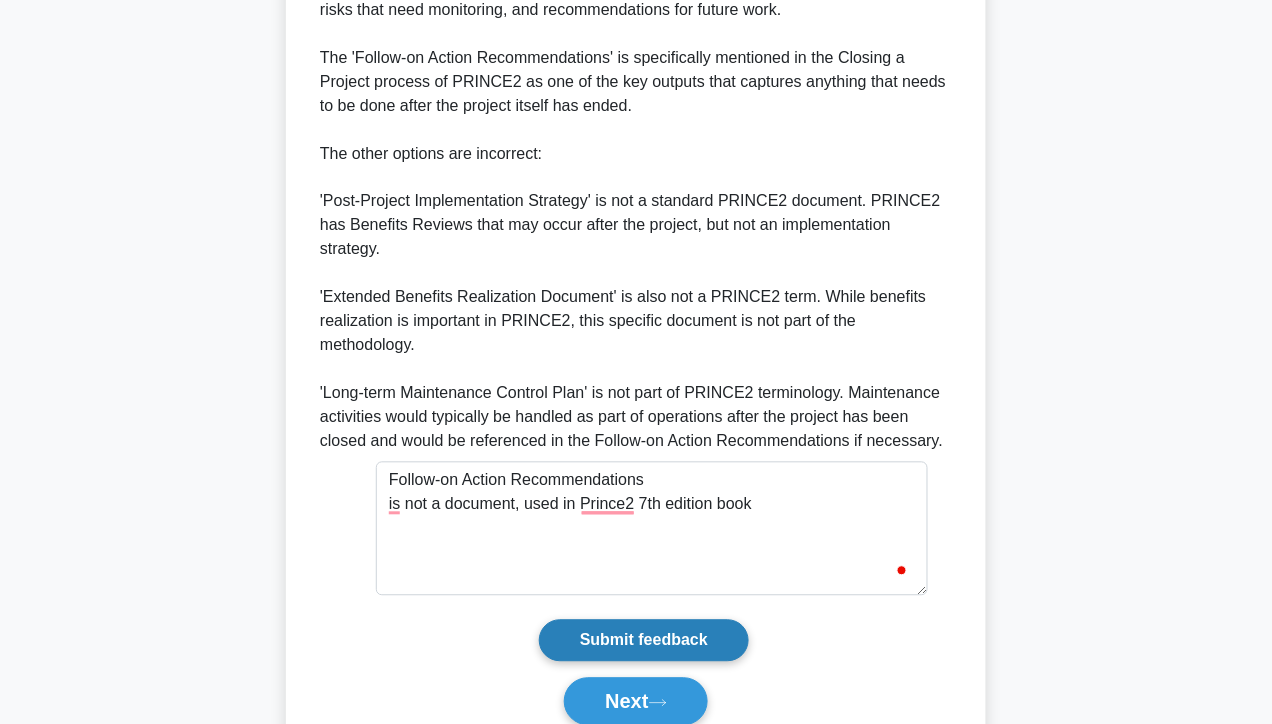 click on "Submit feedback" at bounding box center [644, 641] 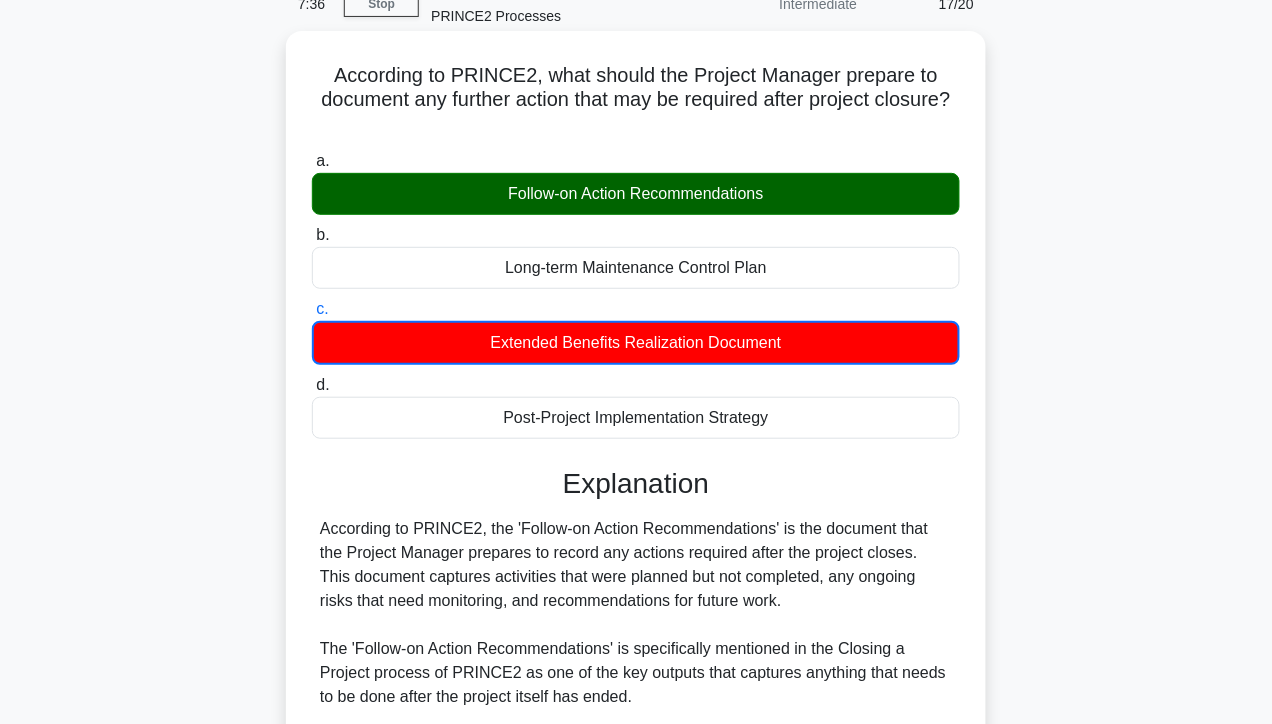 scroll, scrollTop: 115, scrollLeft: 0, axis: vertical 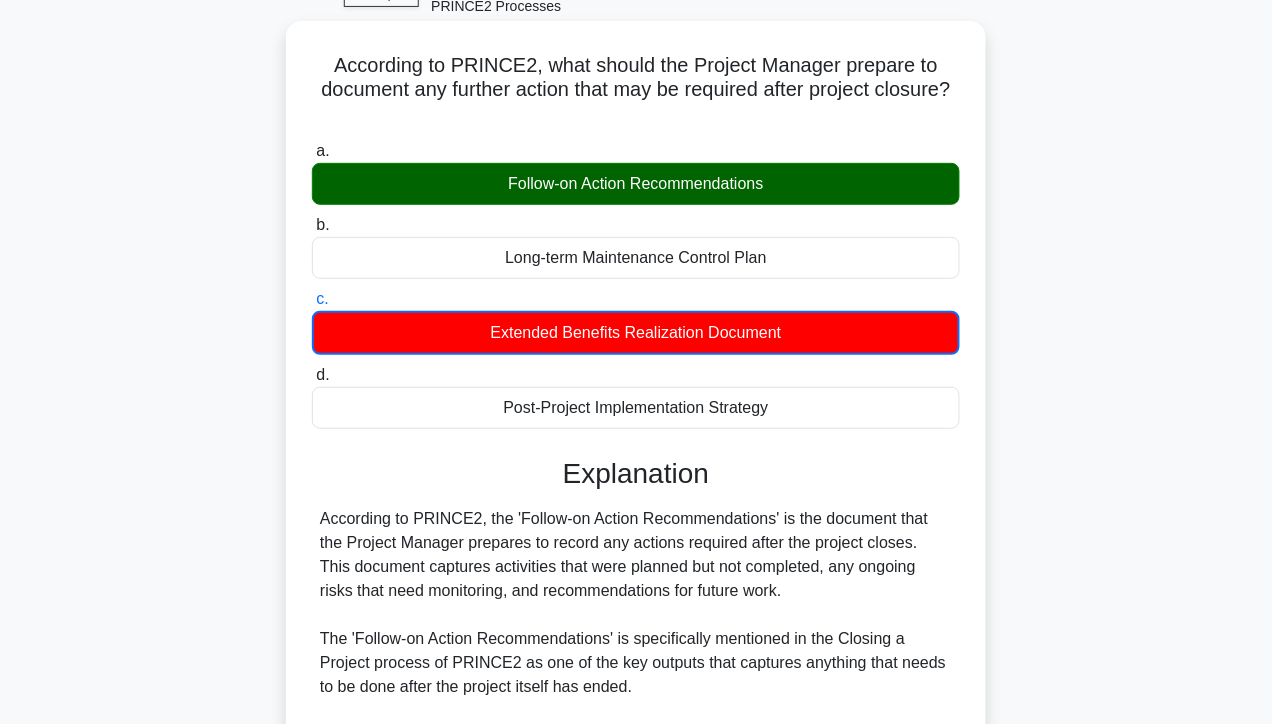 click on "Follow-on Action Recommendations" at bounding box center (636, 184) 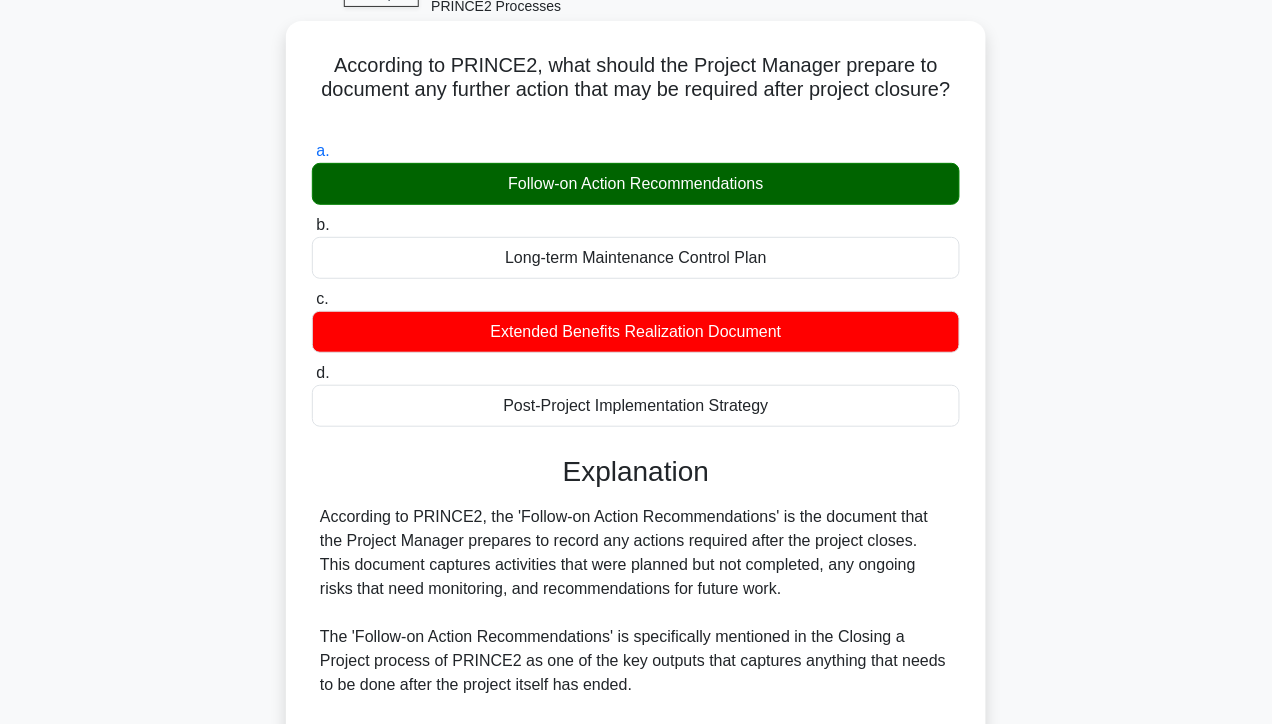 click on "Follow-on Action Recommendations" at bounding box center (636, 184) 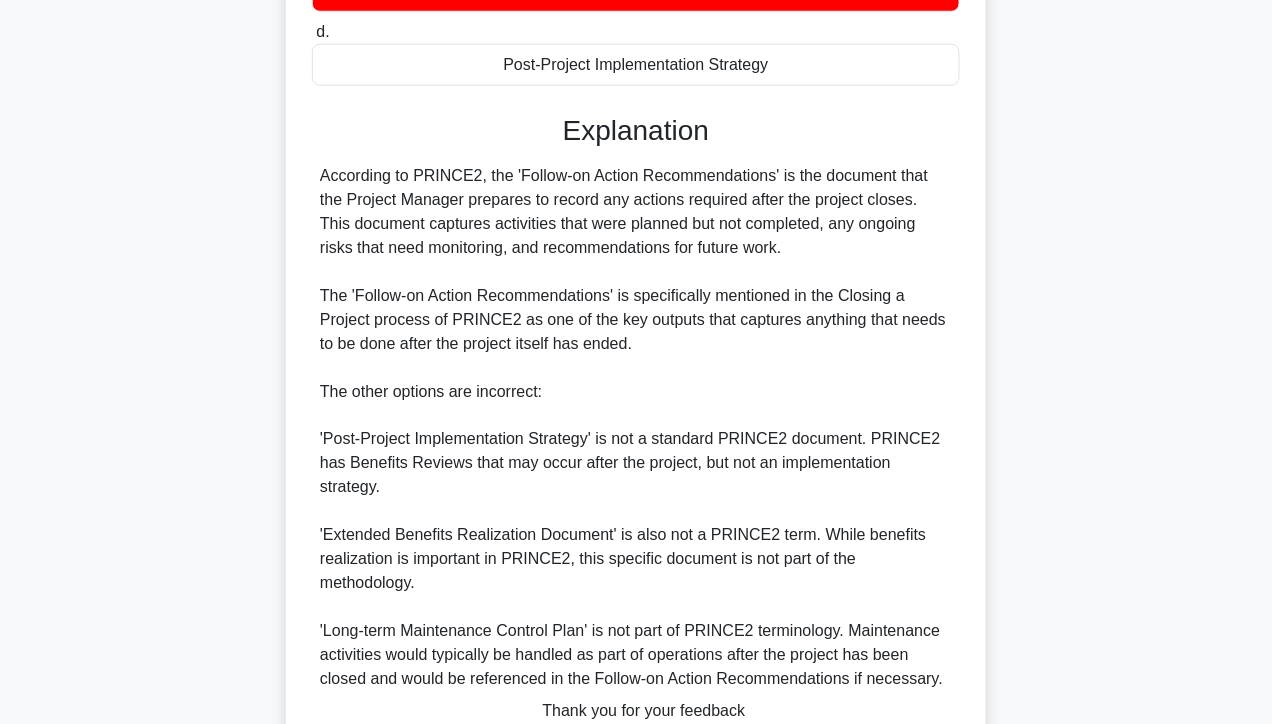 scroll, scrollTop: 555, scrollLeft: 0, axis: vertical 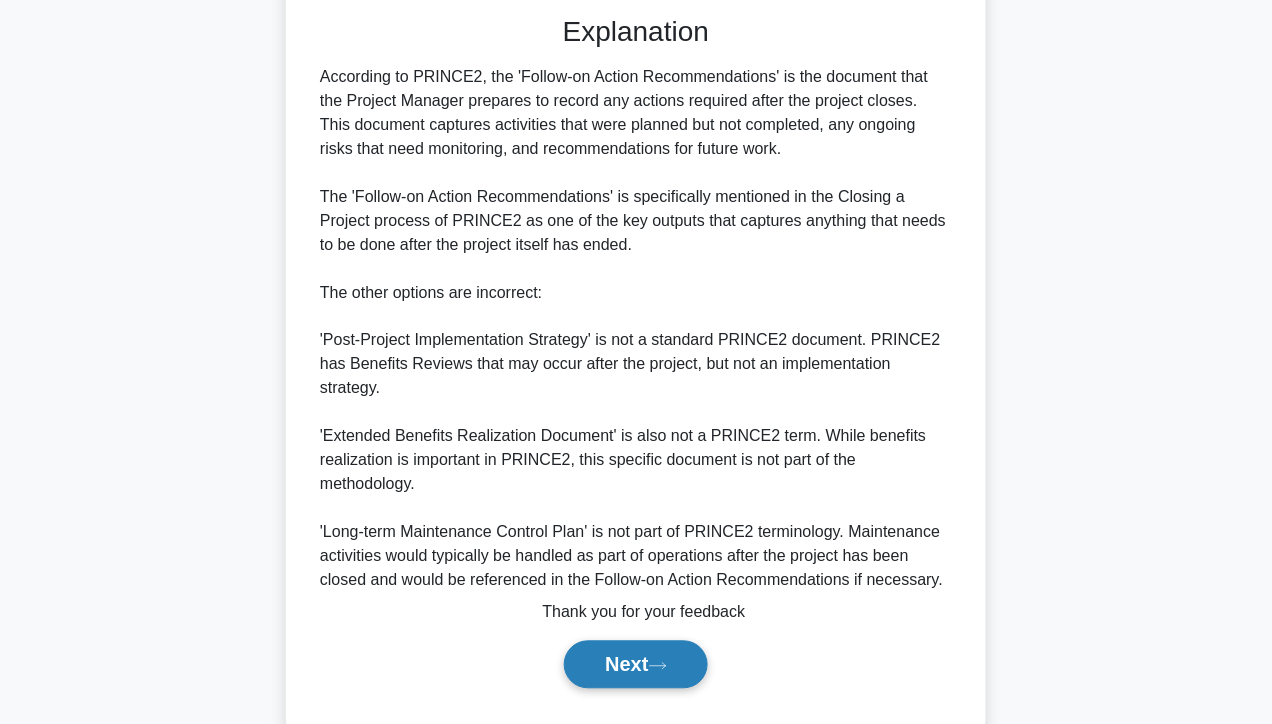 click on "Next" at bounding box center [635, 665] 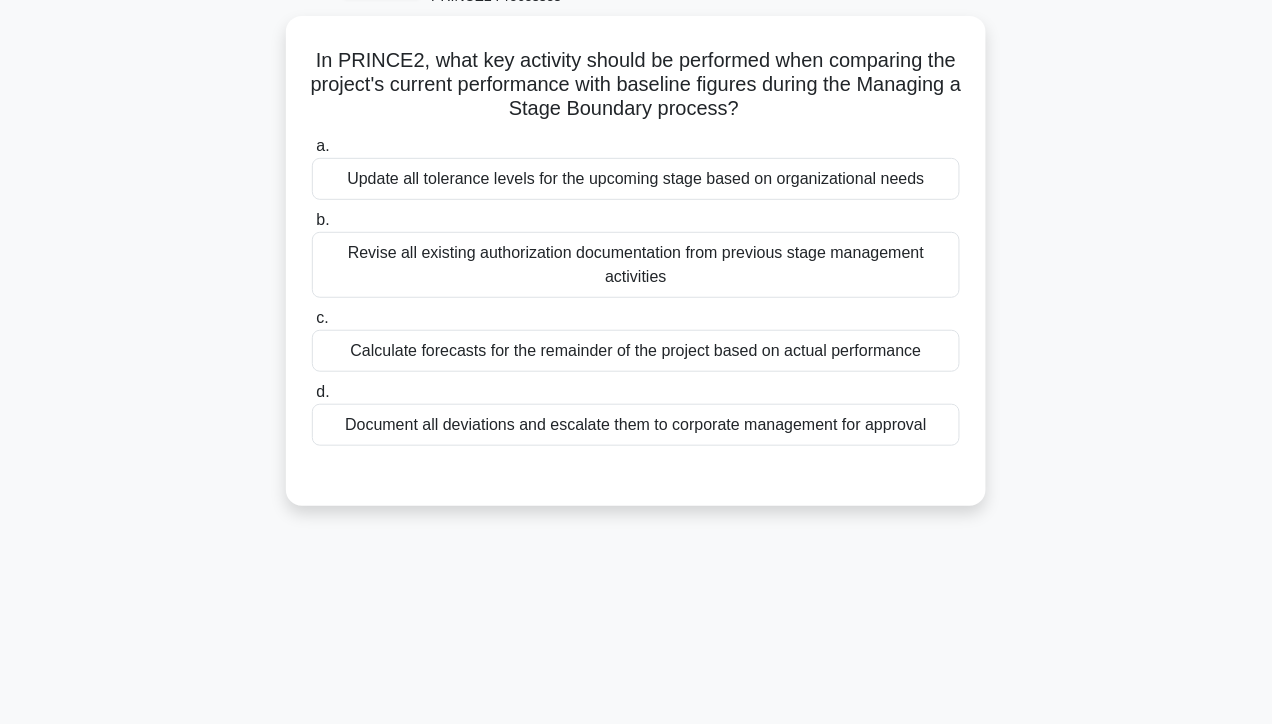 scroll, scrollTop: 0, scrollLeft: 0, axis: both 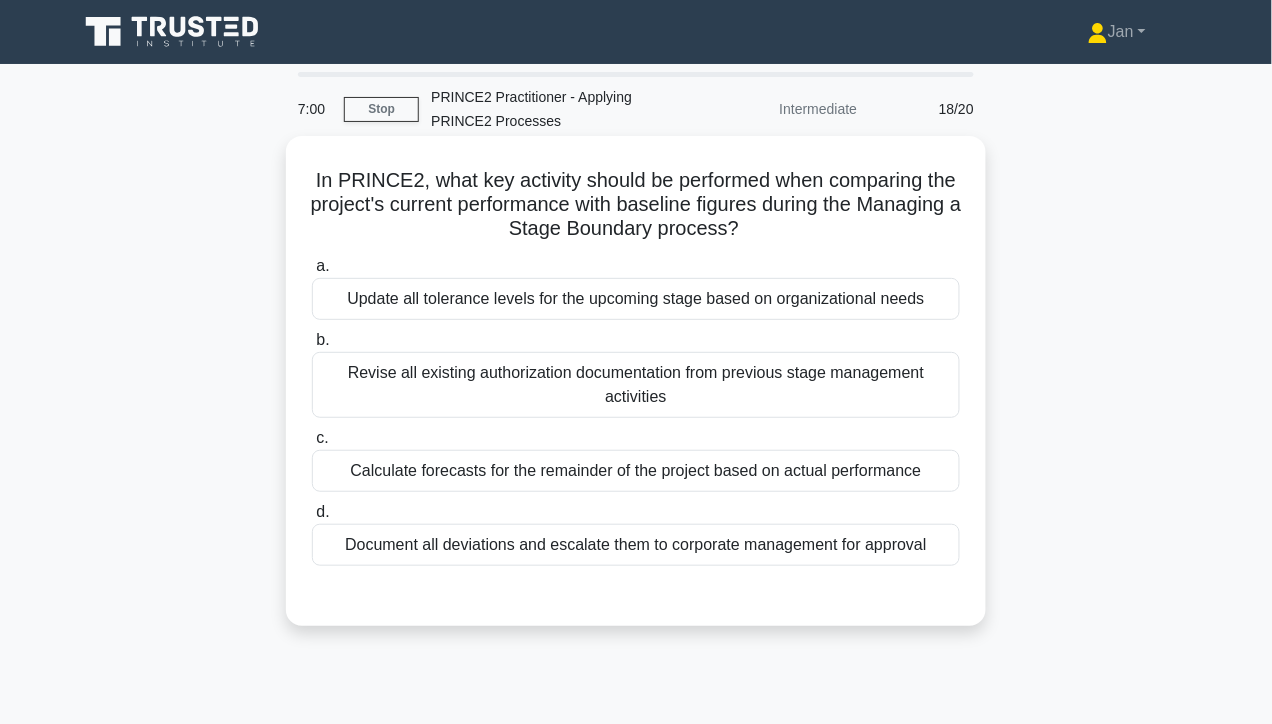 click on "Revise all existing authorization documentation from previous stage management activities" at bounding box center (636, 385) 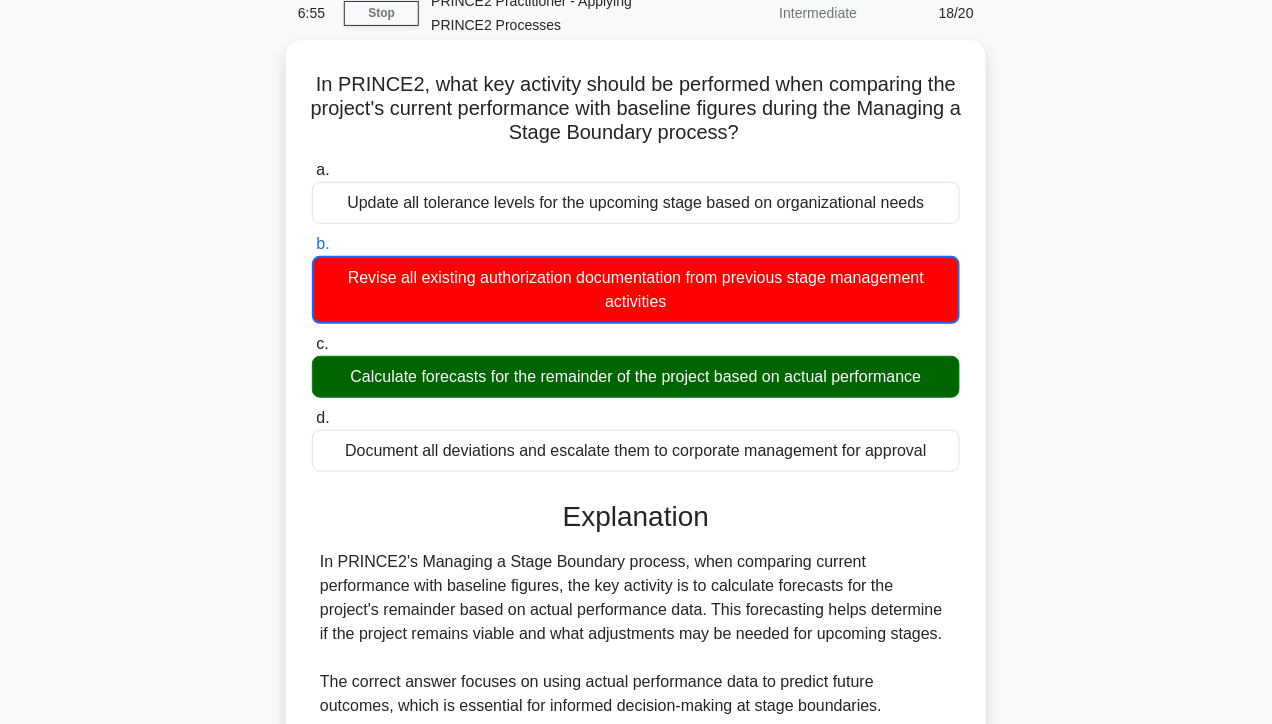 scroll, scrollTop: 90, scrollLeft: 0, axis: vertical 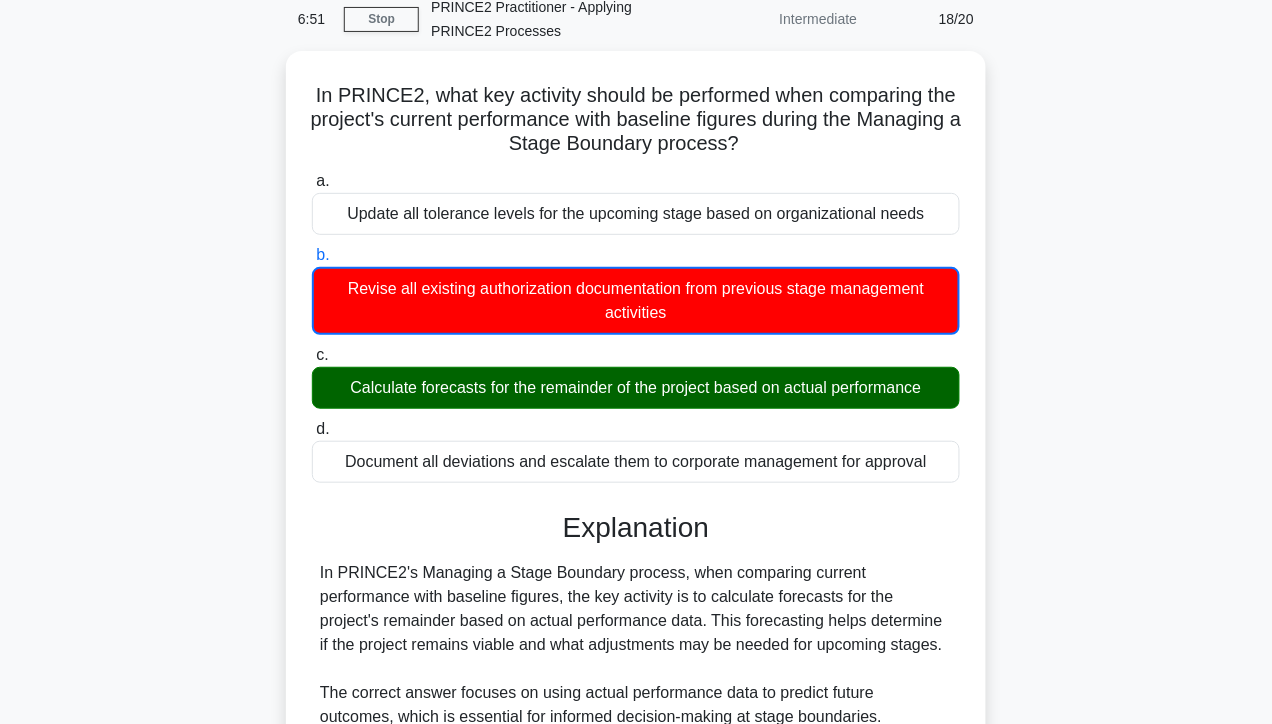drag, startPoint x: 764, startPoint y: 137, endPoint x: 249, endPoint y: 86, distance: 517.5191 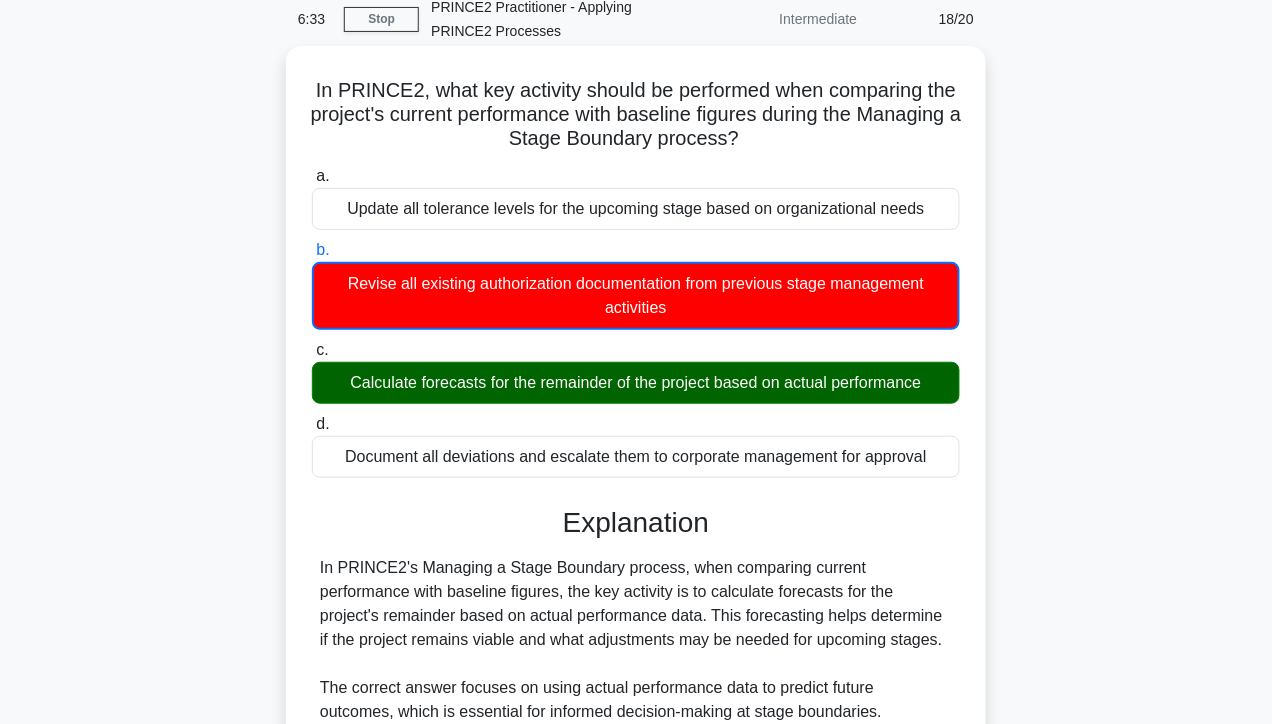 click on "Update all tolerance levels for the upcoming stage based on organizational needs" at bounding box center (636, 209) 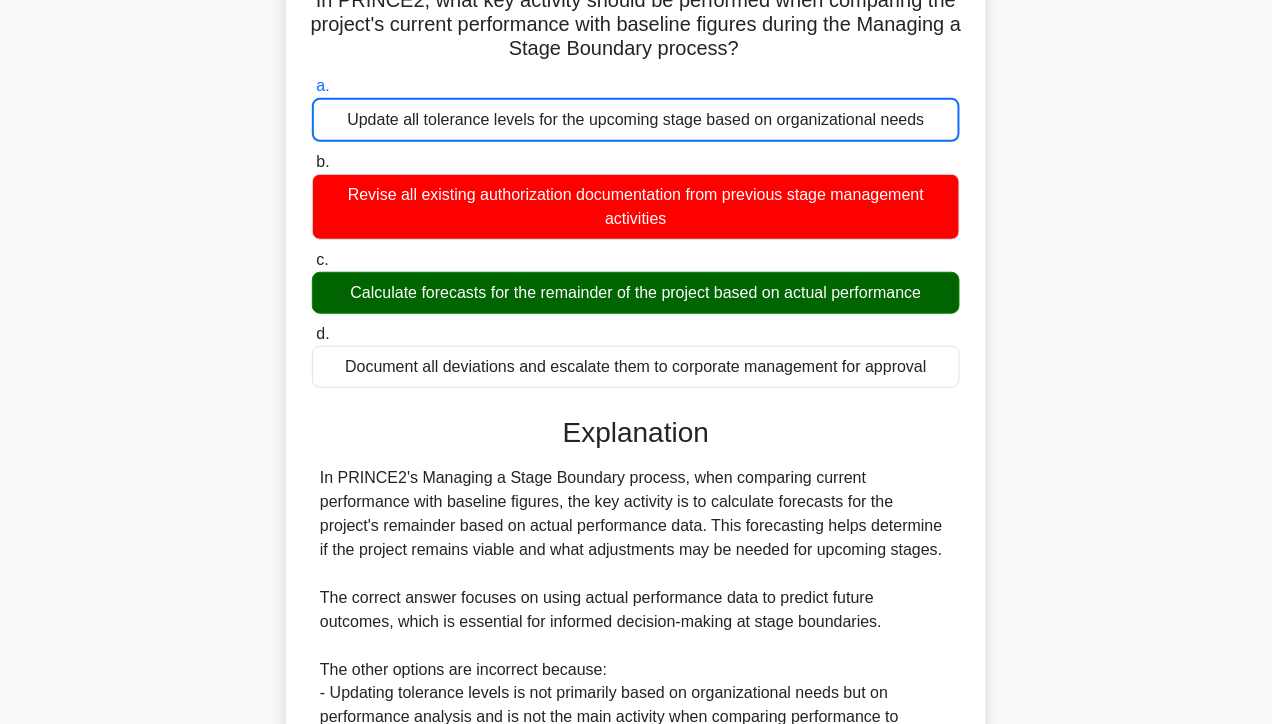 scroll, scrollTop: 198, scrollLeft: 0, axis: vertical 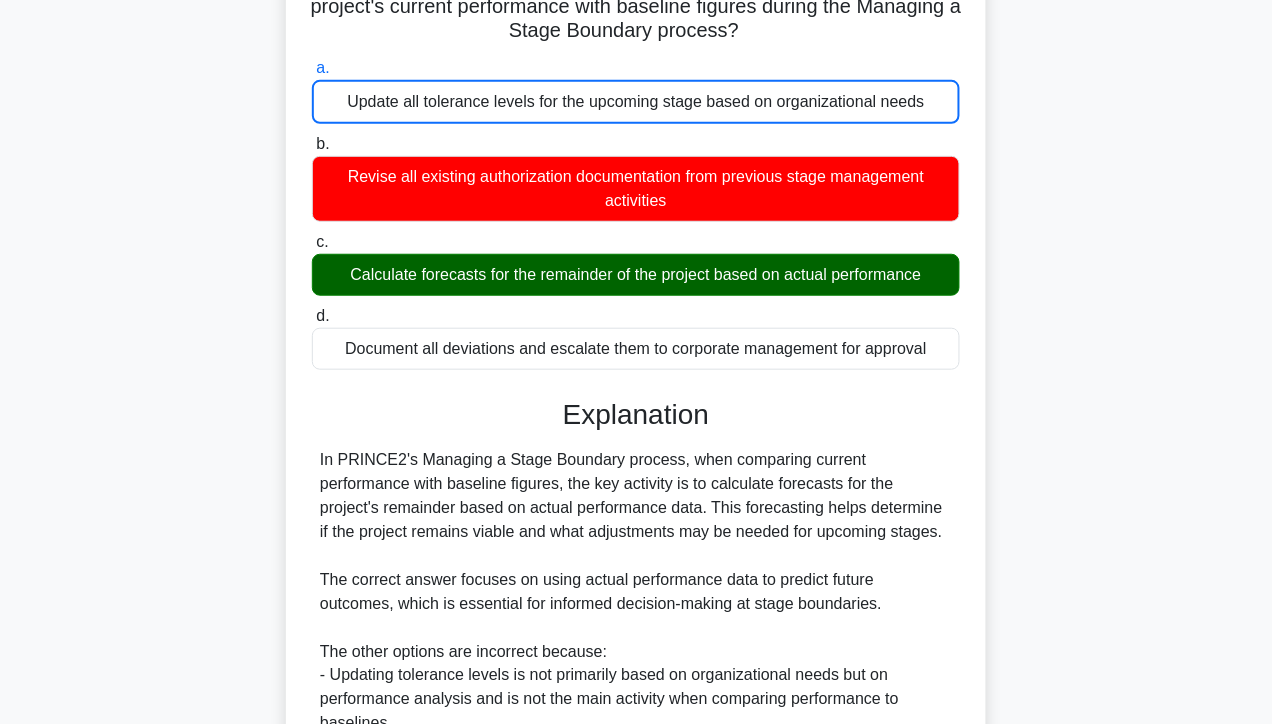 click on "Calculate forecasts for the remainder of the project based on actual performance" at bounding box center (636, 275) 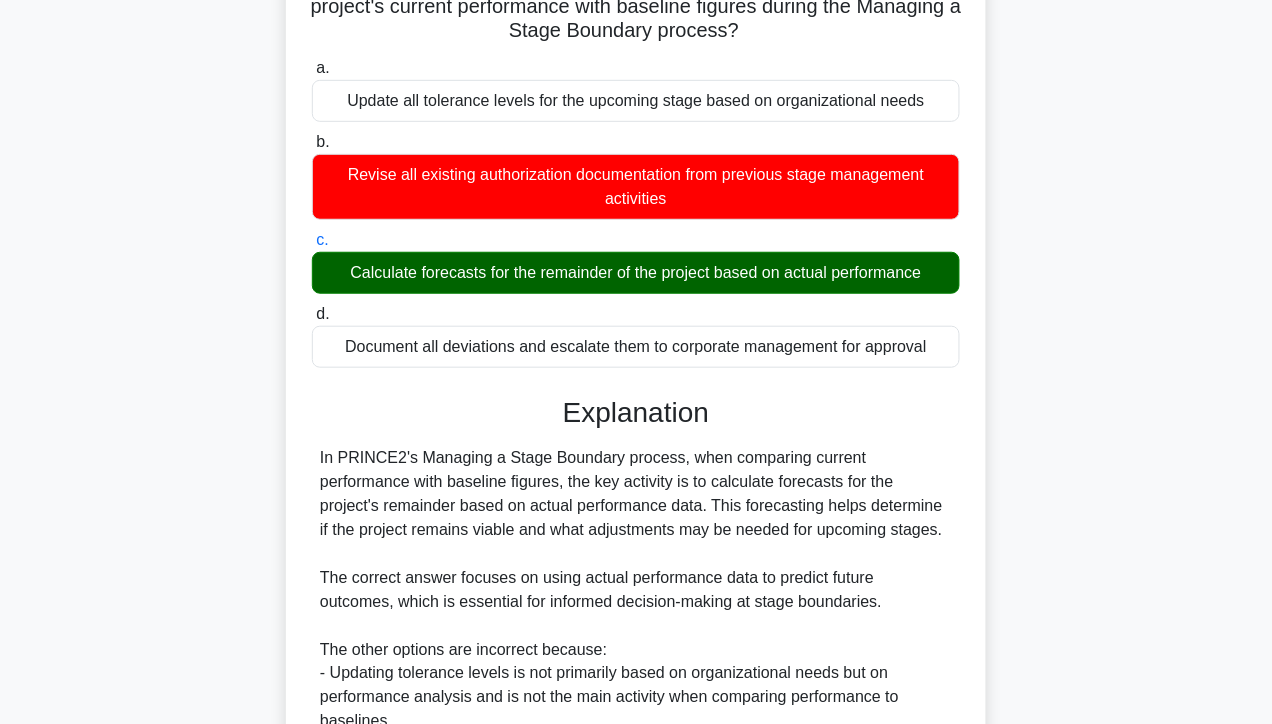 click on "Calculate forecasts for the remainder of the project based on actual performance" at bounding box center (636, 273) 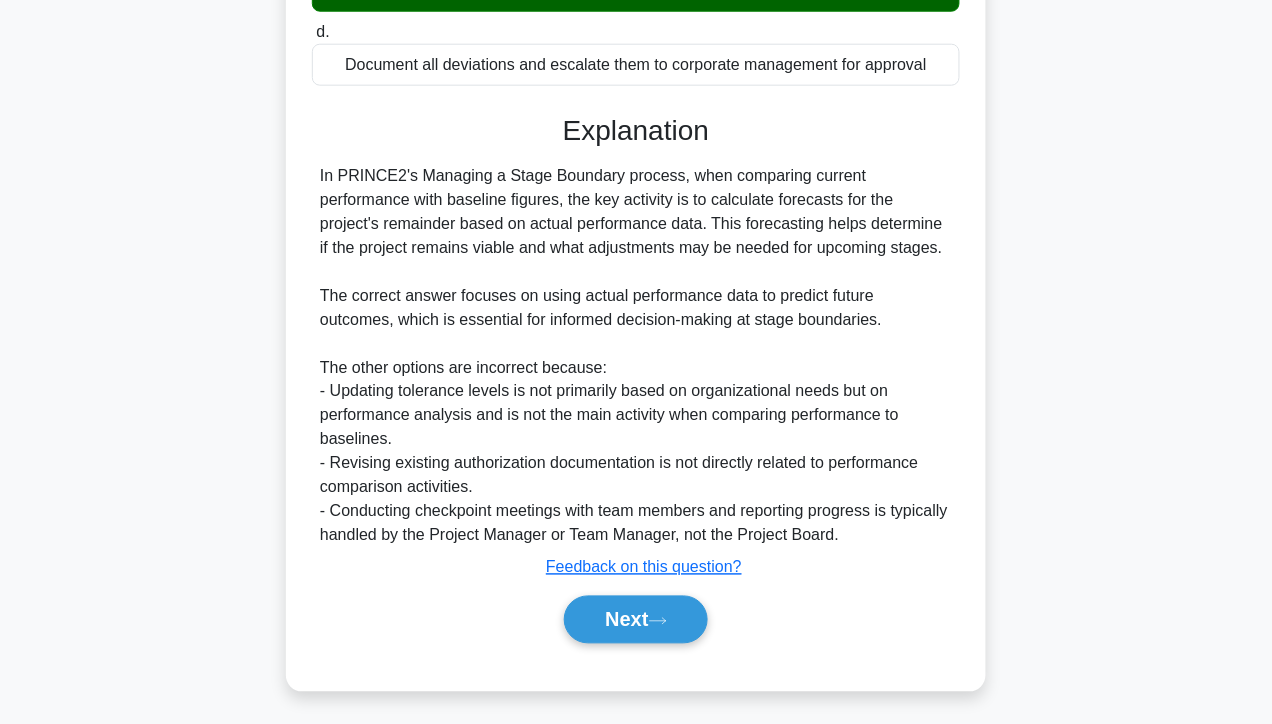 scroll, scrollTop: 507, scrollLeft: 0, axis: vertical 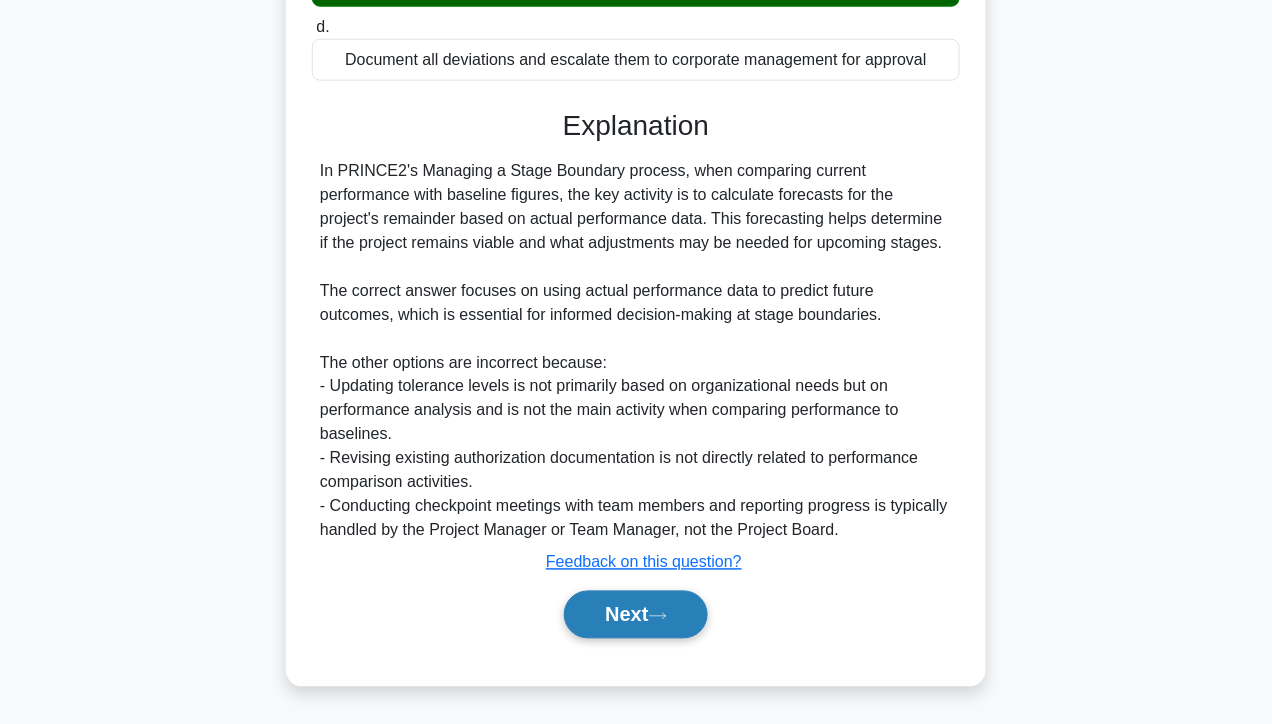 click on "Next" at bounding box center (635, 615) 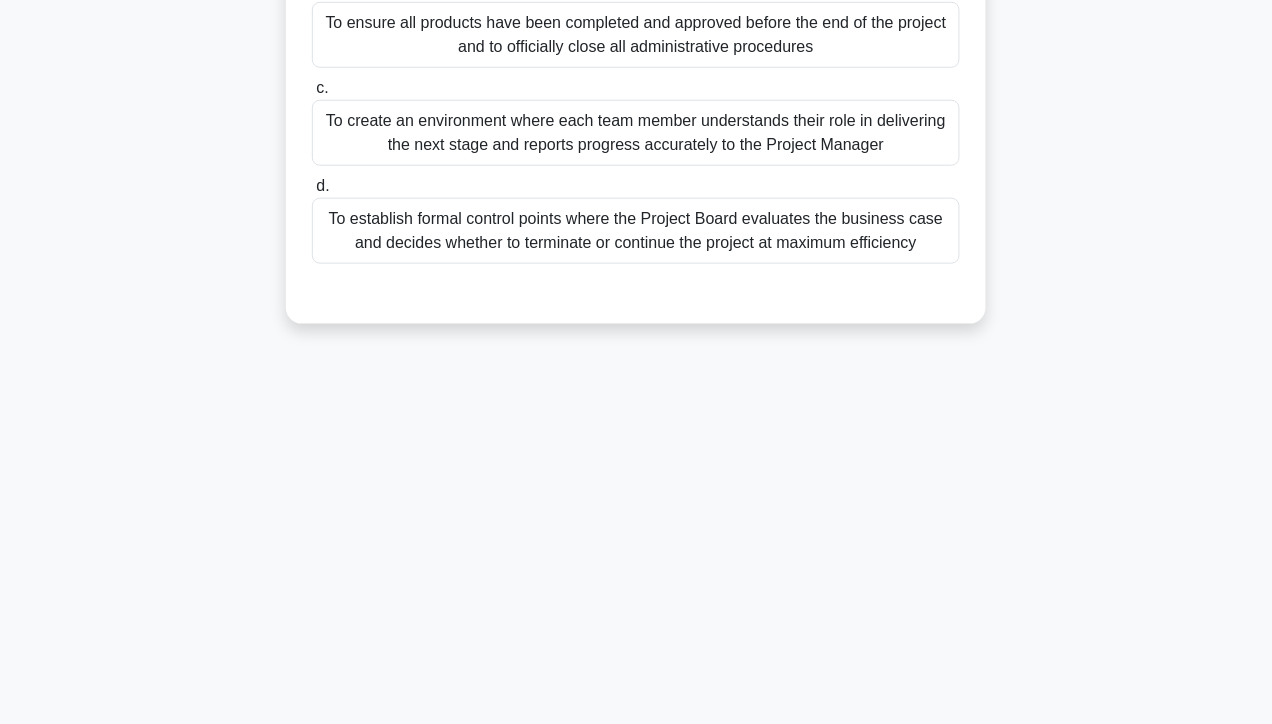 scroll, scrollTop: 0, scrollLeft: 0, axis: both 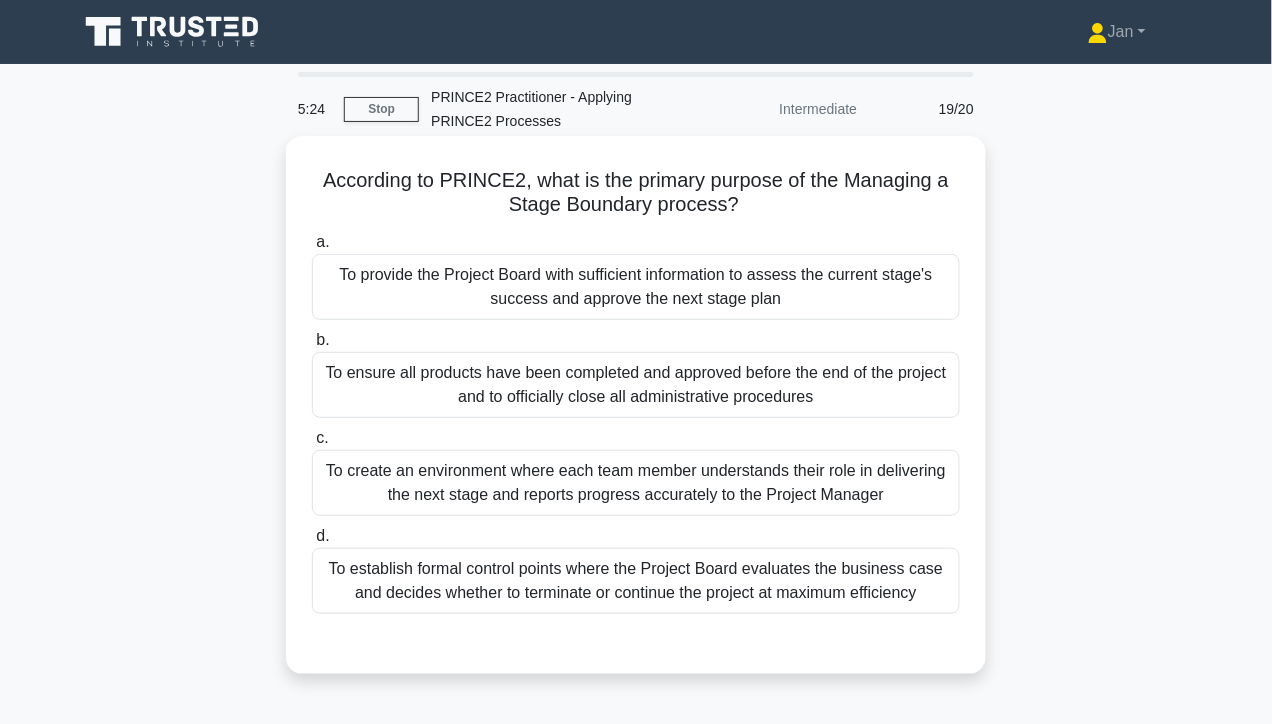 click on "To provide the Project Board with sufficient information to assess the current stage's success and approve the next stage plan" at bounding box center (636, 287) 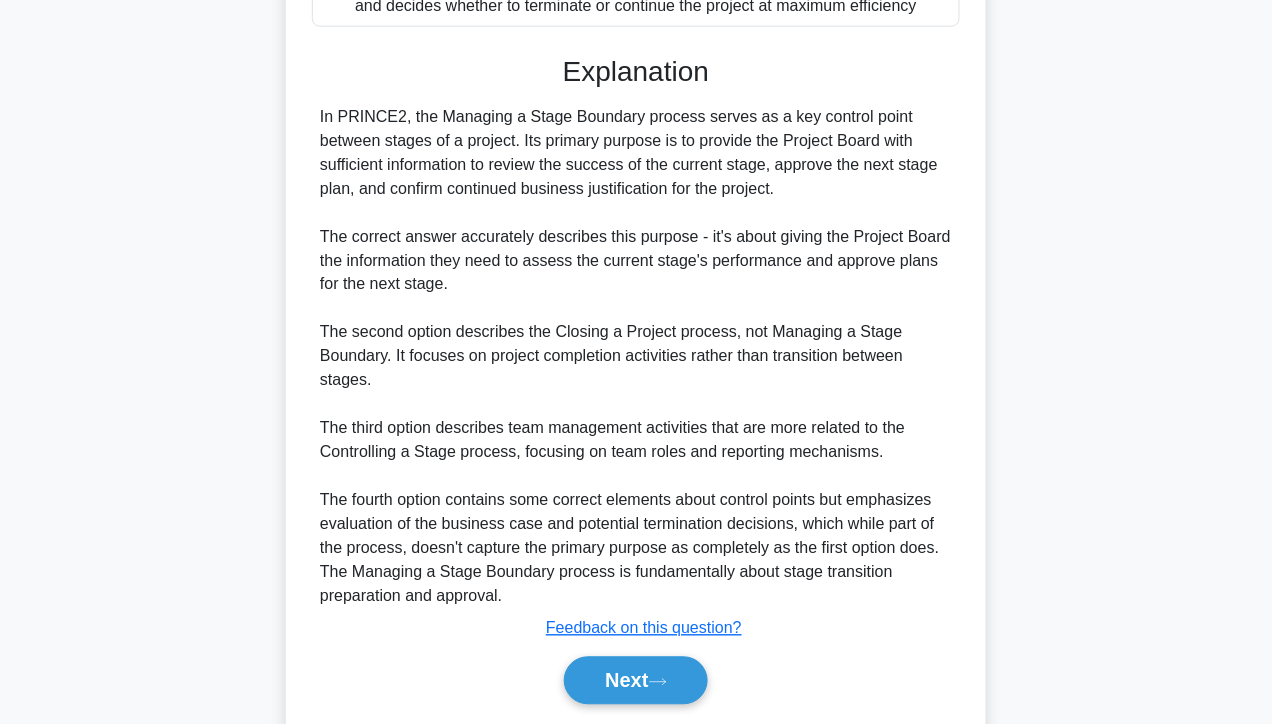 scroll, scrollTop: 651, scrollLeft: 0, axis: vertical 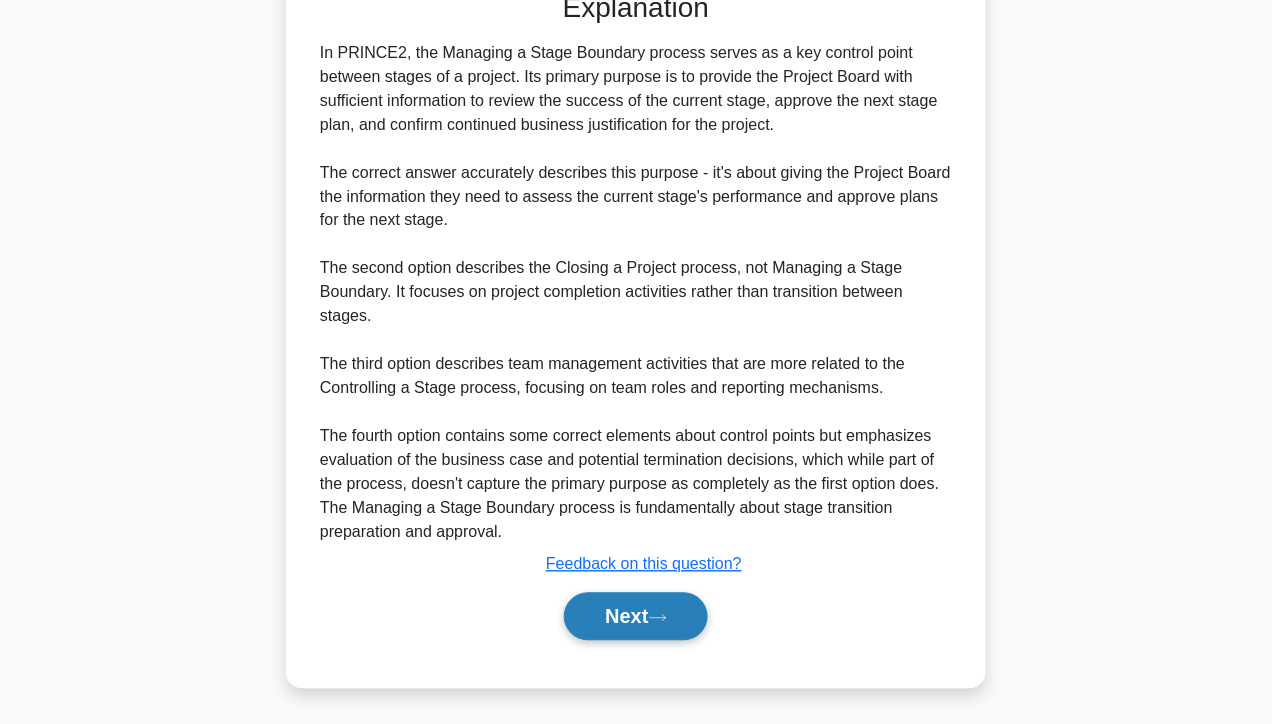 click 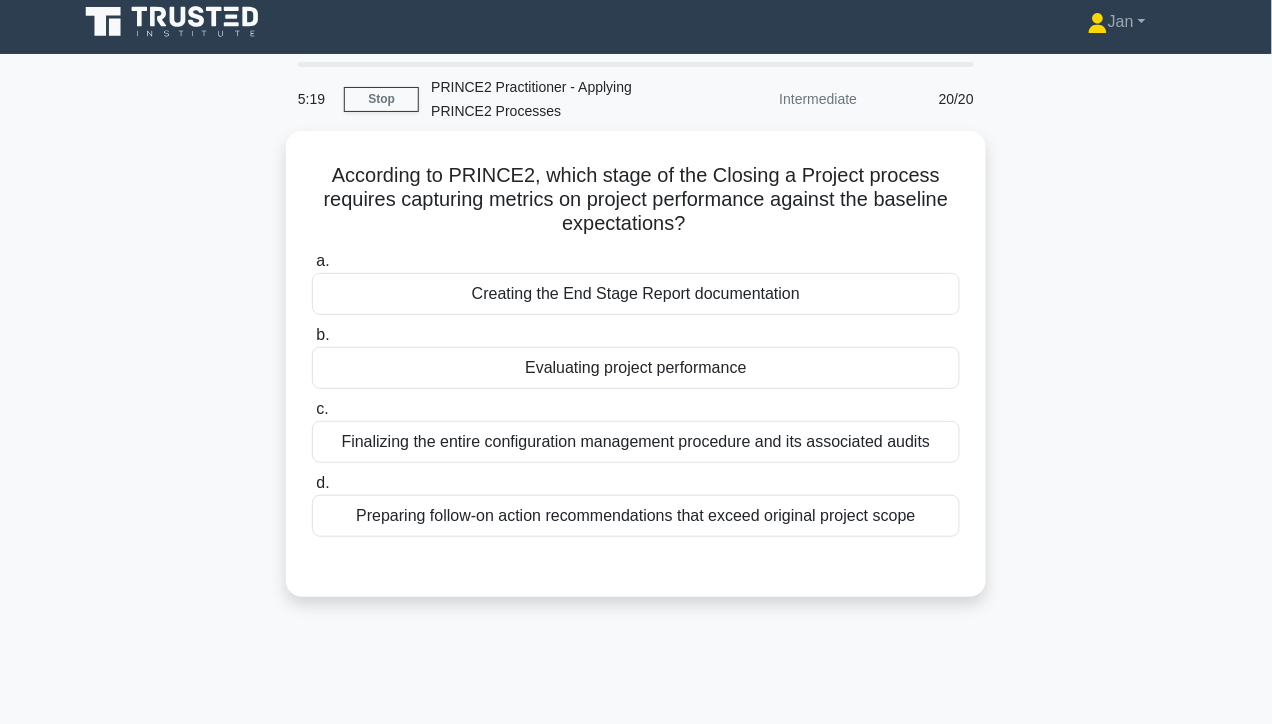 scroll, scrollTop: 1, scrollLeft: 0, axis: vertical 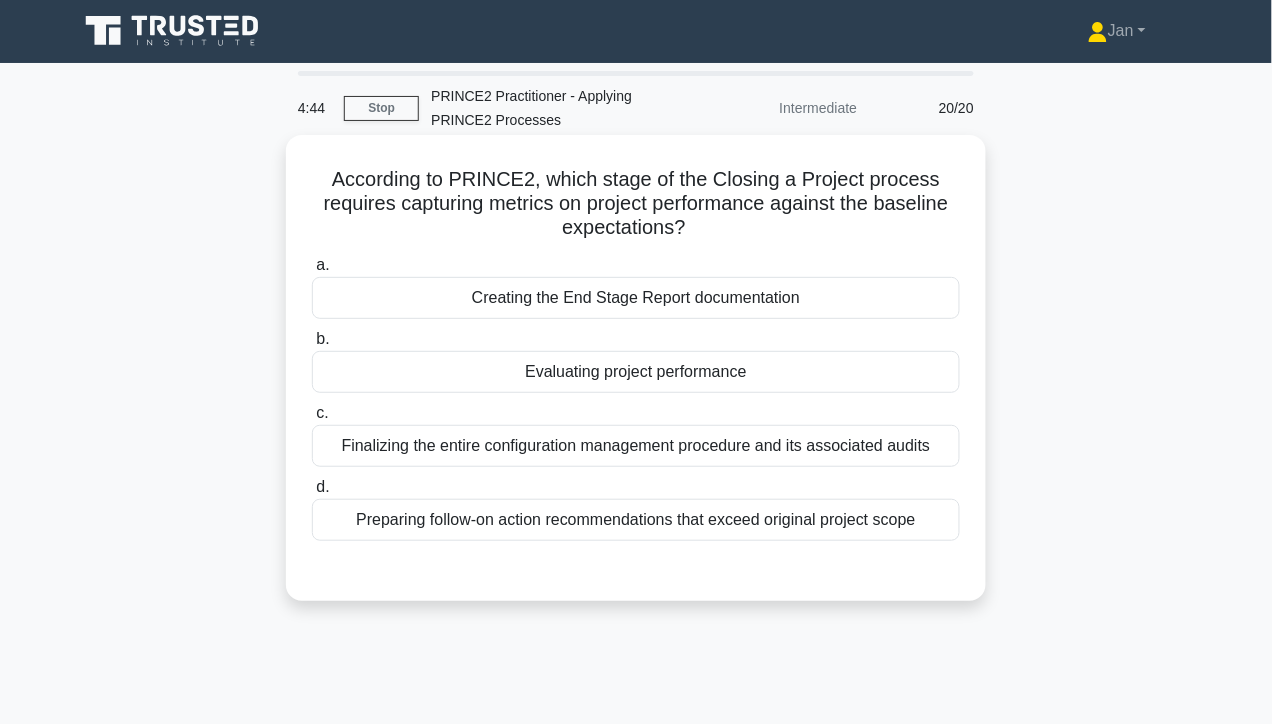 click on "Evaluating project performance" at bounding box center (636, 372) 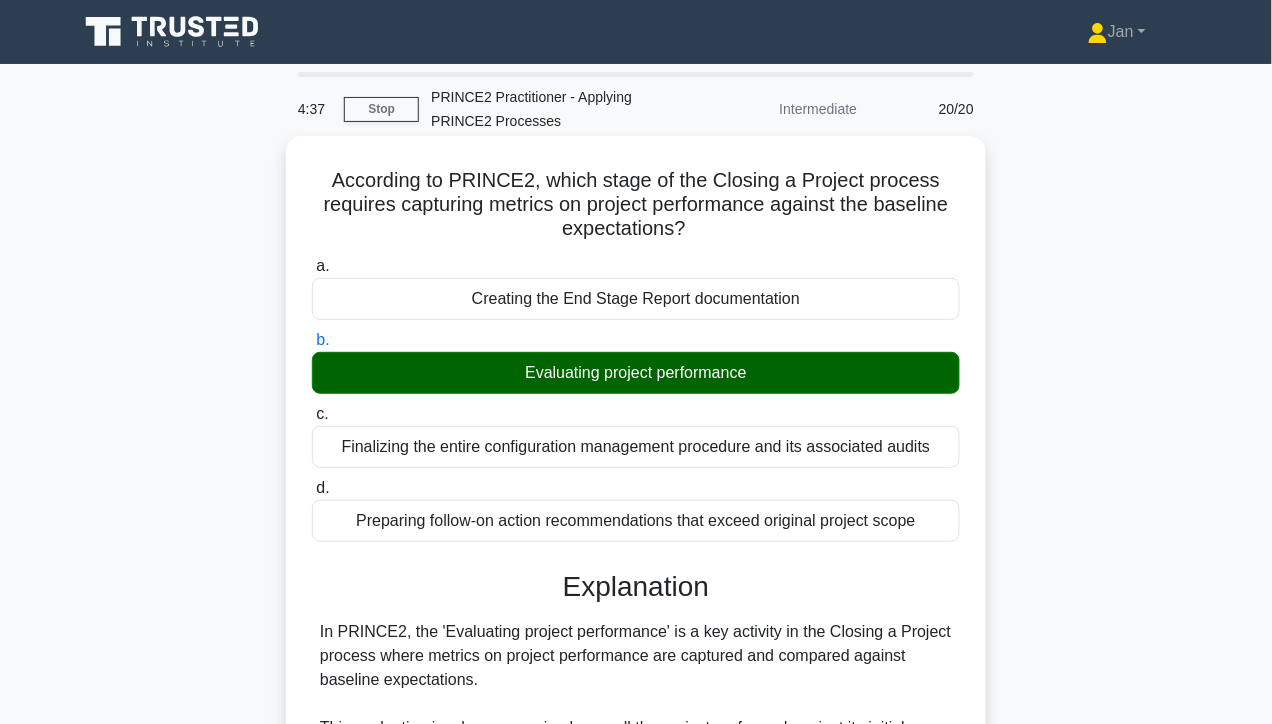 scroll, scrollTop: 579, scrollLeft: 0, axis: vertical 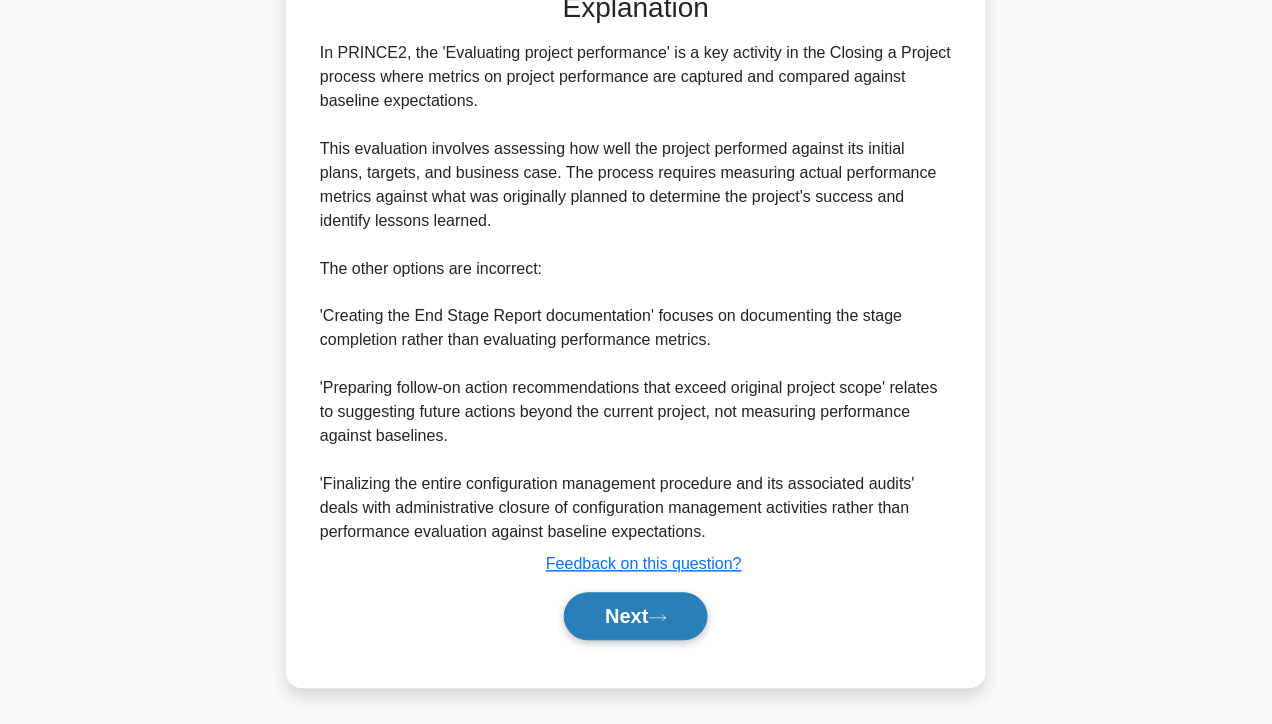 click on "Next" at bounding box center [635, 617] 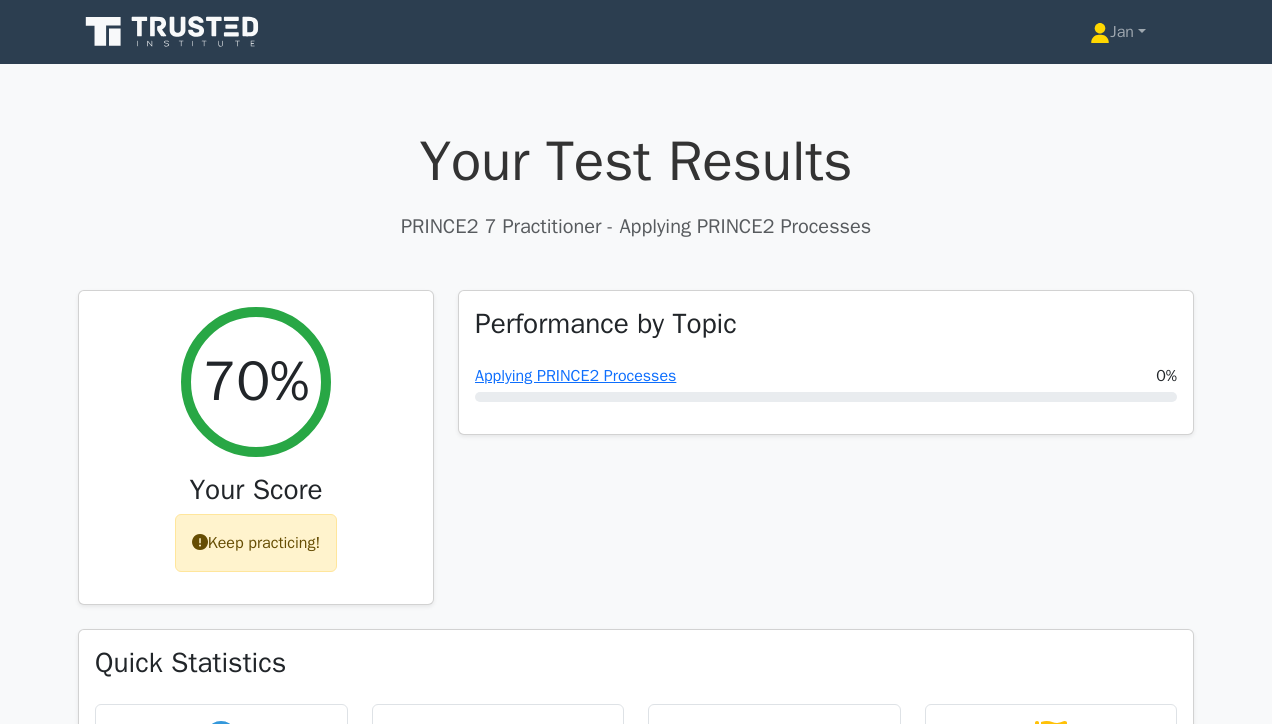 scroll, scrollTop: 27, scrollLeft: 0, axis: vertical 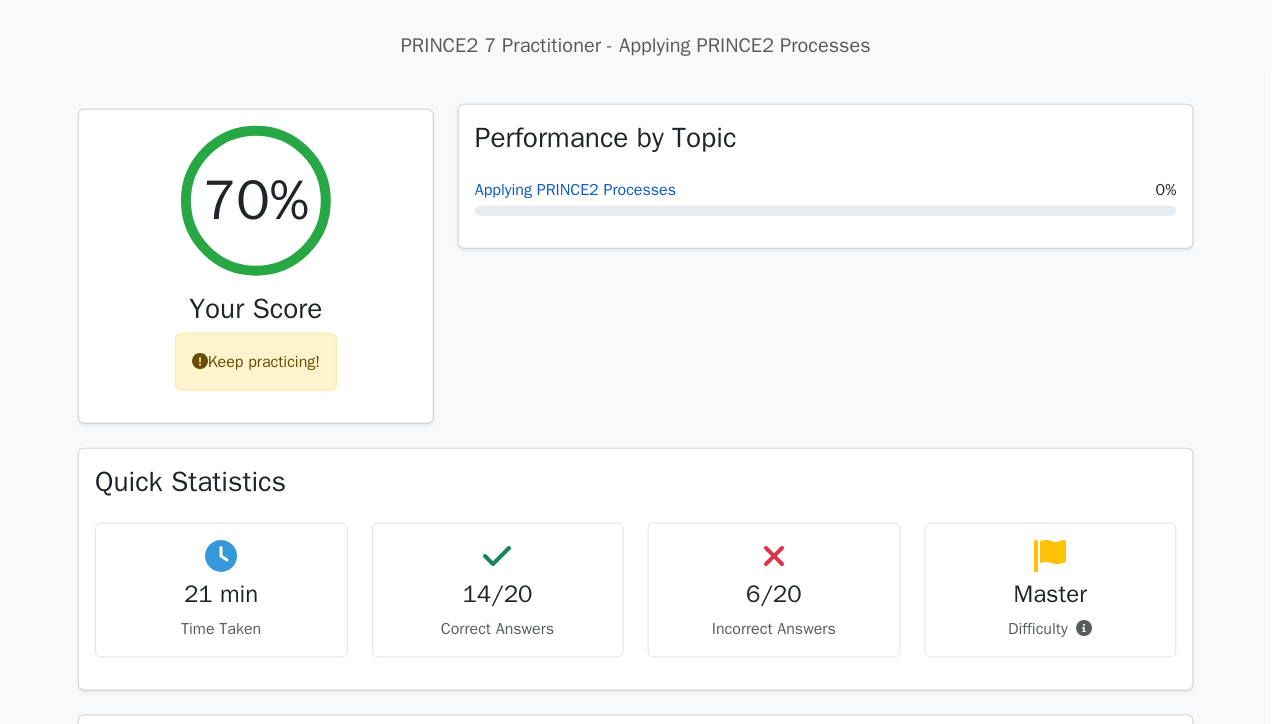 click on "Applying PRINCE2 Processes" at bounding box center [575, 190] 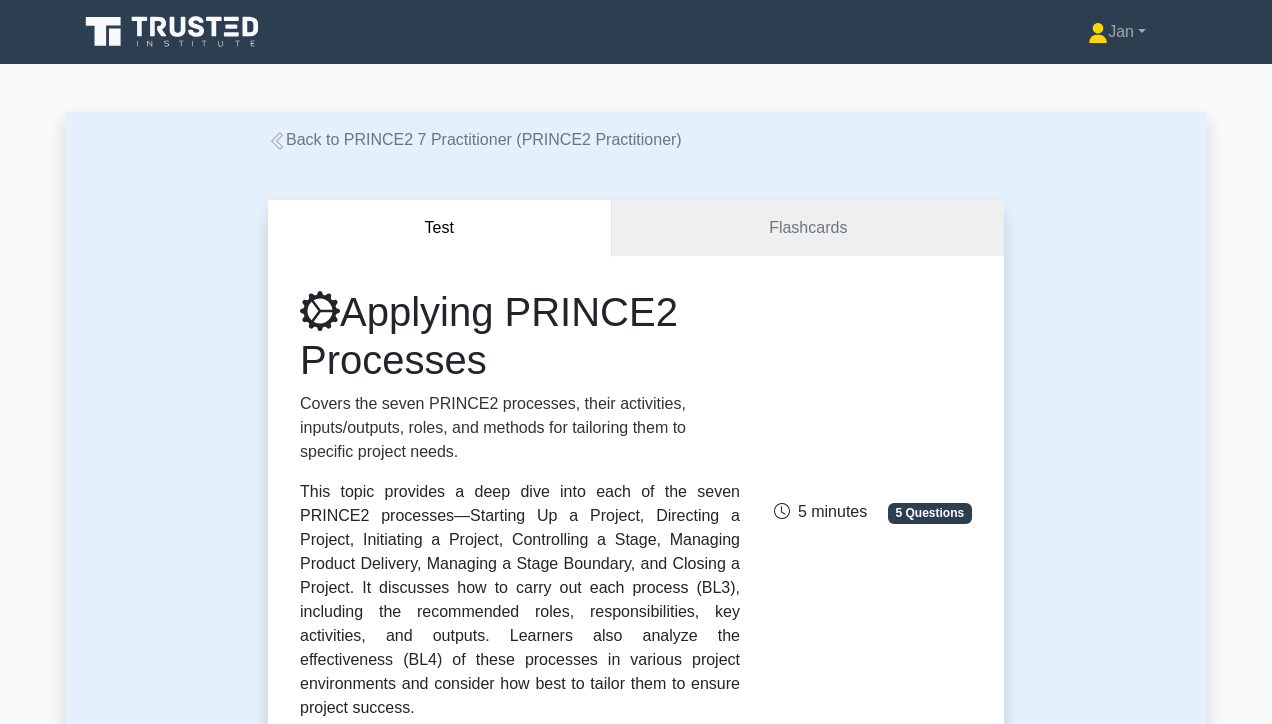 scroll, scrollTop: 0, scrollLeft: 0, axis: both 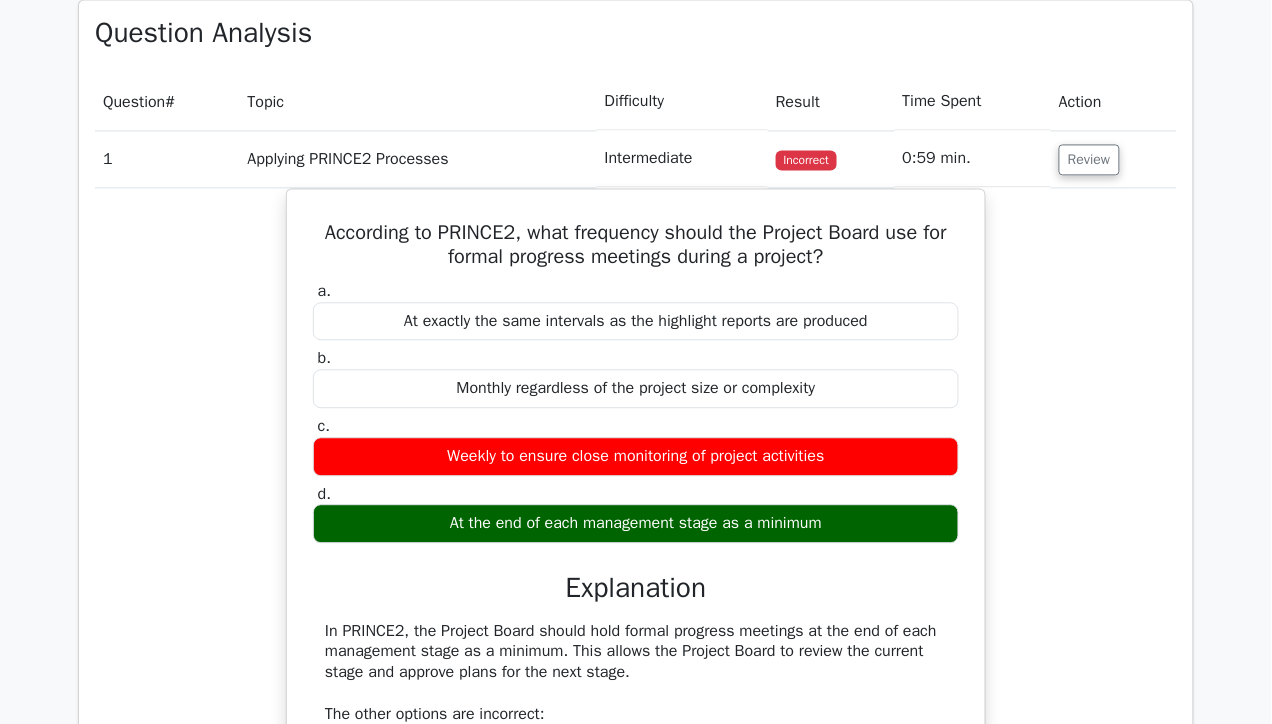 click on "Review" at bounding box center (1114, 158) 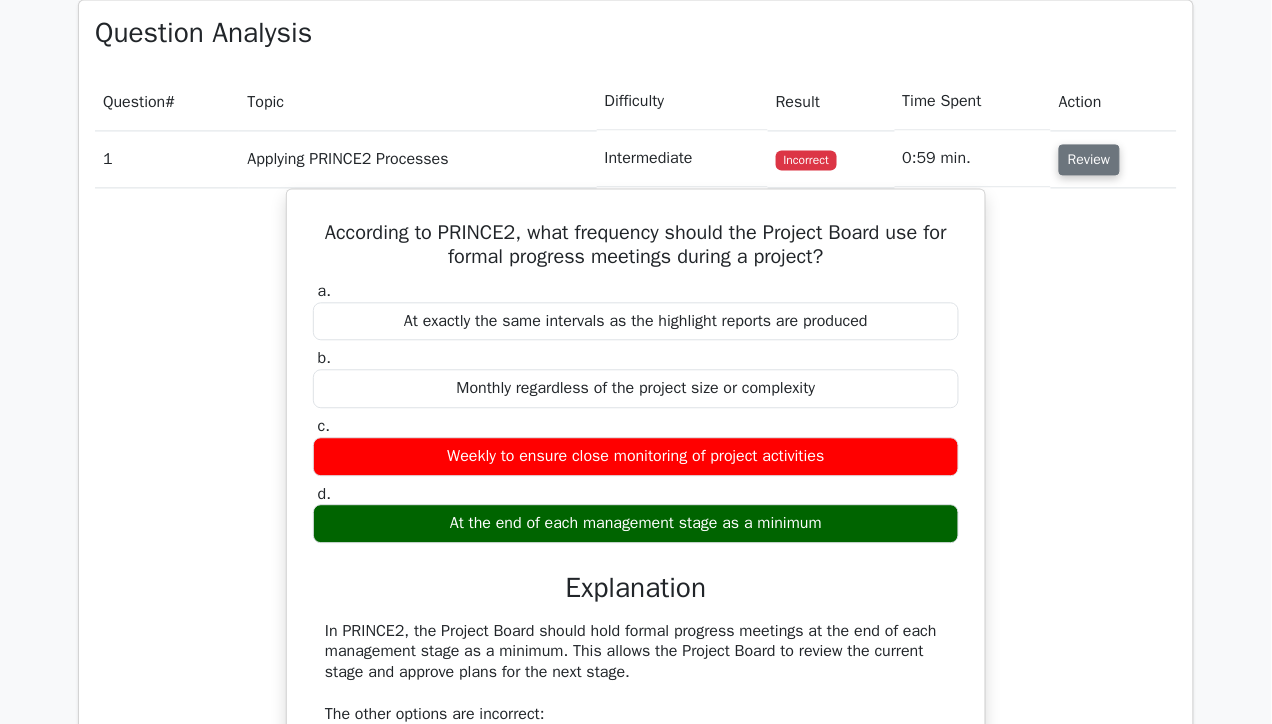 click on "Review" at bounding box center (1089, 159) 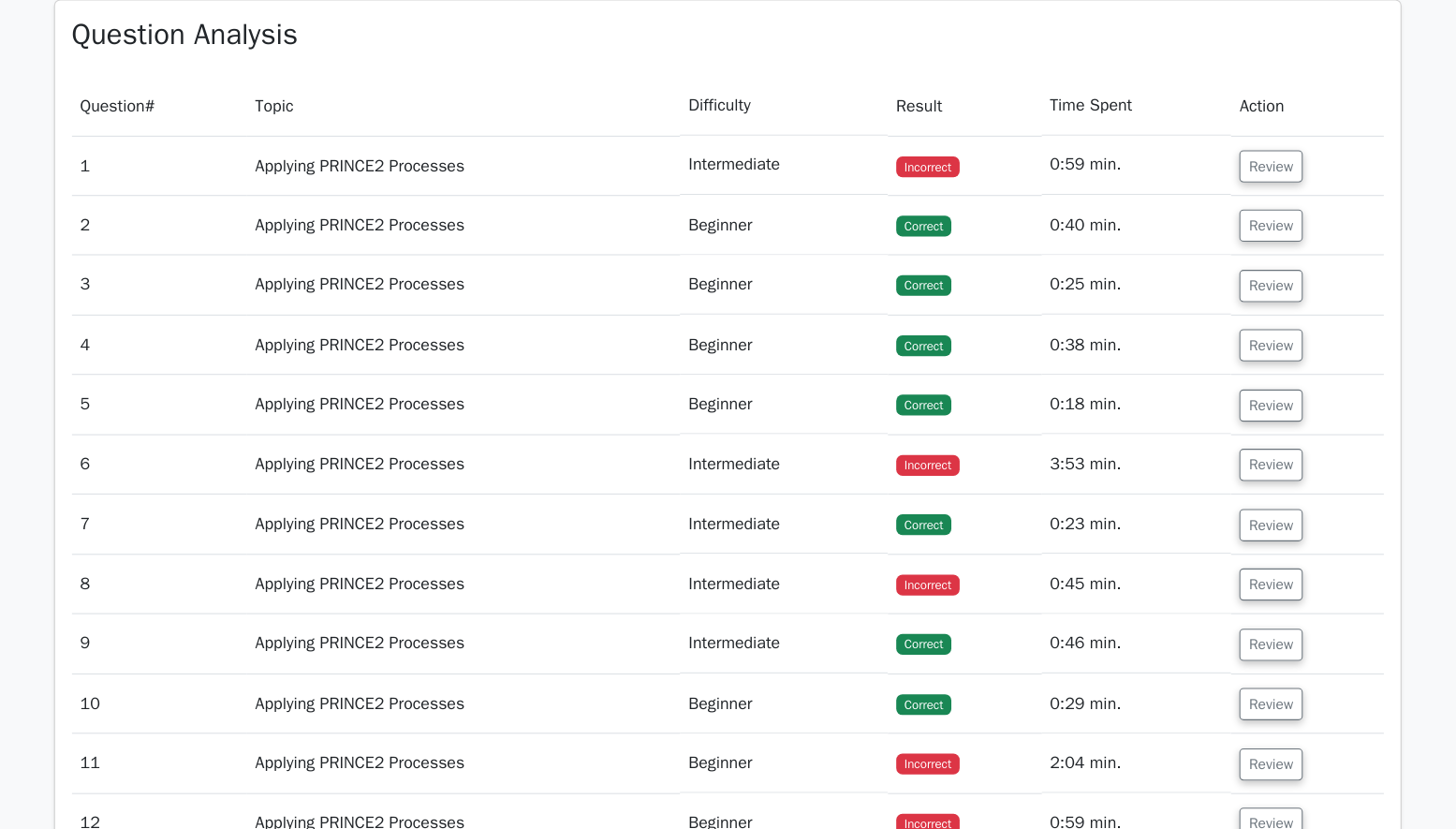 scroll, scrollTop: 836, scrollLeft: 0, axis: vertical 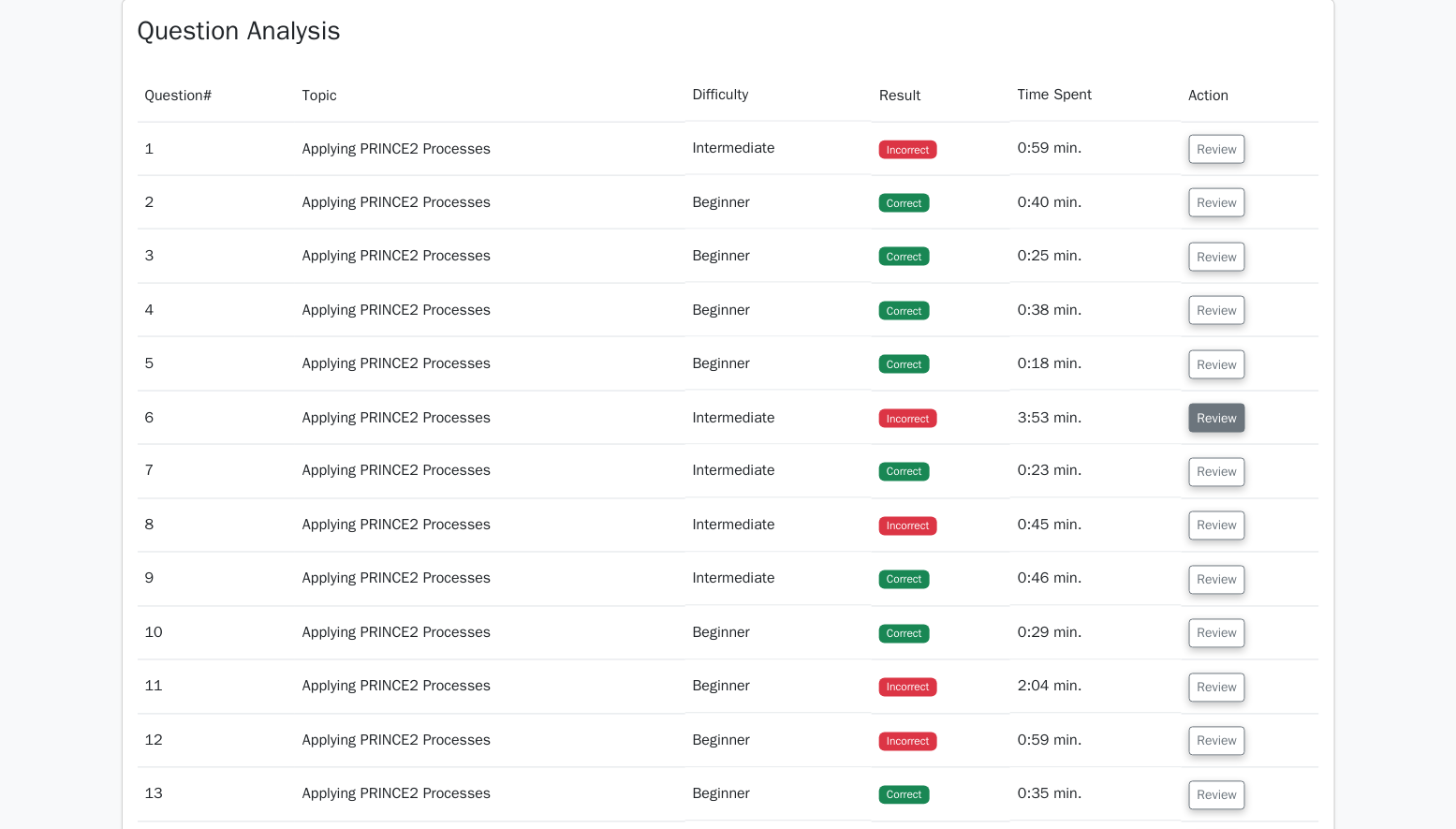 click on "Review" at bounding box center [1217, 418] 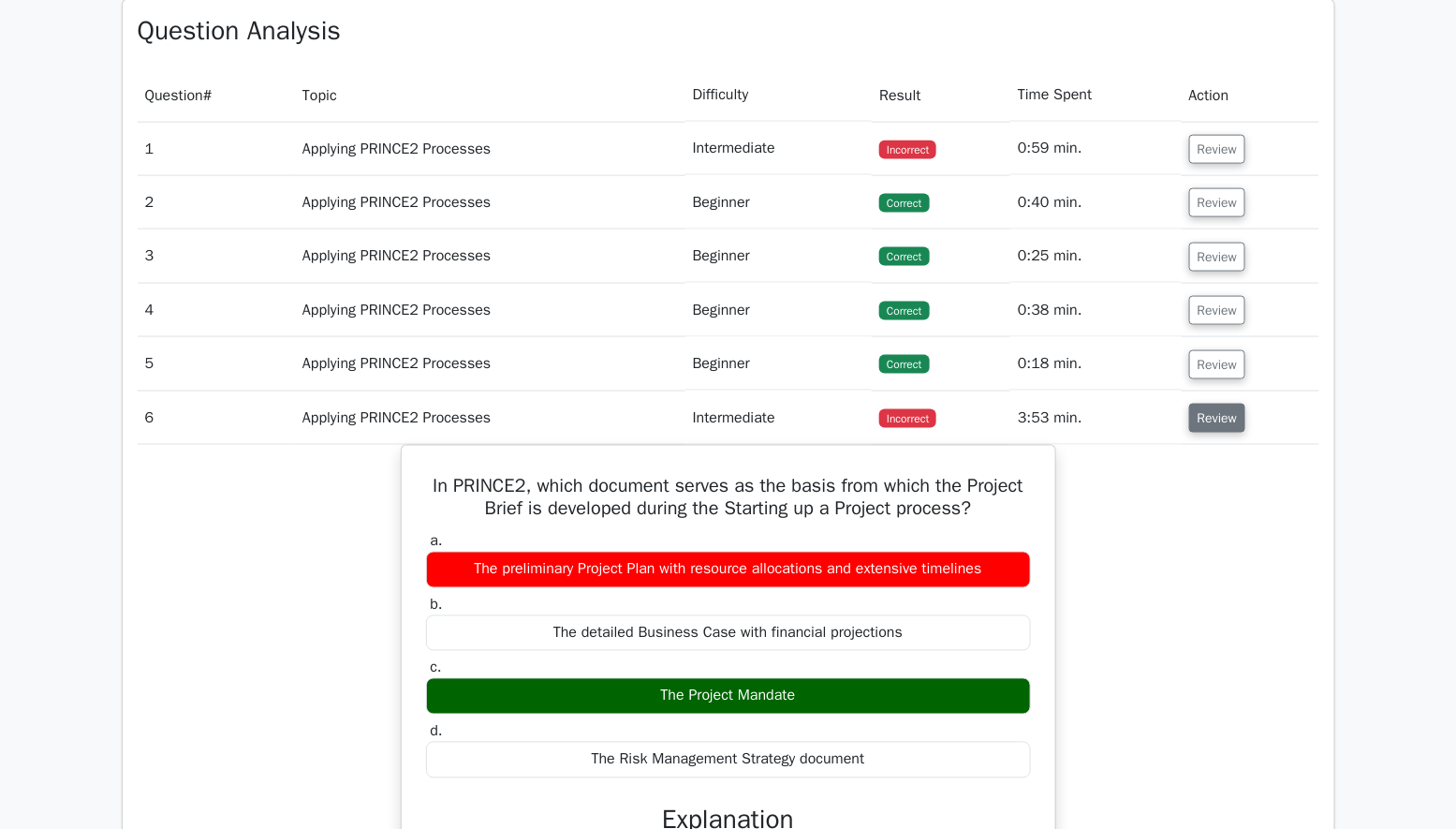 click on "Review" at bounding box center (1217, 418) 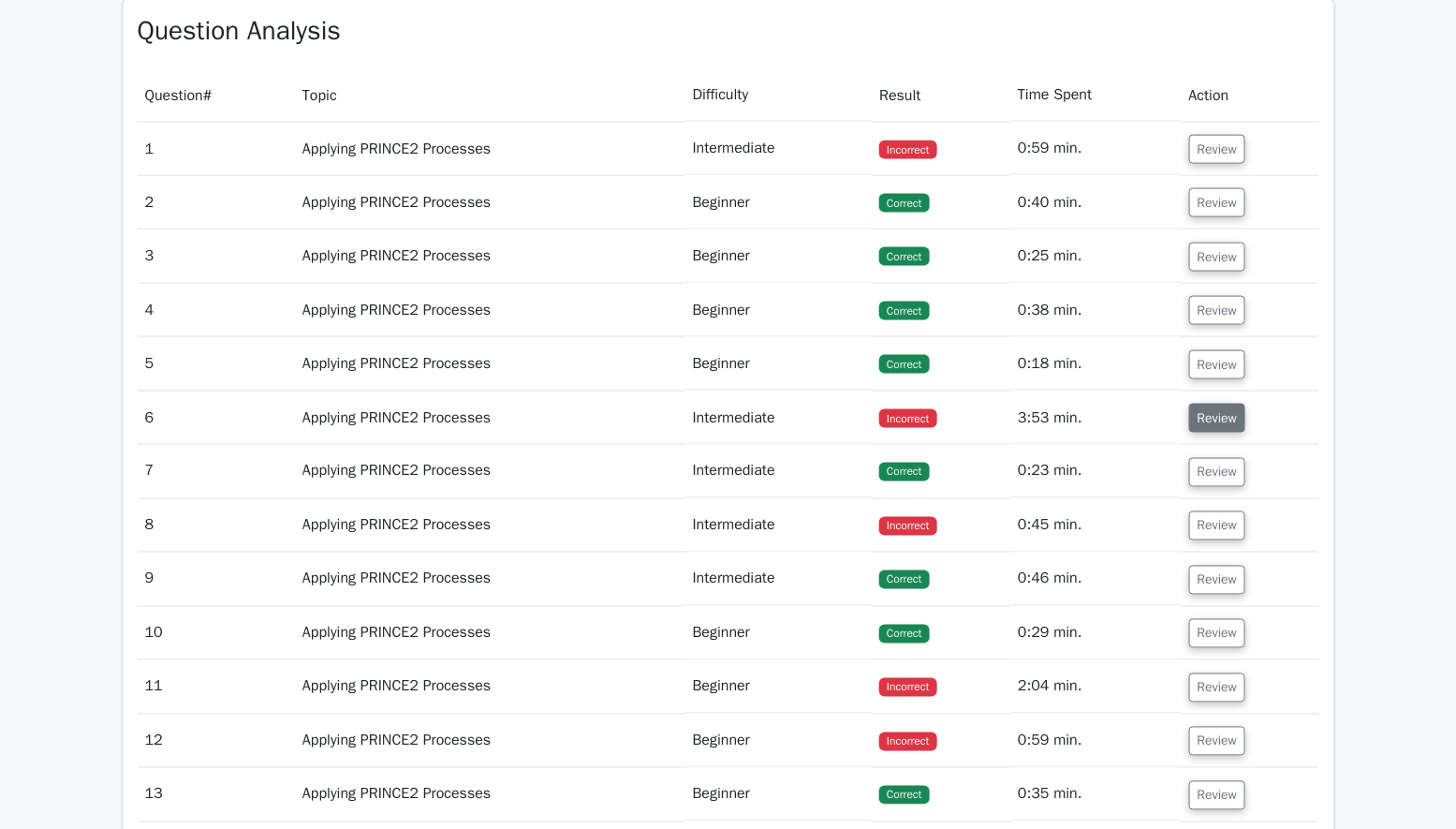 click on "Review" at bounding box center [1217, 418] 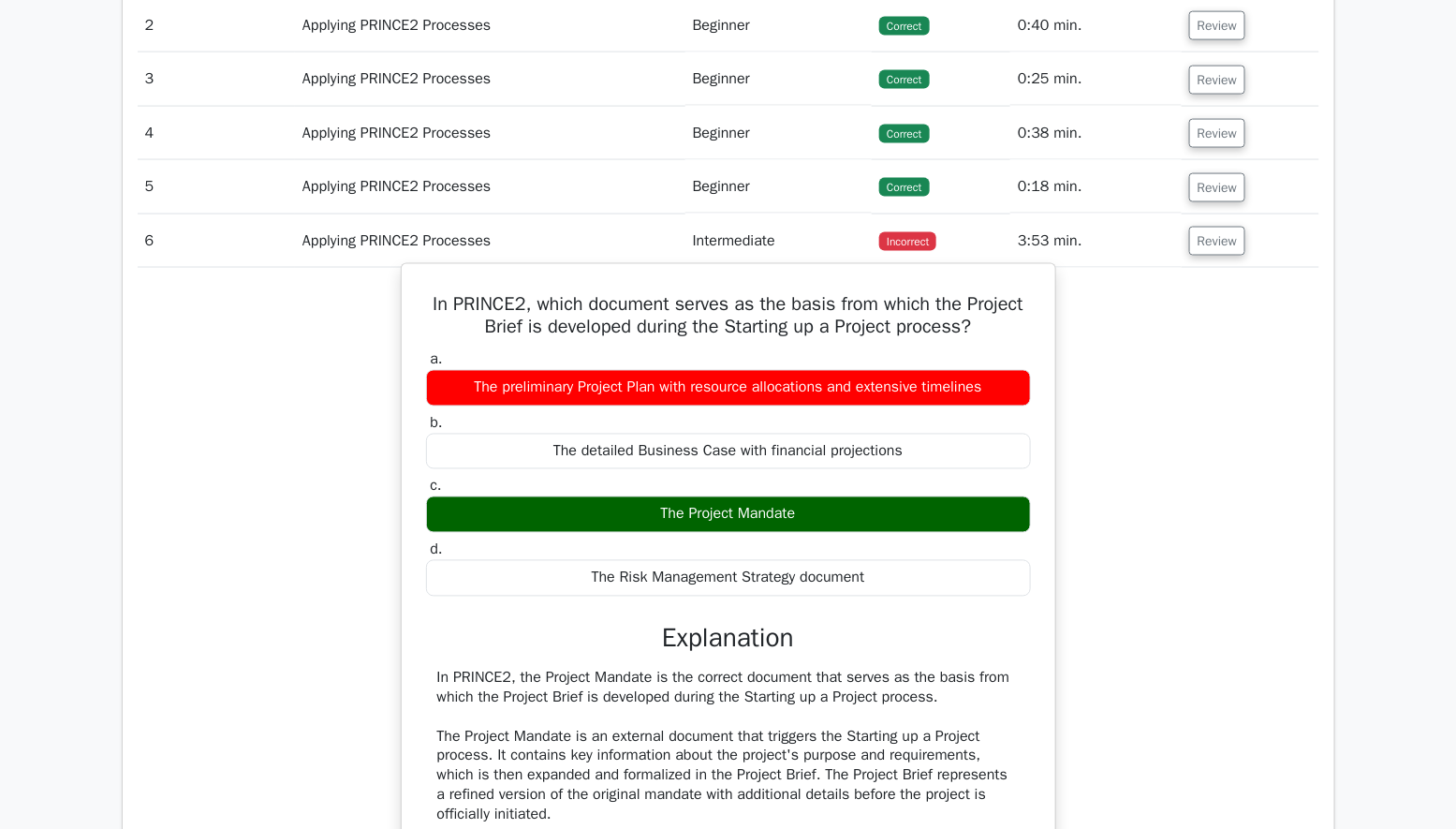 scroll, scrollTop: 1038, scrollLeft: 0, axis: vertical 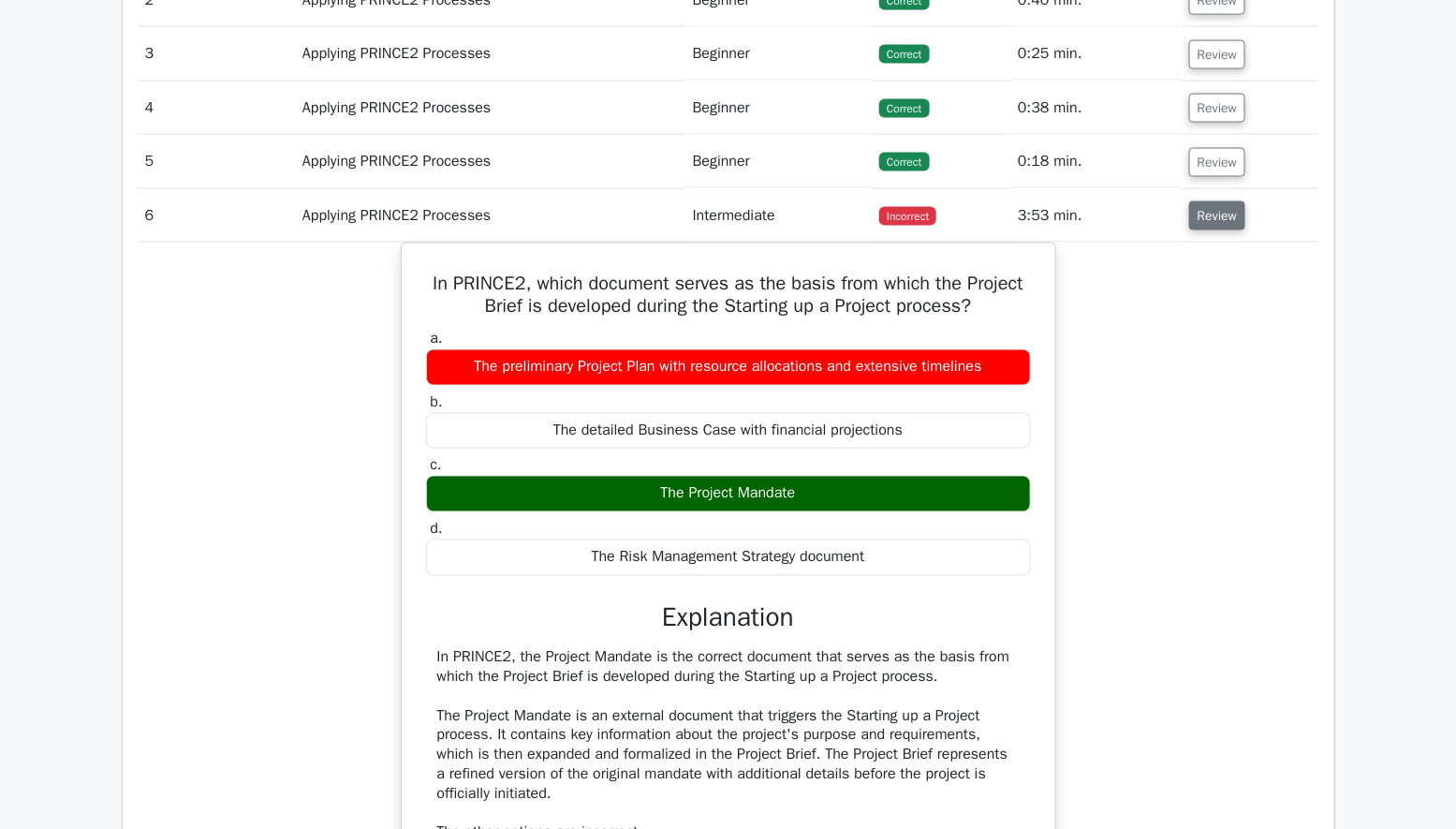 click on "Review" at bounding box center [1217, 215] 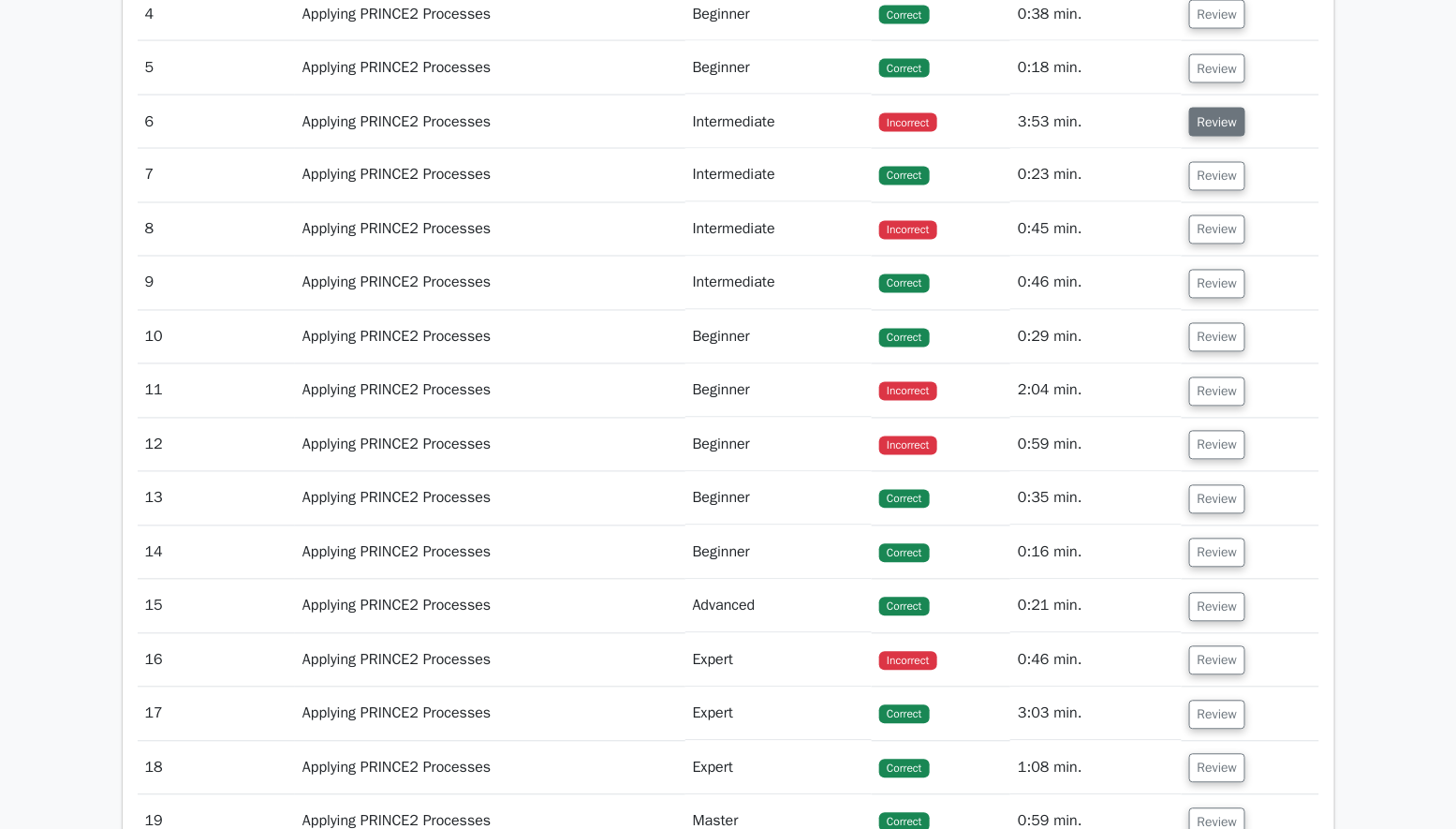 scroll, scrollTop: 1133, scrollLeft: 0, axis: vertical 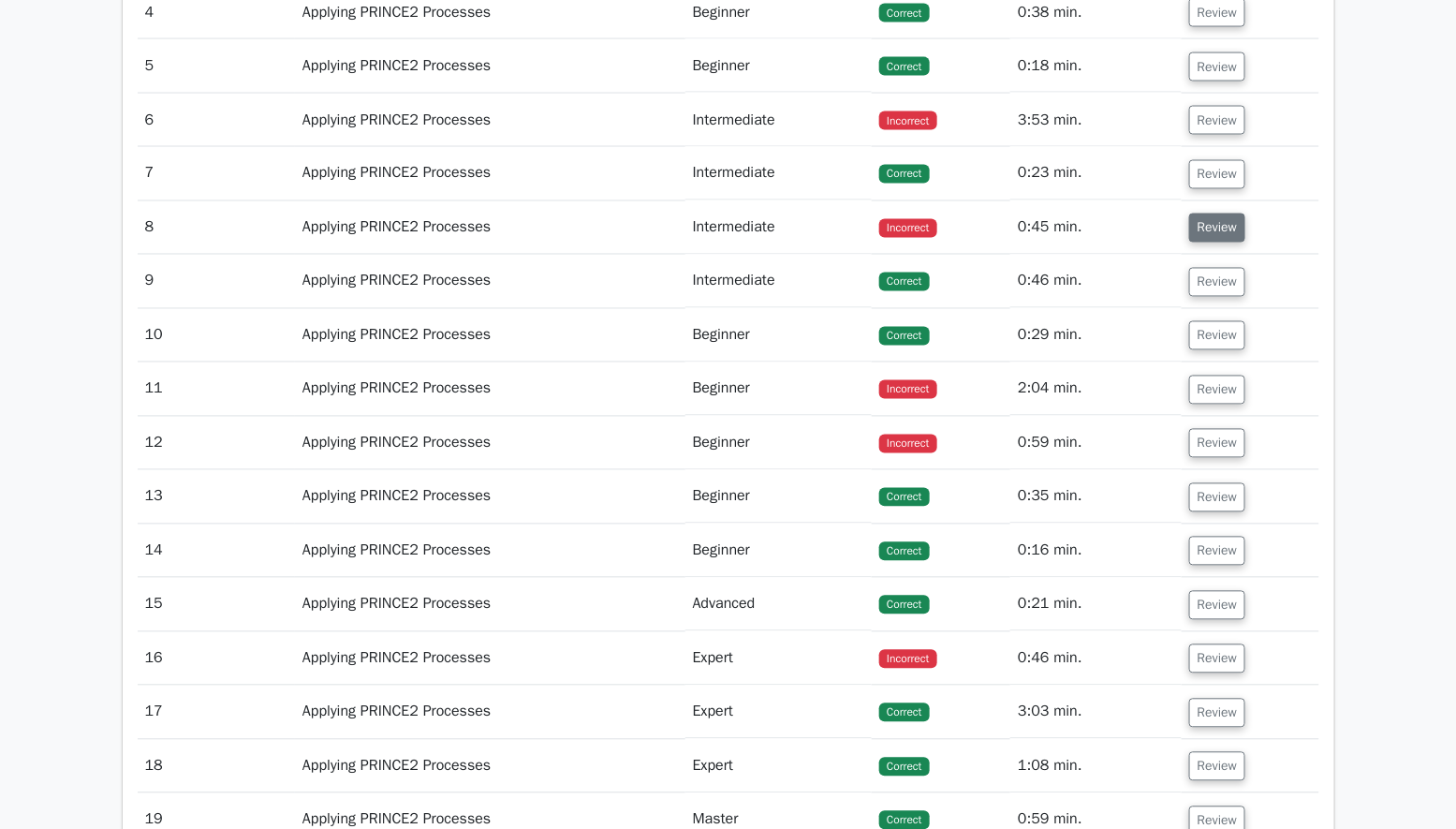 click on "Review" at bounding box center [1217, 228] 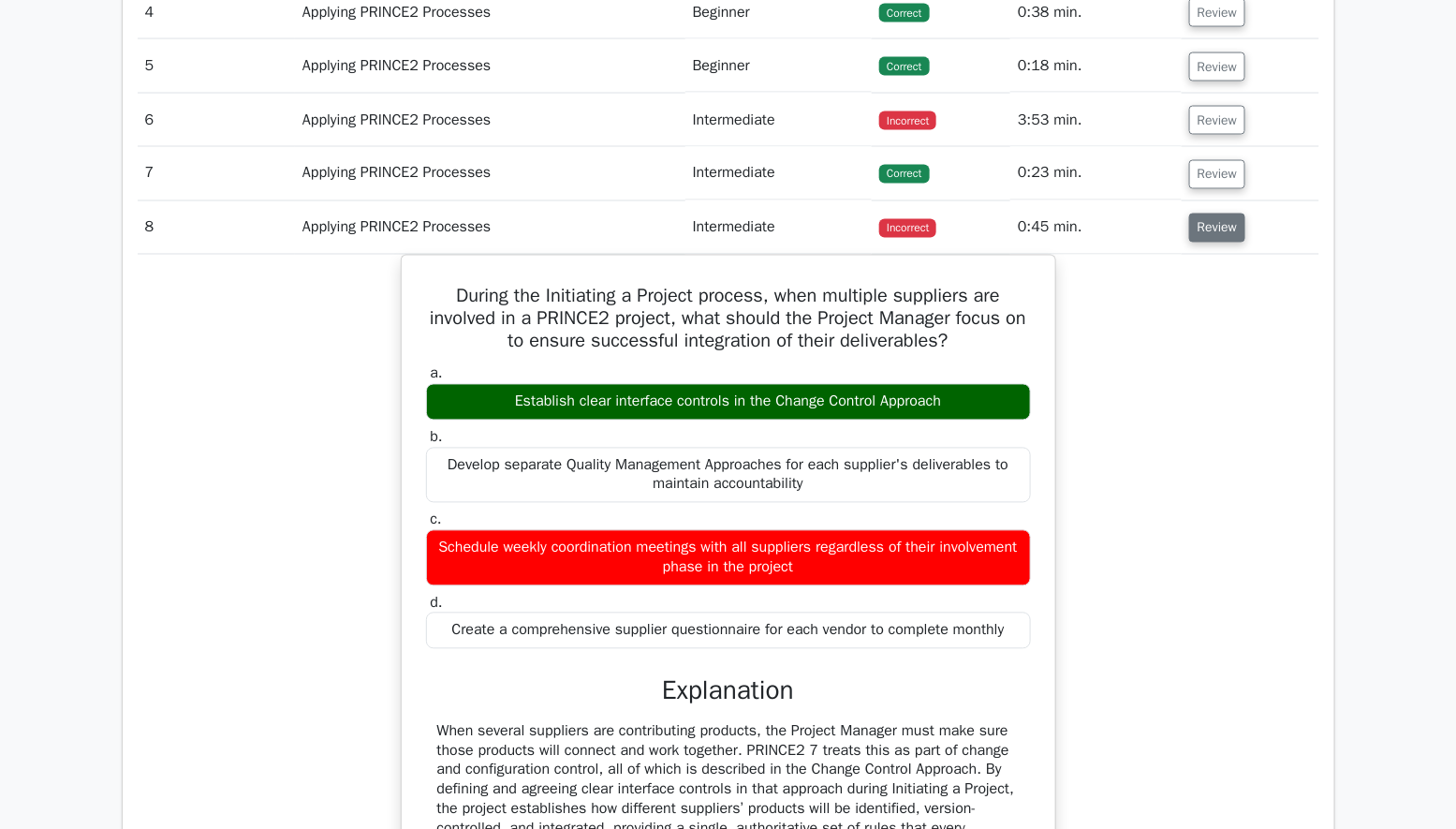 click on "Review" at bounding box center [1217, 228] 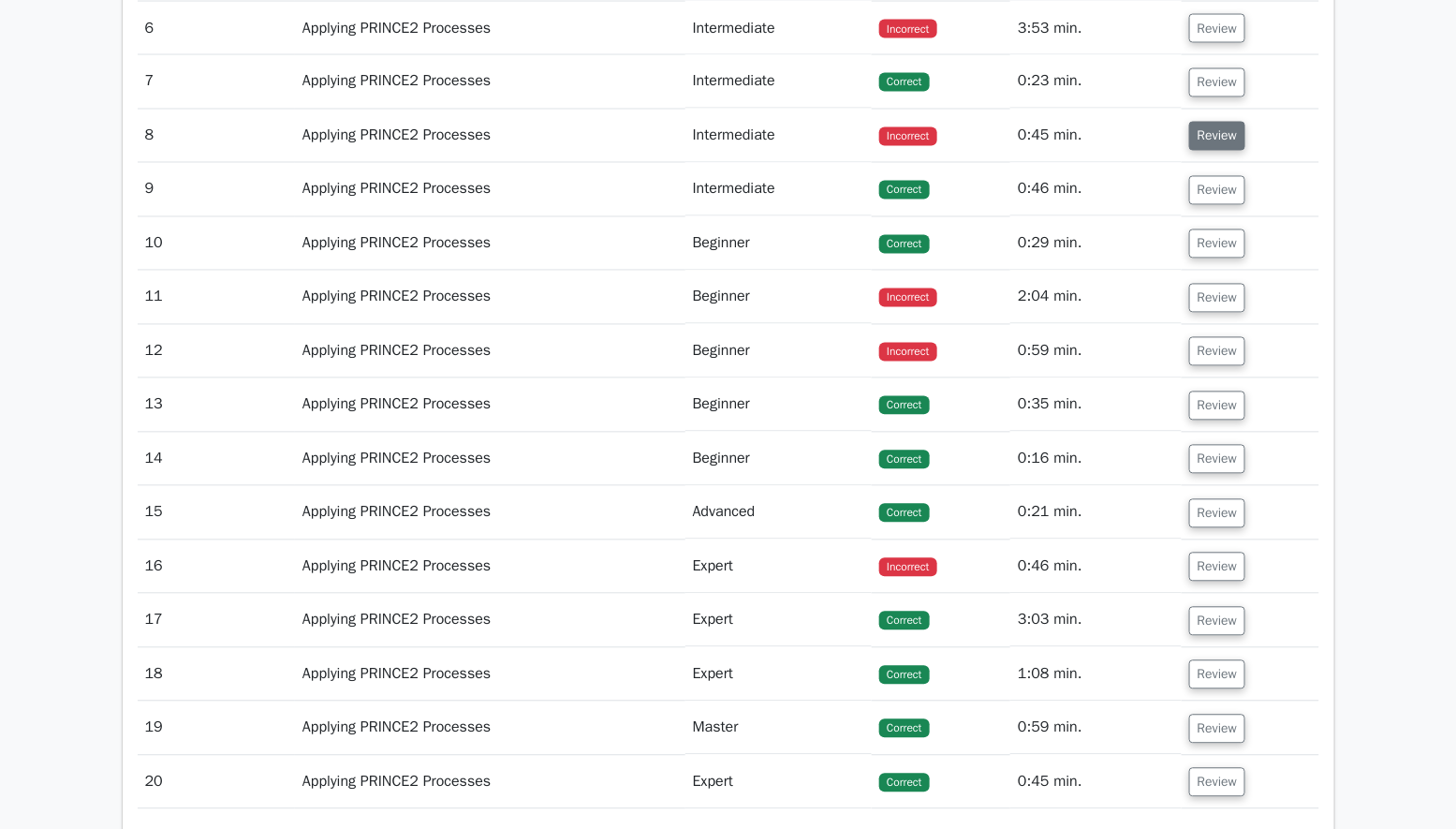 scroll, scrollTop: 1230, scrollLeft: 0, axis: vertical 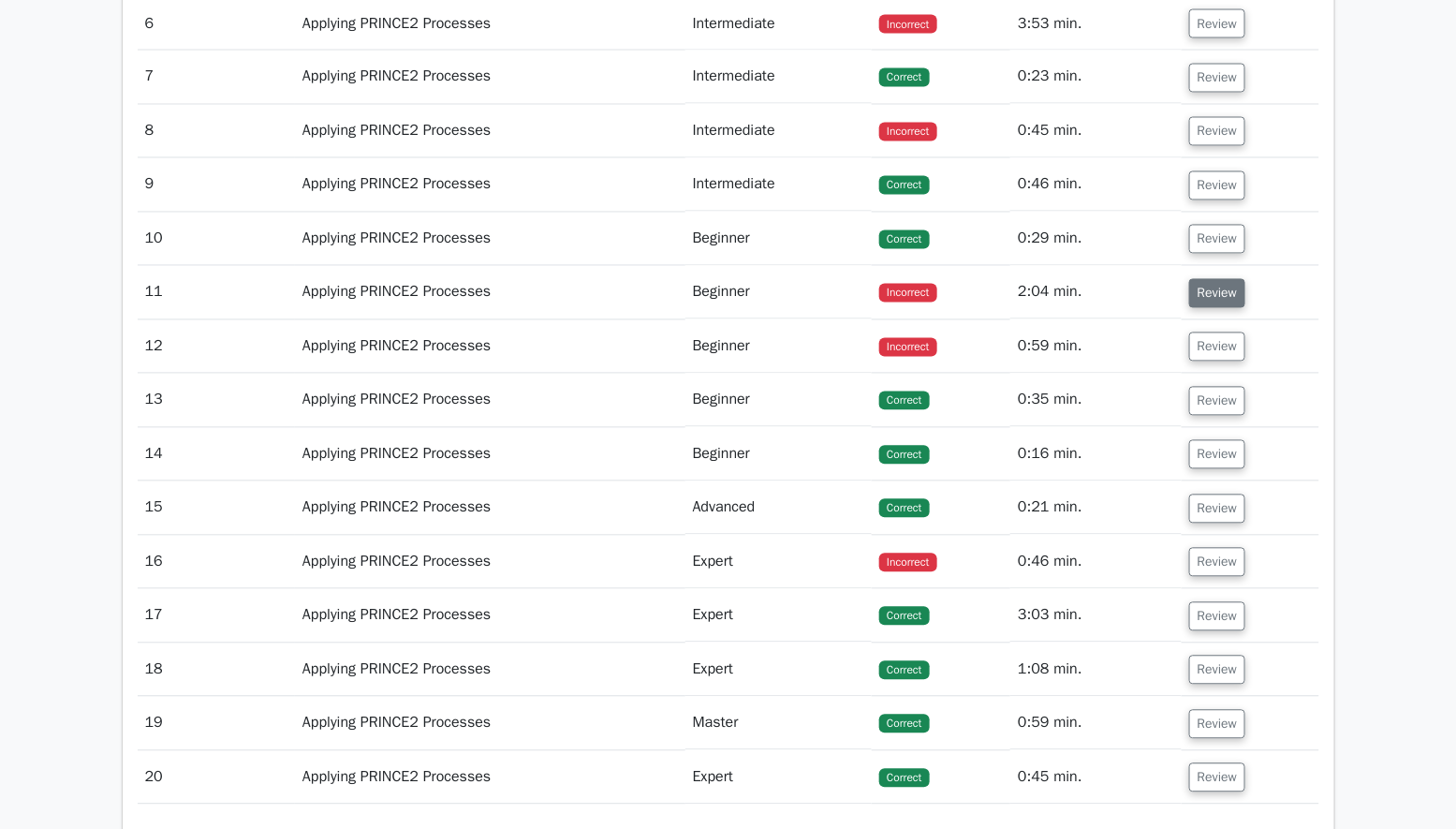 click on "Review" at bounding box center [1217, 293] 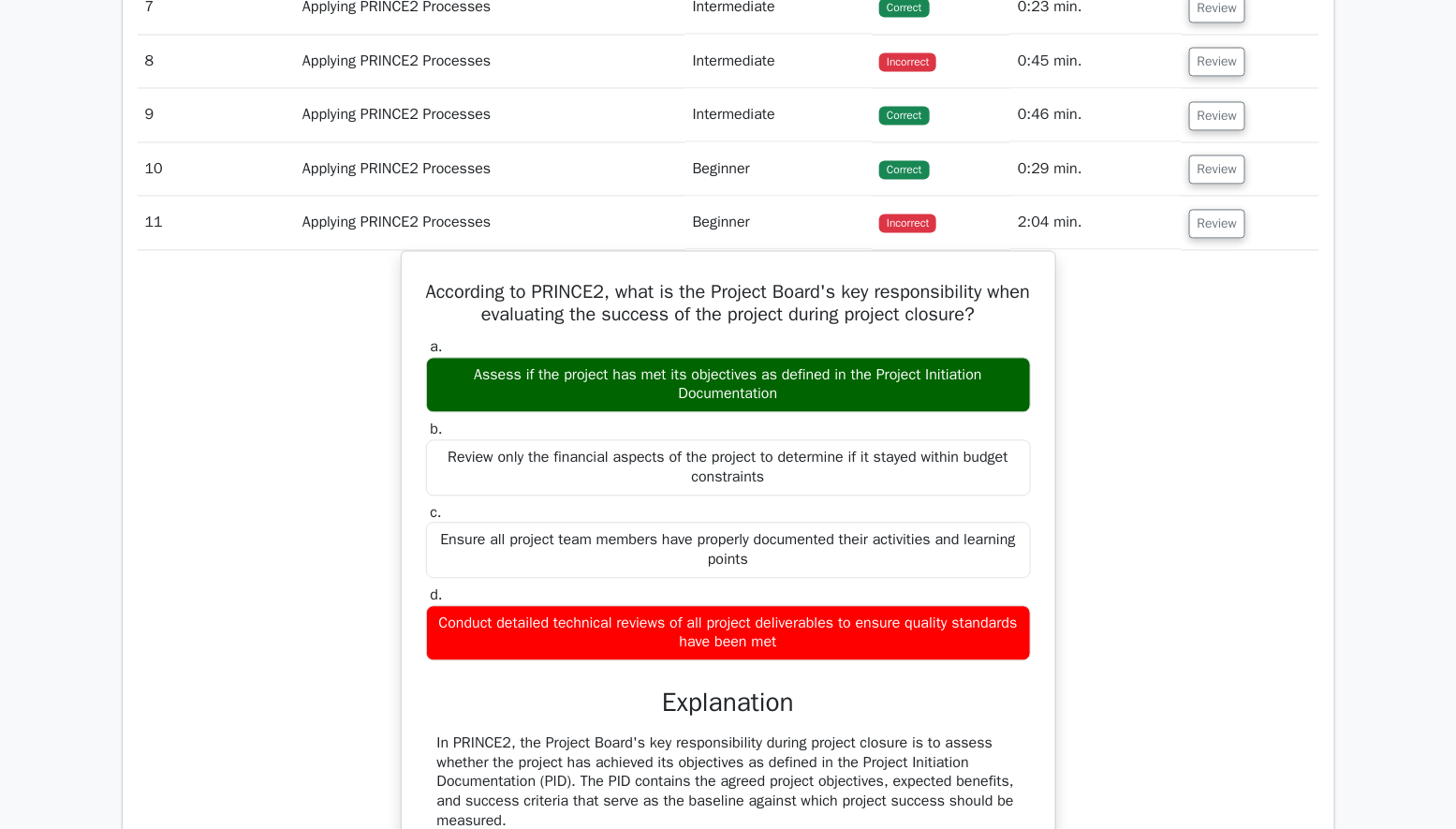 scroll, scrollTop: 1258, scrollLeft: 0, axis: vertical 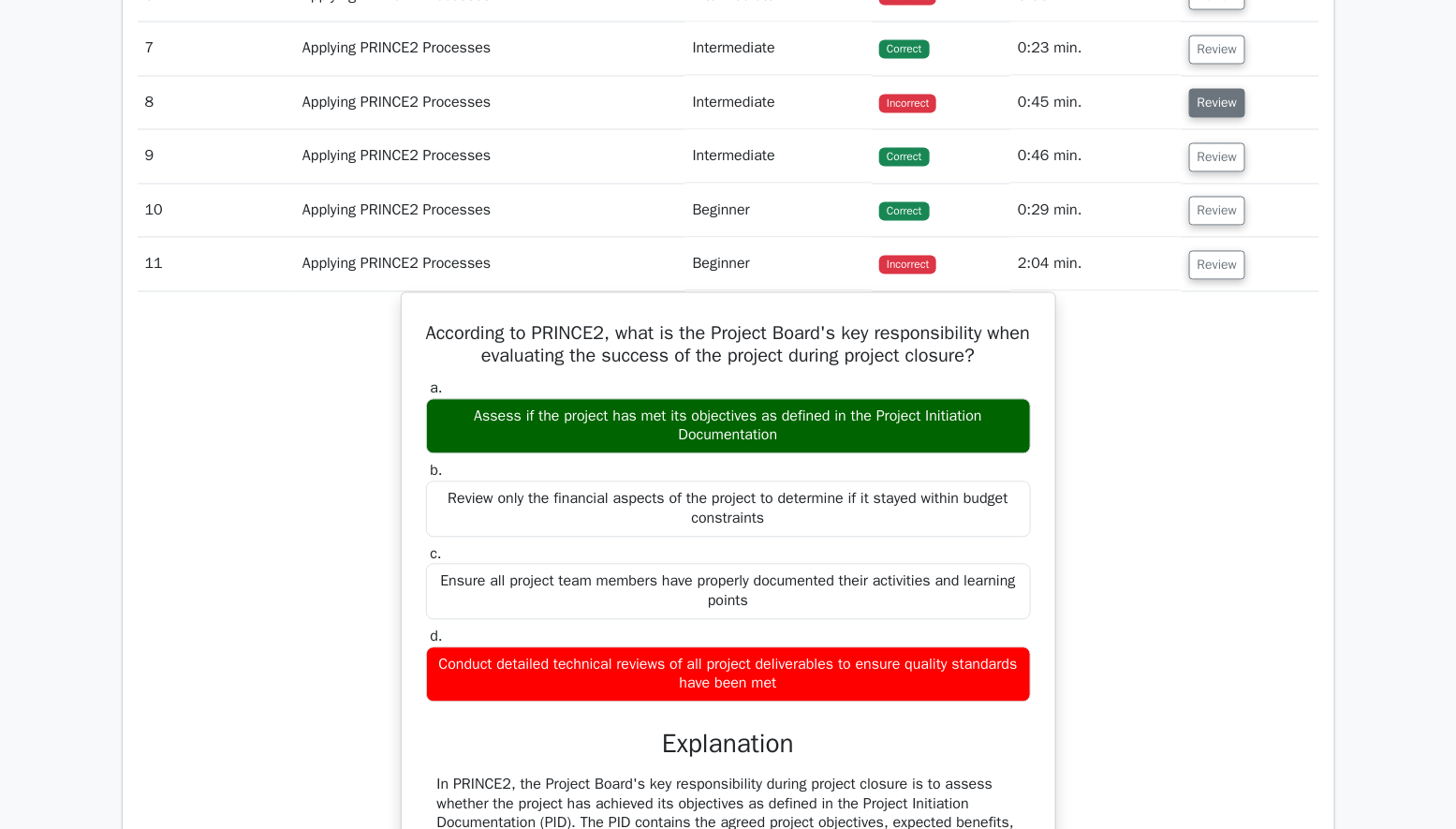 click on "Review" at bounding box center (1217, 103) 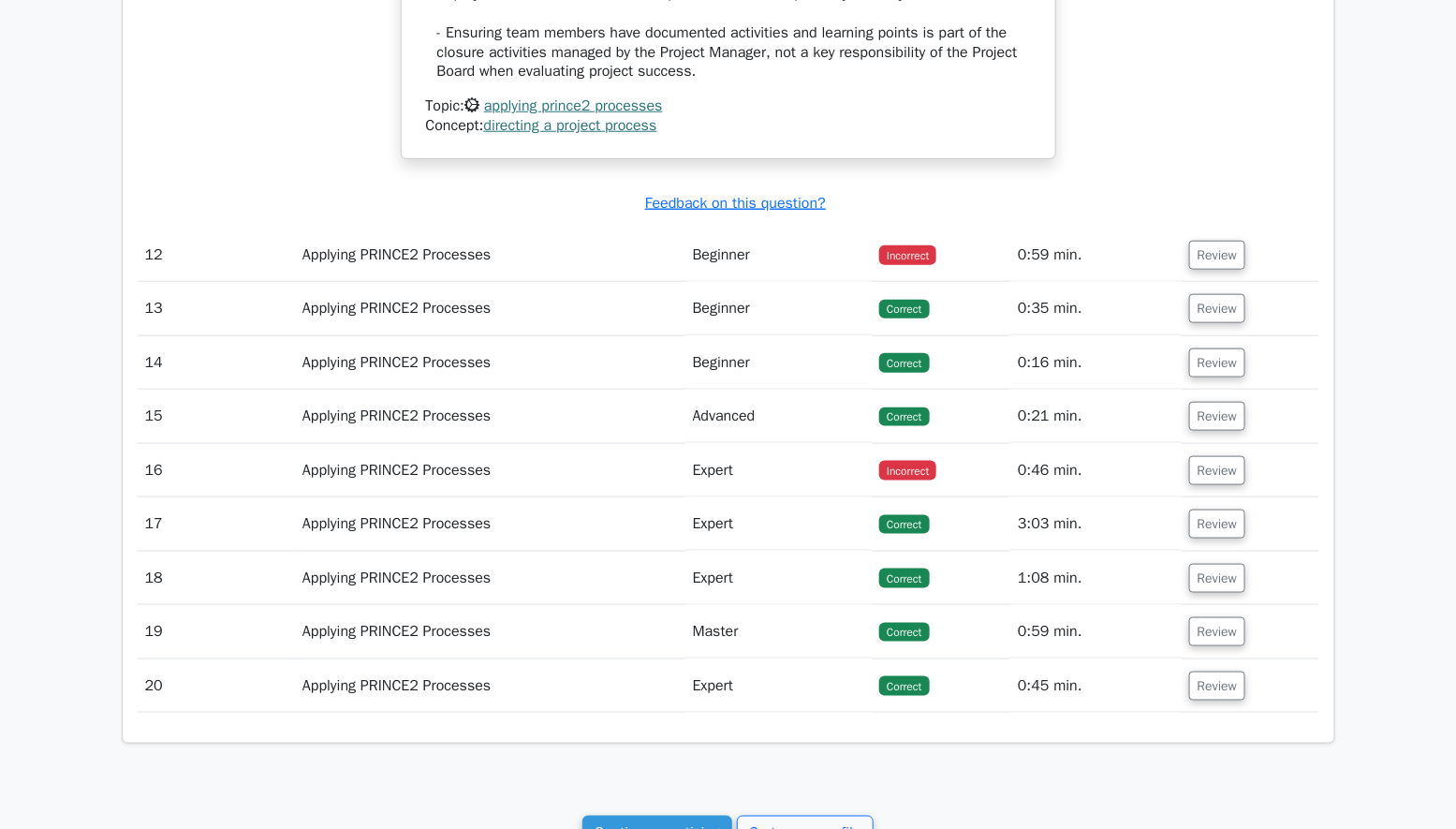 scroll, scrollTop: 3480, scrollLeft: 0, axis: vertical 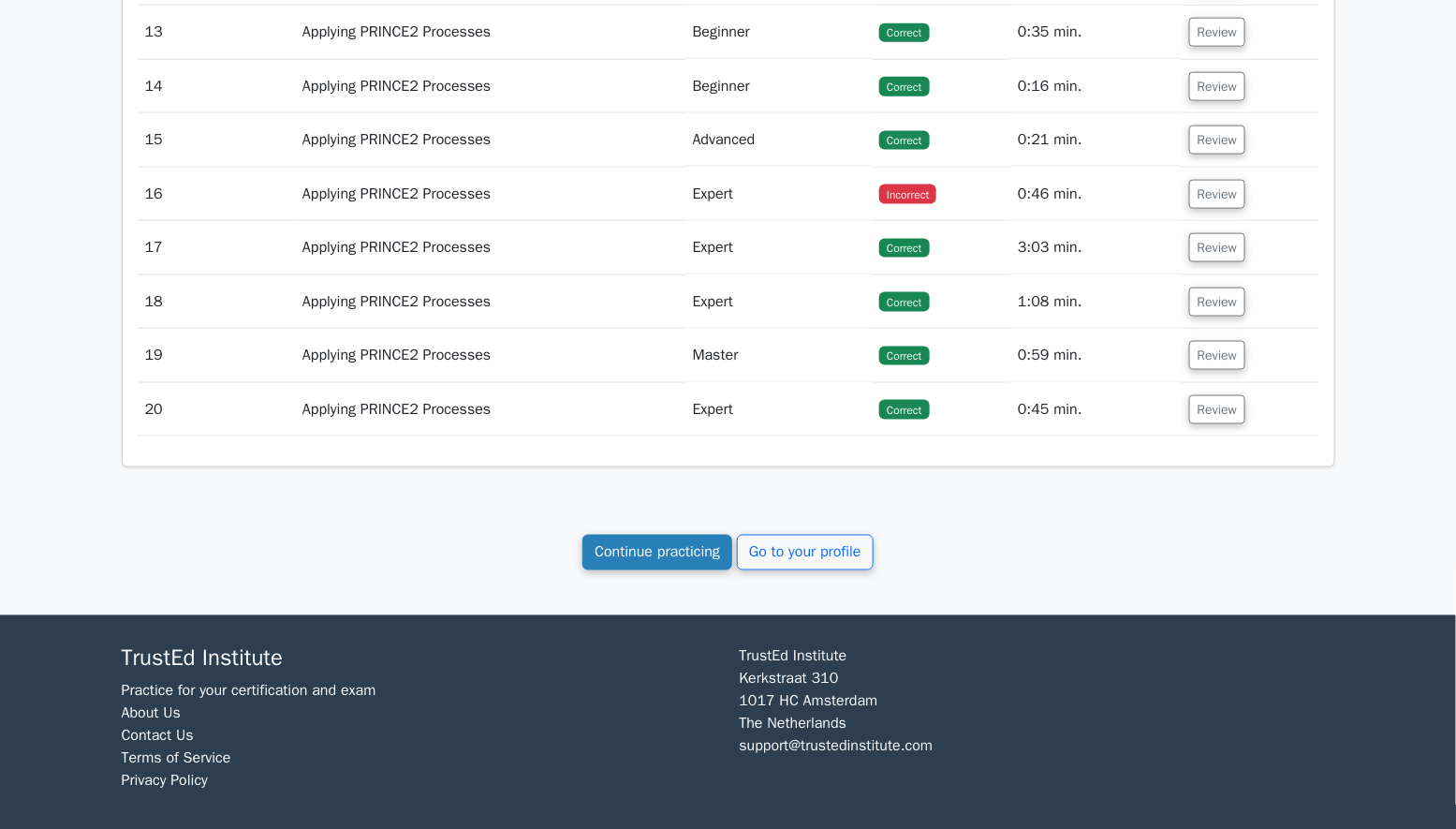 click on "Continue practicing" at bounding box center [657, 553] 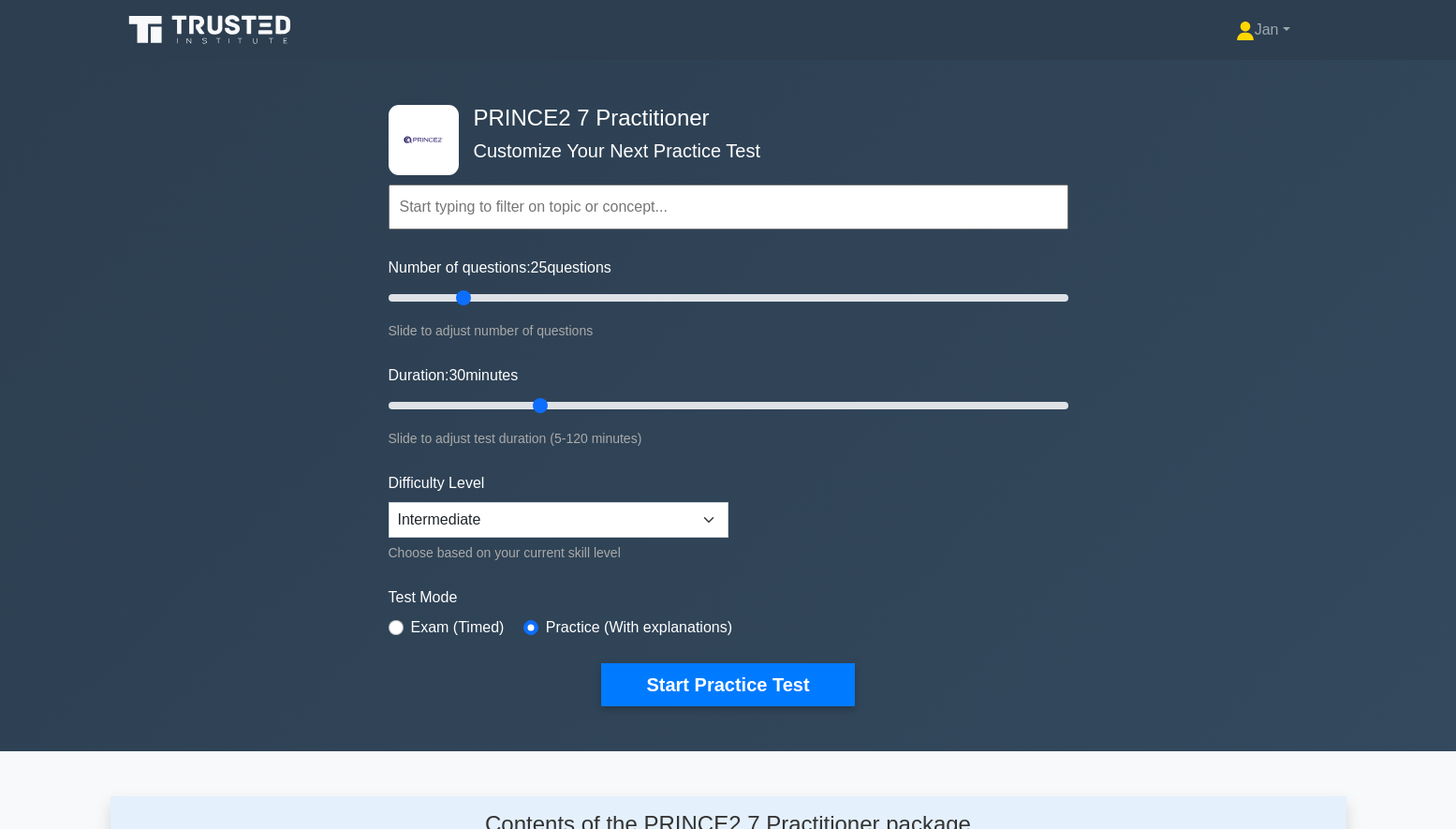scroll, scrollTop: 0, scrollLeft: 0, axis: both 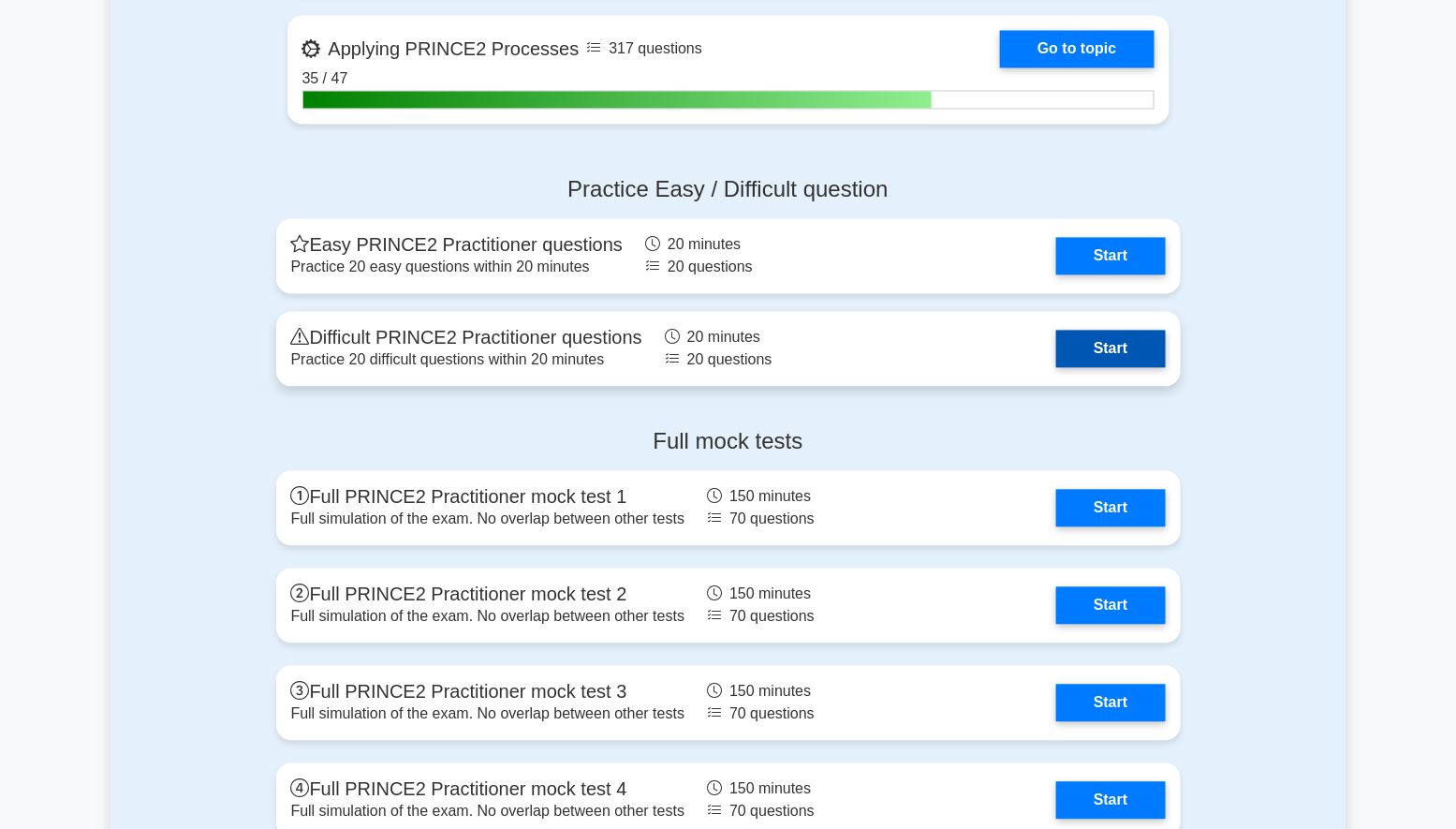 click on "Start" at bounding box center (1110, 349) 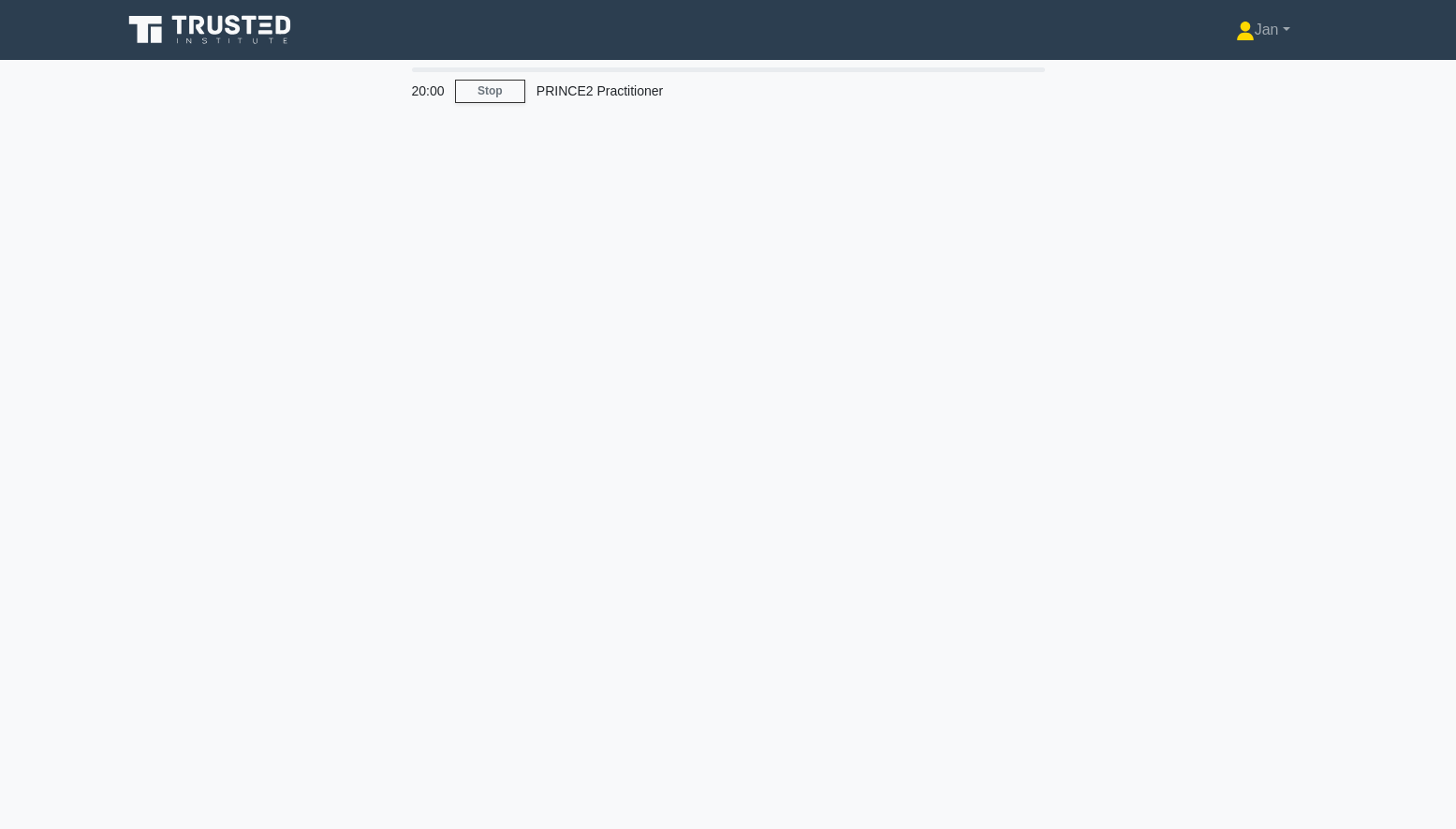 scroll, scrollTop: 0, scrollLeft: 0, axis: both 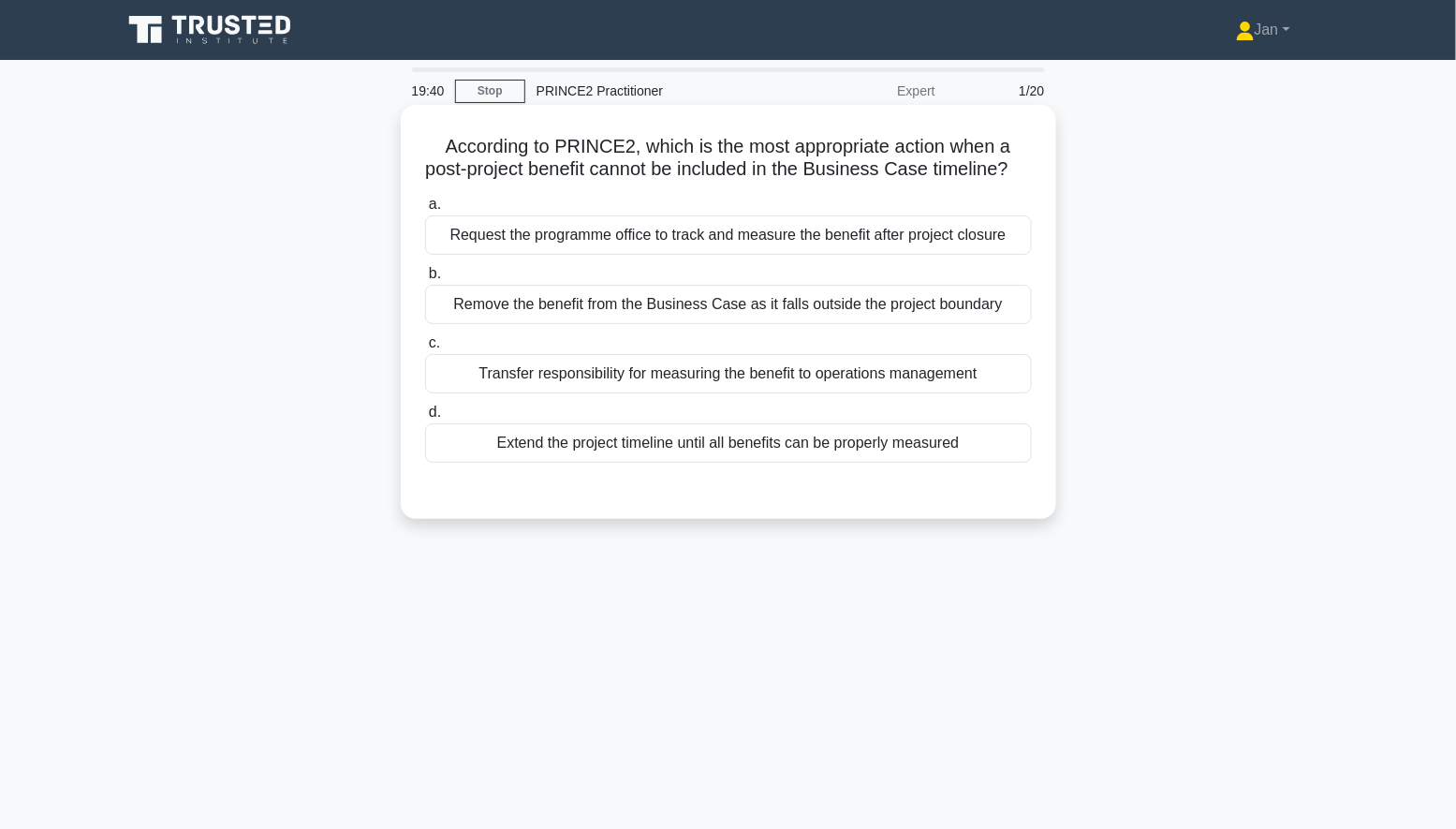 click on "Request the programme office to track and measure the benefit after project closure" at bounding box center [728, 235] 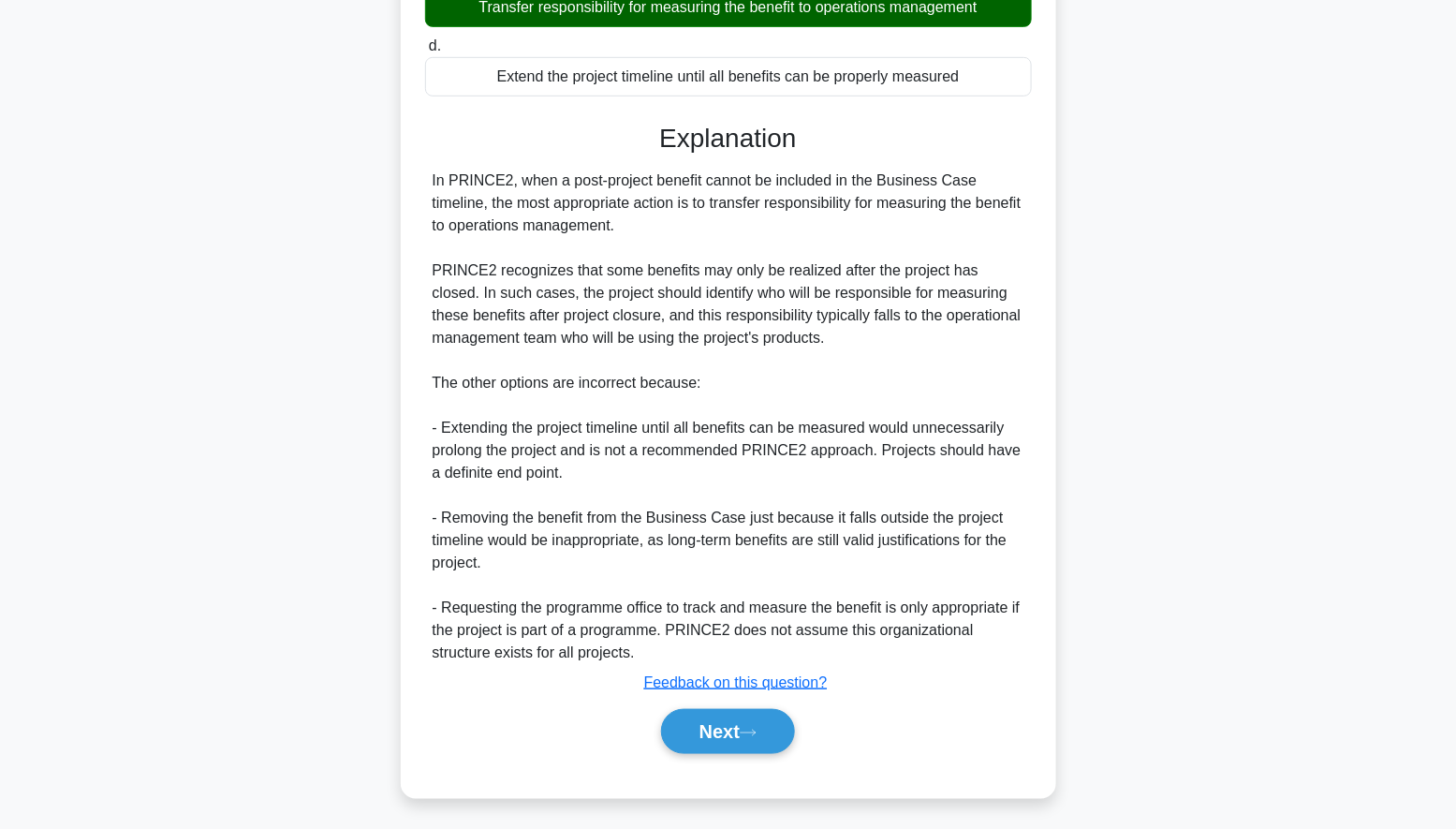 scroll, scrollTop: 367, scrollLeft: 0, axis: vertical 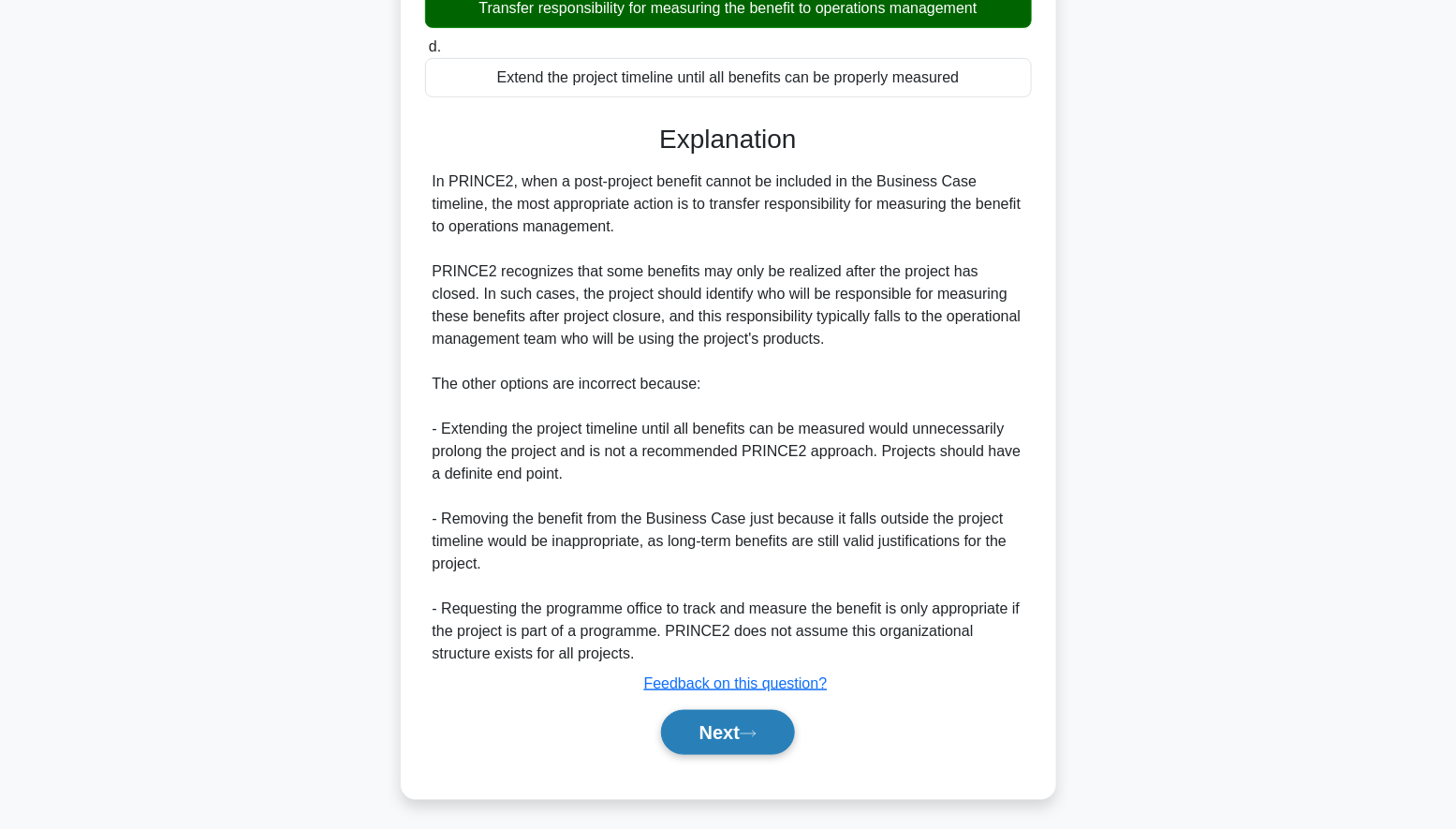 click on "Next" at bounding box center (728, 733) 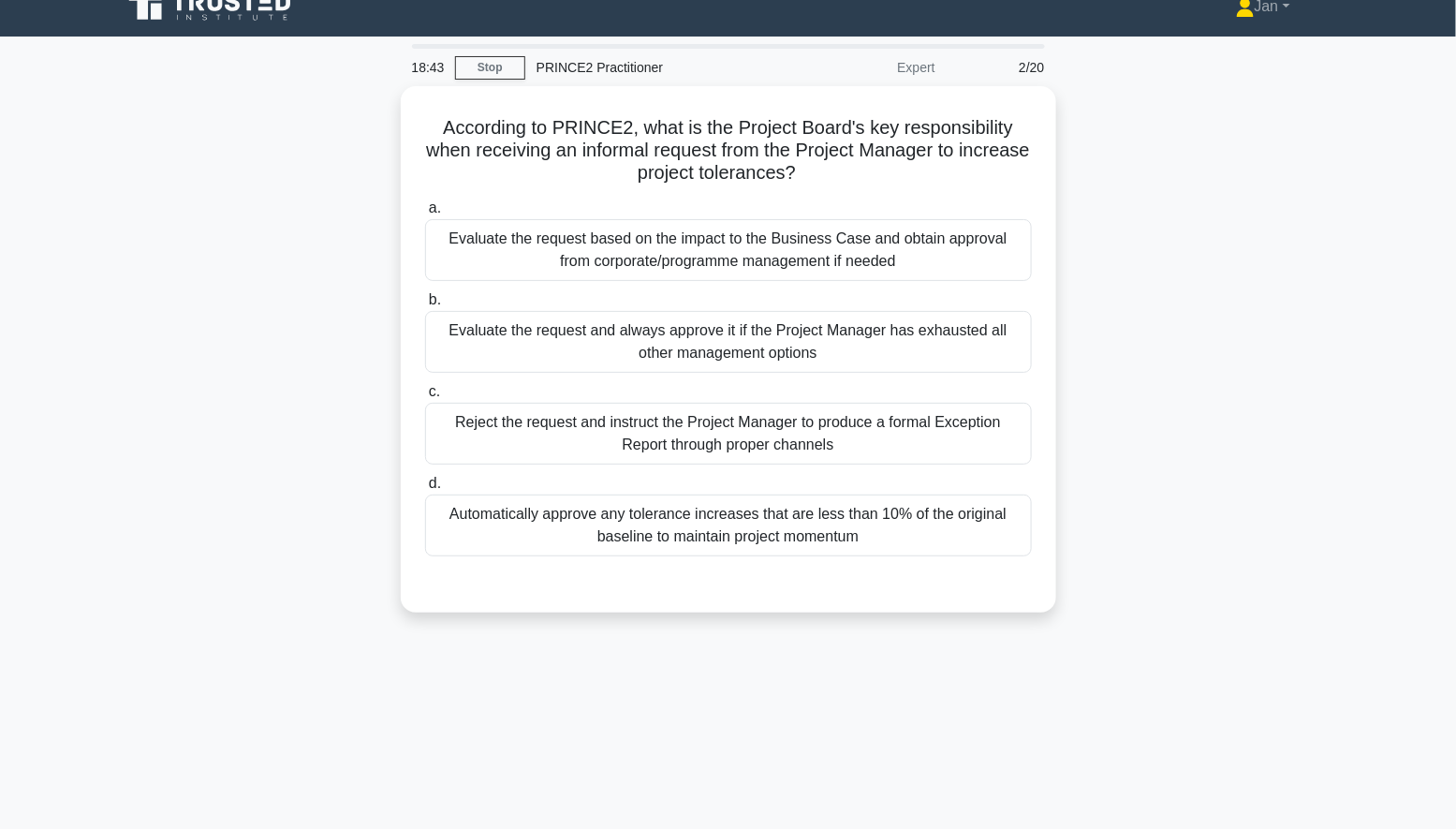 scroll, scrollTop: 22, scrollLeft: 0, axis: vertical 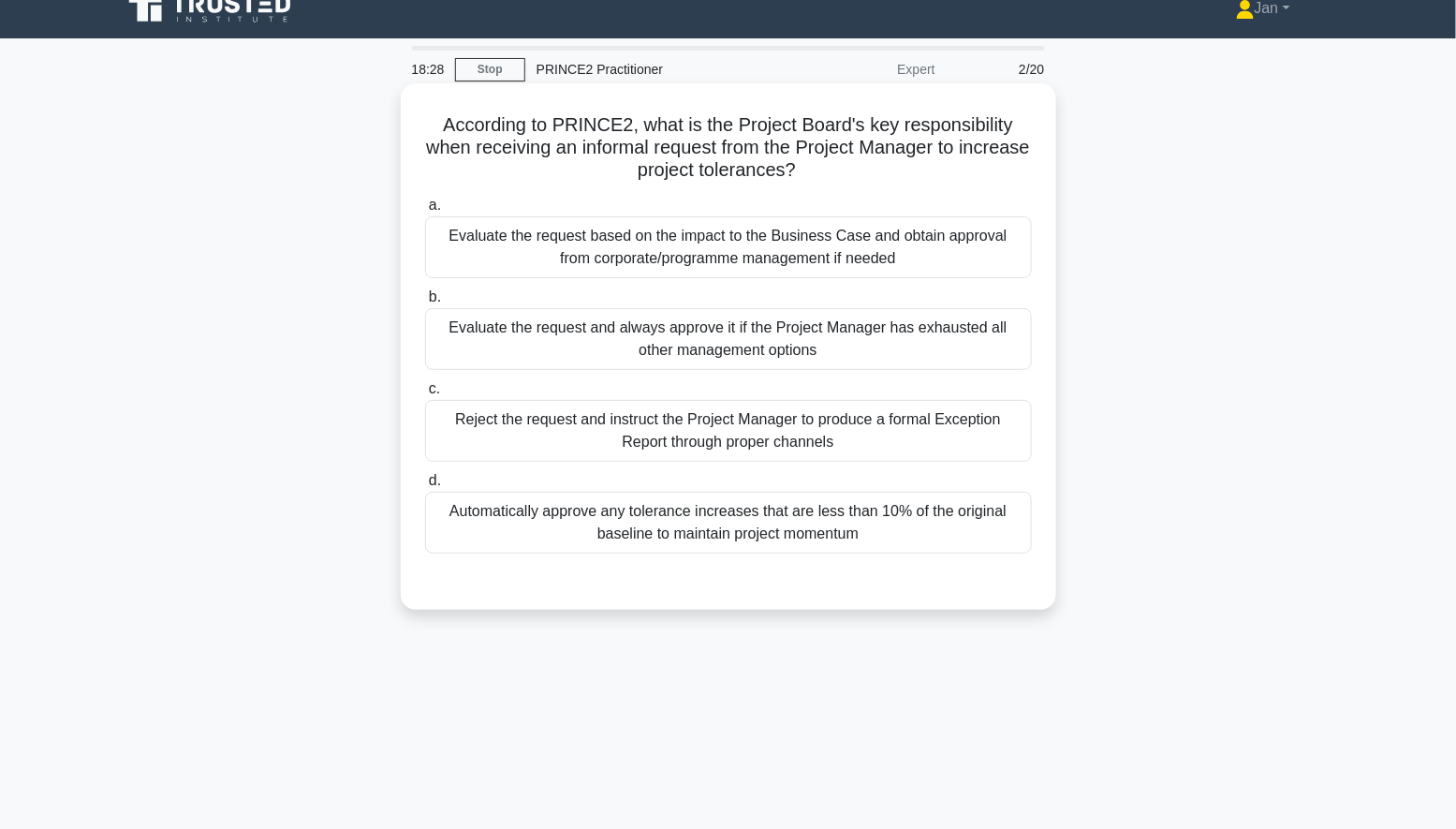 click on "Reject the request and instruct the Project Manager to produce a formal Exception Report through proper channels" at bounding box center (728, 431) 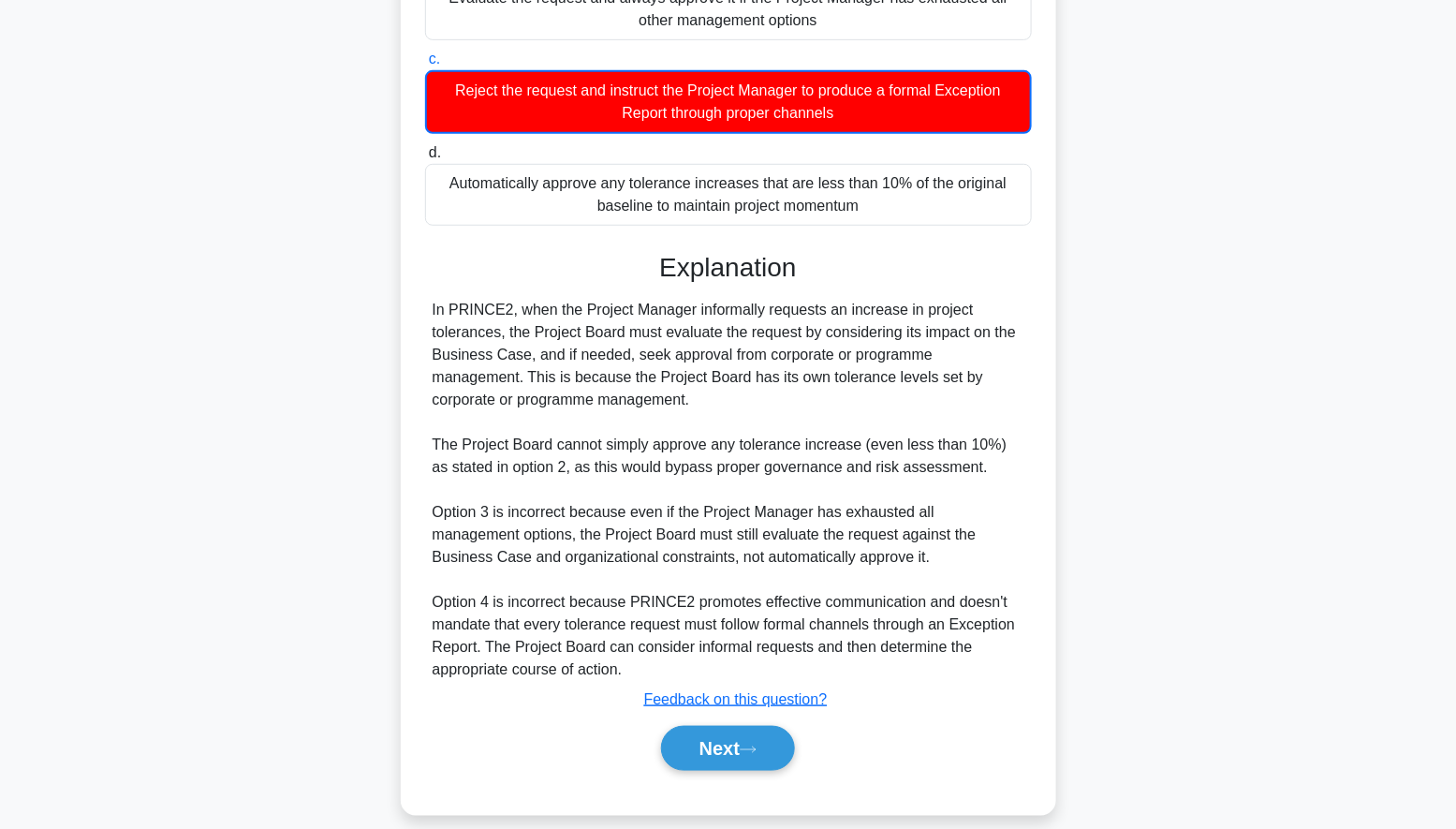 scroll, scrollTop: 368, scrollLeft: 0, axis: vertical 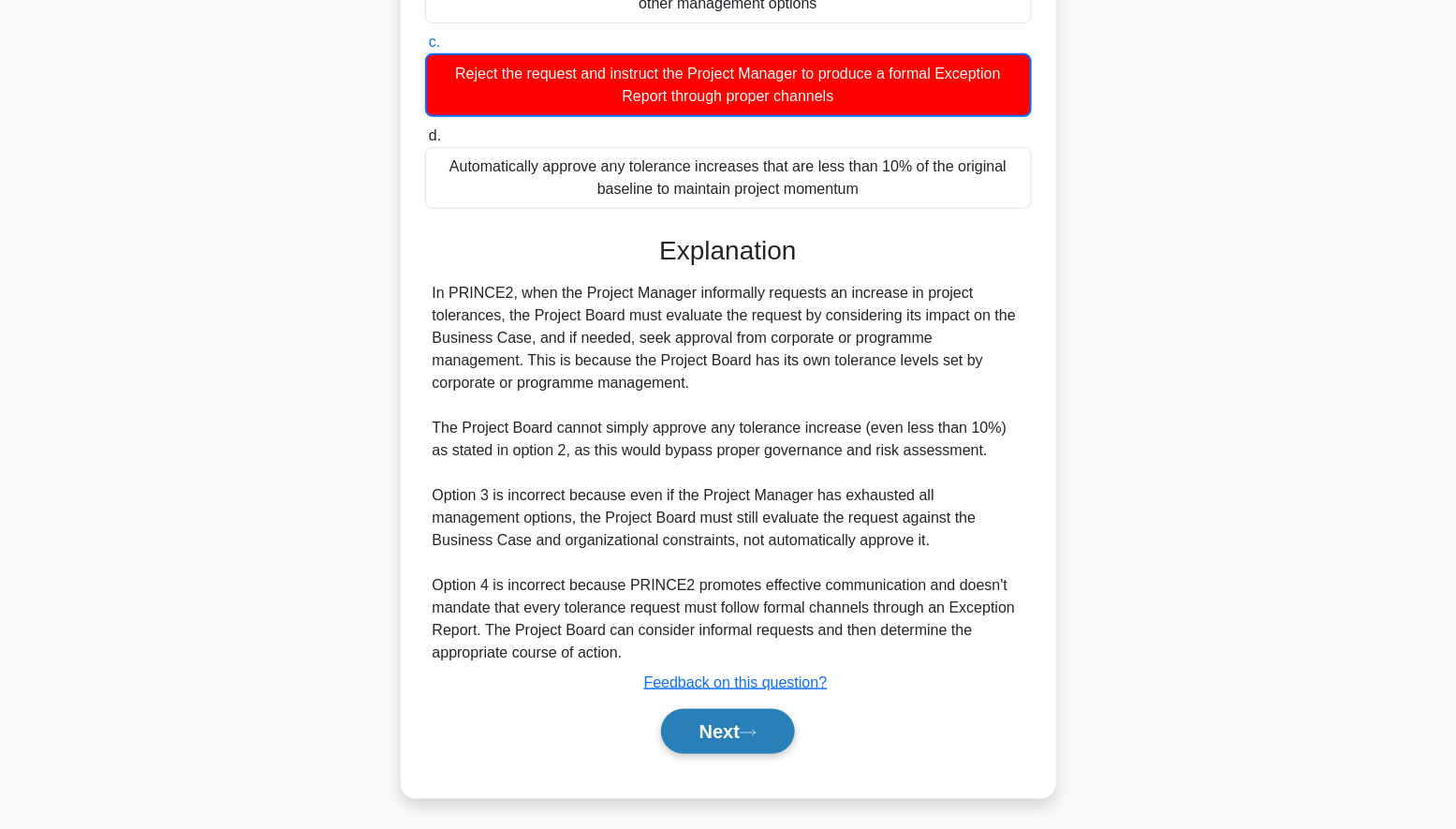 click on "Next" at bounding box center [728, 732] 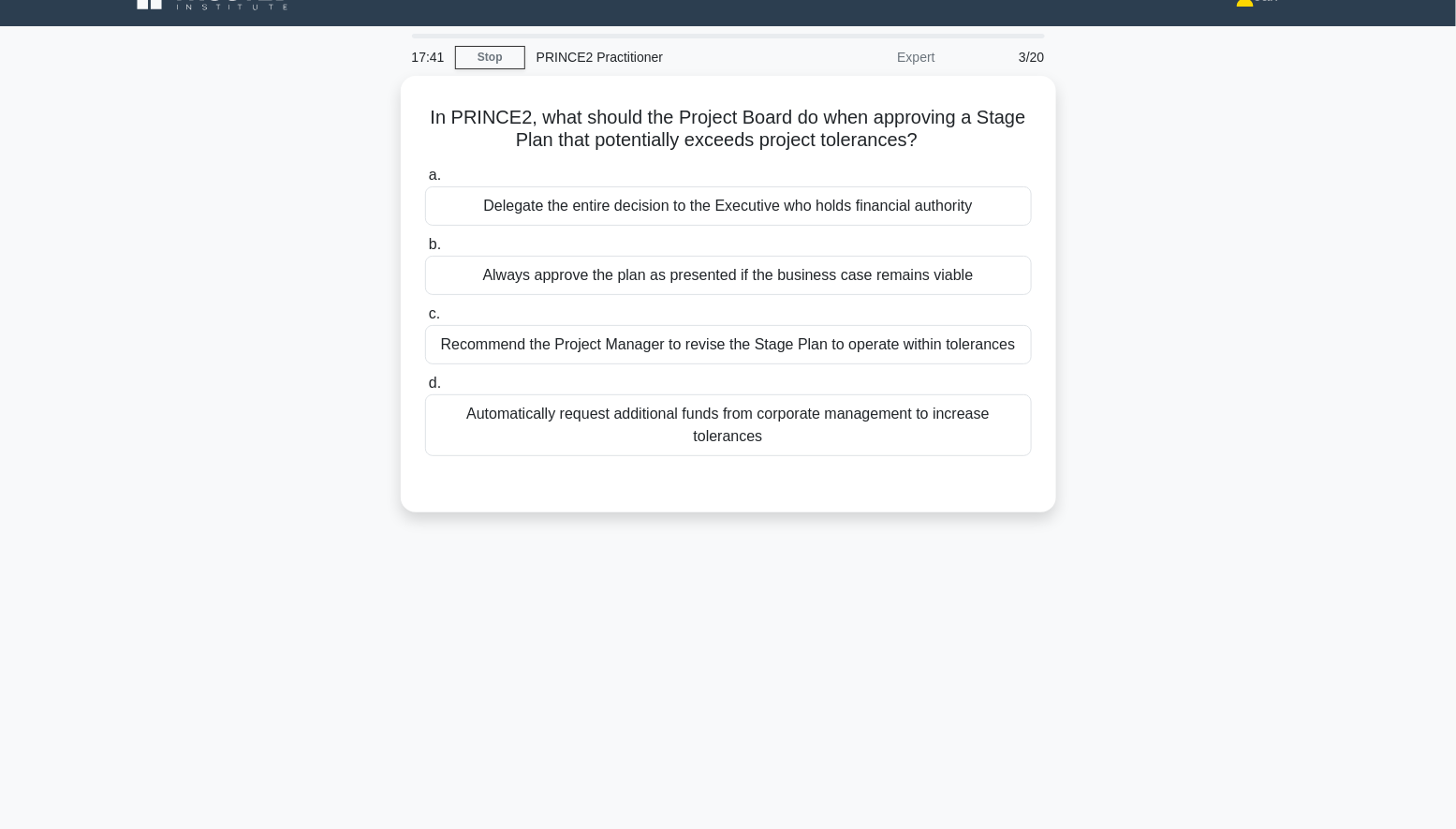 scroll, scrollTop: 0, scrollLeft: 0, axis: both 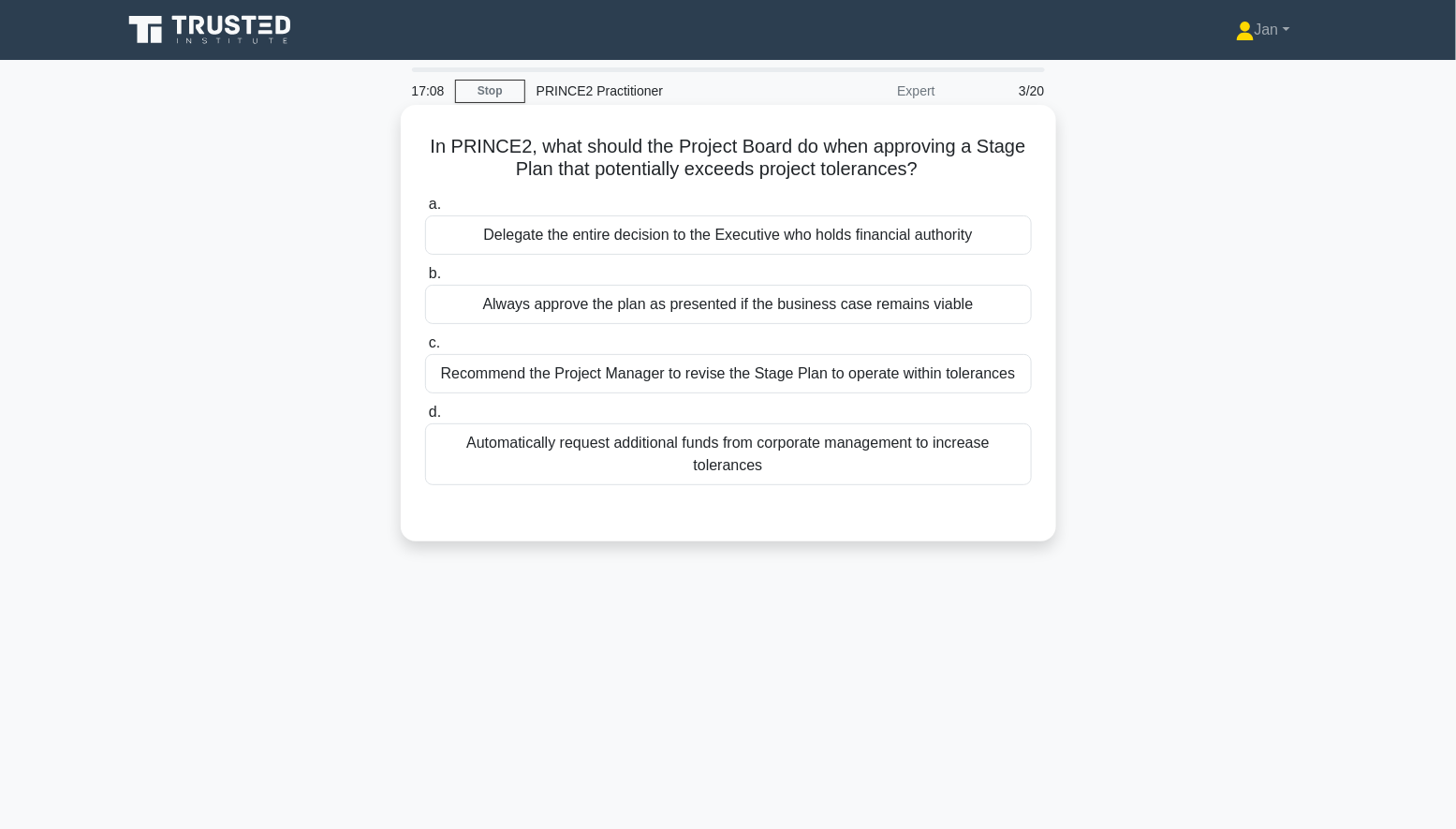 click on "Recommend the Project Manager to revise the Stage Plan to operate within tolerances" at bounding box center [728, 374] 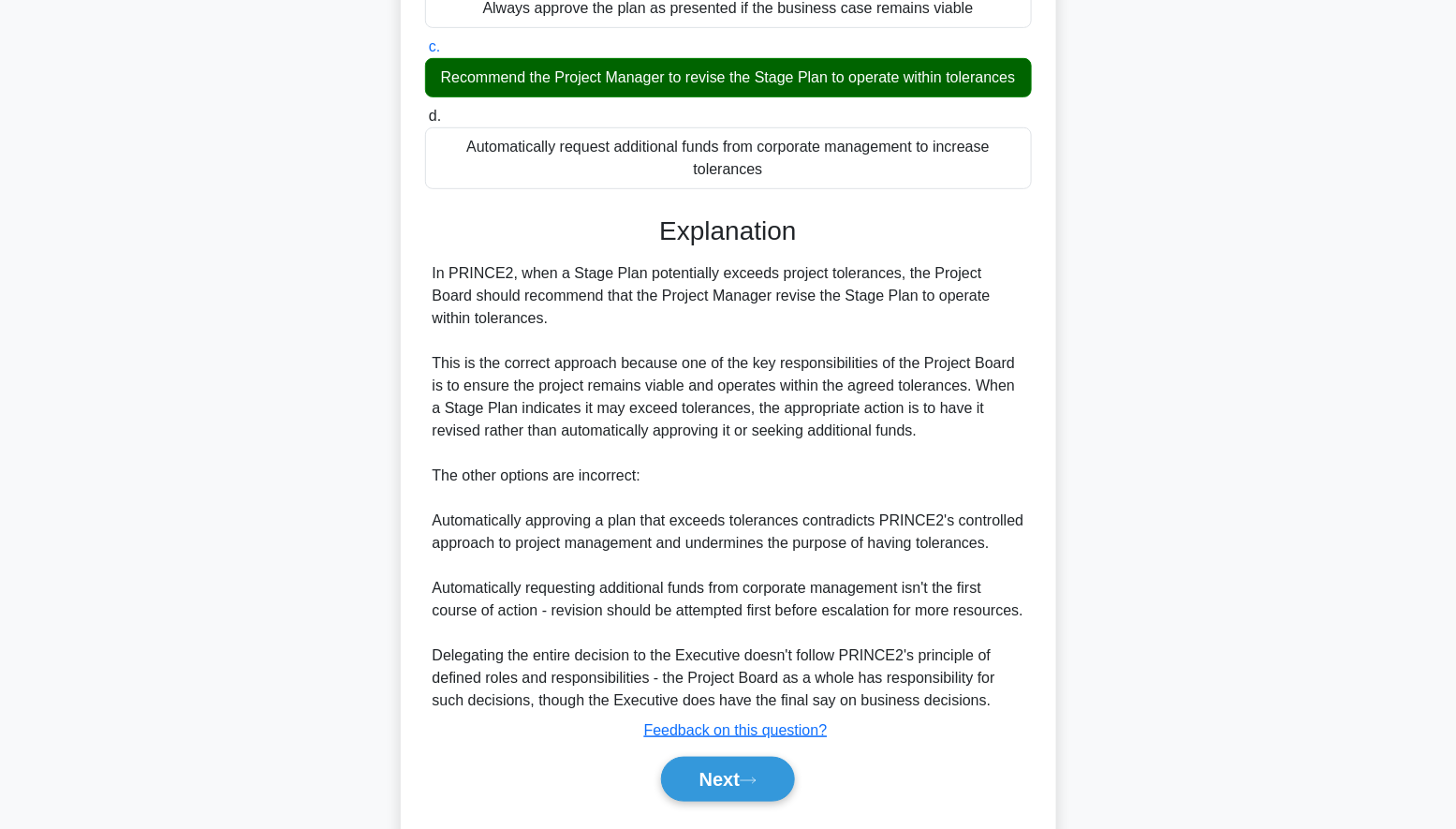 scroll, scrollTop: 309, scrollLeft: 0, axis: vertical 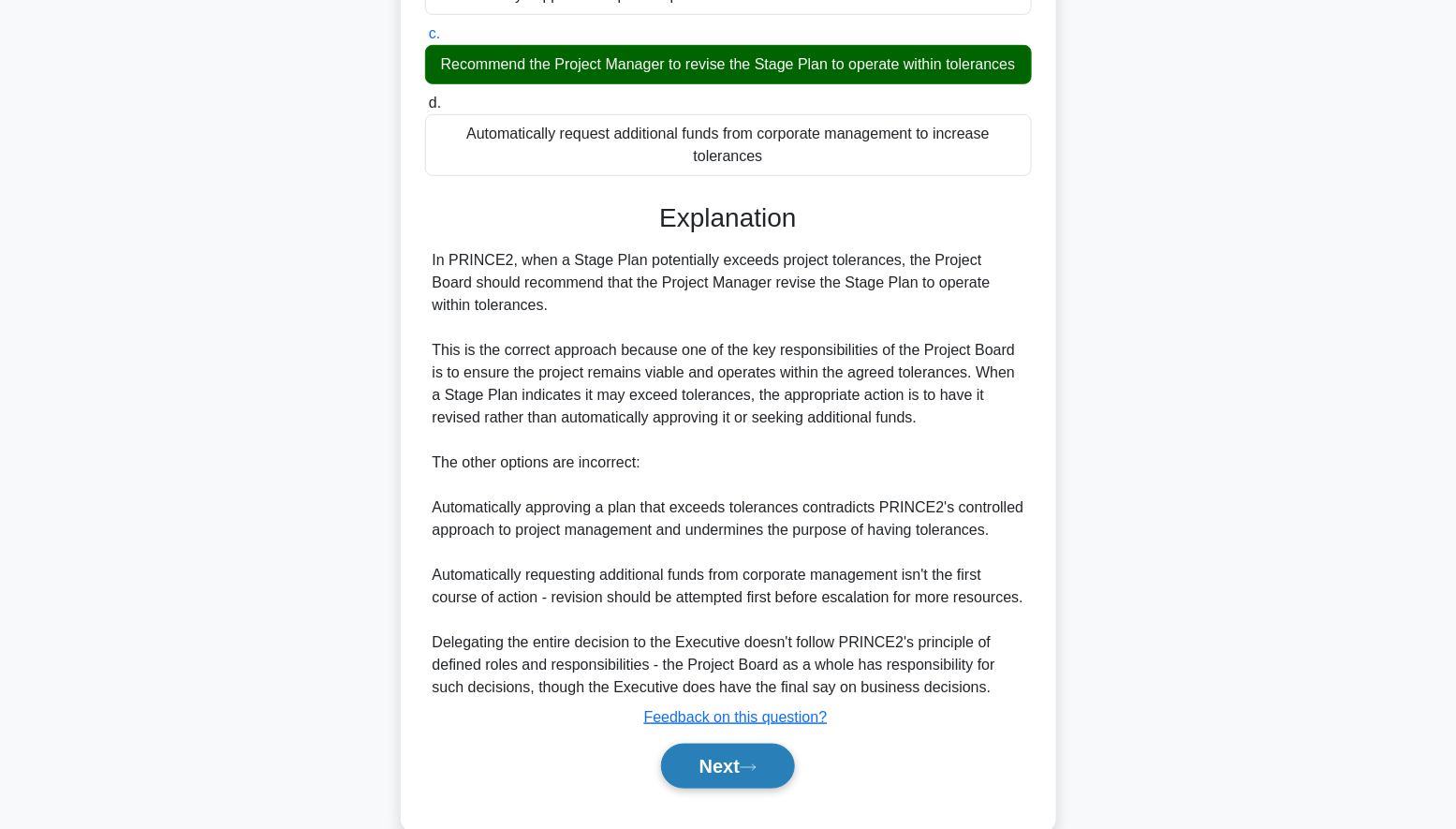 click on "Next" at bounding box center [728, 766] 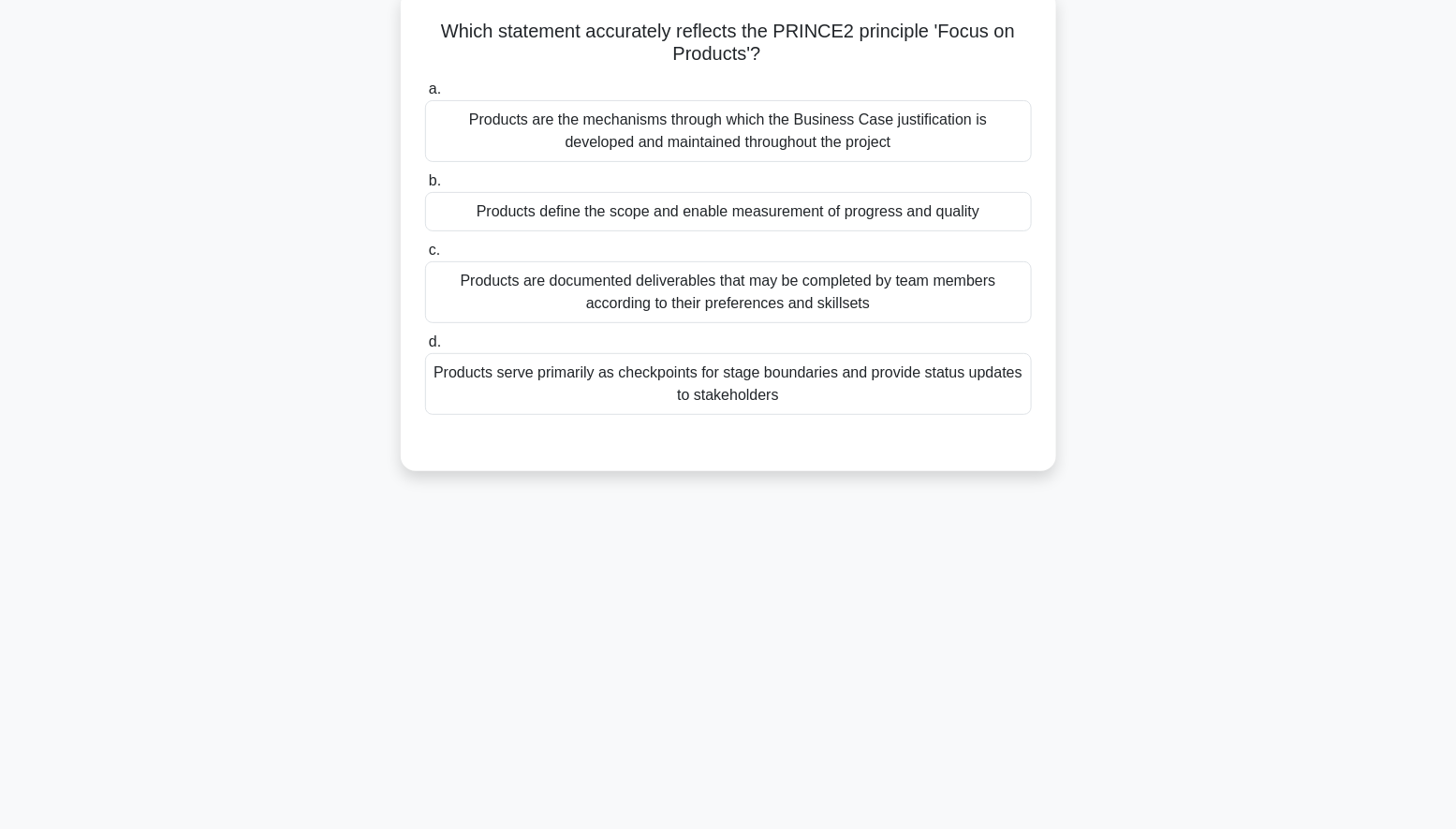 scroll, scrollTop: 0, scrollLeft: 0, axis: both 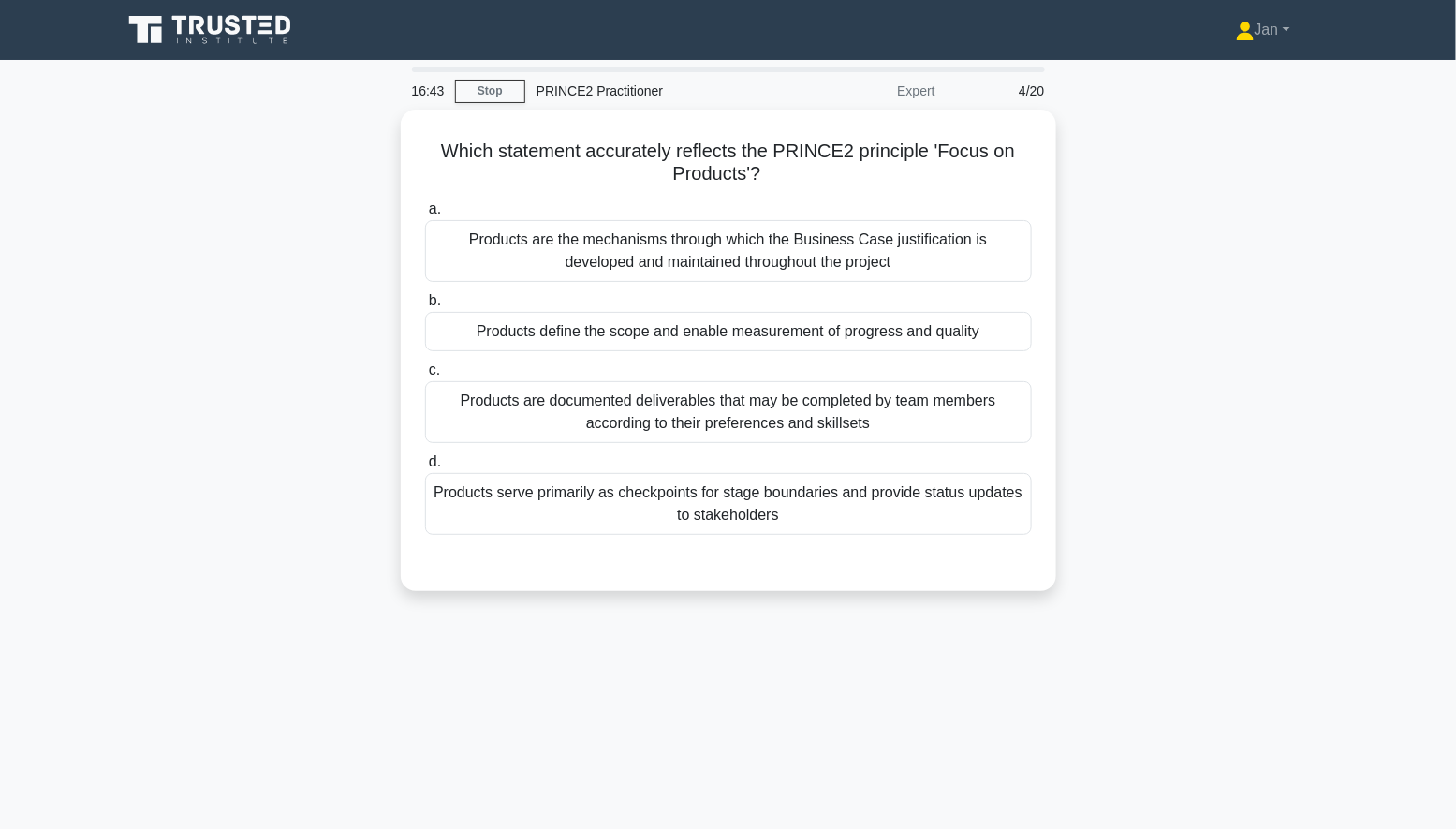 click on "Which statement accurately reflects the PRINCE2 principle 'Focus on Products'?
.spinner_0XTQ{transform-origin:center;animation:spinner_y6GP .75s linear infinite}@keyframes spinner_y6GP{100%{transform:rotate(360deg)}}
a.
Products are the mechanisms through which the Business Case justification is developed and maintained throughout the project" at bounding box center (728, 362) 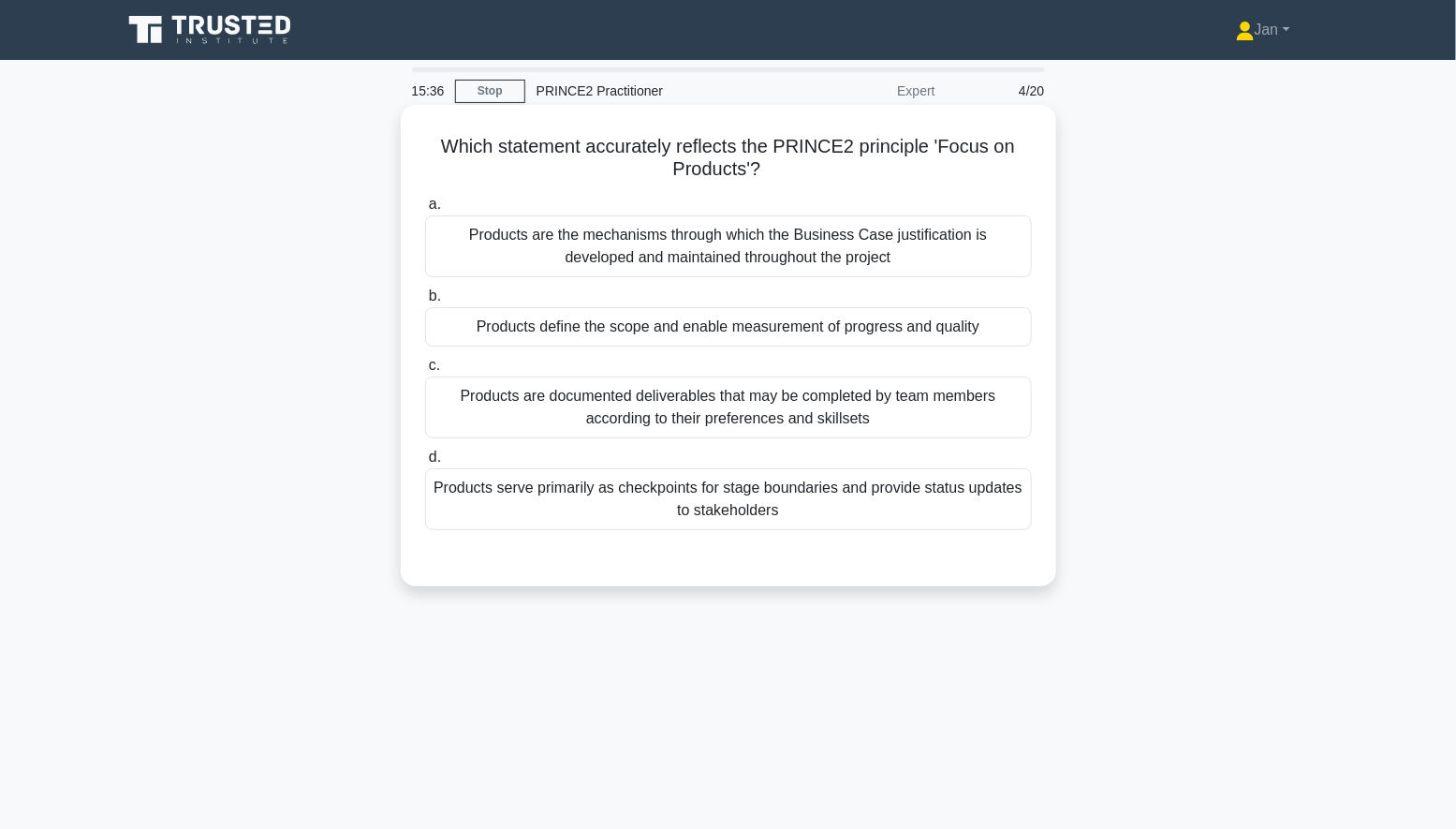 click on "Products are the mechanisms through which the Business Case justification is developed and maintained throughout the project" at bounding box center (728, 246) 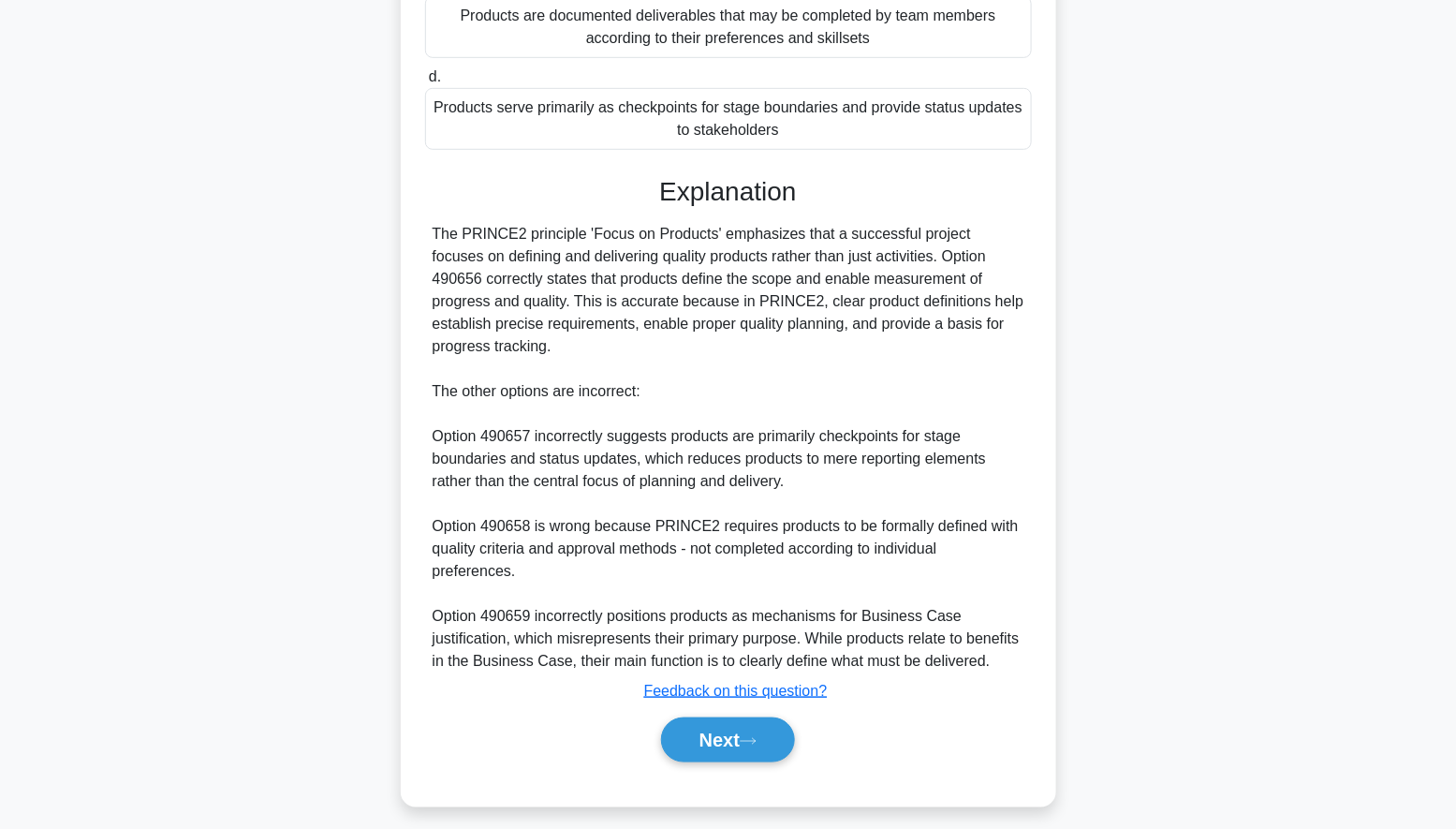 scroll, scrollTop: 391, scrollLeft: 0, axis: vertical 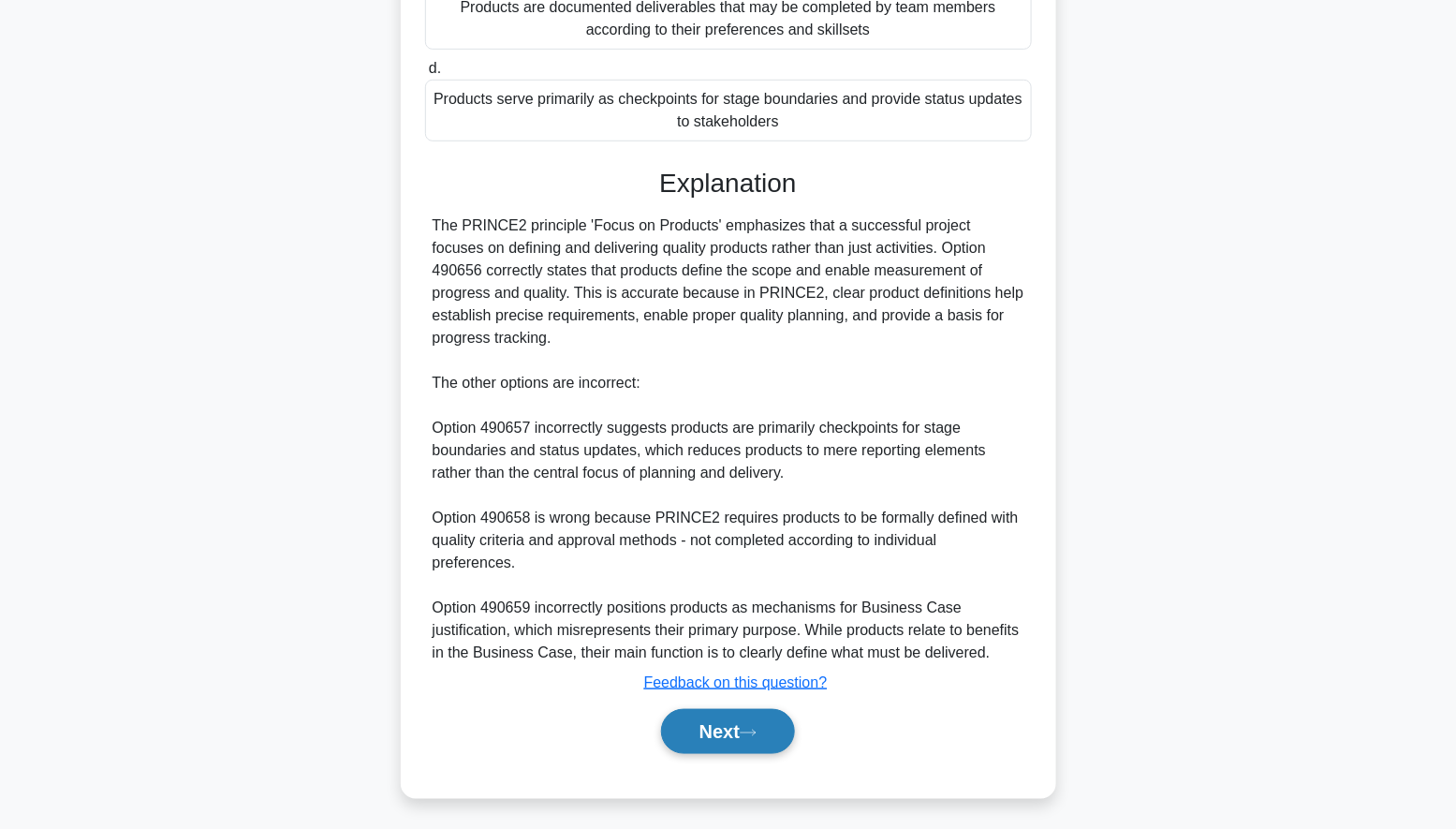 click on "Next" at bounding box center [728, 732] 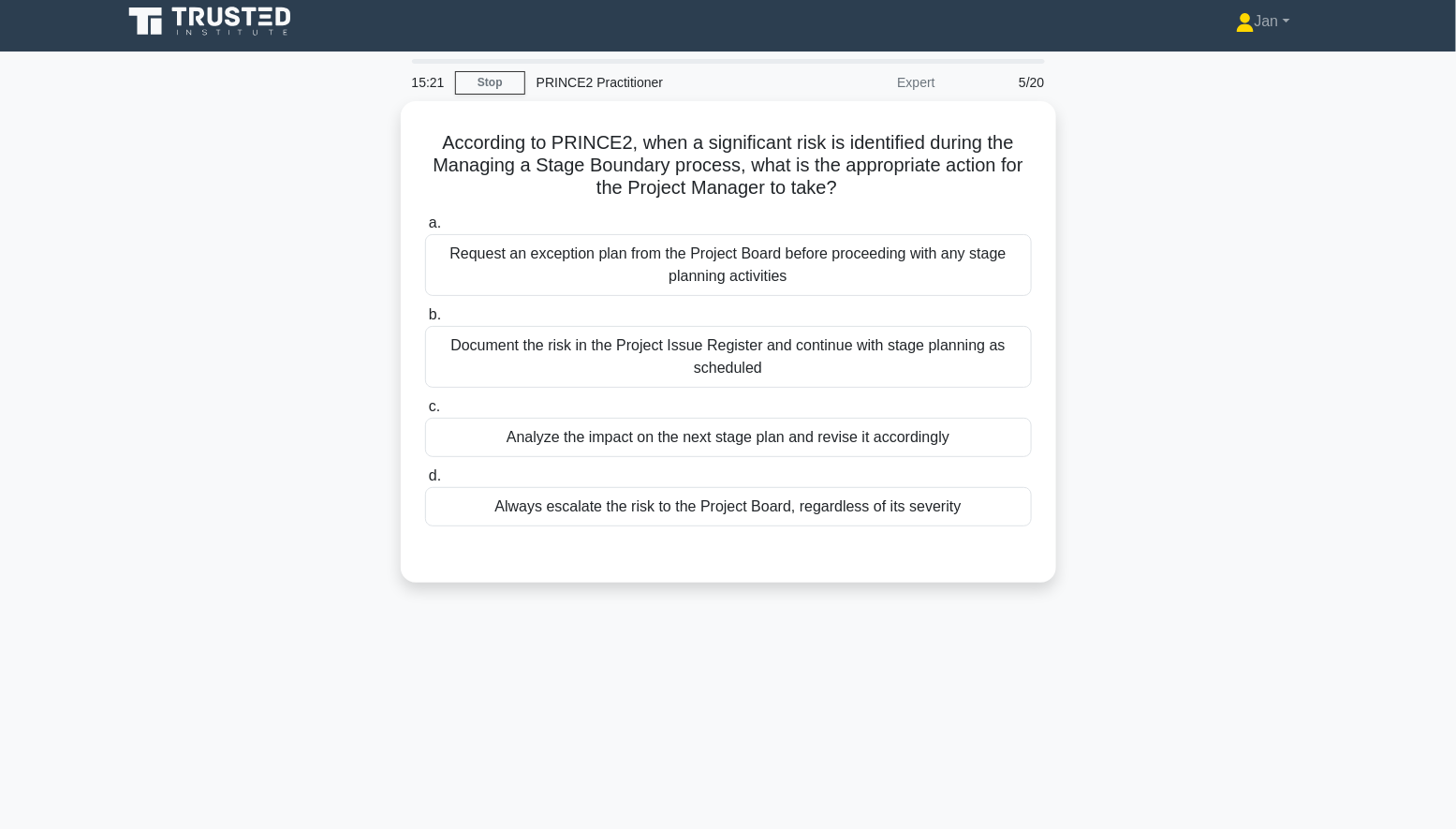 scroll, scrollTop: 6, scrollLeft: 0, axis: vertical 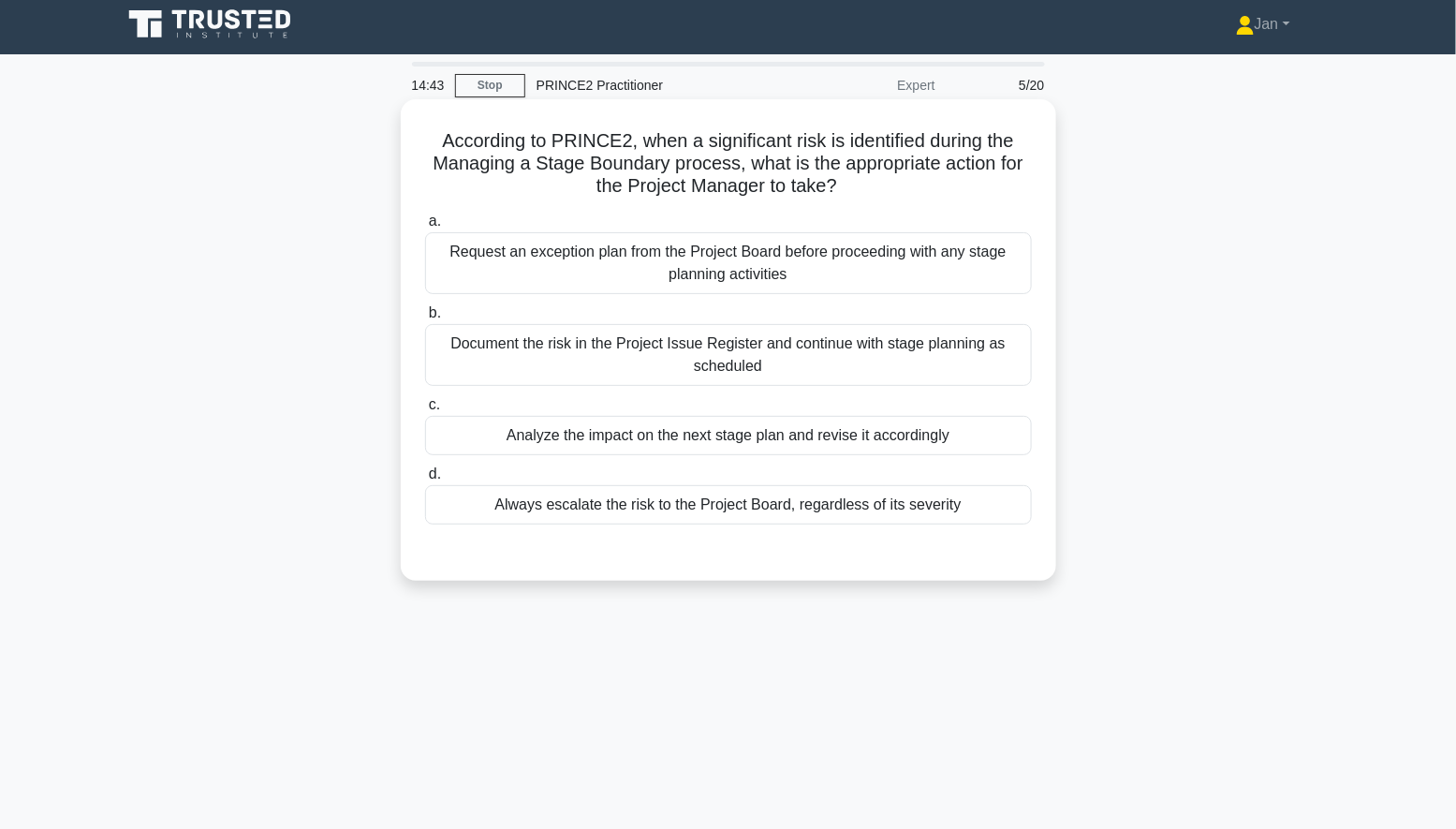 click on "Document the risk in the Project Issue Register and continue with stage planning as scheduled" at bounding box center [728, 355] 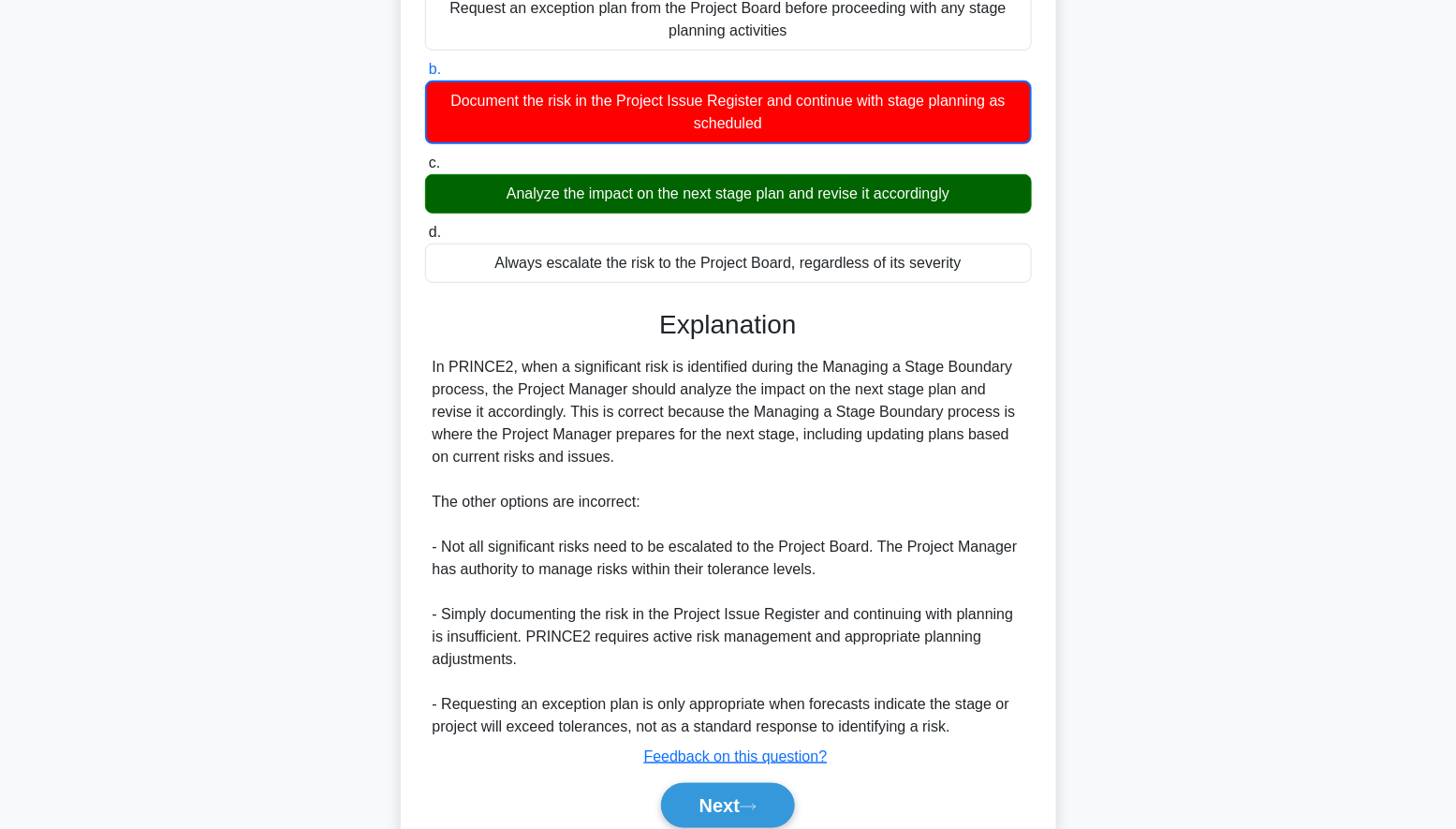 scroll, scrollTop: 258, scrollLeft: 0, axis: vertical 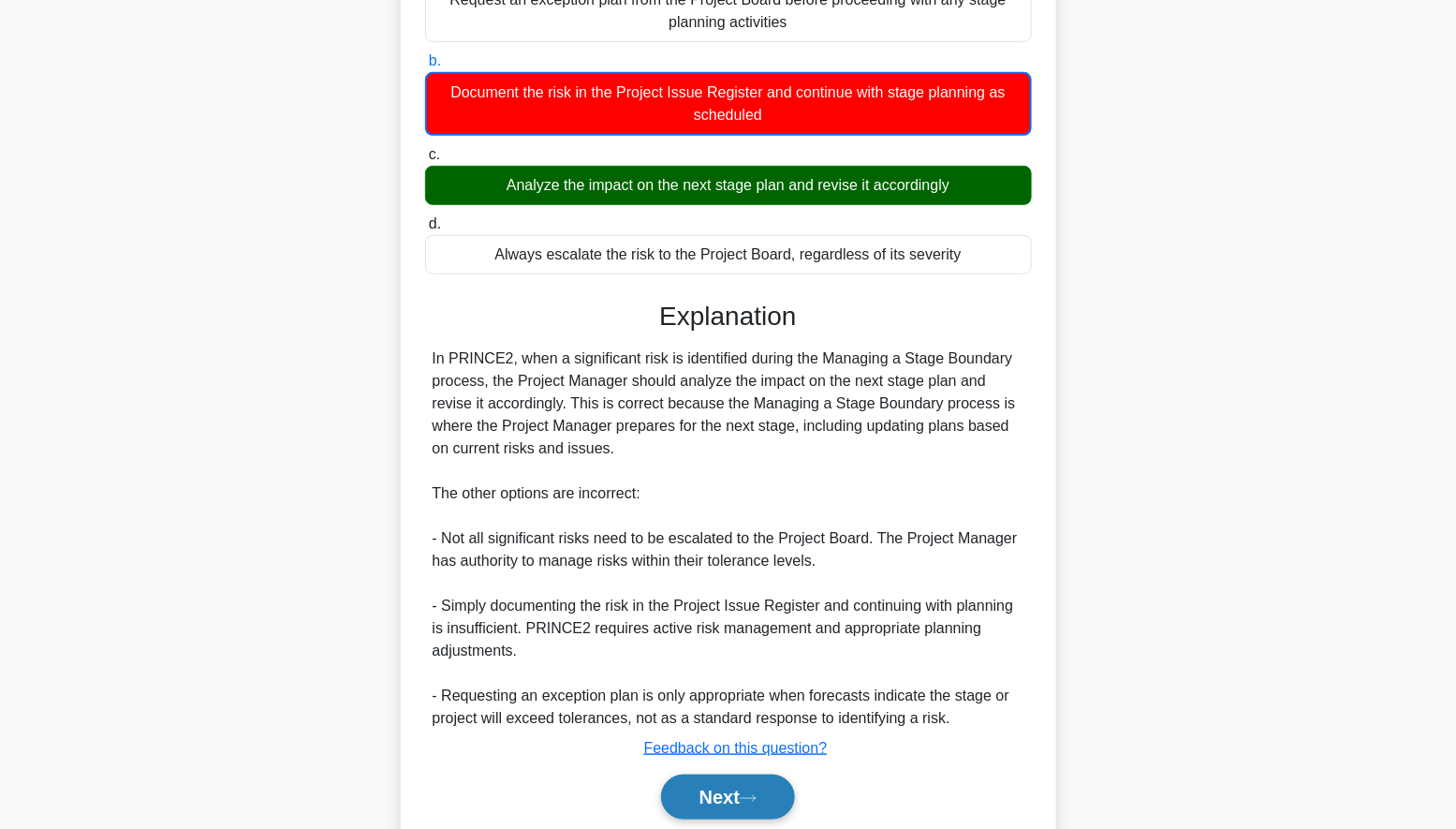 click on "Next" at bounding box center (728, 797) 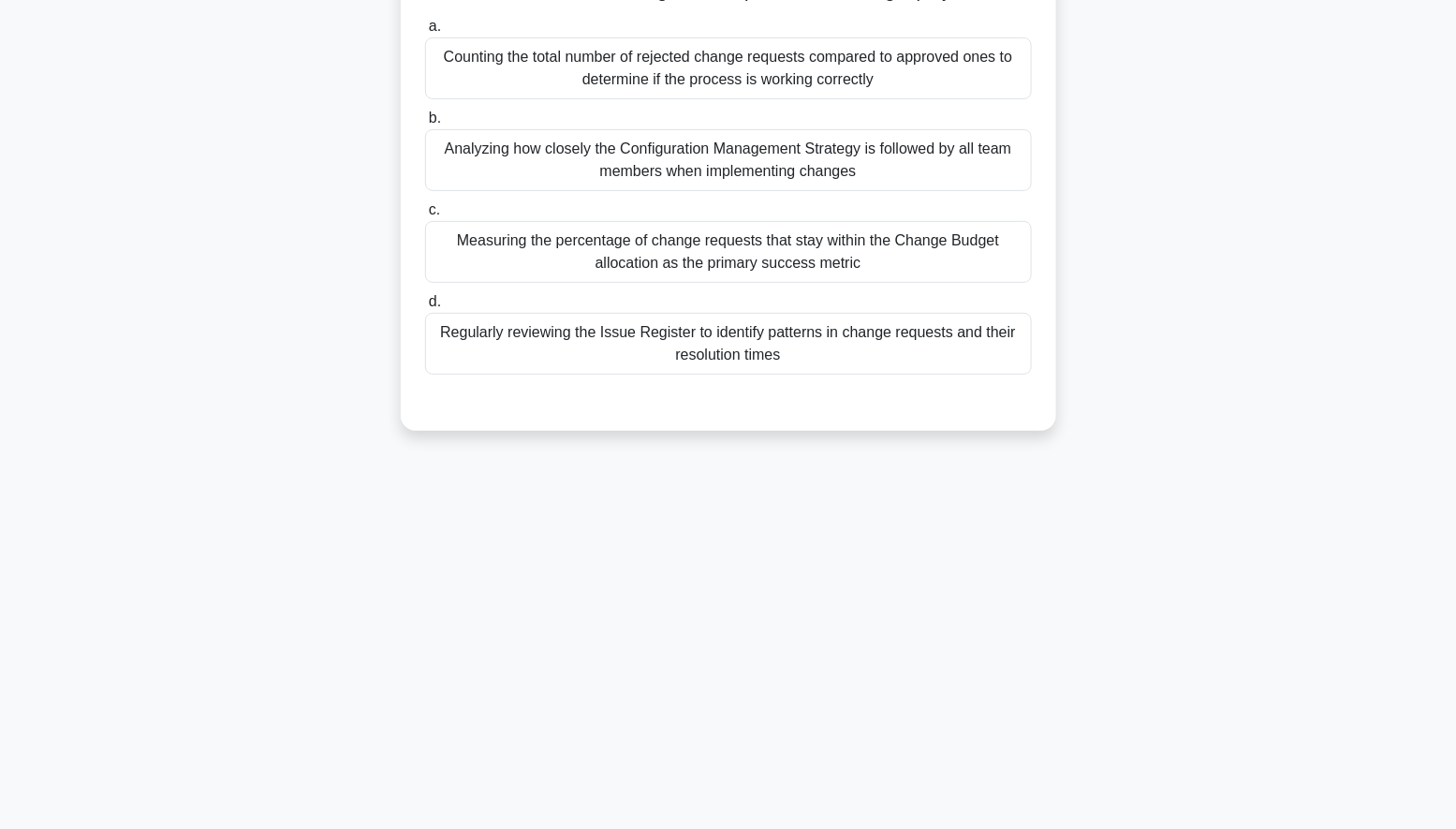 scroll, scrollTop: 0, scrollLeft: 0, axis: both 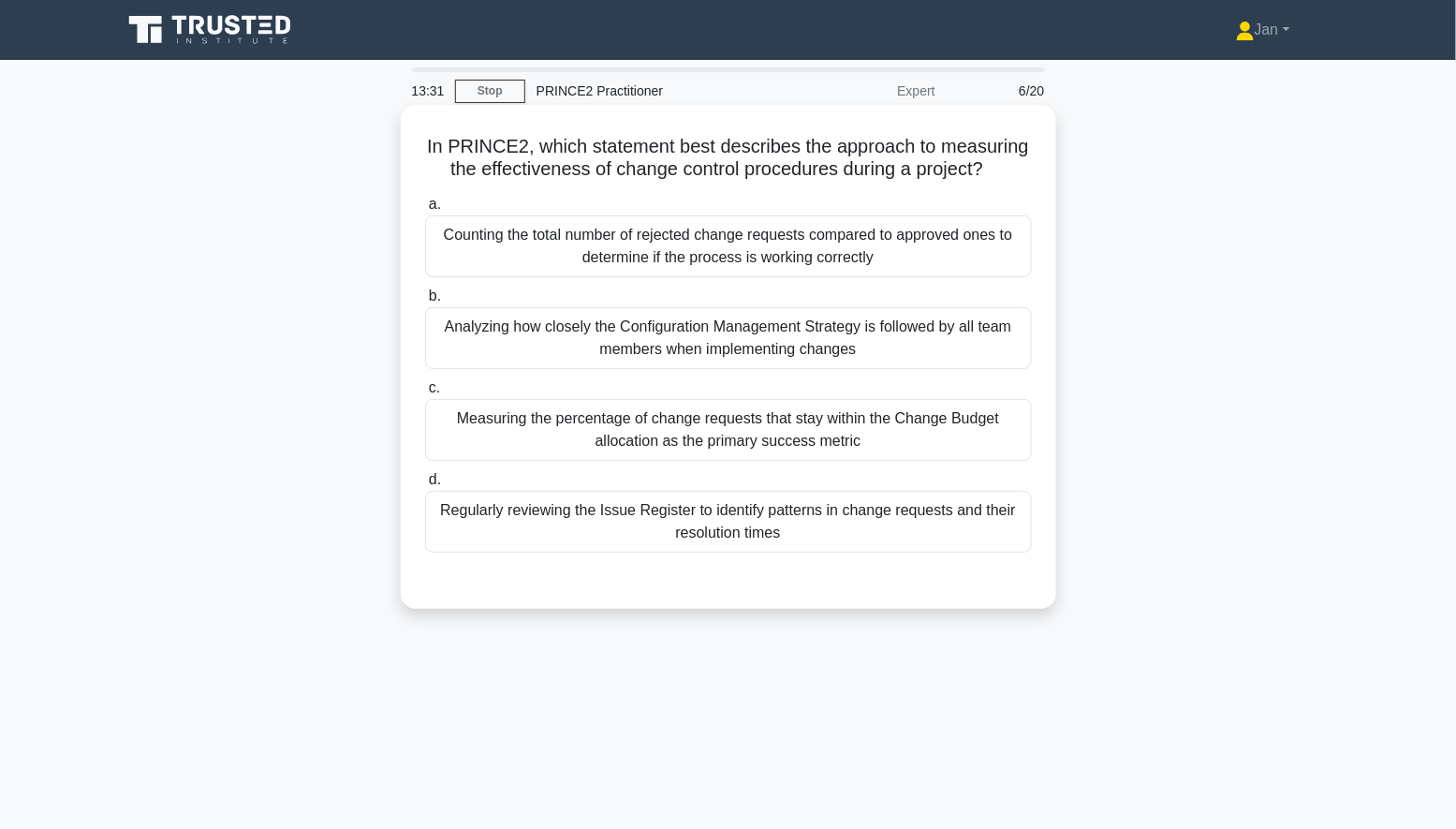 click on "Regularly reviewing the Issue Register to identify patterns in change requests and their resolution times" at bounding box center (728, 522) 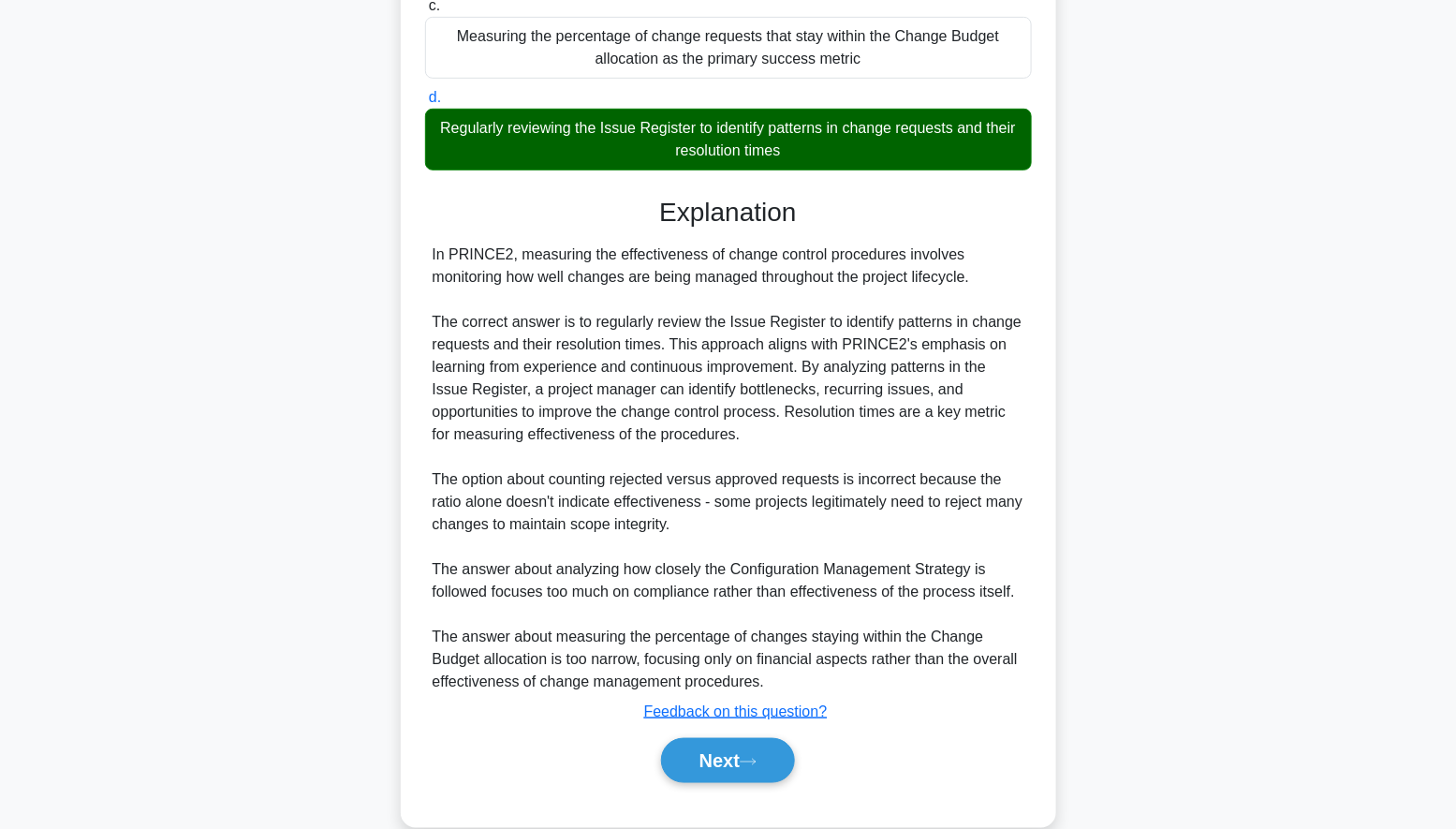 scroll, scrollTop: 381, scrollLeft: 0, axis: vertical 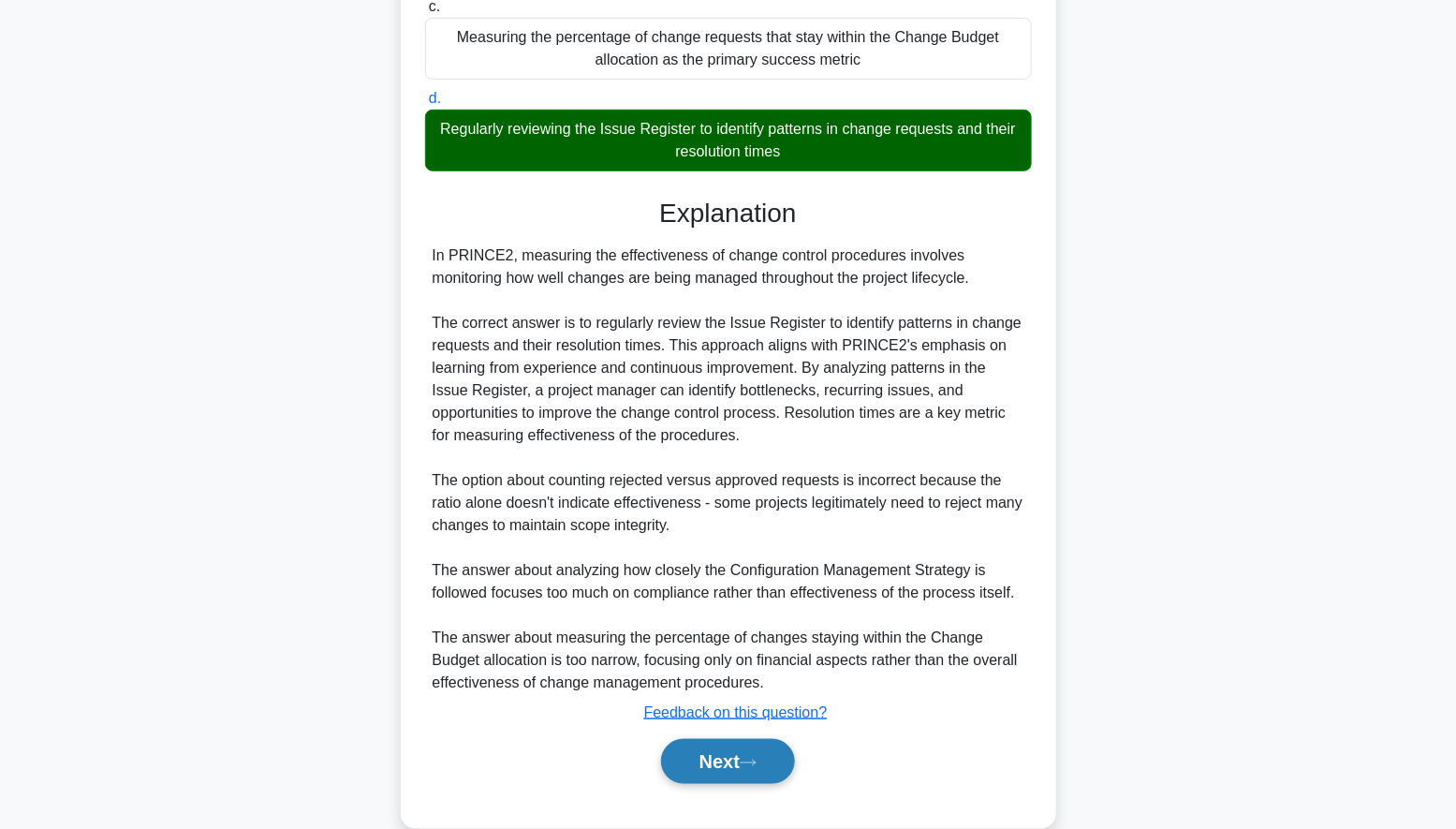 click on "Next" at bounding box center (728, 762) 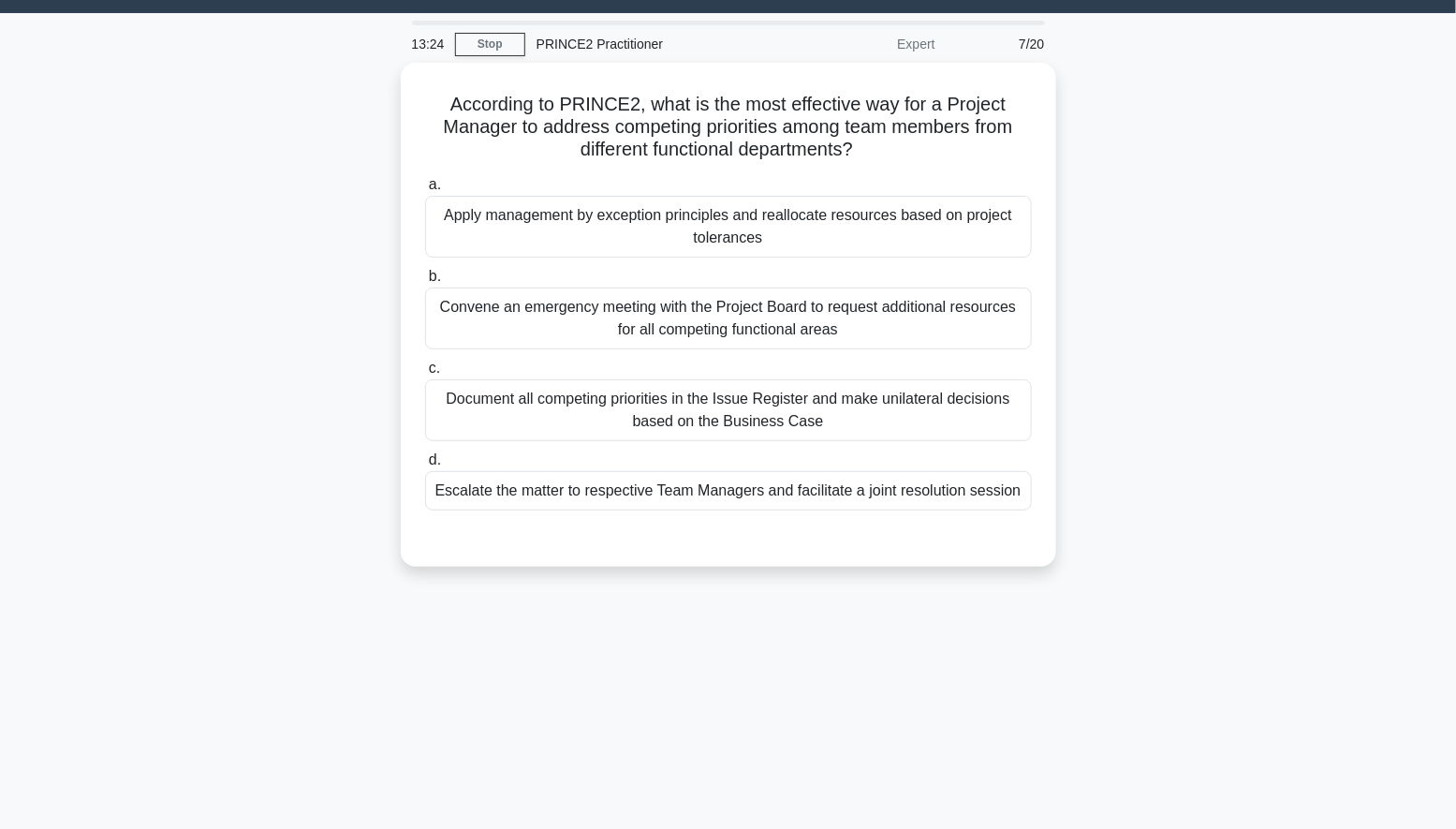 scroll, scrollTop: 3, scrollLeft: 0, axis: vertical 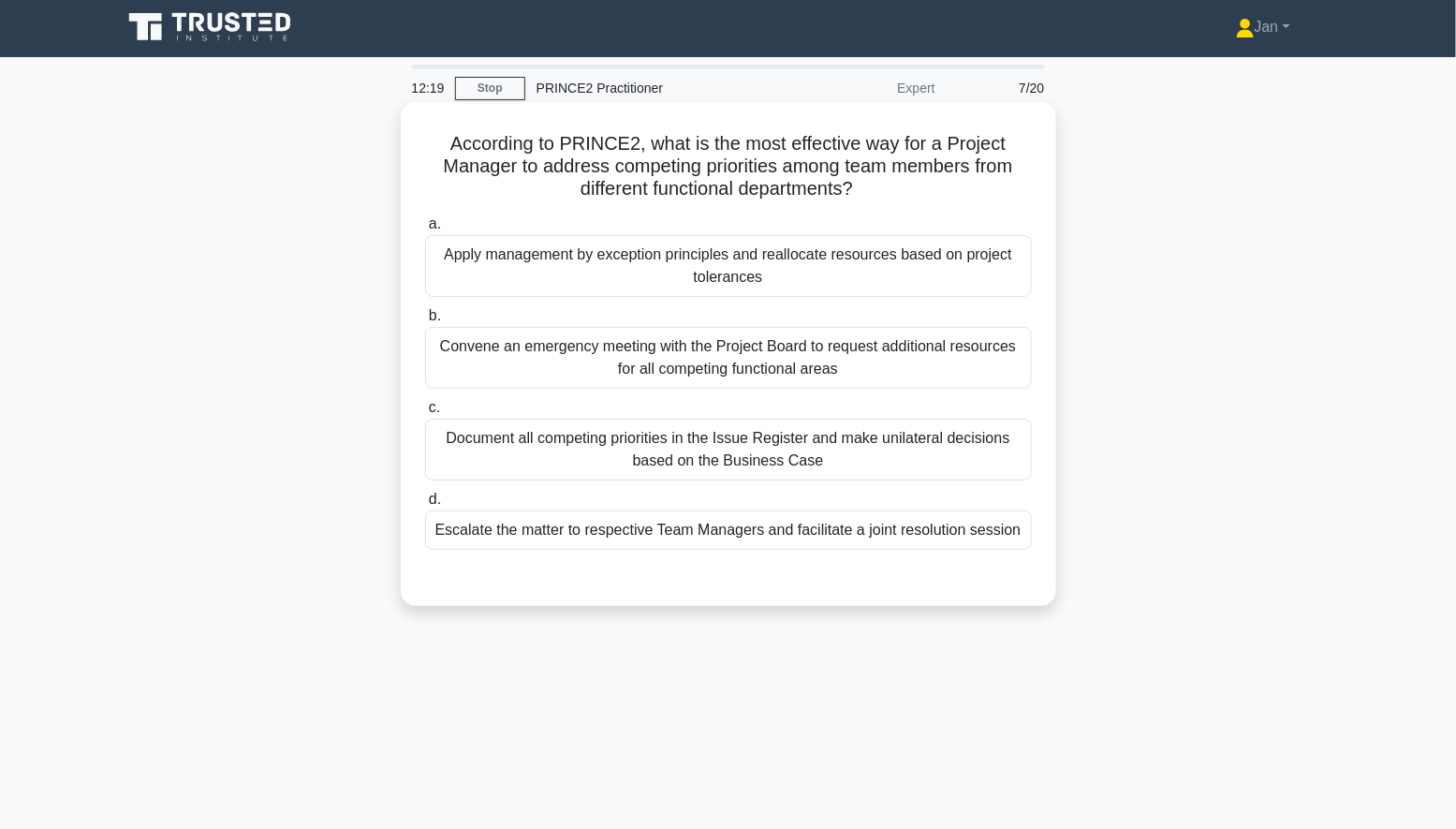 drag, startPoint x: 861, startPoint y: 182, endPoint x: 684, endPoint y: 162, distance: 178.12636 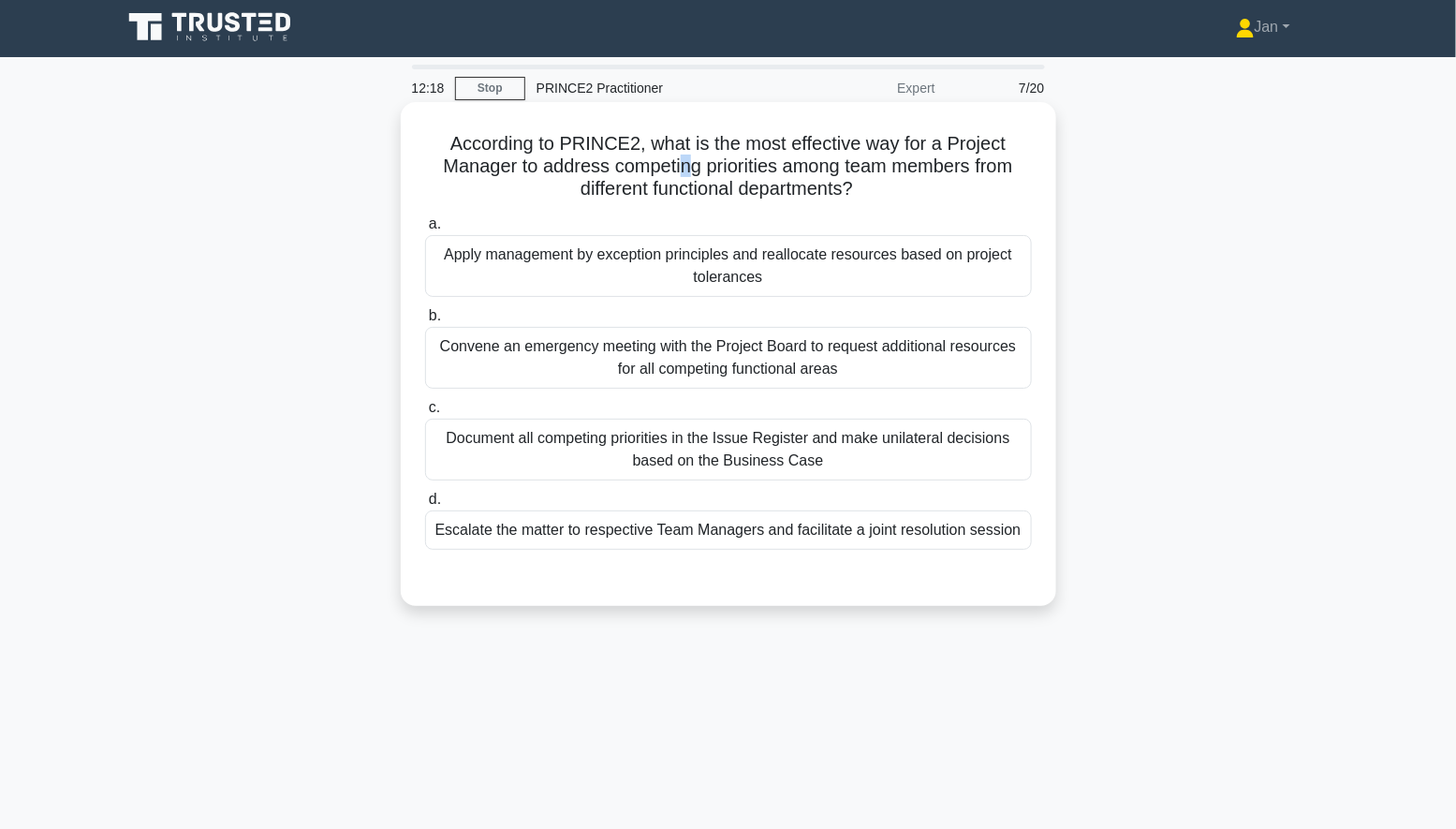 drag, startPoint x: 684, startPoint y: 162, endPoint x: 647, endPoint y: 161, distance: 37.013511 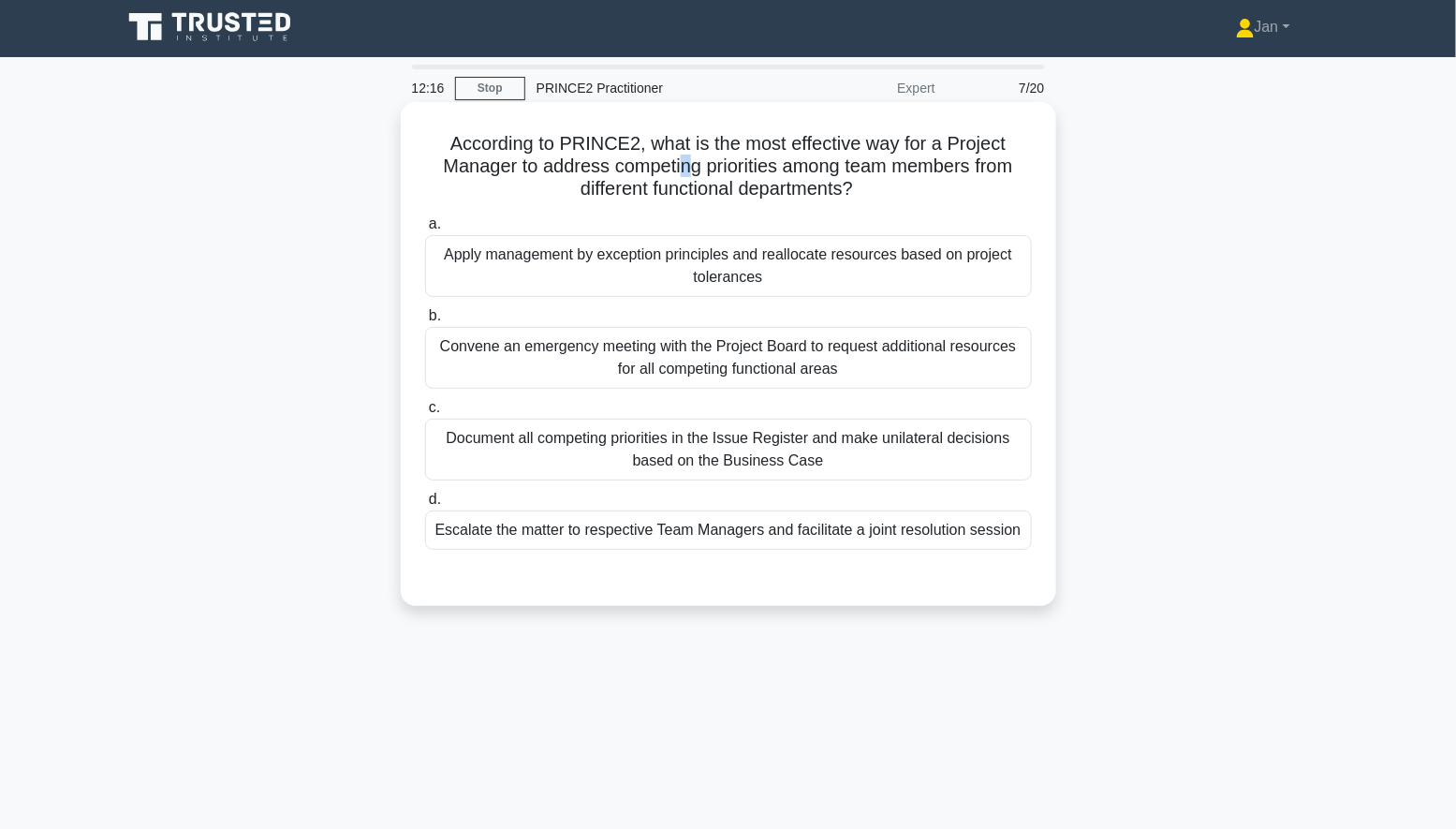 drag, startPoint x: 432, startPoint y: 133, endPoint x: 858, endPoint y: 200, distance: 431.23659 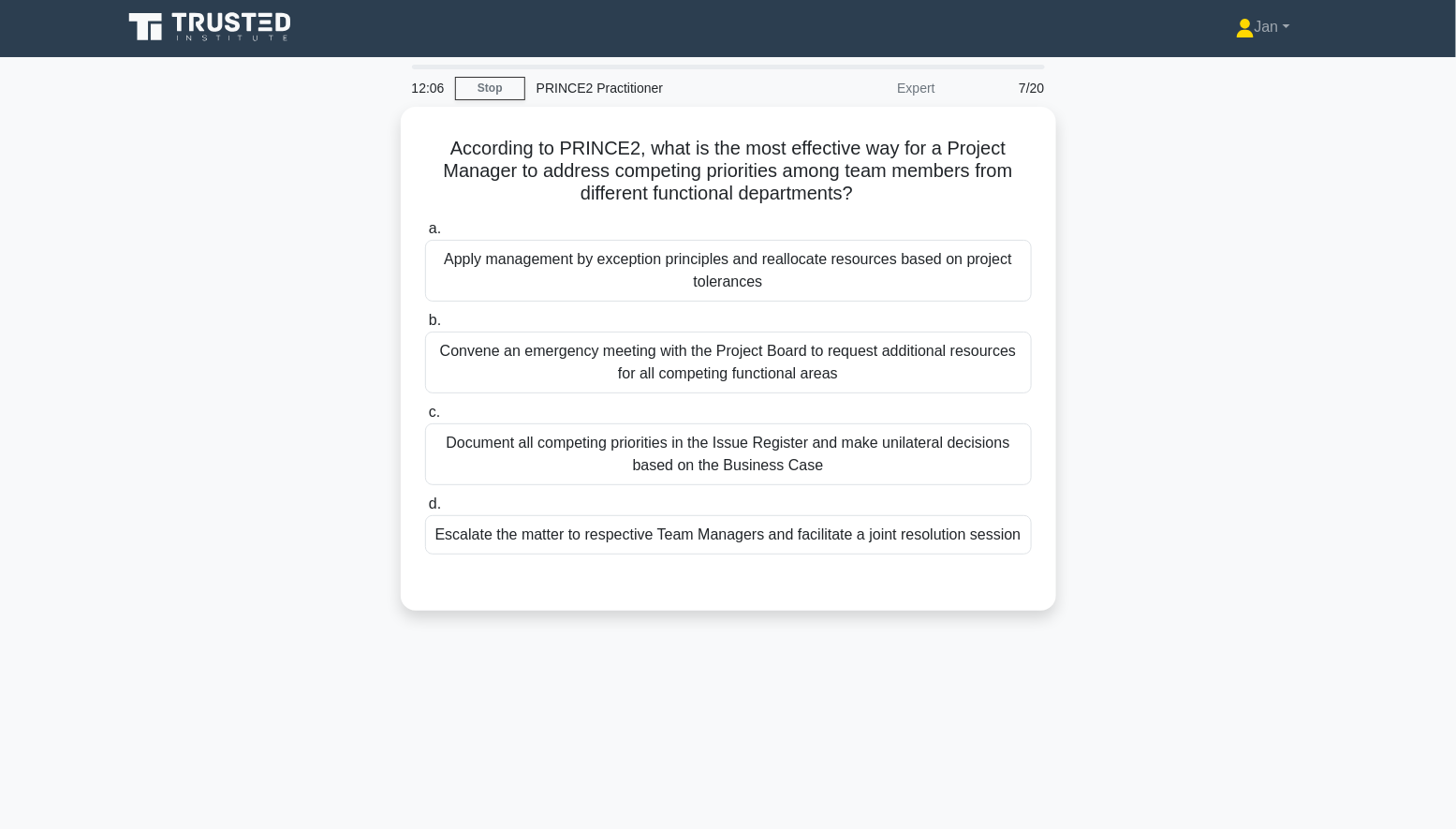 click on "According to PRINCE2, what is the most effective way for a Project Manager to address competing priorities among team members from different functional departments?
.spinner_0XTQ{transform-origin:center;animation:spinner_y6GP .75s linear infinite}@keyframes spinner_y6GP{100%{transform:rotate(360deg)}}
a.
Apply management by exception principles and reallocate resources based on project tolerances" at bounding box center [728, 370] 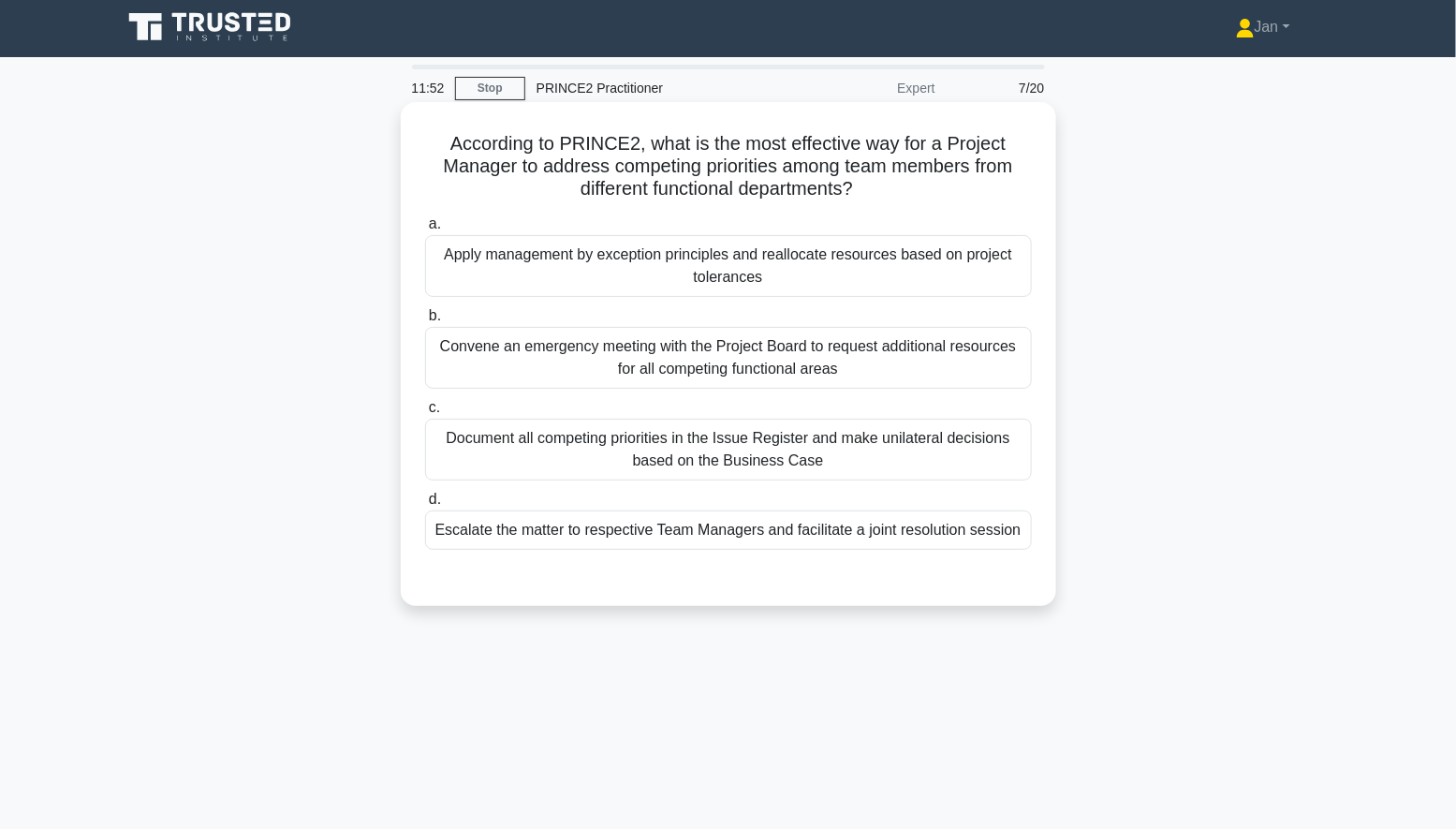 click on "Document all competing priorities in the Issue Register and make unilateral decisions based on the Business Case" at bounding box center [728, 450] 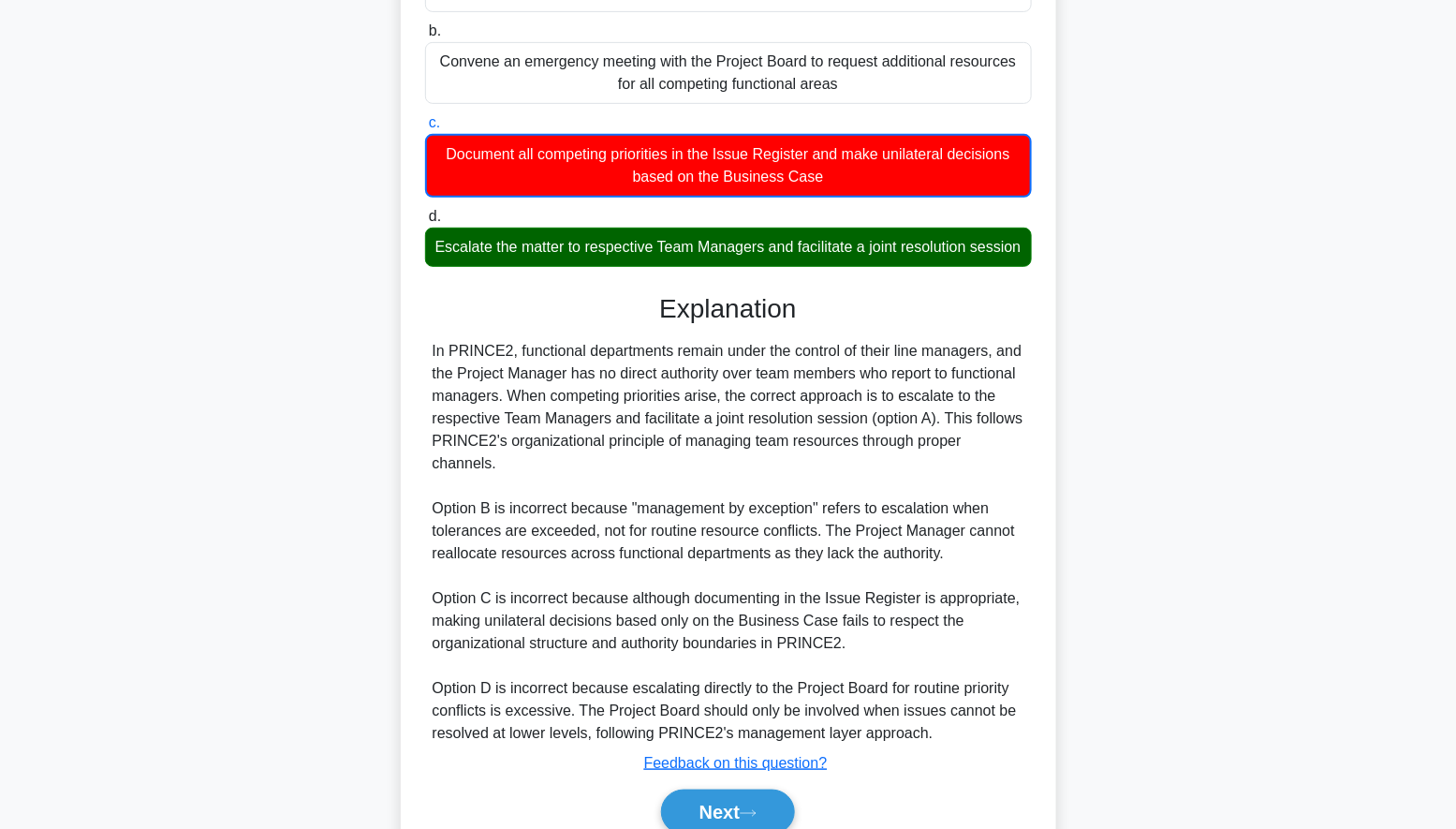 scroll, scrollTop: 291, scrollLeft: 0, axis: vertical 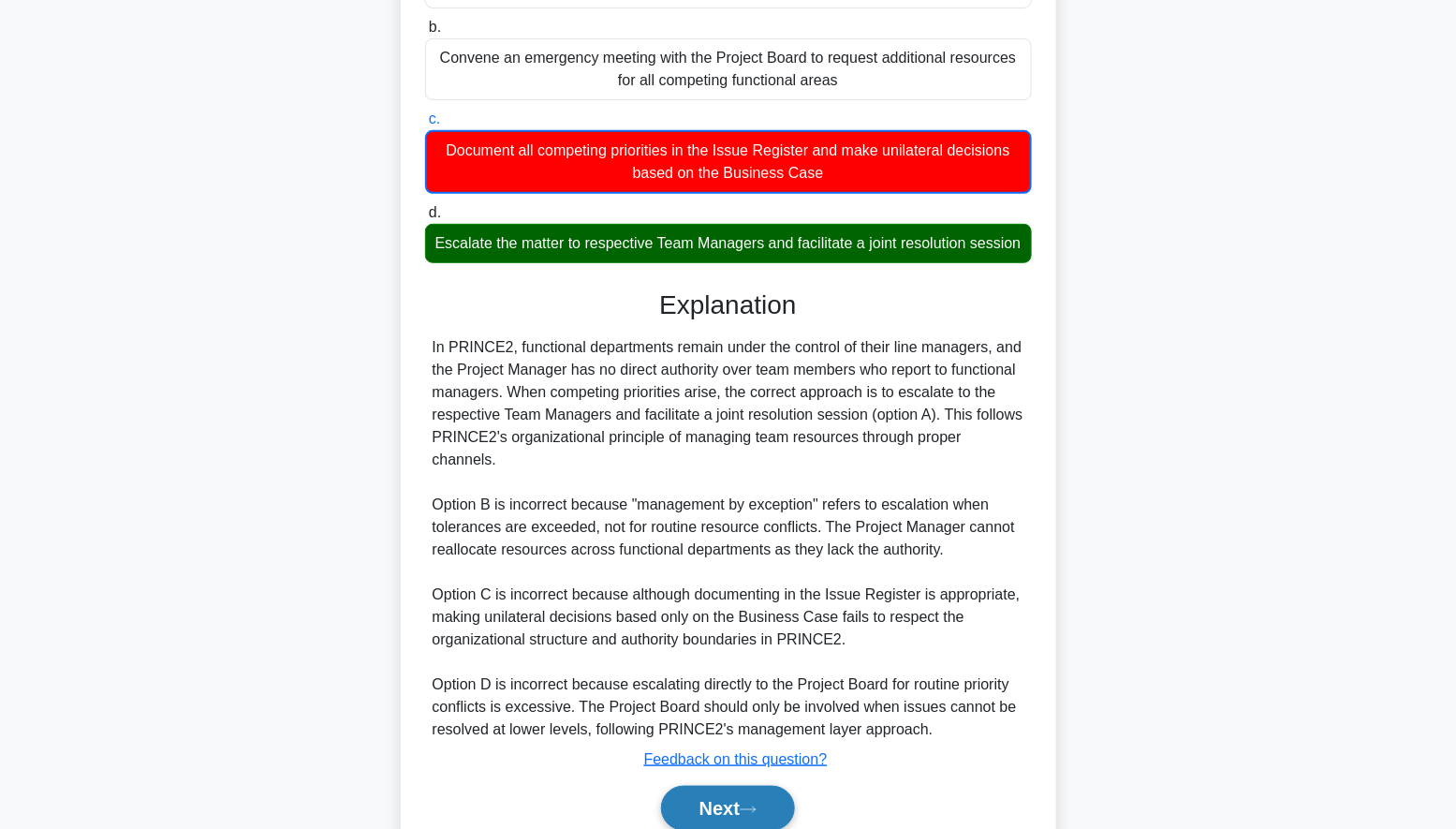 click 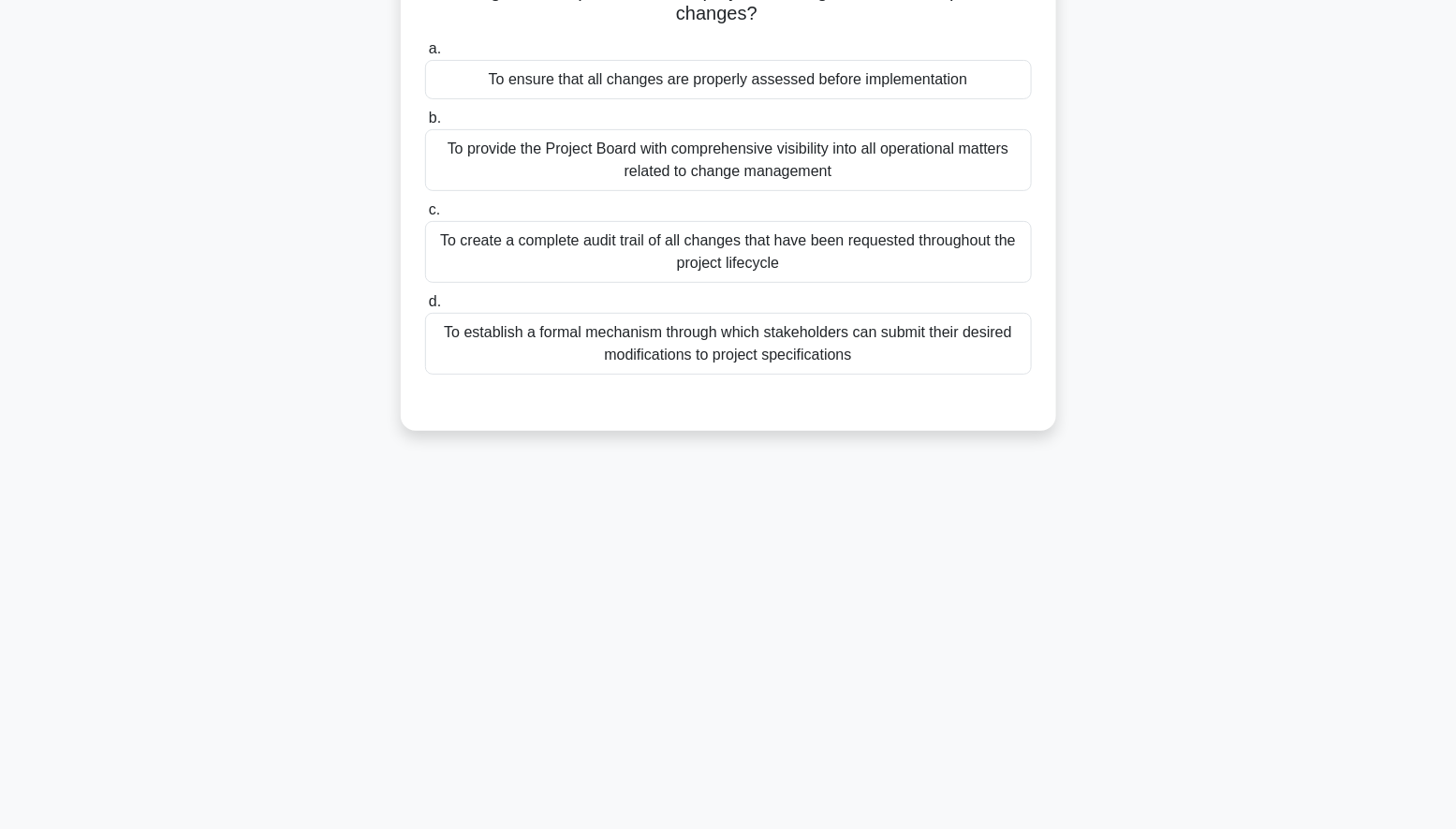 scroll, scrollTop: 0, scrollLeft: 0, axis: both 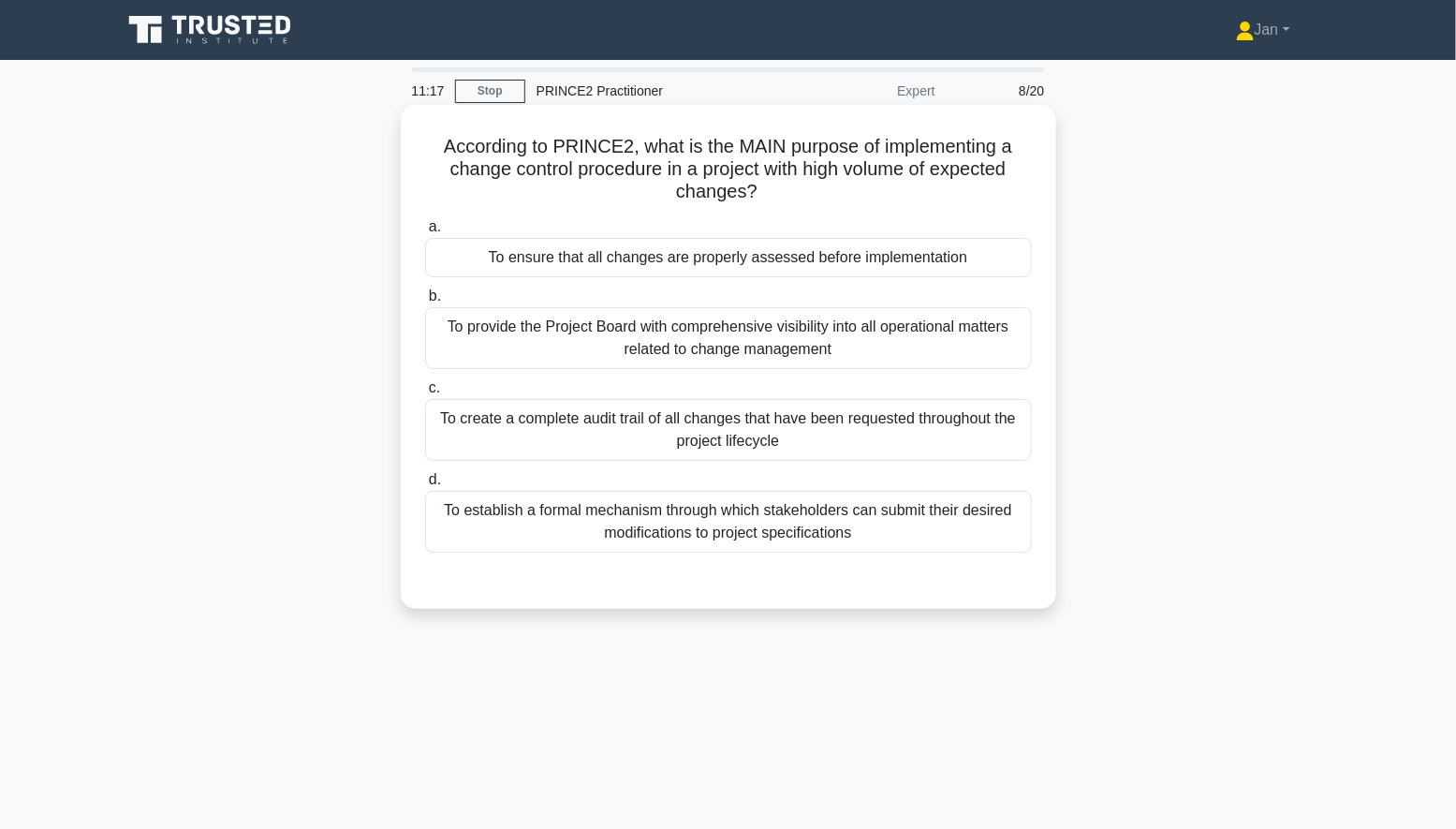 click on "To ensure that all changes are properly assessed before implementation" at bounding box center [728, 258] 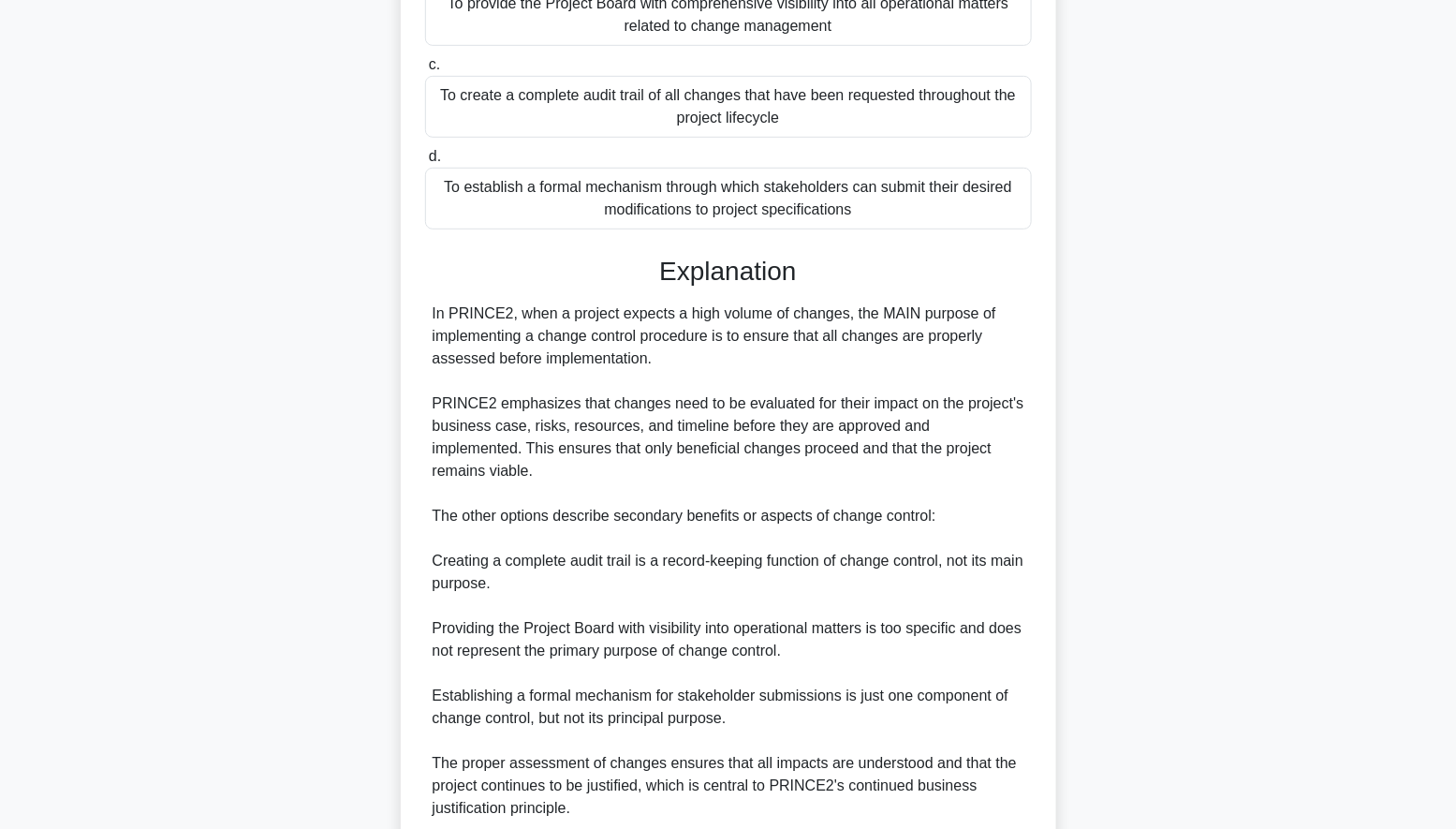 scroll, scrollTop: 455, scrollLeft: 0, axis: vertical 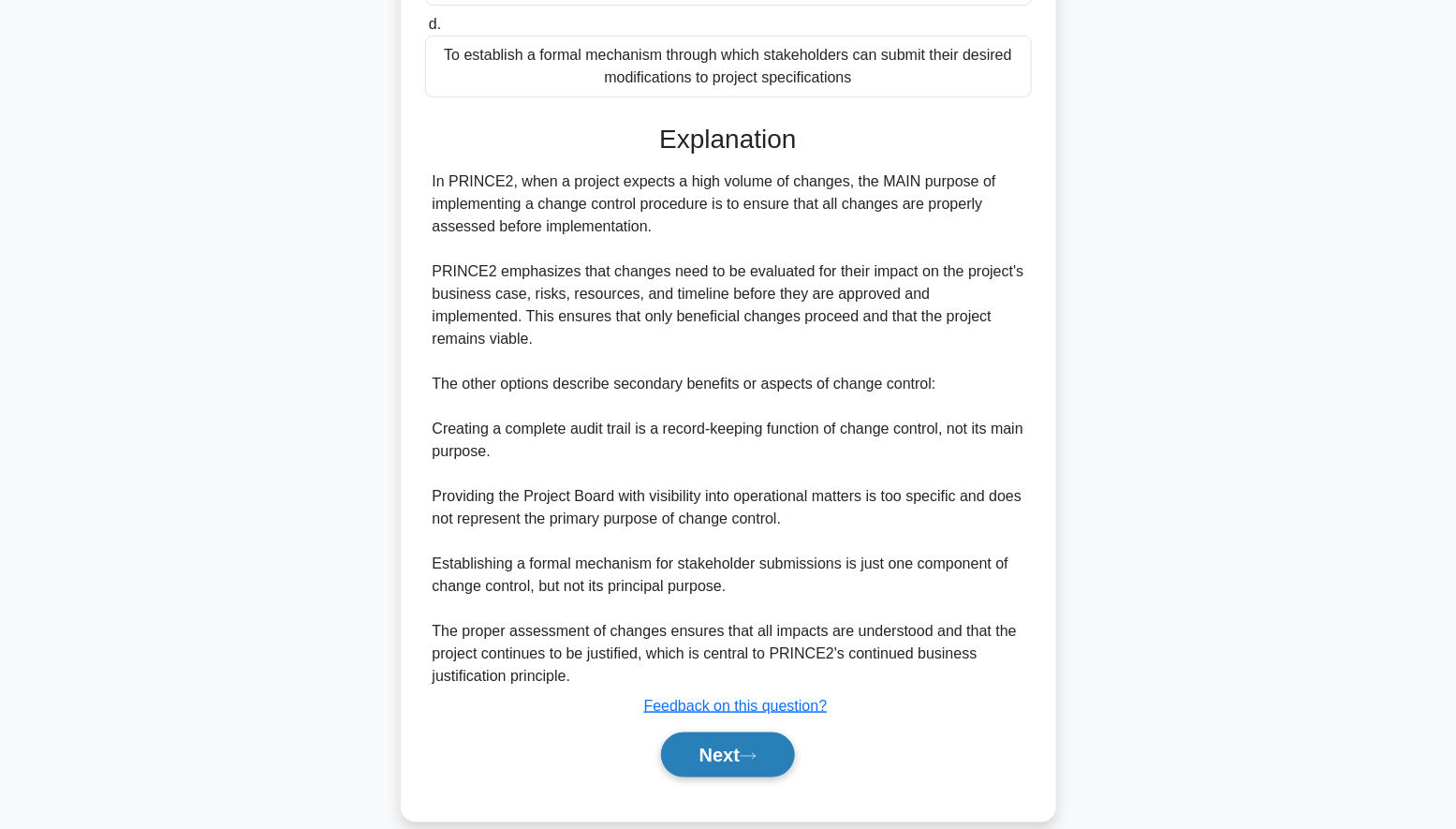 click on "Next" at bounding box center (728, 755) 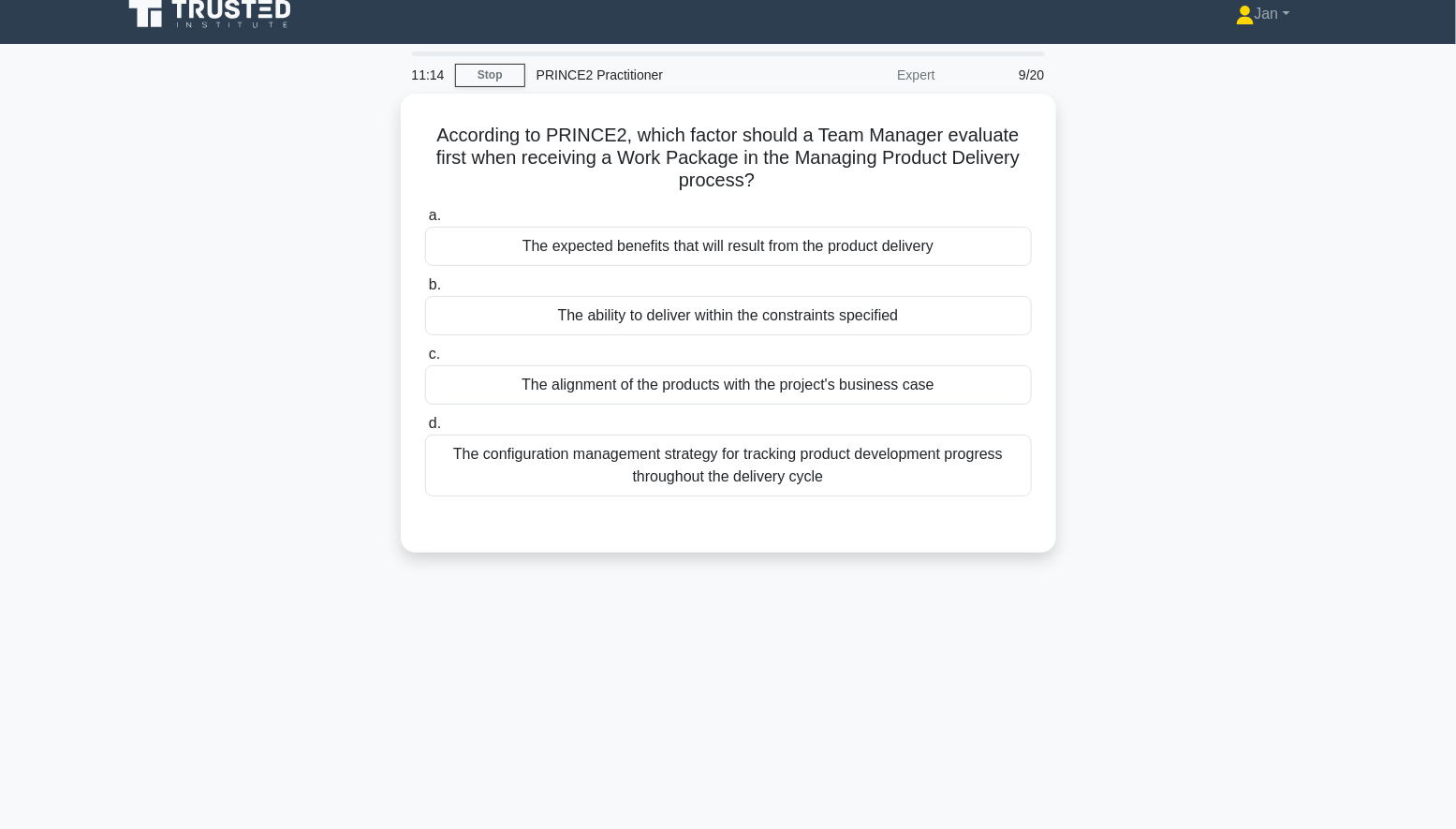 scroll, scrollTop: 0, scrollLeft: 0, axis: both 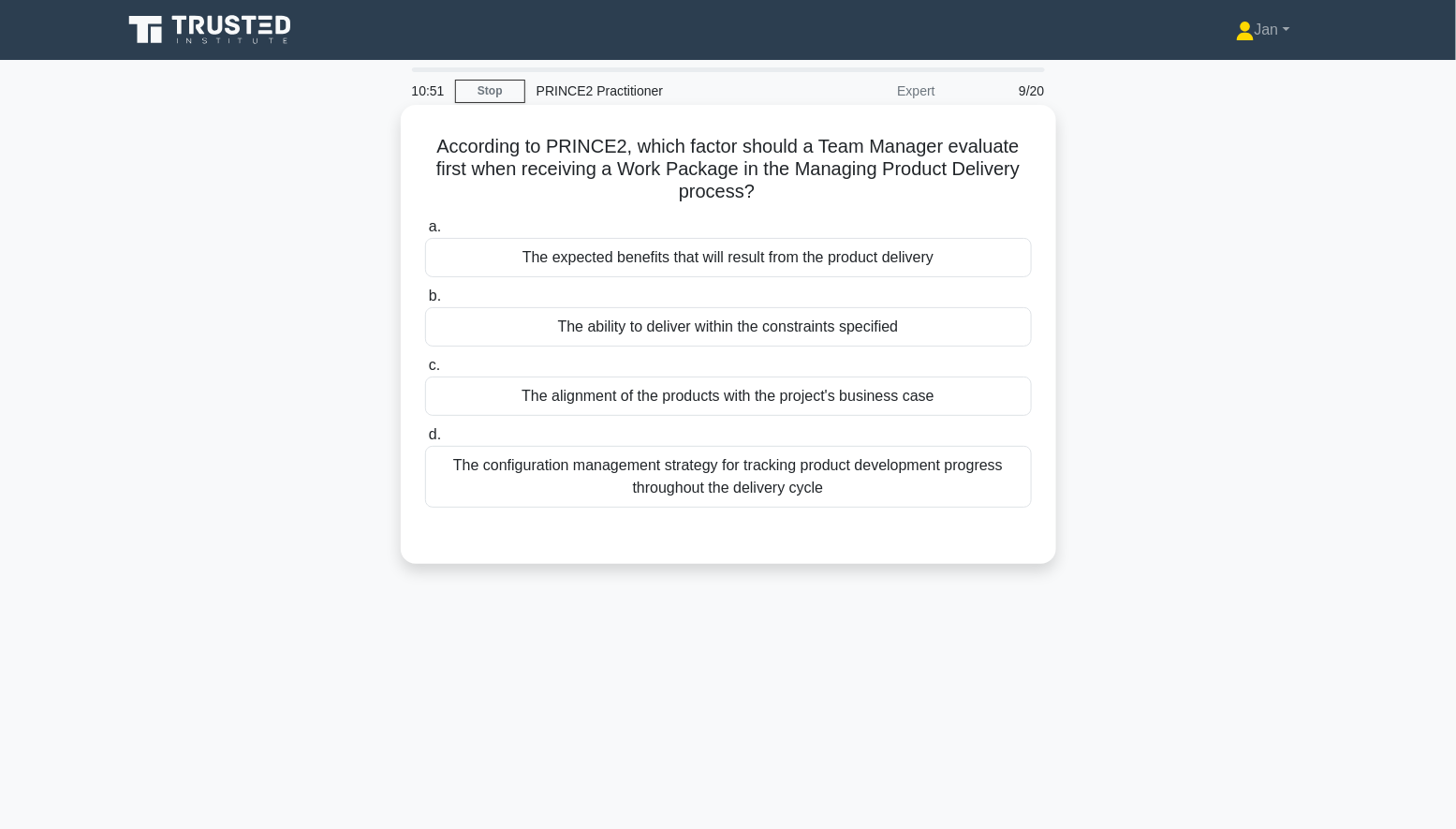 click on "The ability to deliver within the constraints specified" at bounding box center [728, 327] 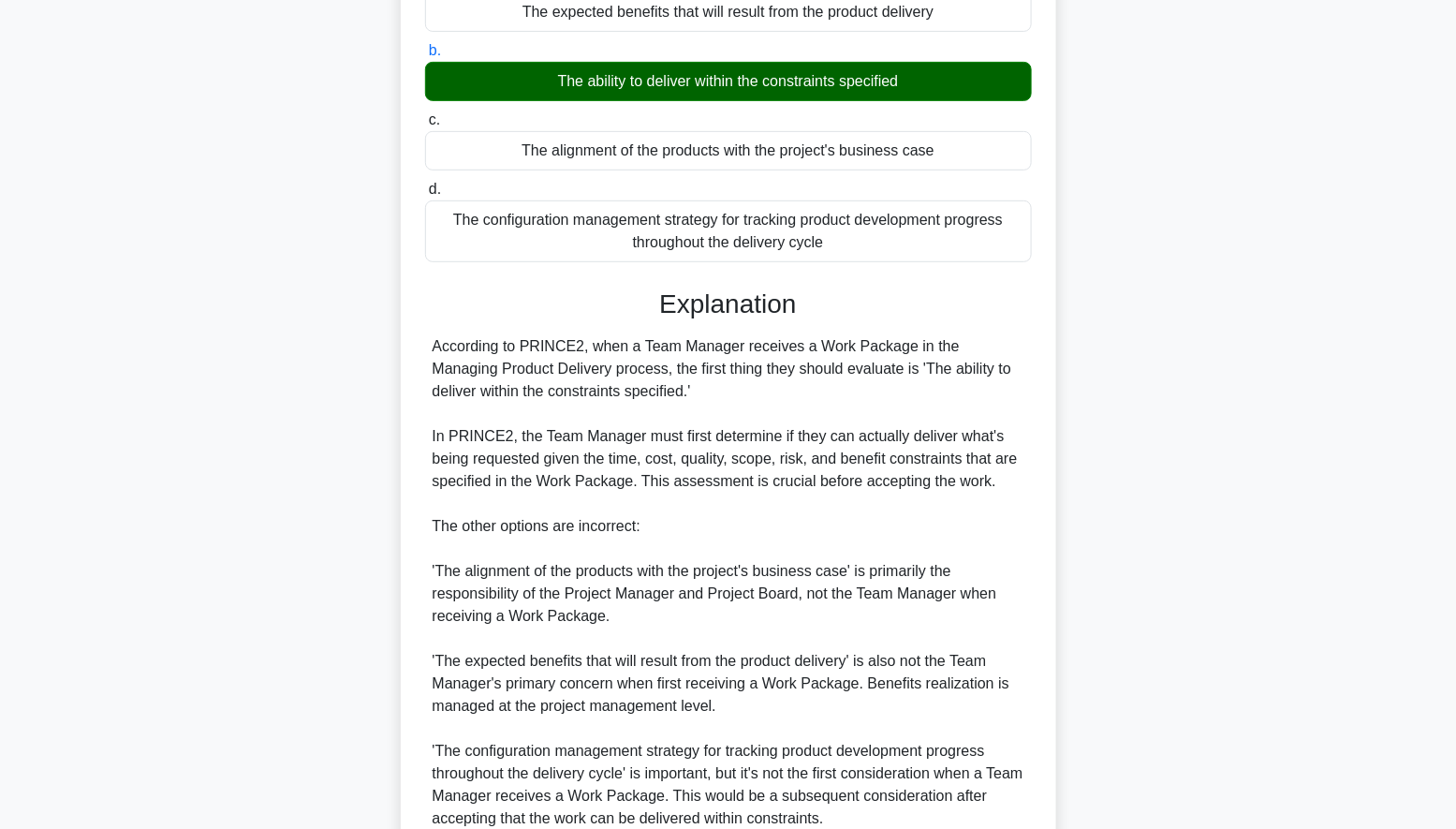 scroll, scrollTop: 411, scrollLeft: 0, axis: vertical 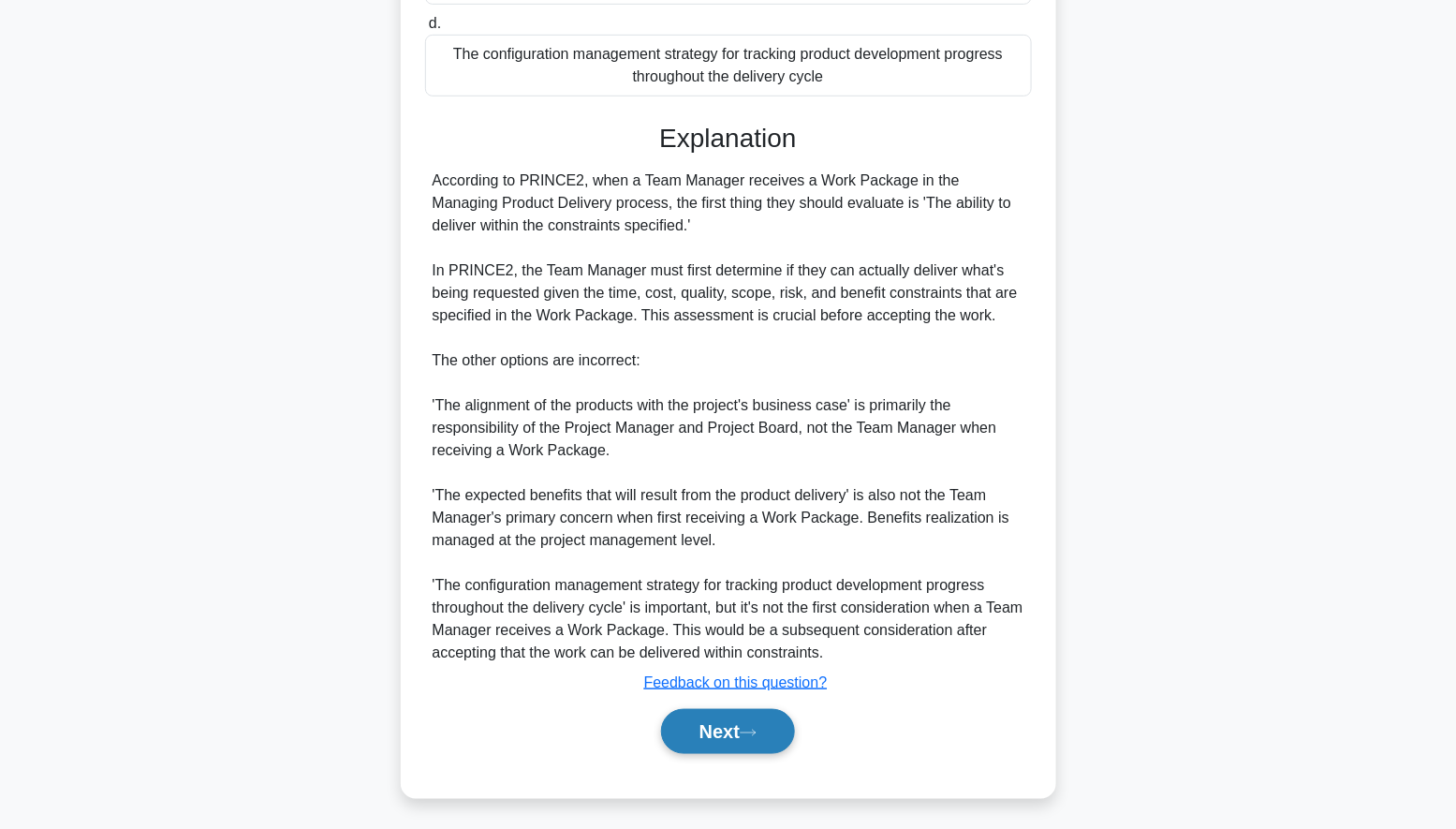 click on "Next" at bounding box center (728, 732) 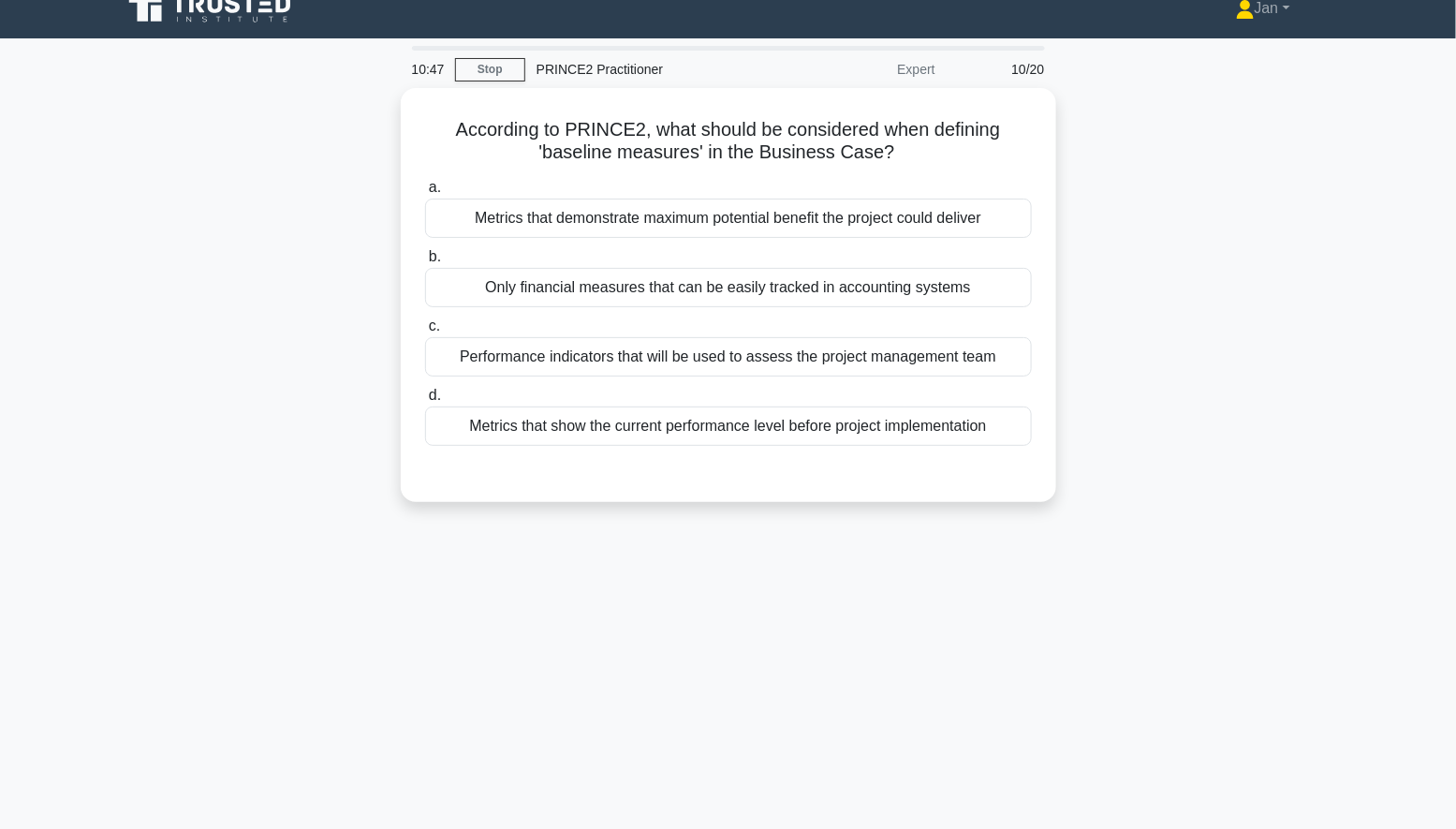 scroll, scrollTop: 0, scrollLeft: 0, axis: both 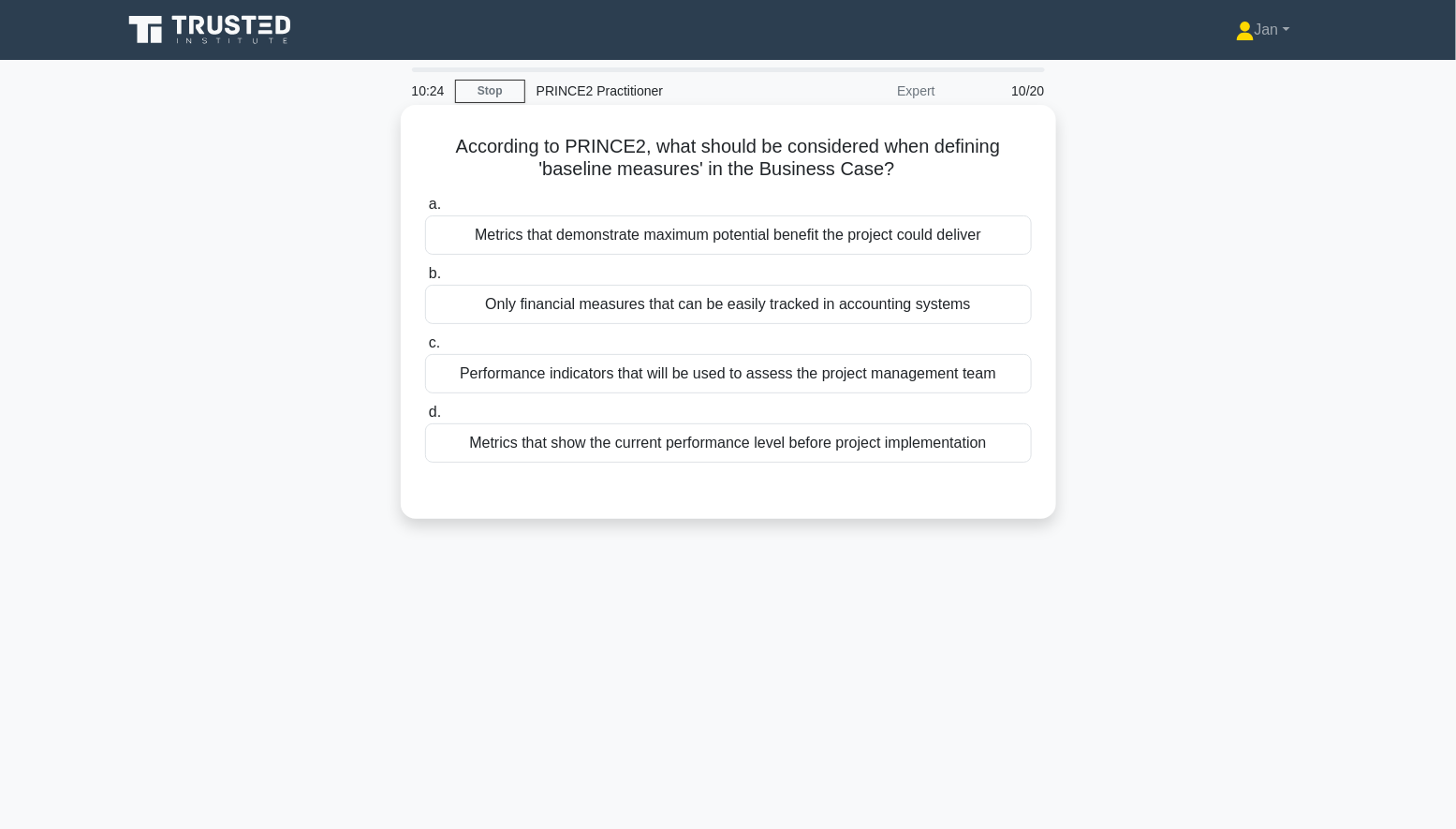 click on "Metrics that demonstrate maximum potential benefit the project could deliver" at bounding box center [728, 235] 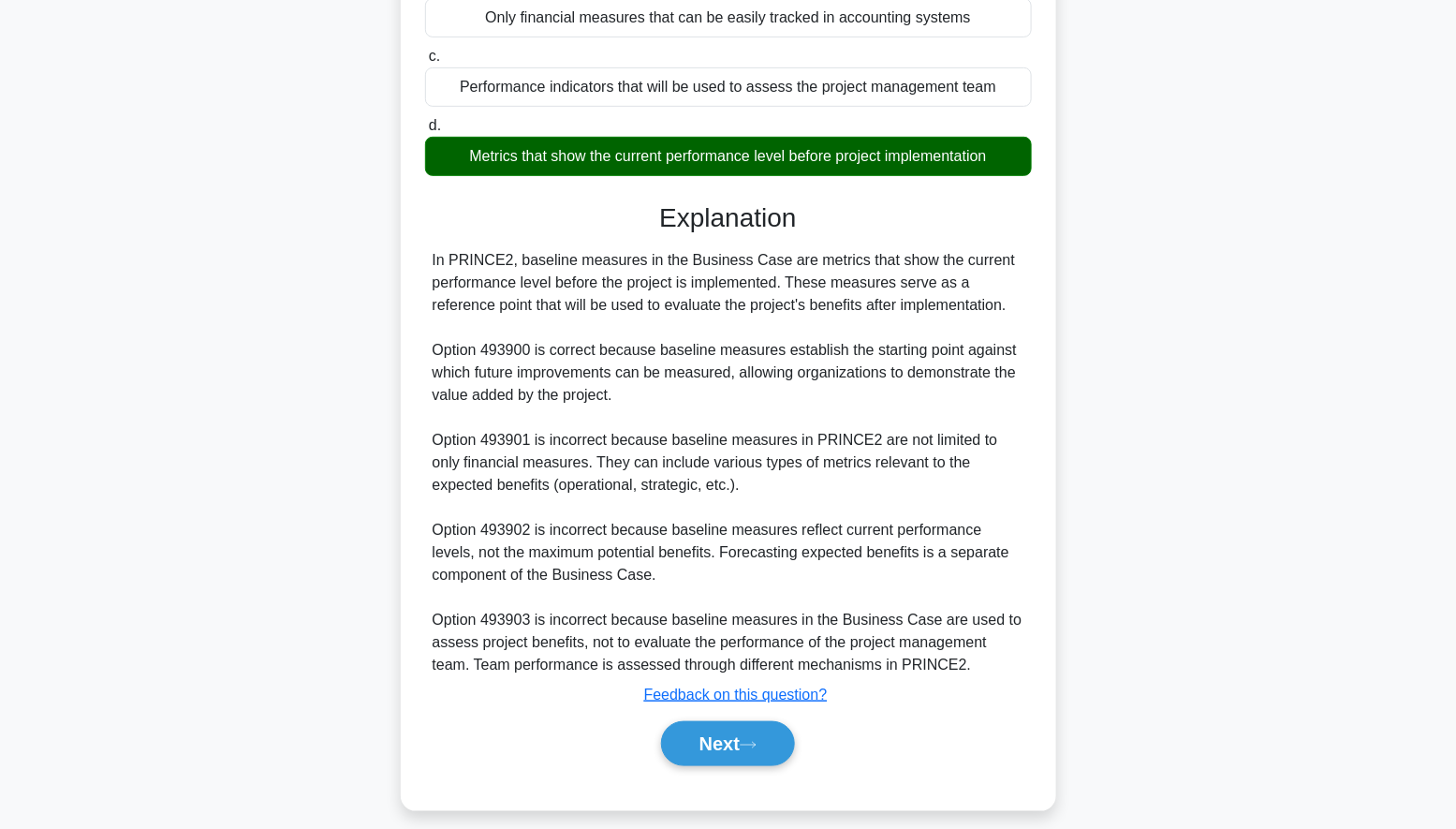 scroll, scrollTop: 291, scrollLeft: 0, axis: vertical 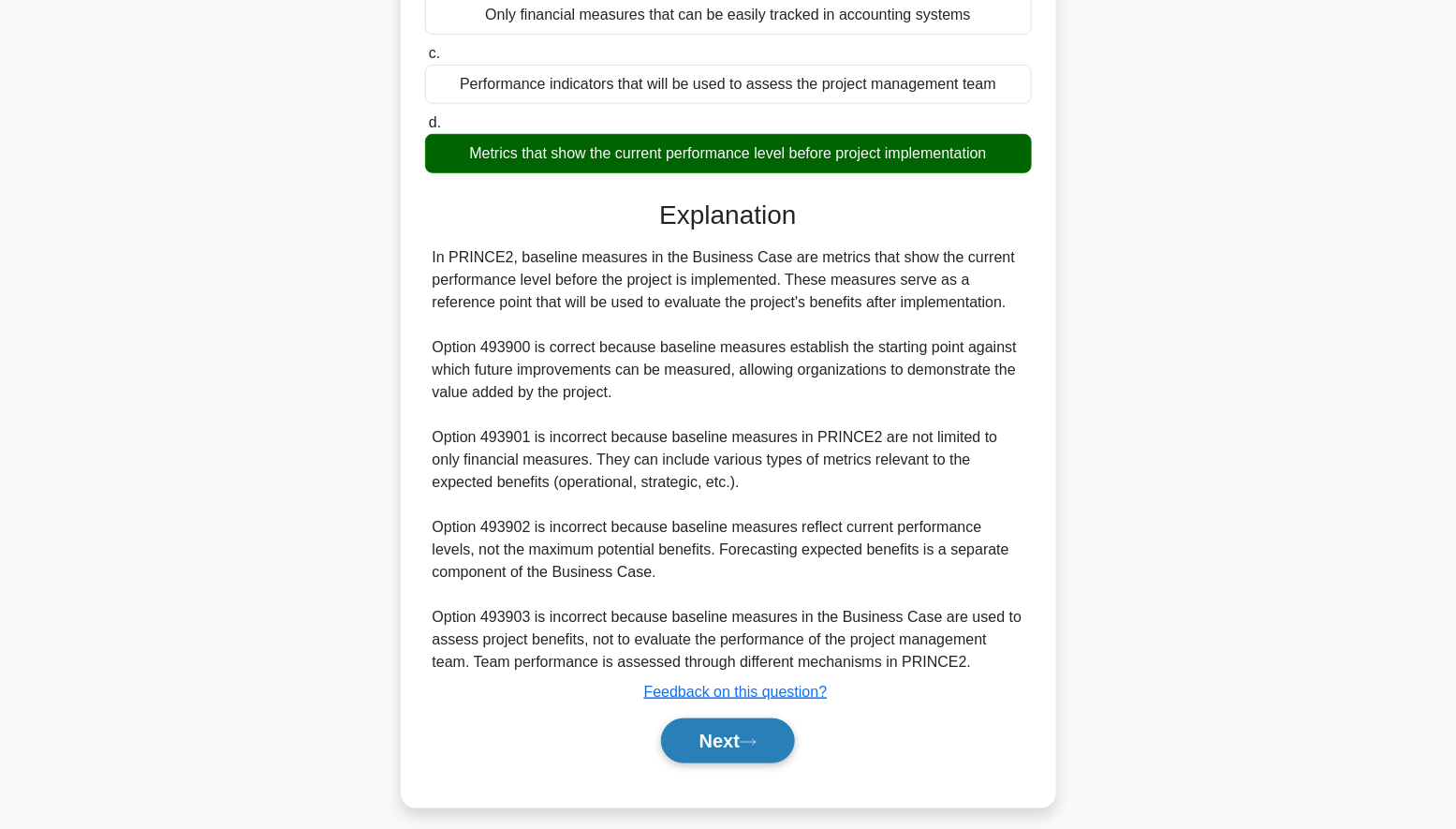 click on "Next" at bounding box center [728, 741] 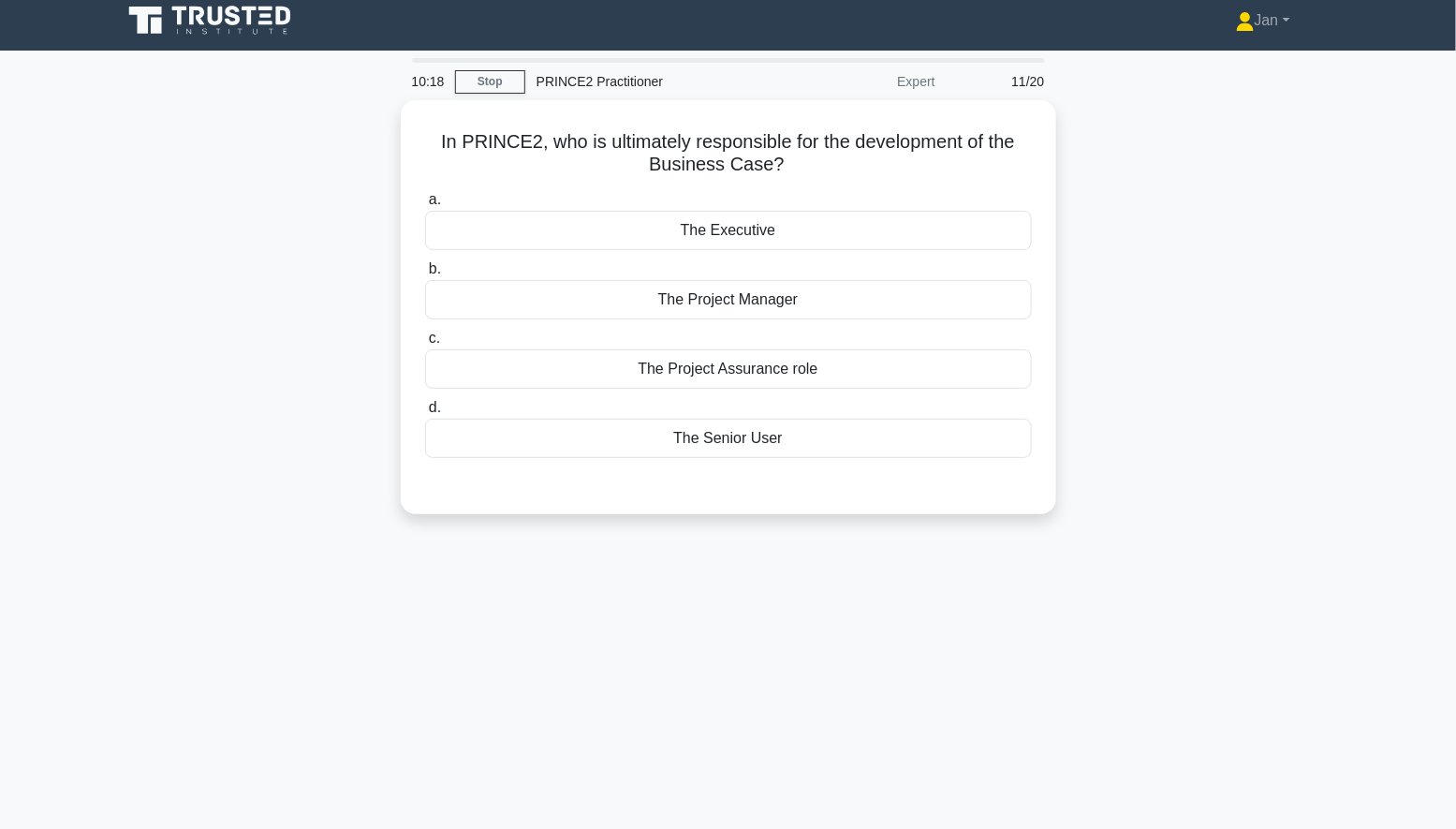 scroll, scrollTop: 0, scrollLeft: 0, axis: both 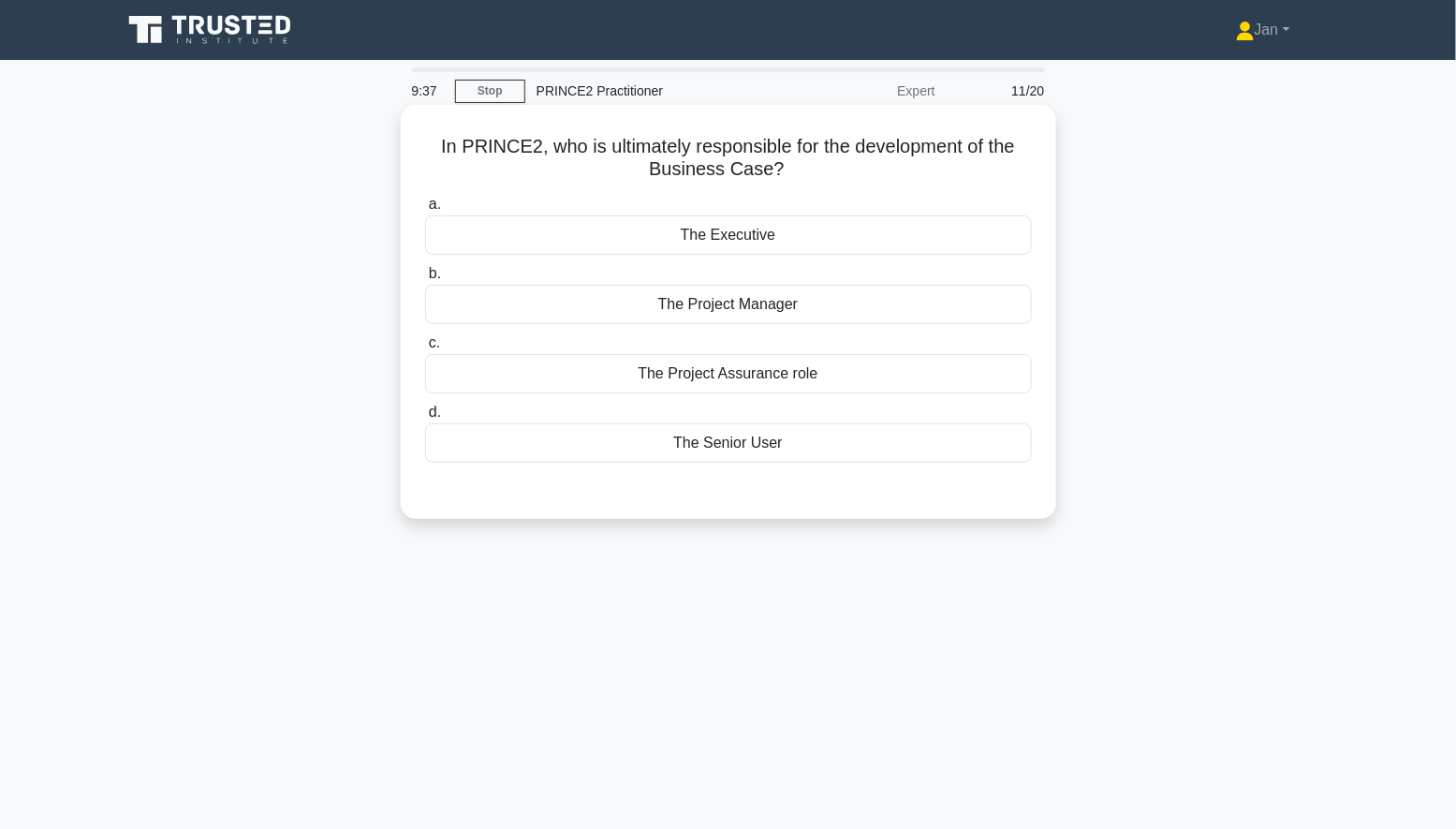 click on "The Project Manager" at bounding box center (728, 304) 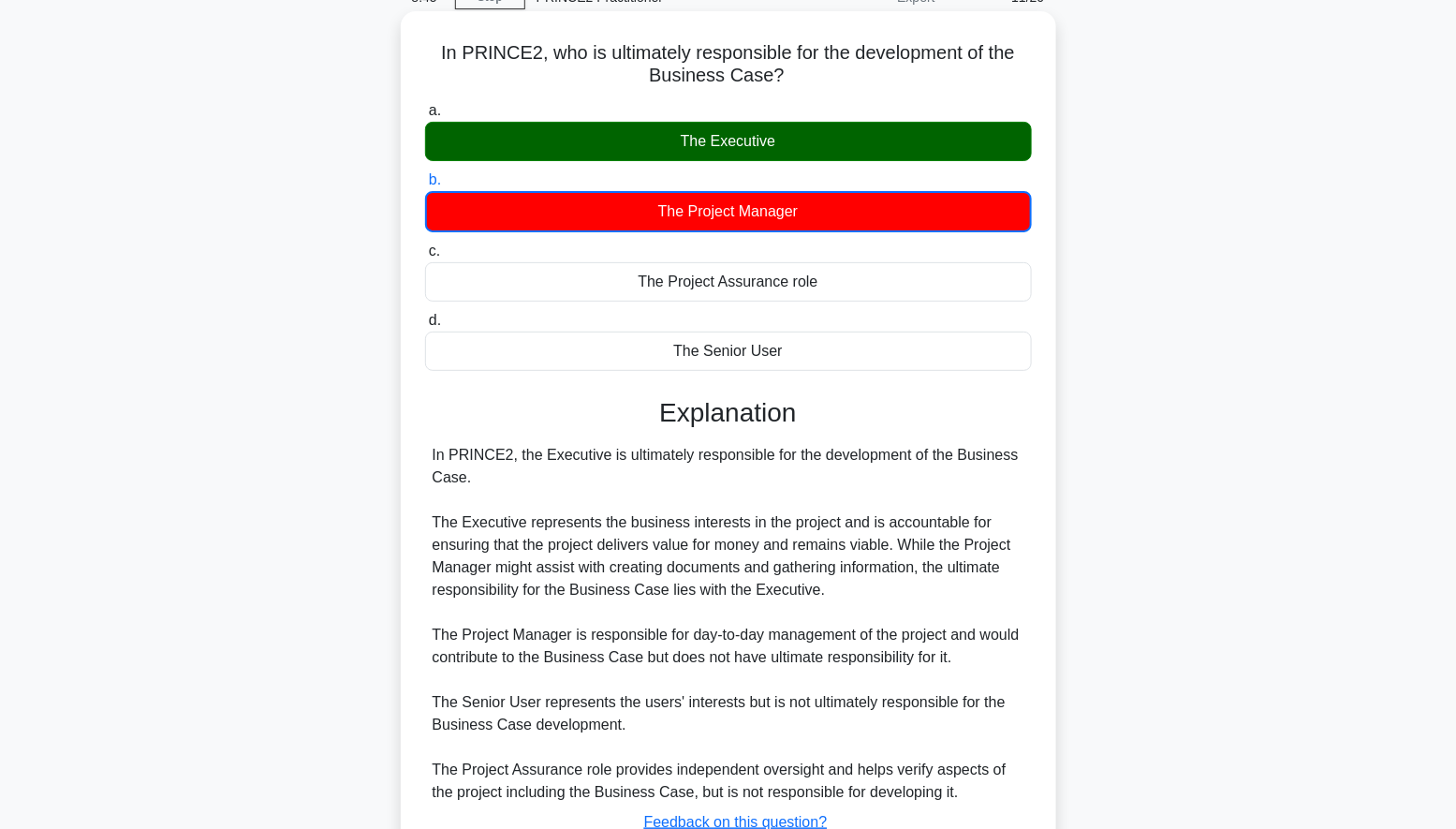 scroll, scrollTop: 146, scrollLeft: 0, axis: vertical 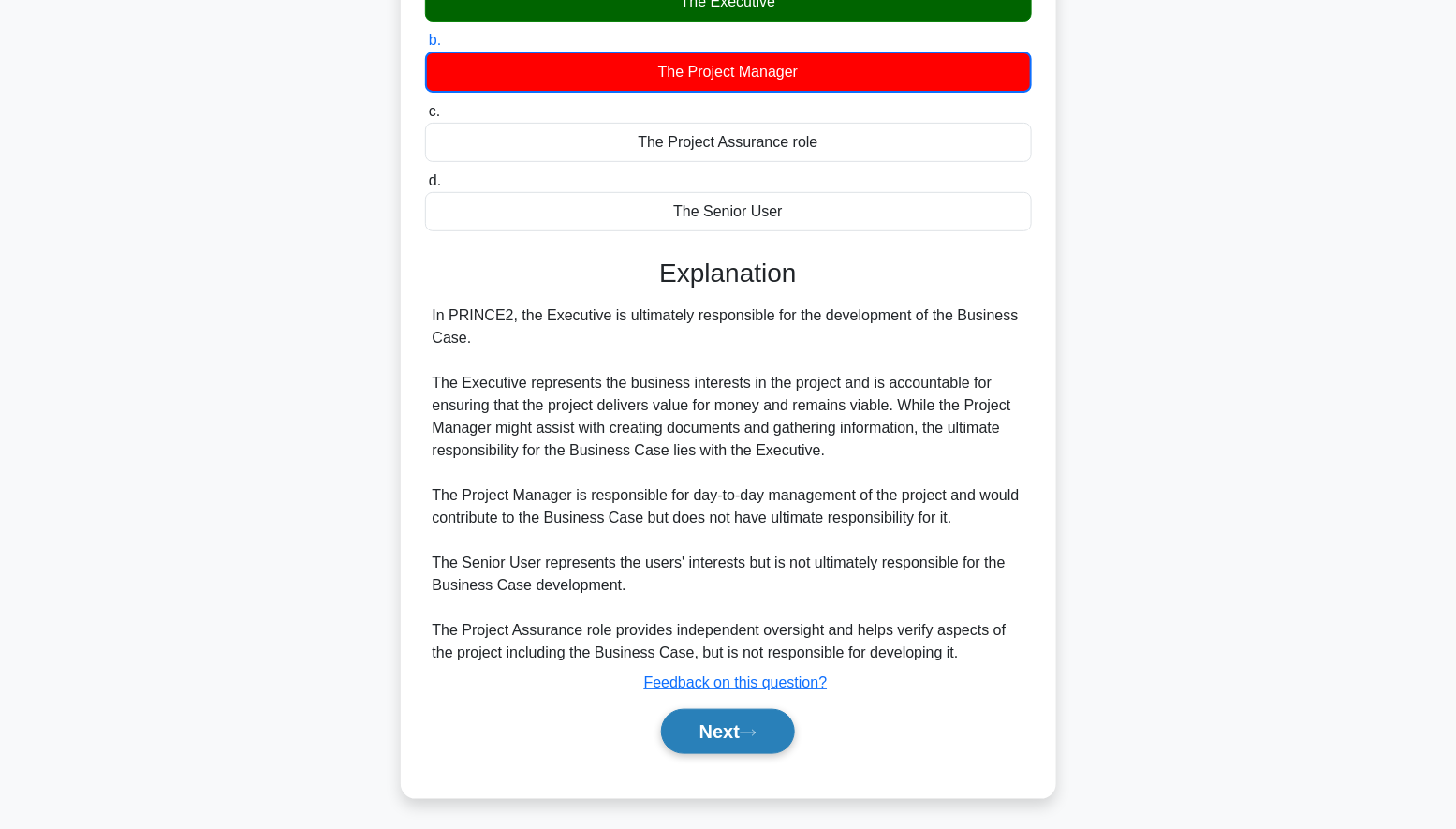 click on "Next" at bounding box center (728, 732) 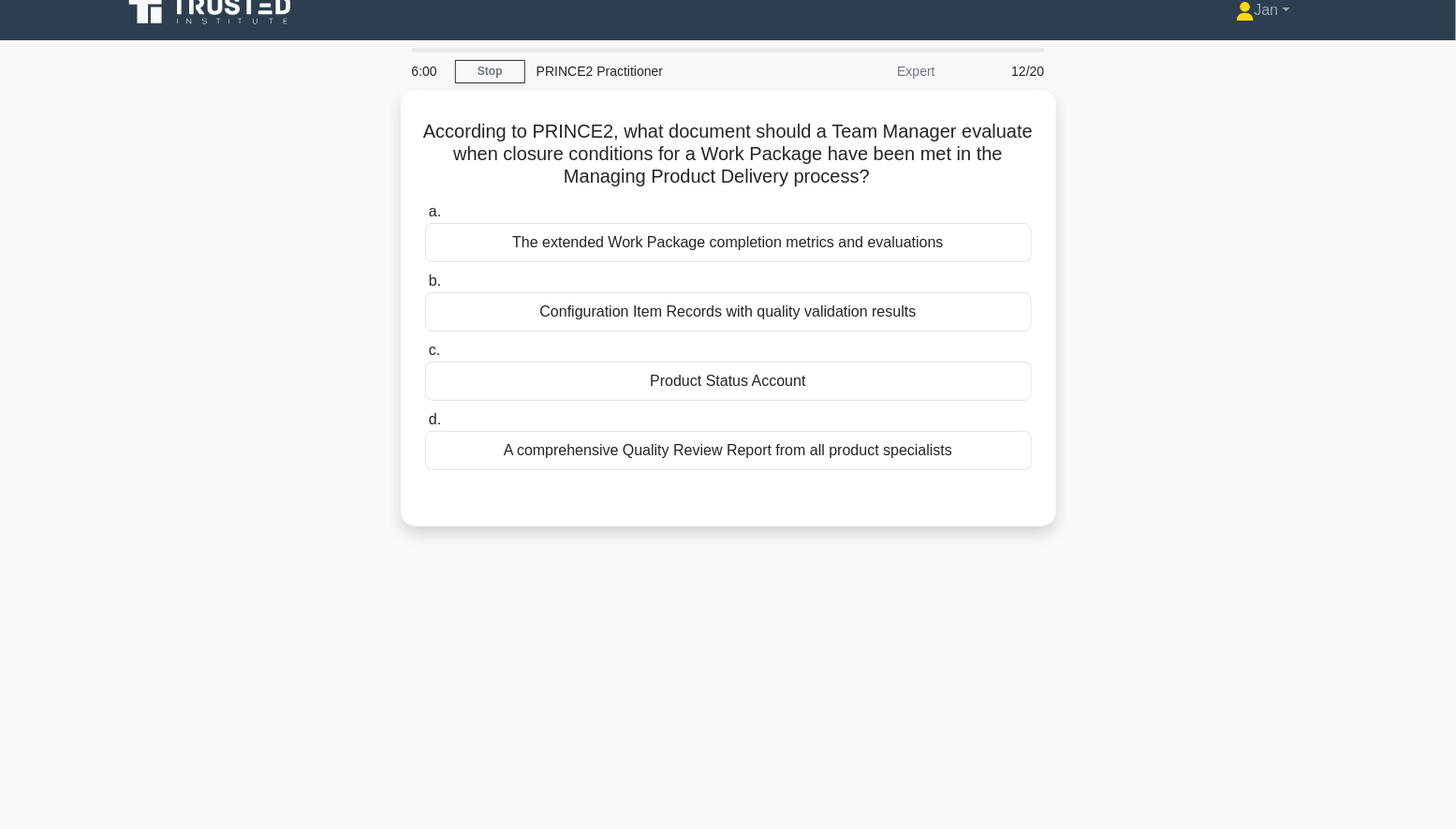 scroll, scrollTop: 0, scrollLeft: 0, axis: both 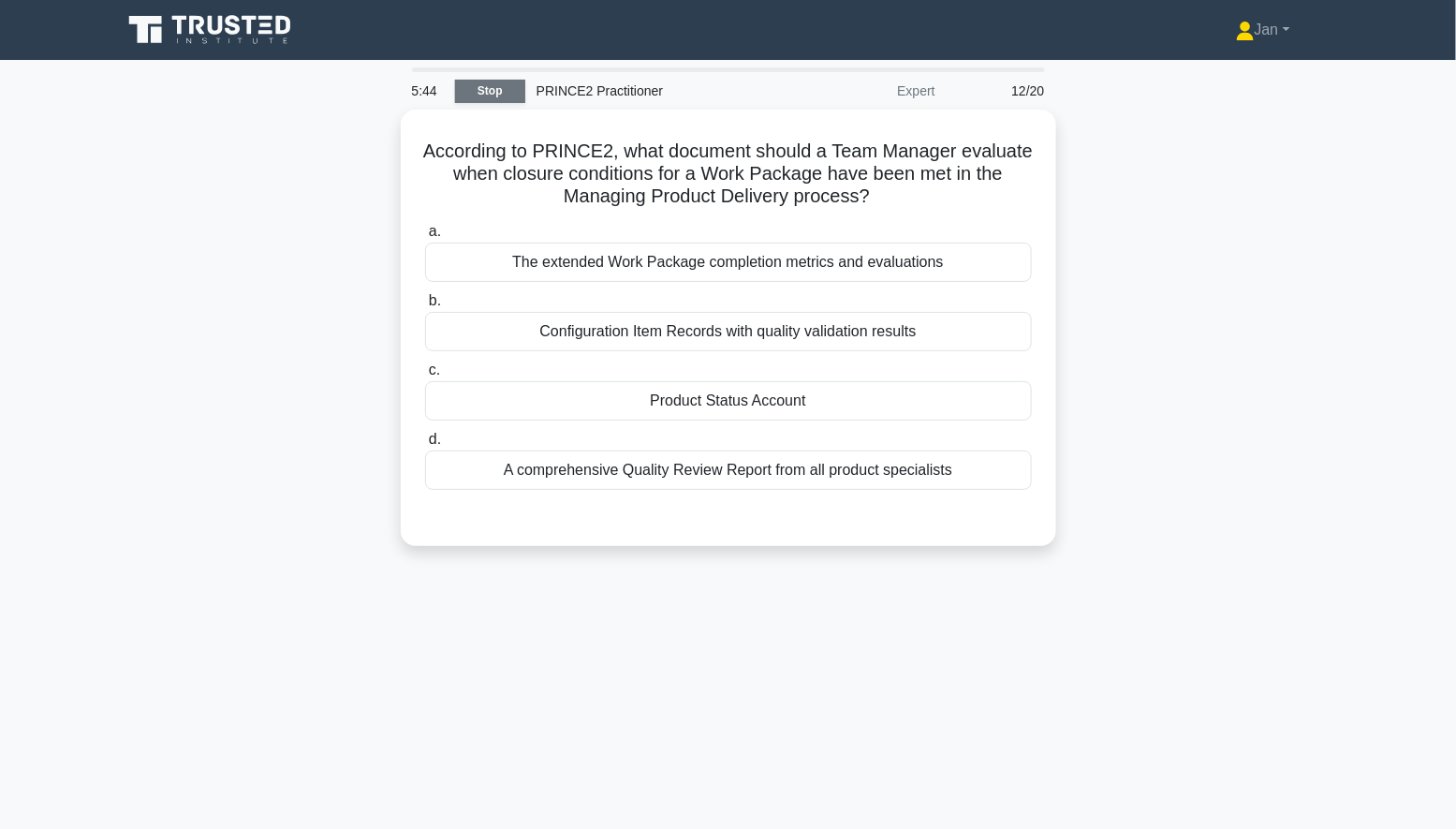 click on "Stop" at bounding box center (490, 91) 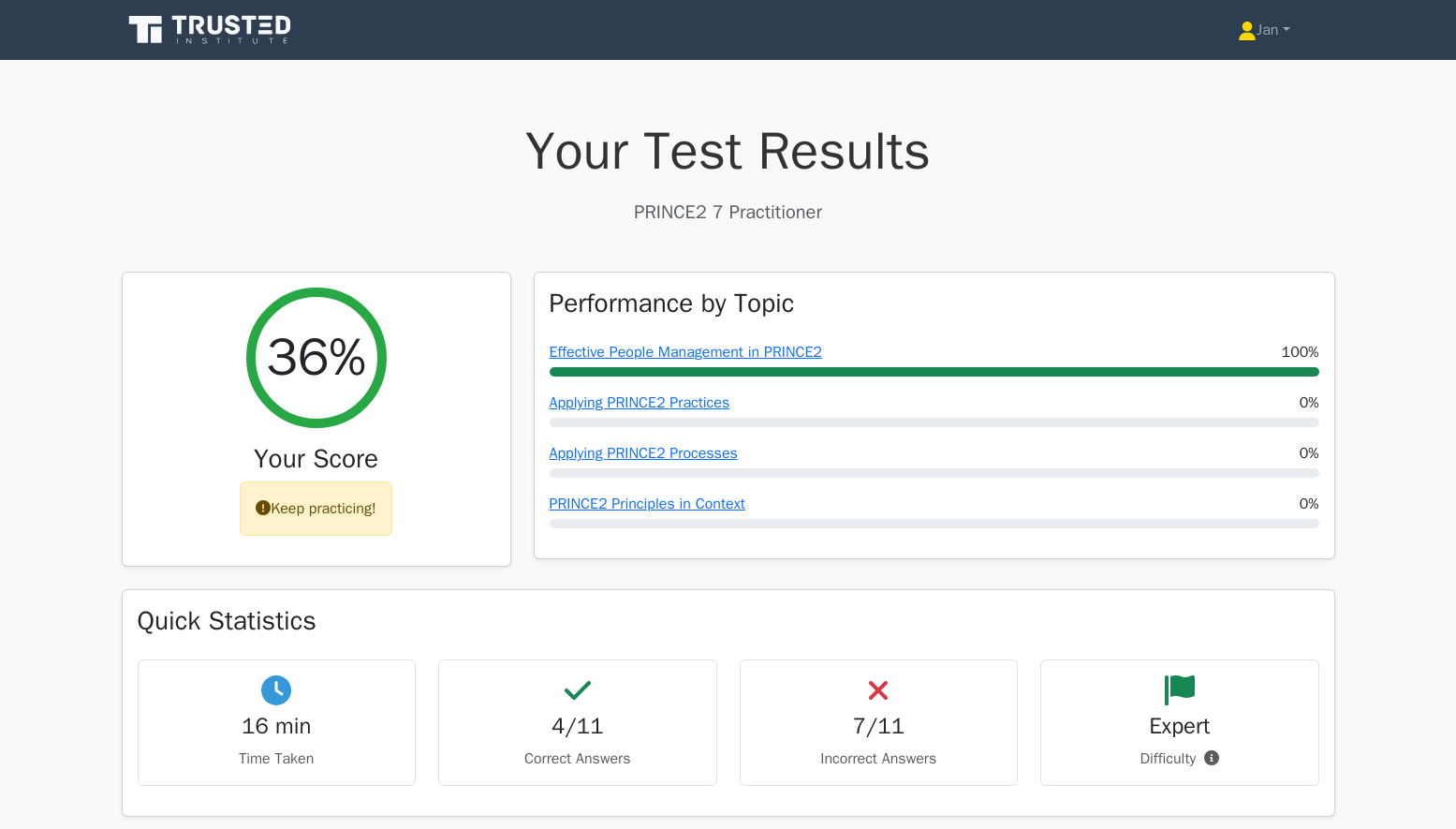 scroll, scrollTop: 0, scrollLeft: 0, axis: both 